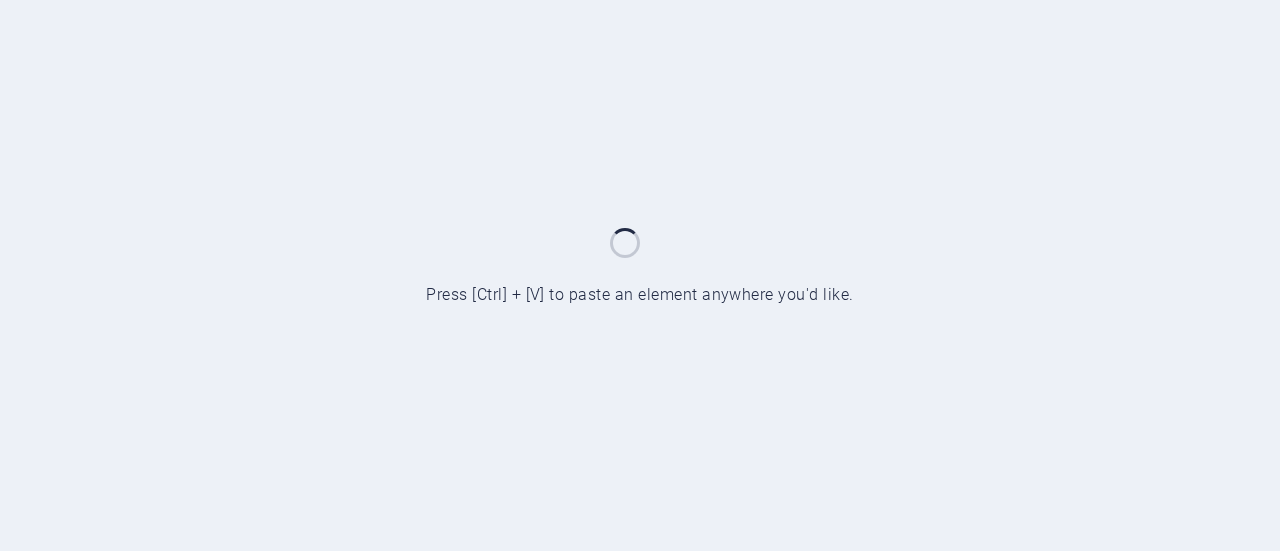 scroll, scrollTop: 0, scrollLeft: 0, axis: both 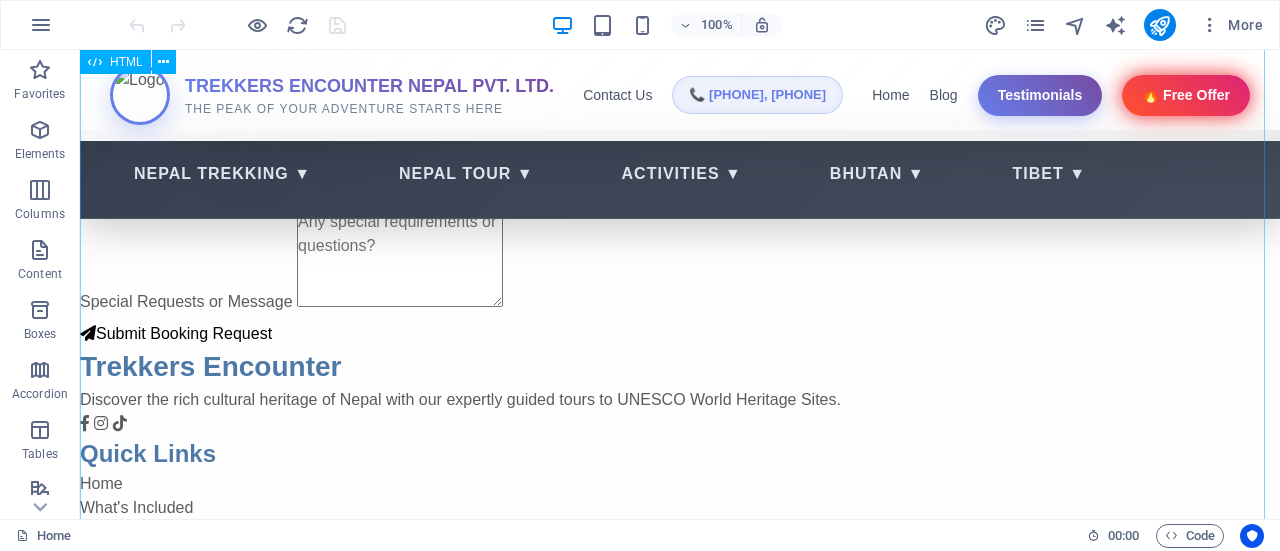 click on "Trekkers Encounter Nepal Pvt. Ltd.
TREKKERS ENCOUNTER NEPAL PVT. LTD.
THE PEAK OF YOUR ADVENTURE STARTS HERE
TREKKERS ENCOUNTER NEPAL PVT. LTD.
THE PEAK OF YOUR ADVENTURE STARTS HERE
Contact Us
📞 +977-9865356237, 9845712103
Home
Blog
Testimonials
🔥 Free Offer
Nepal Trekking ▼
Nepal Tour ▼
Activities ▼
Bhutan ▼
Tibet ▼
Nepal Adventure Tours
Experience Trekking Trails, Wildlife Safaris & Vibrant City Life
Book Your Tour" at bounding box center [680, -1734] 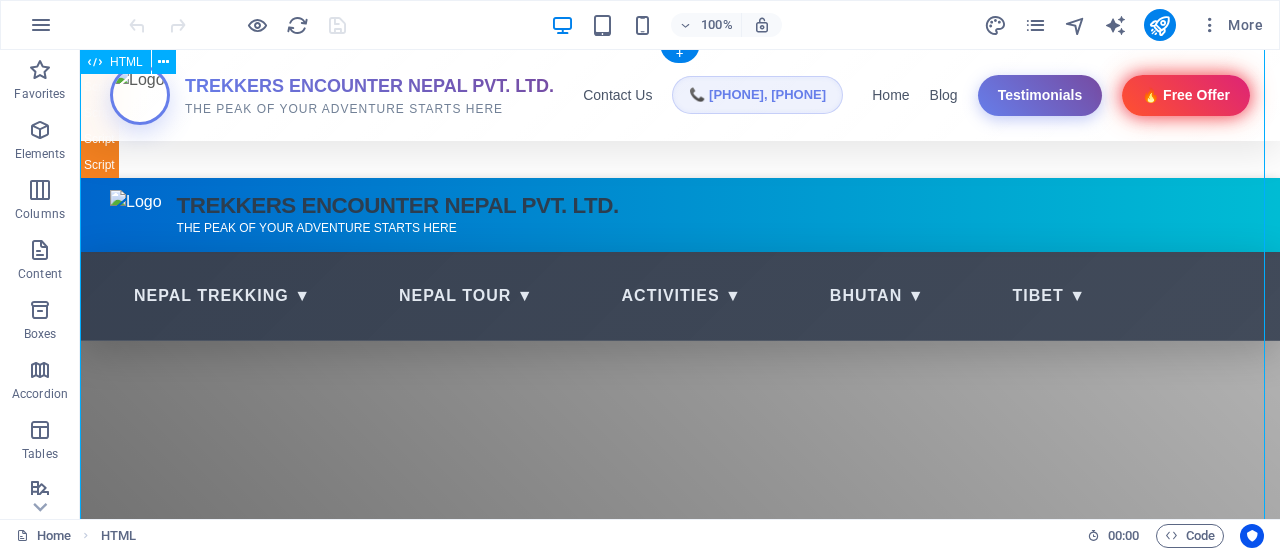 scroll, scrollTop: 0, scrollLeft: 0, axis: both 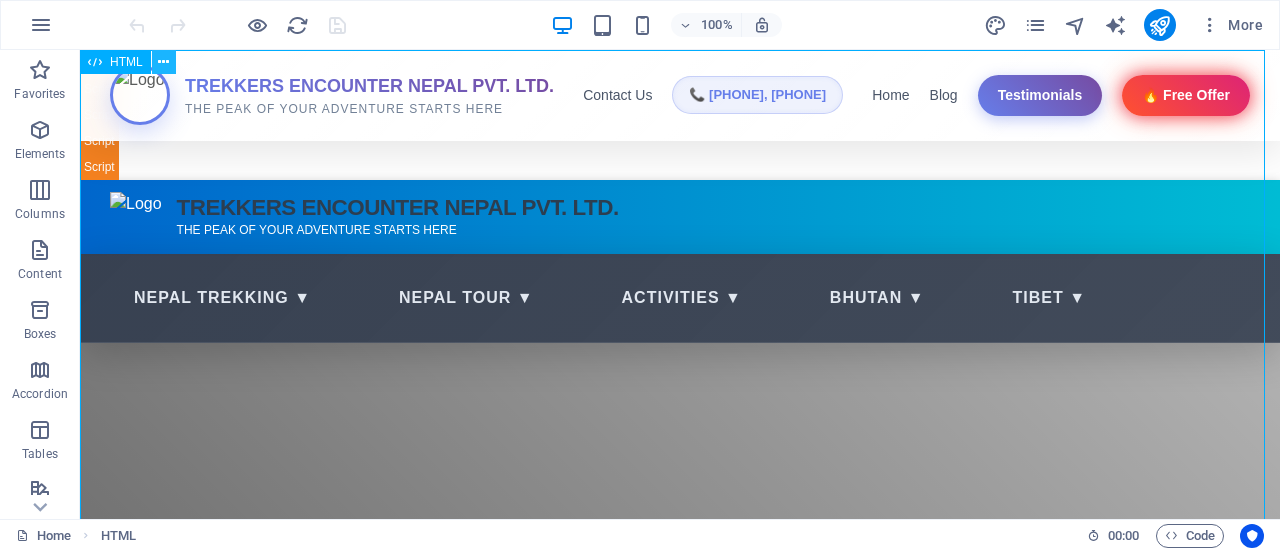 click at bounding box center [163, 62] 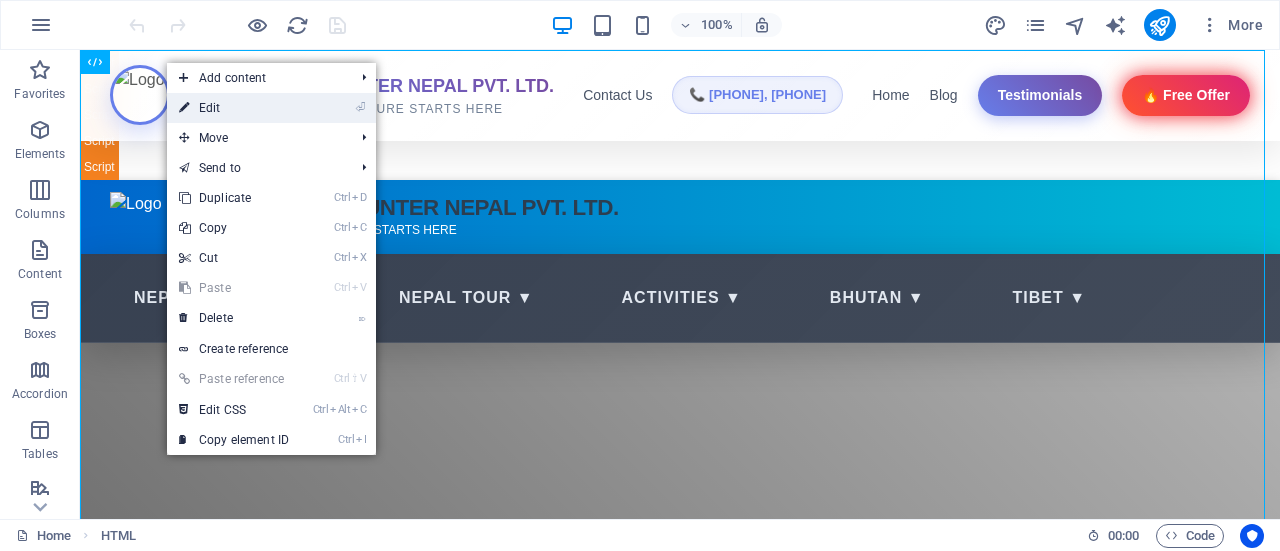 click on "⏎  Edit" at bounding box center (271, 108) 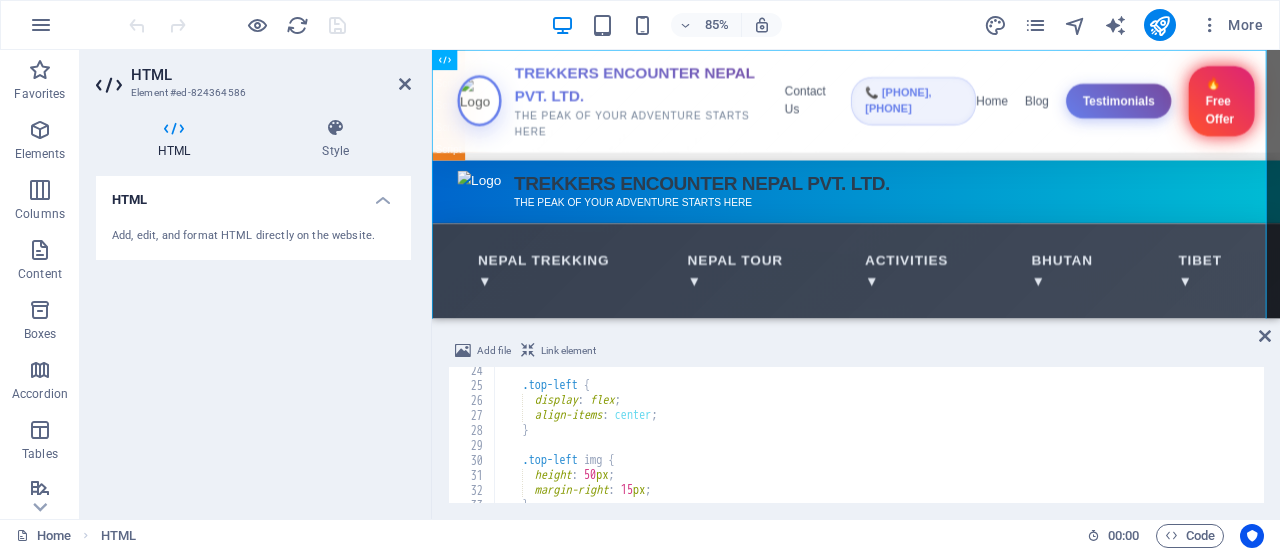 scroll, scrollTop: 353, scrollLeft: 0, axis: vertical 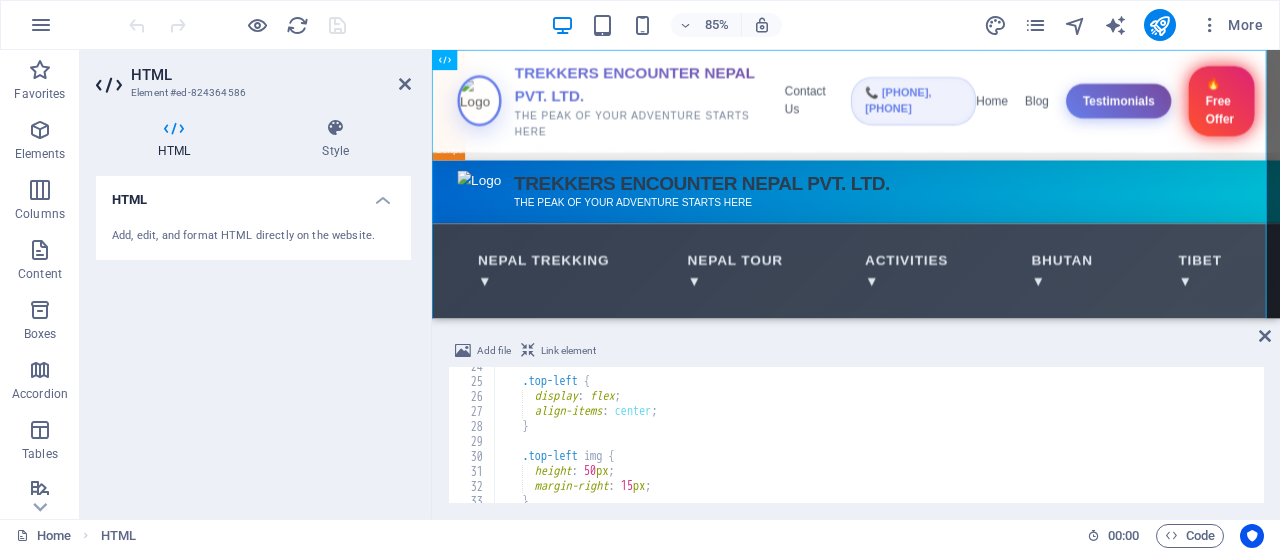 click on "HTML Add, edit, and format HTML directly on the website." at bounding box center (253, 339) 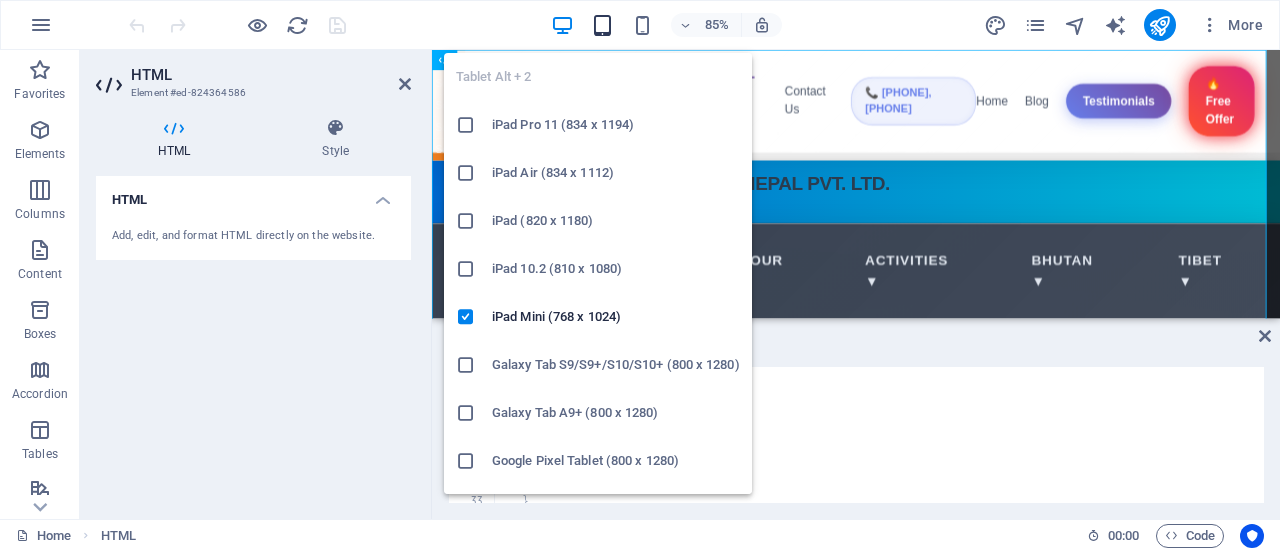click at bounding box center (602, 25) 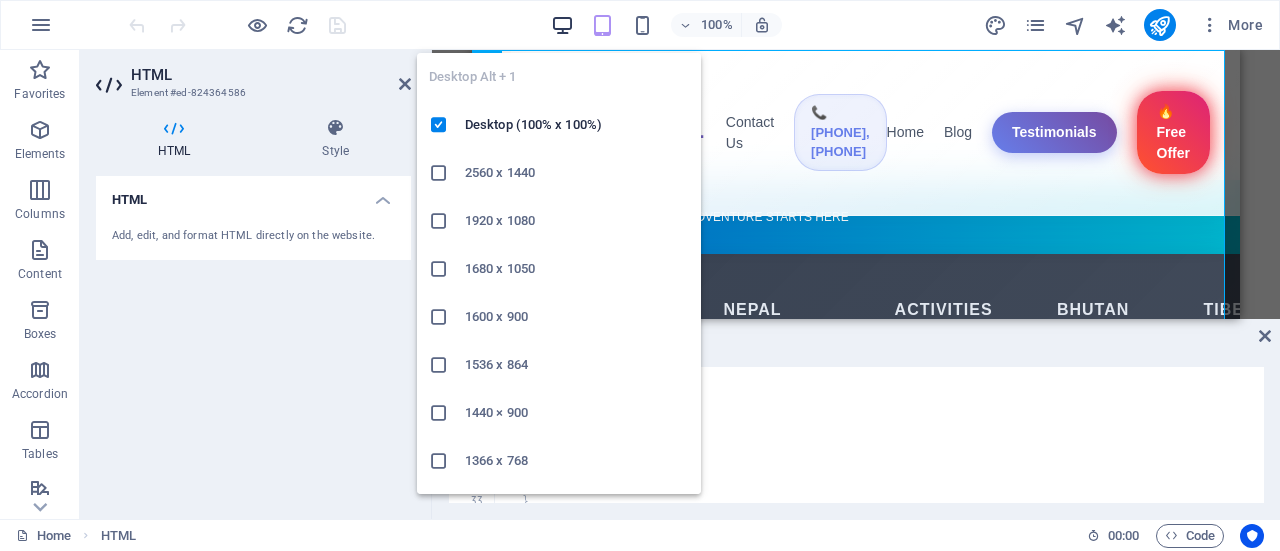 click at bounding box center [562, 25] 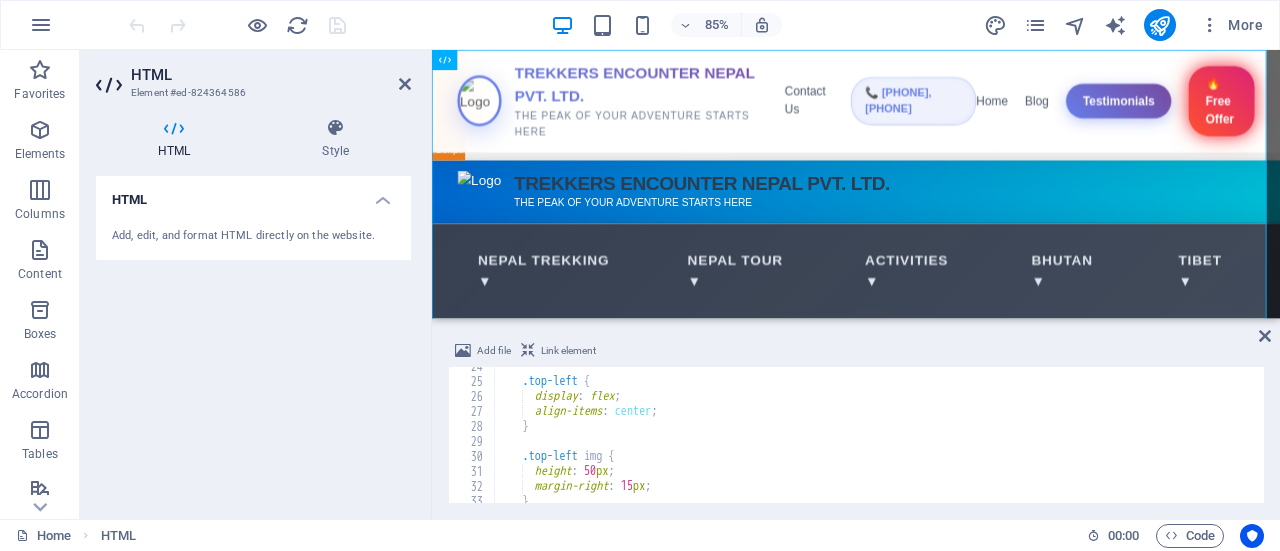 click on "HTML Add, edit, and format HTML directly on the website." at bounding box center [253, 339] 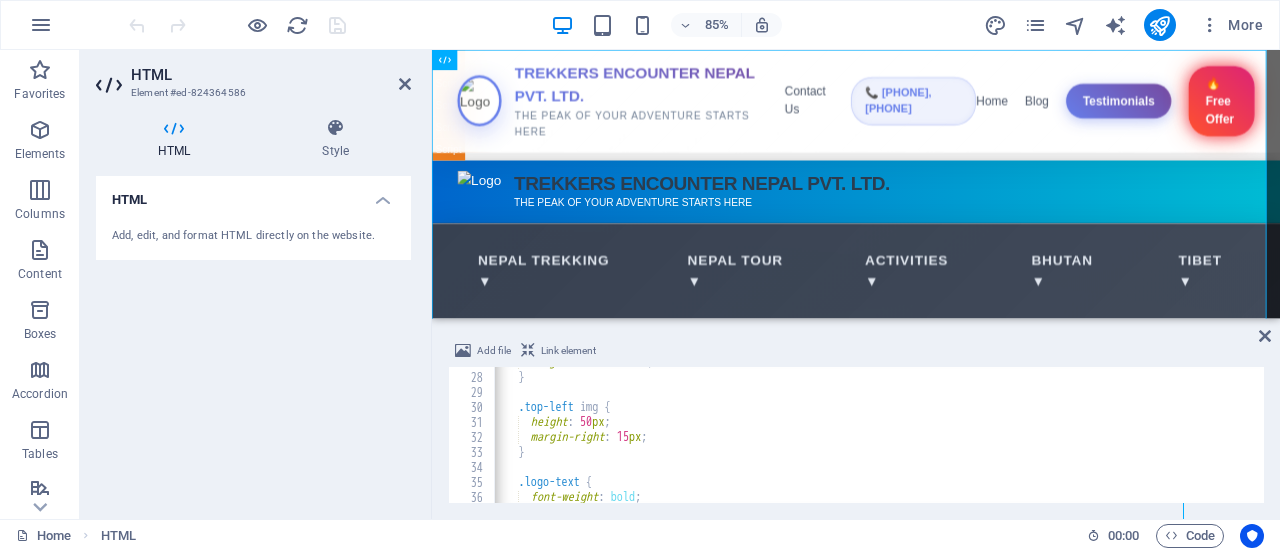 scroll, scrollTop: 412, scrollLeft: 0, axis: vertical 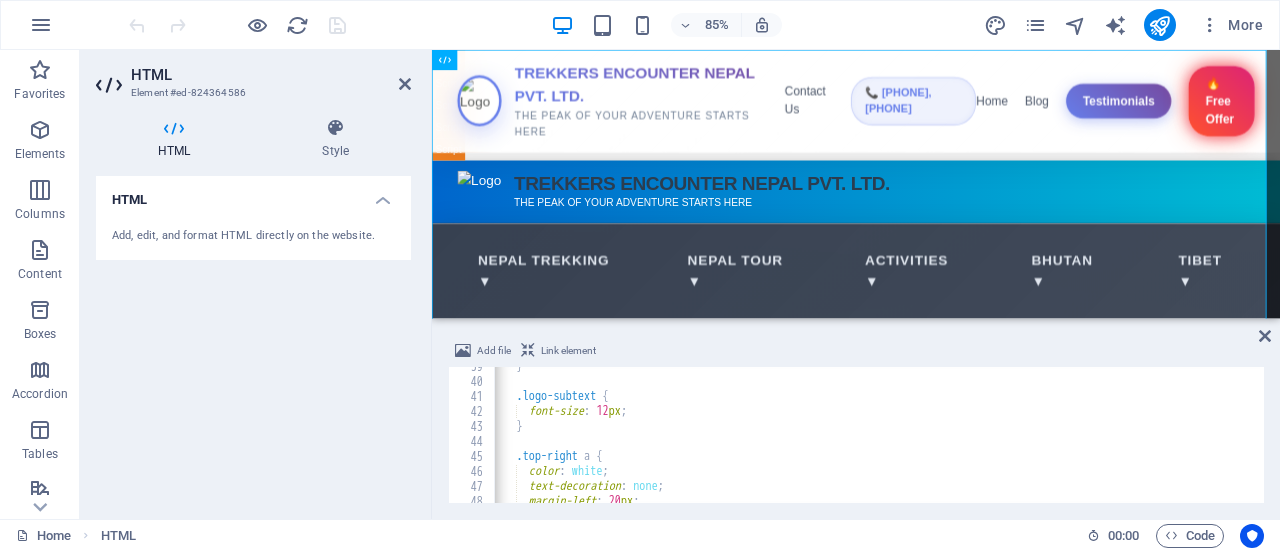 type on "text-decoration: none;" 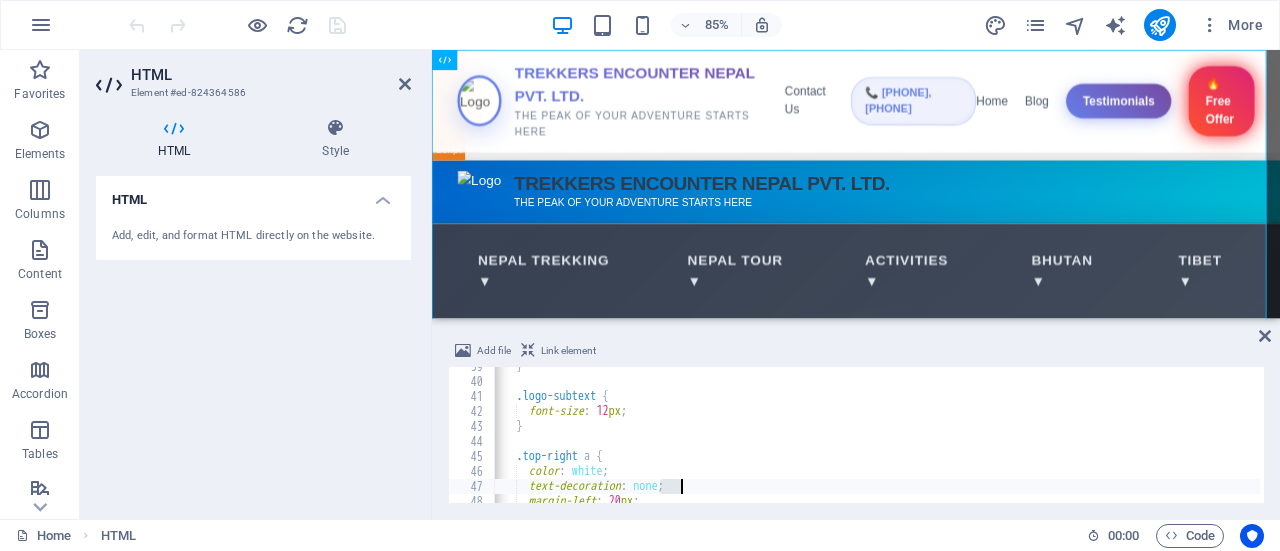 drag, startPoint x: 662, startPoint y: 493, endPoint x: 701, endPoint y: 484, distance: 40.024994 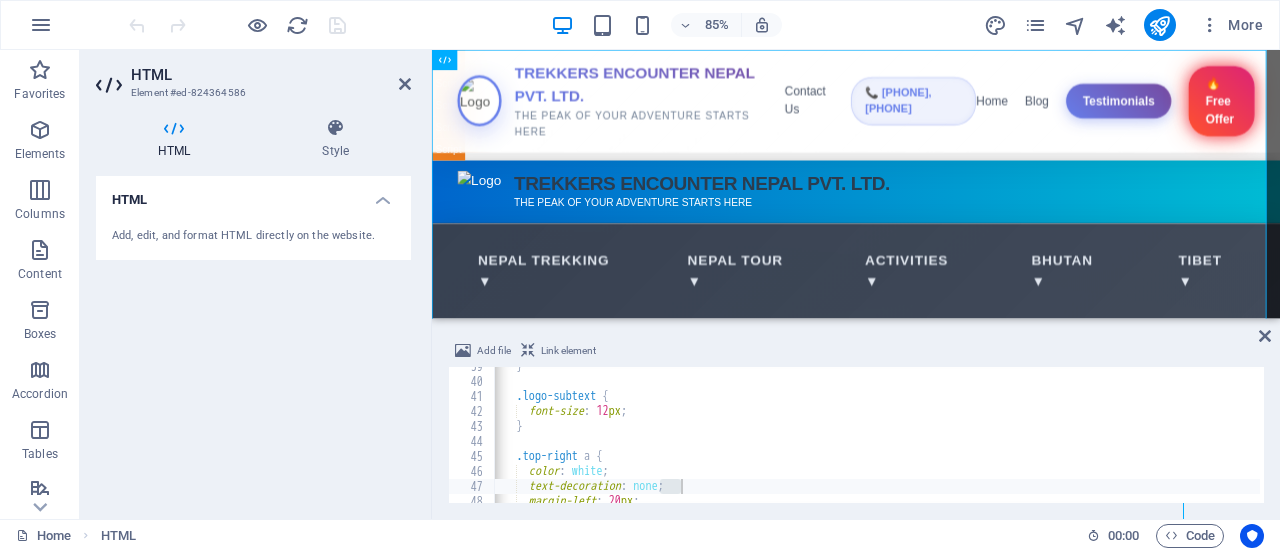 click on "HTML Add, edit, and format HTML directly on the website." at bounding box center [253, 339] 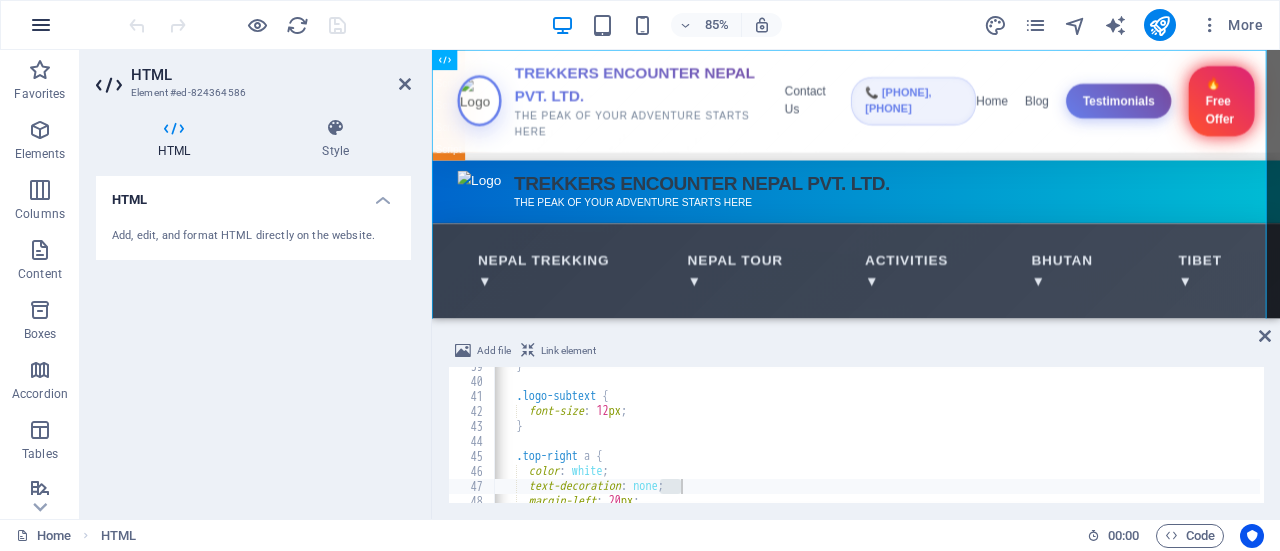 click at bounding box center [41, 25] 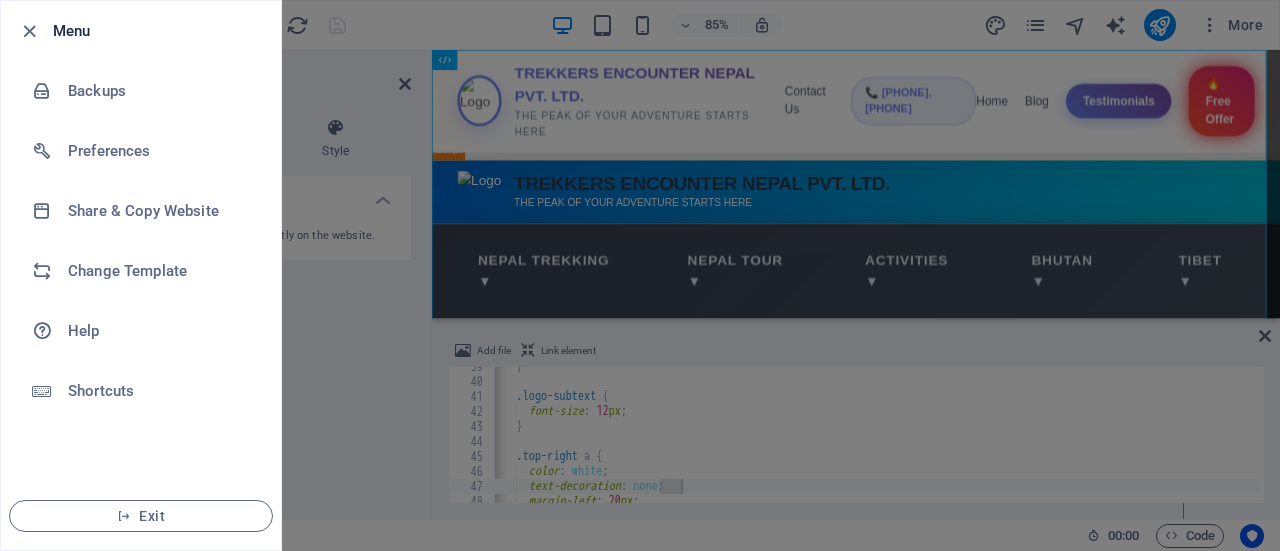 click at bounding box center [640, 275] 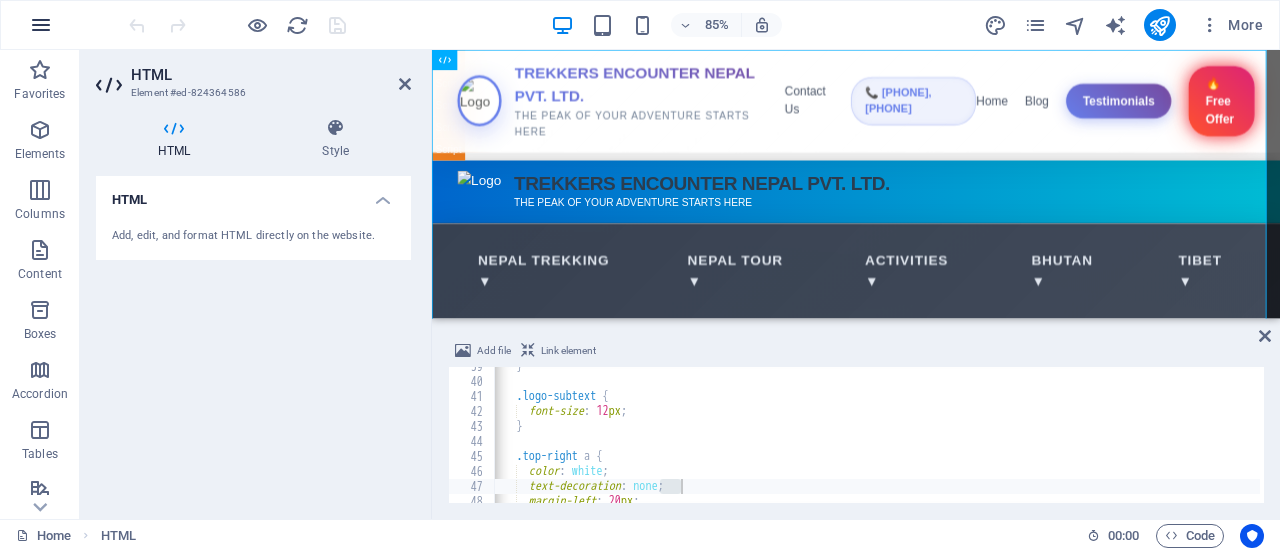 click at bounding box center (41, 25) 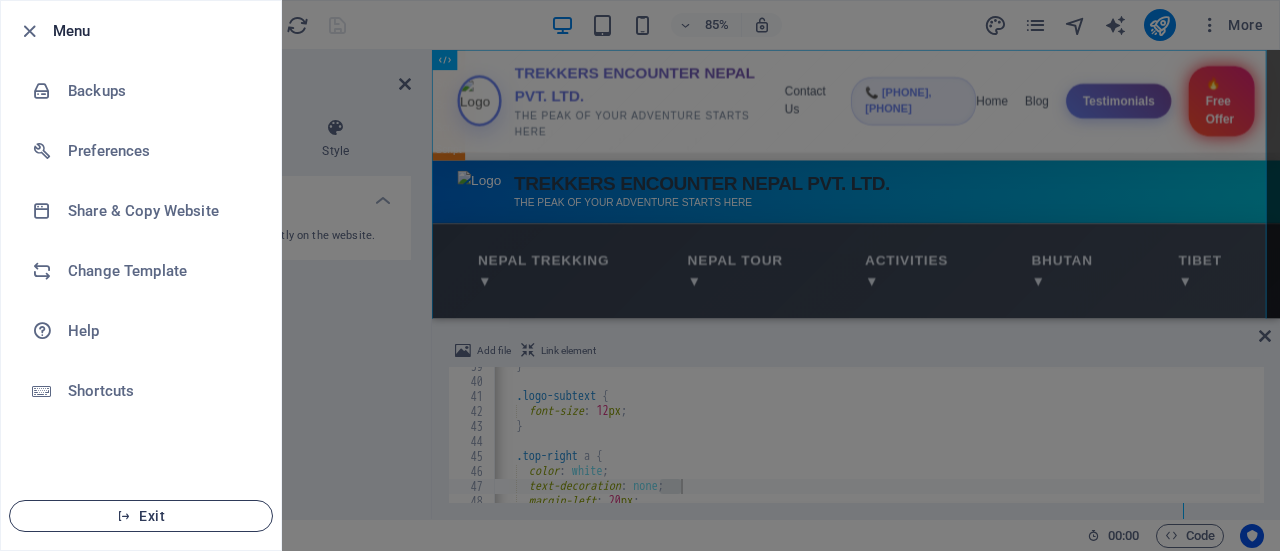 click on "Exit" at bounding box center (141, 516) 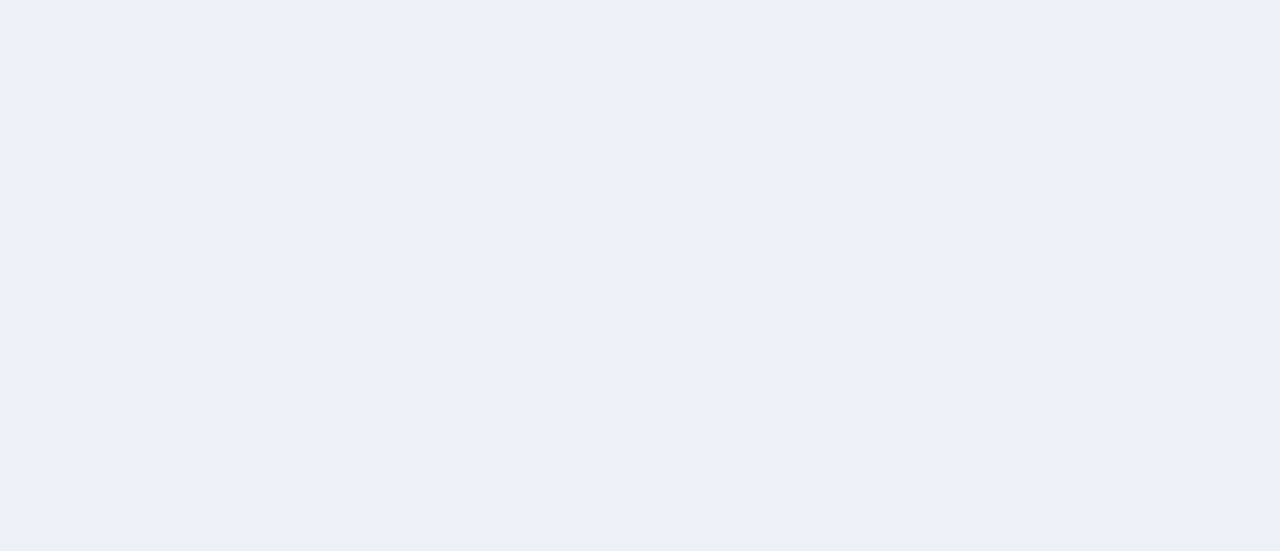 scroll, scrollTop: 0, scrollLeft: 0, axis: both 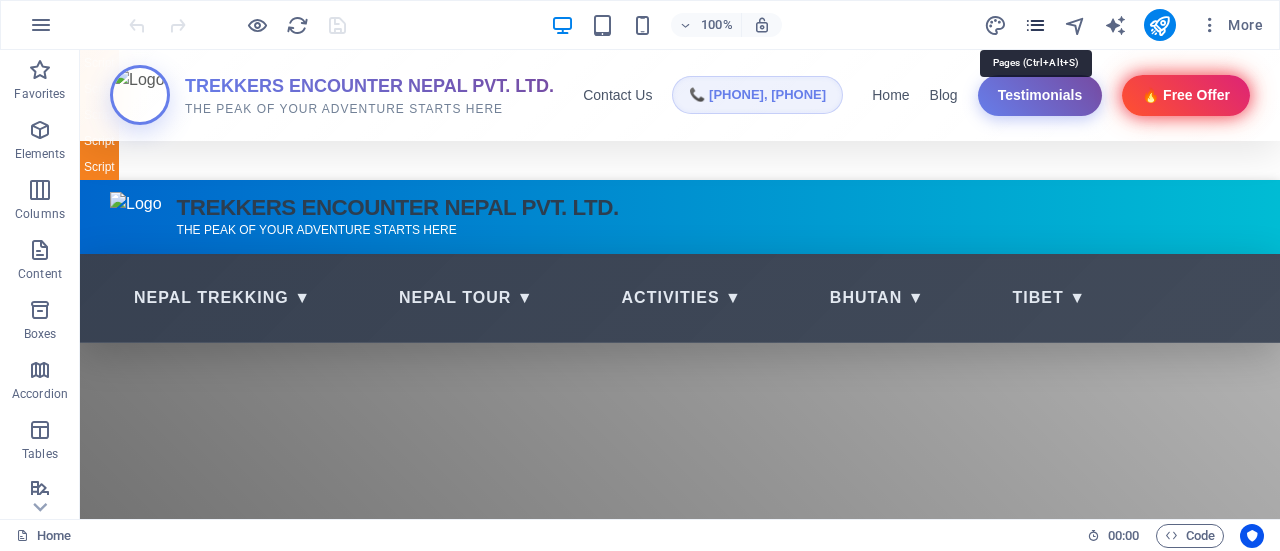 click at bounding box center [1035, 25] 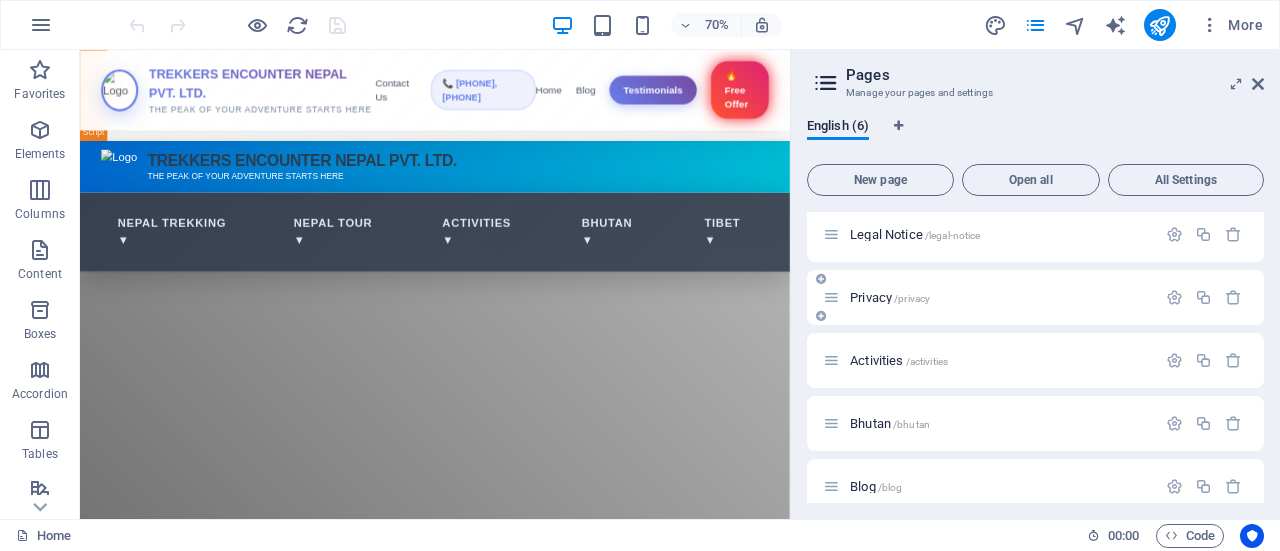 scroll, scrollTop: 86, scrollLeft: 0, axis: vertical 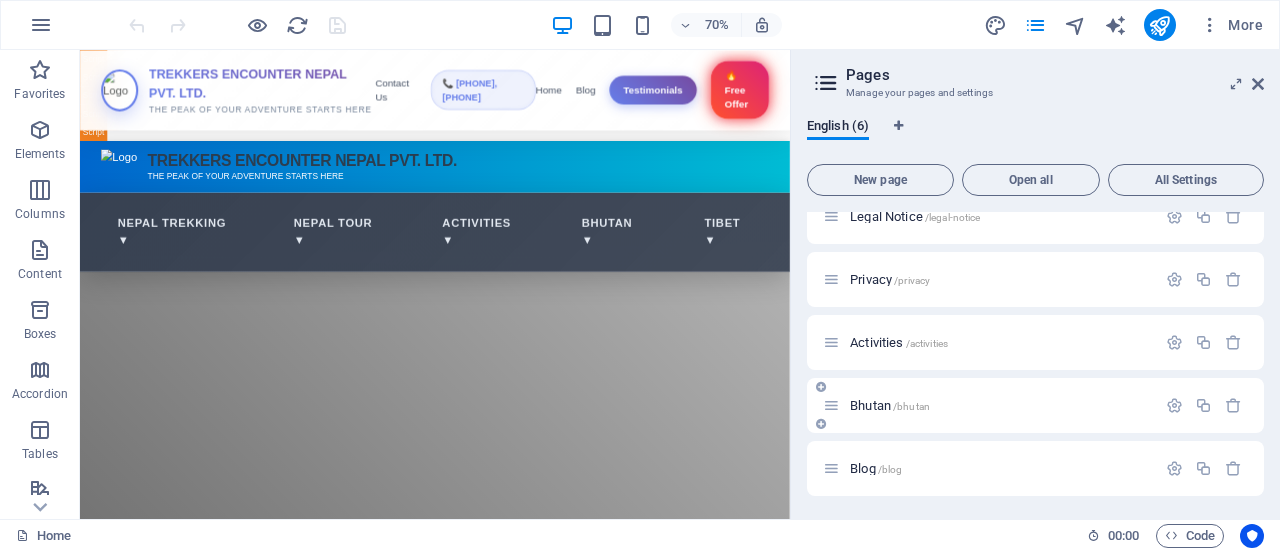 click on "/bhutan" at bounding box center (911, 406) 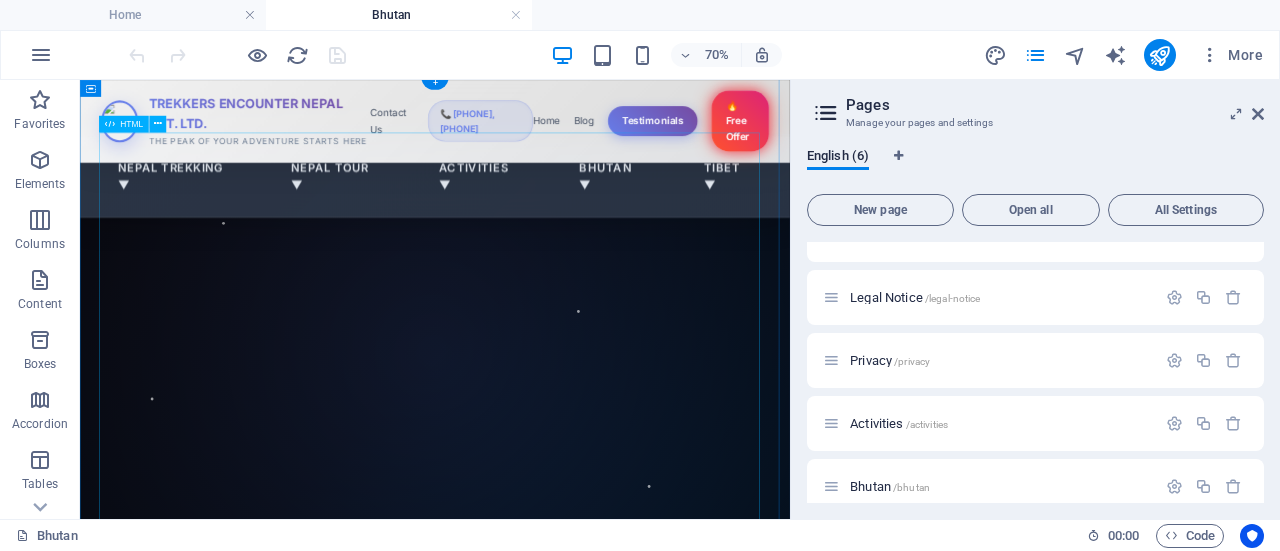 scroll, scrollTop: 0, scrollLeft: 0, axis: both 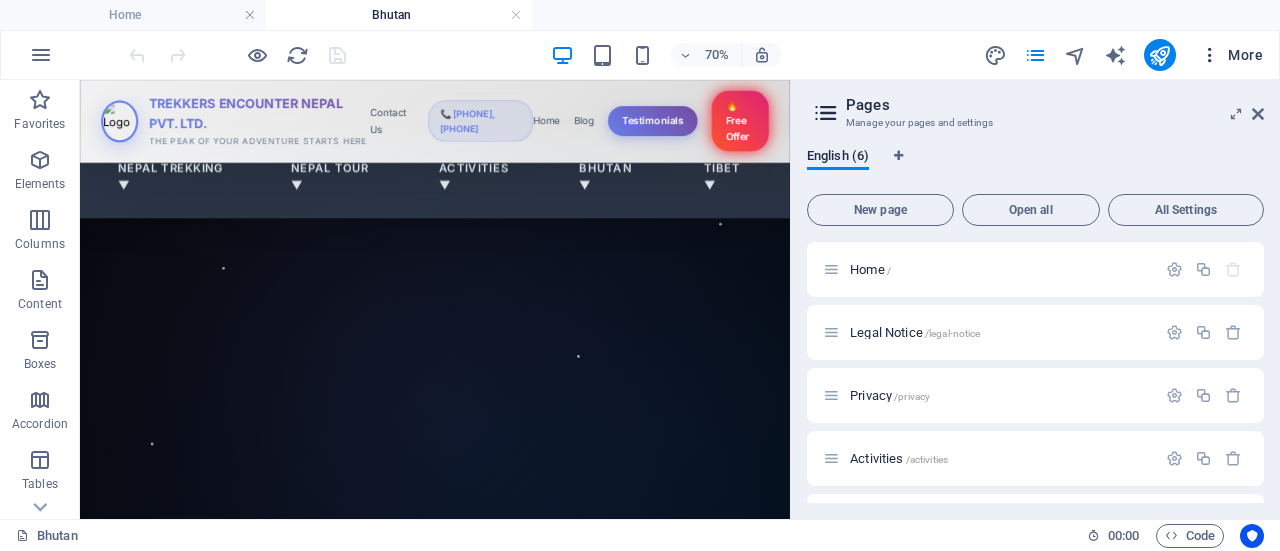 click at bounding box center [1210, 55] 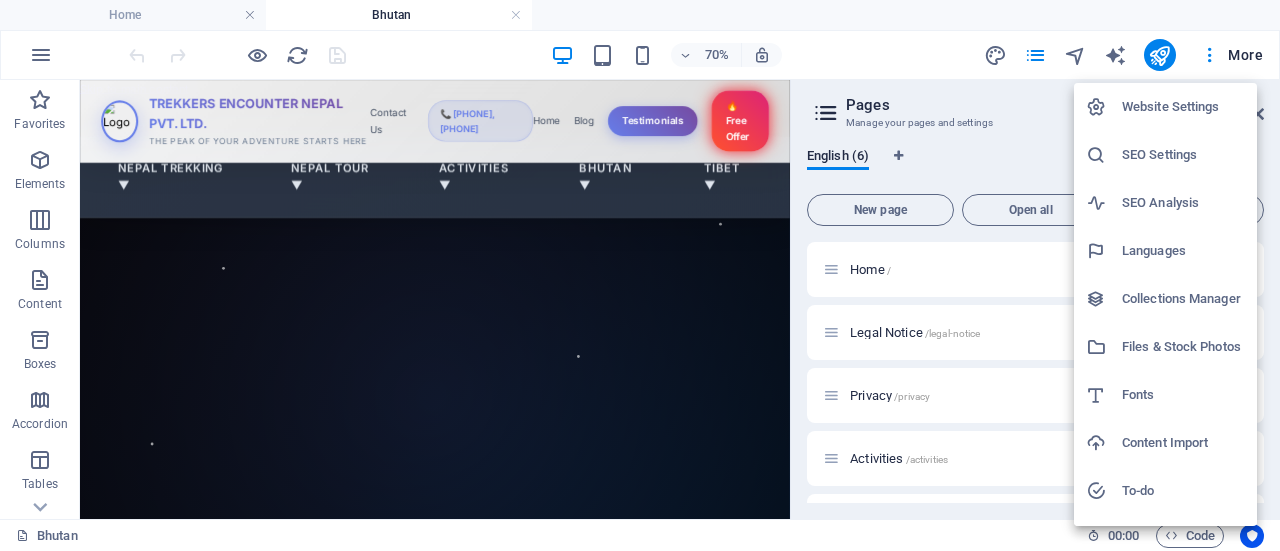 click at bounding box center (640, 275) 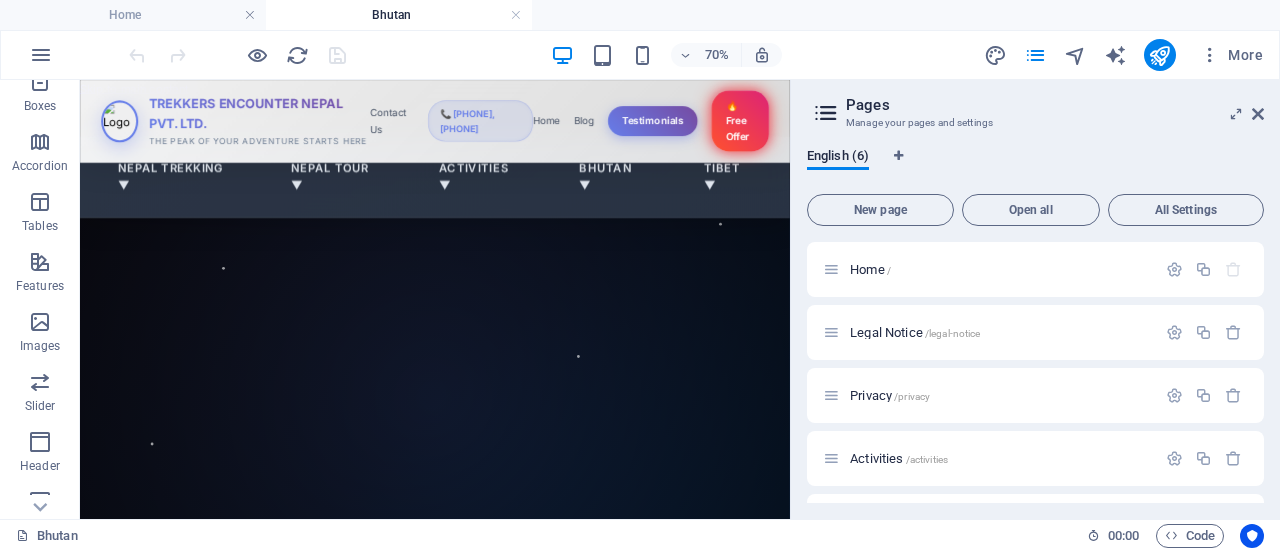 scroll, scrollTop: 262, scrollLeft: 0, axis: vertical 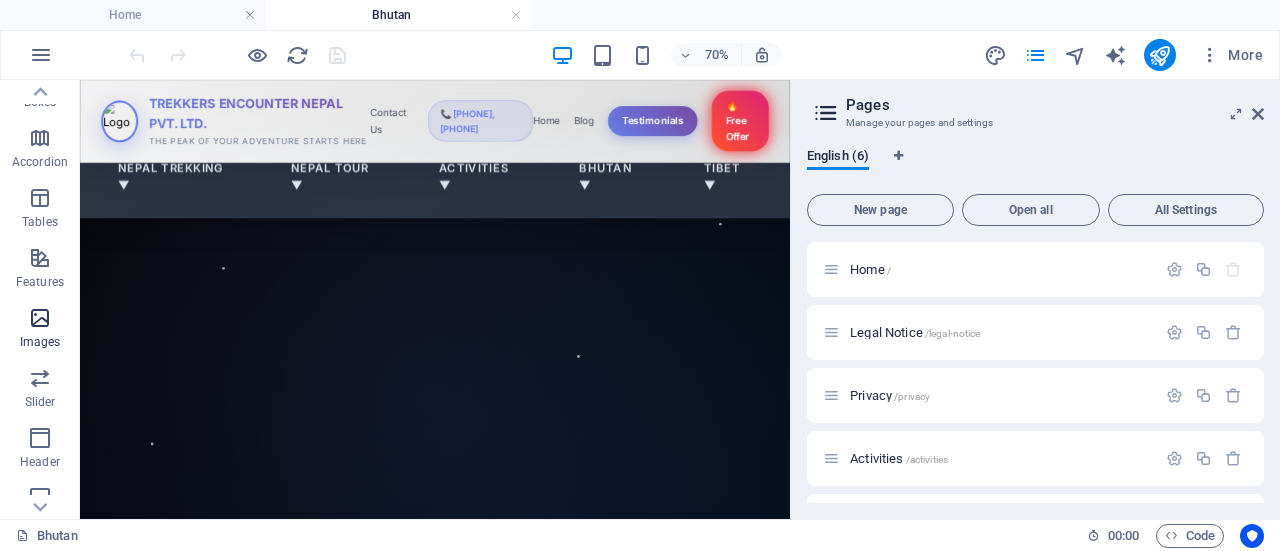 click on "Images" at bounding box center (40, 330) 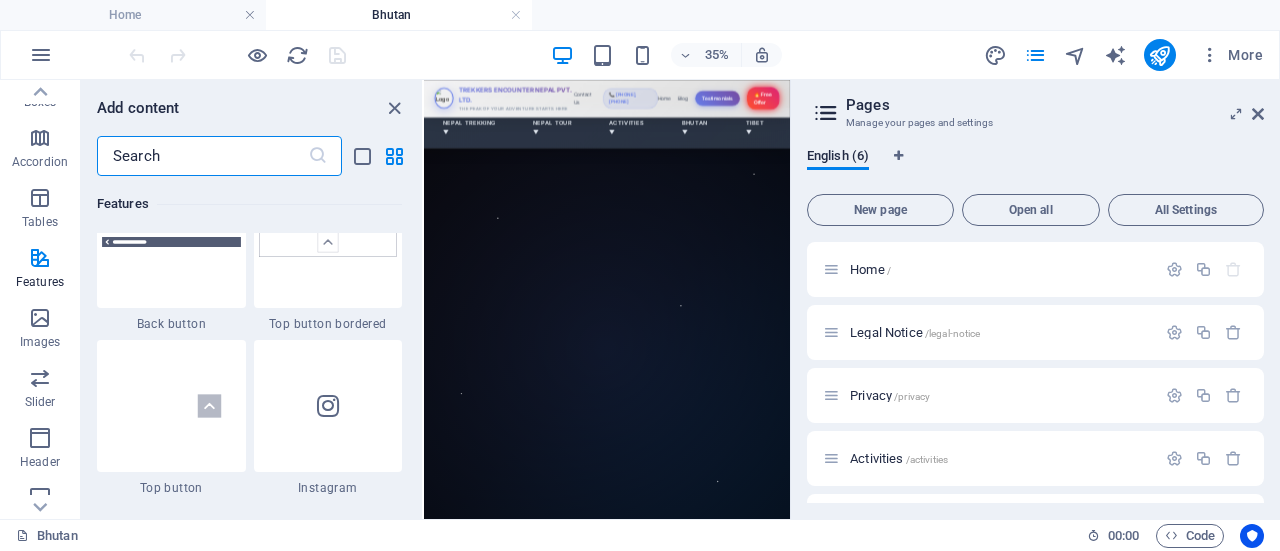 scroll, scrollTop: 9490, scrollLeft: 0, axis: vertical 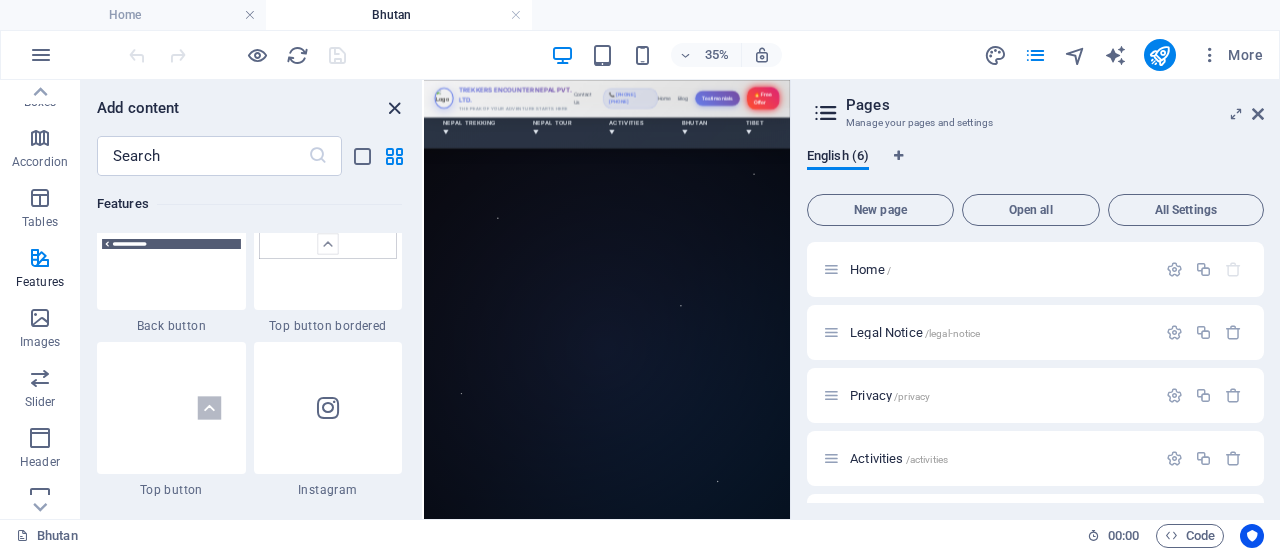 click at bounding box center (394, 108) 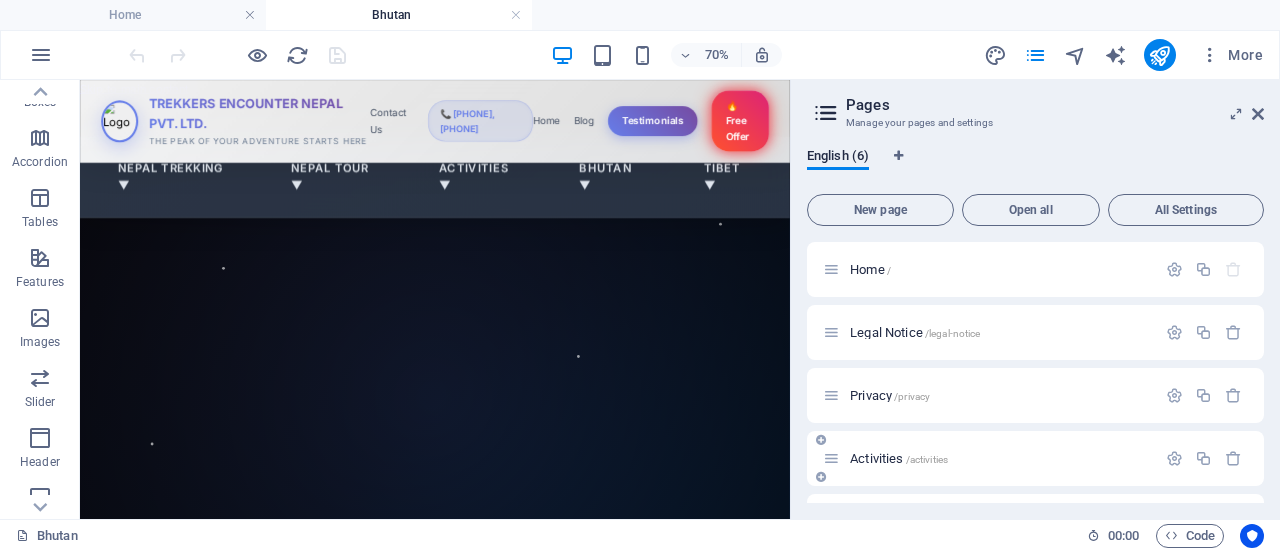 scroll, scrollTop: 116, scrollLeft: 0, axis: vertical 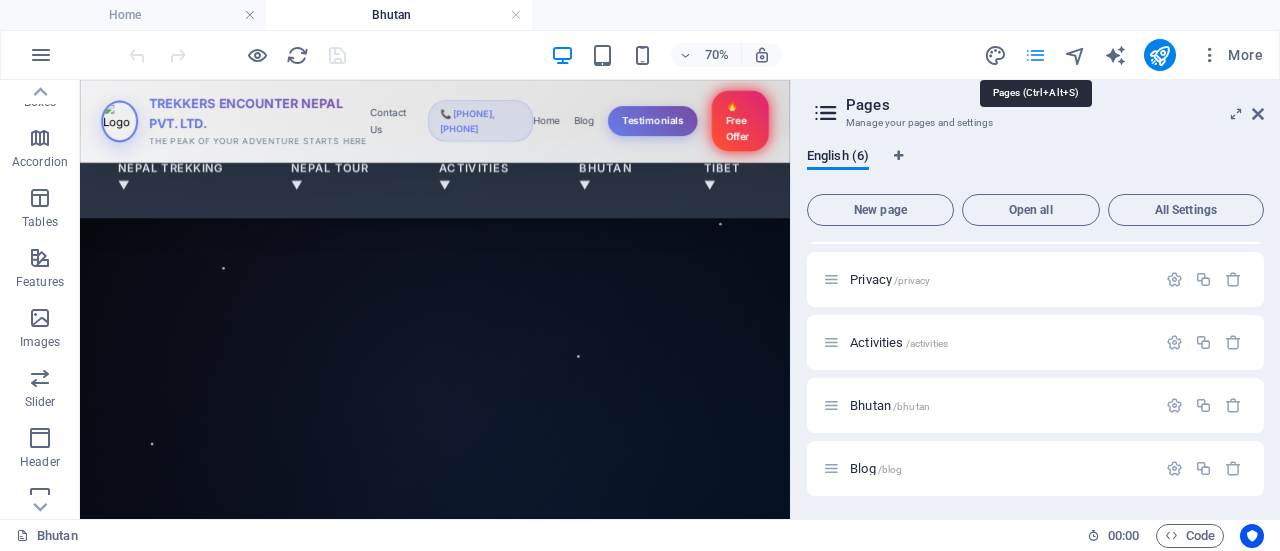 click at bounding box center [1035, 55] 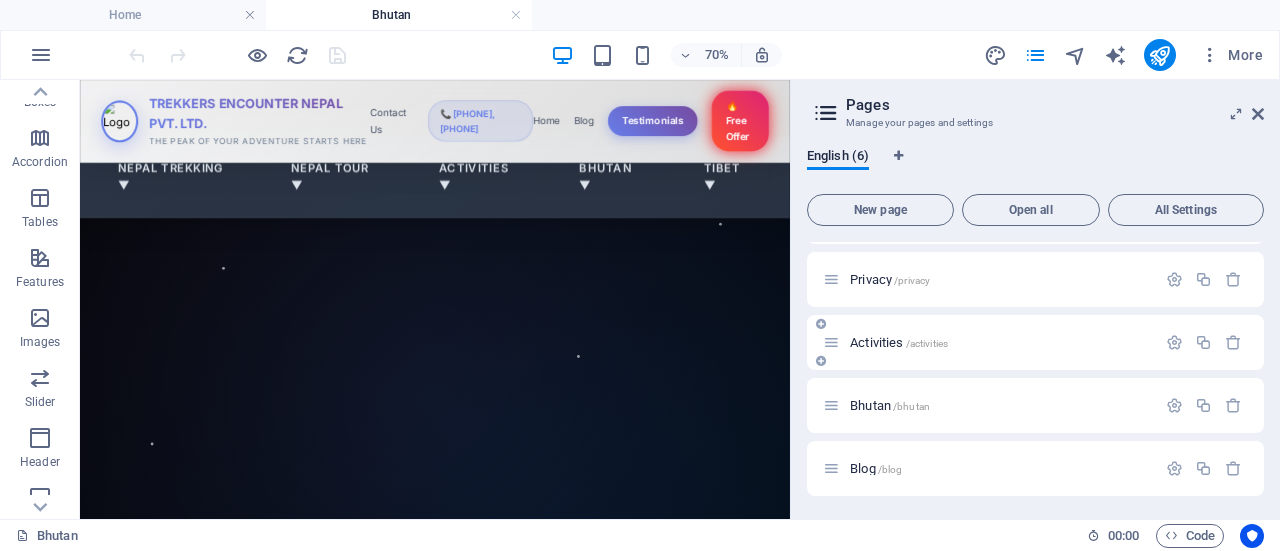 scroll, scrollTop: 0, scrollLeft: 0, axis: both 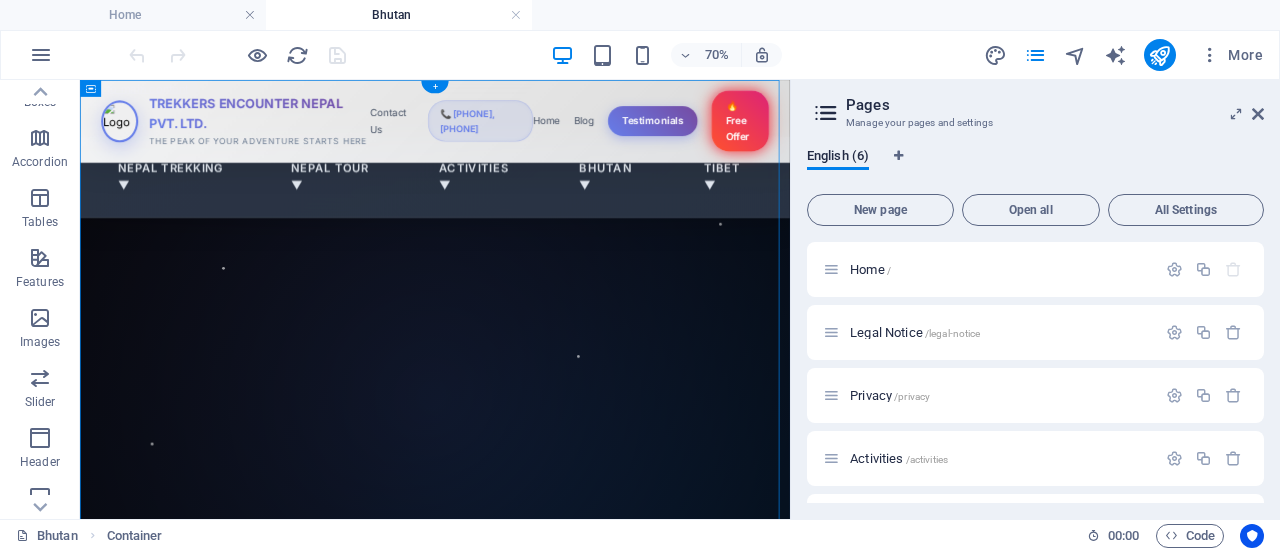 drag, startPoint x: 114, startPoint y: 489, endPoint x: 95, endPoint y: 485, distance: 19.416489 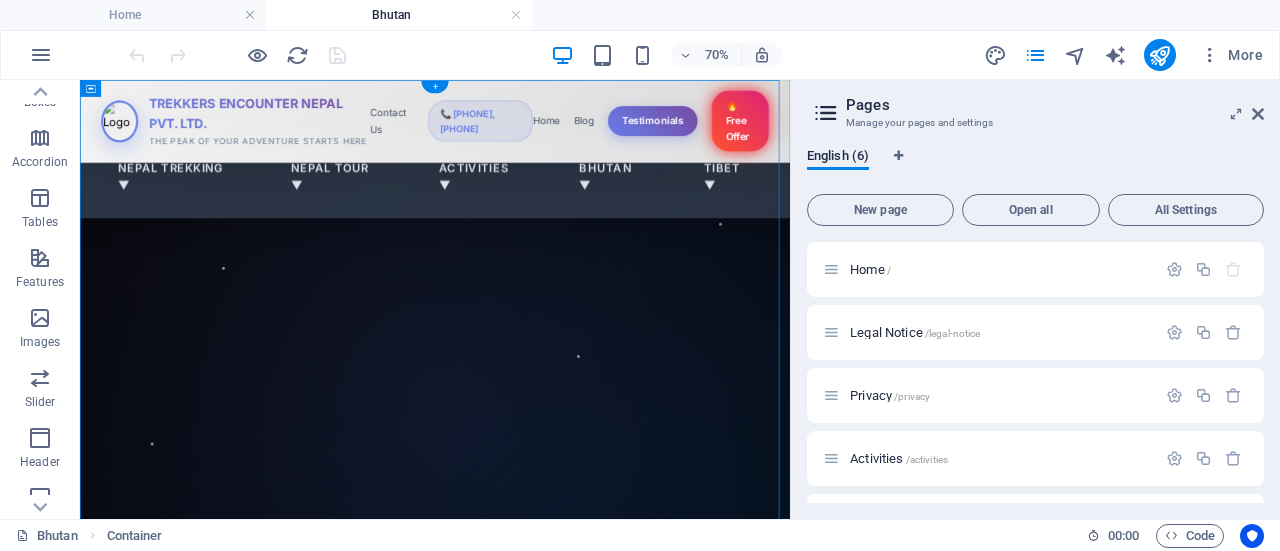 click on "Nepal Heritage Tour - Explore the Himalayas
TREKKERS ENCOUNTER NEPAL PVT. LTD.
THE PEAK OF YOUR ADVENTURE STARTS HERE
Contact Us
📞 +977-9865356237, 9845712103
Home
Blog
Testimonials
🔥 Free Offer
Nepal Trekking ▼
Nepal Tour ▼
Activities ▼
Bhutan ▼
Tibet ▼
N
E
P
A
L
Bhutan Tour
Discover Culture, Legacy & Beauty of the Bhutan
Explore Amazing Tours
Scroll to explore
Bhutan Escapes
Challenging" at bounding box center (587, 943) 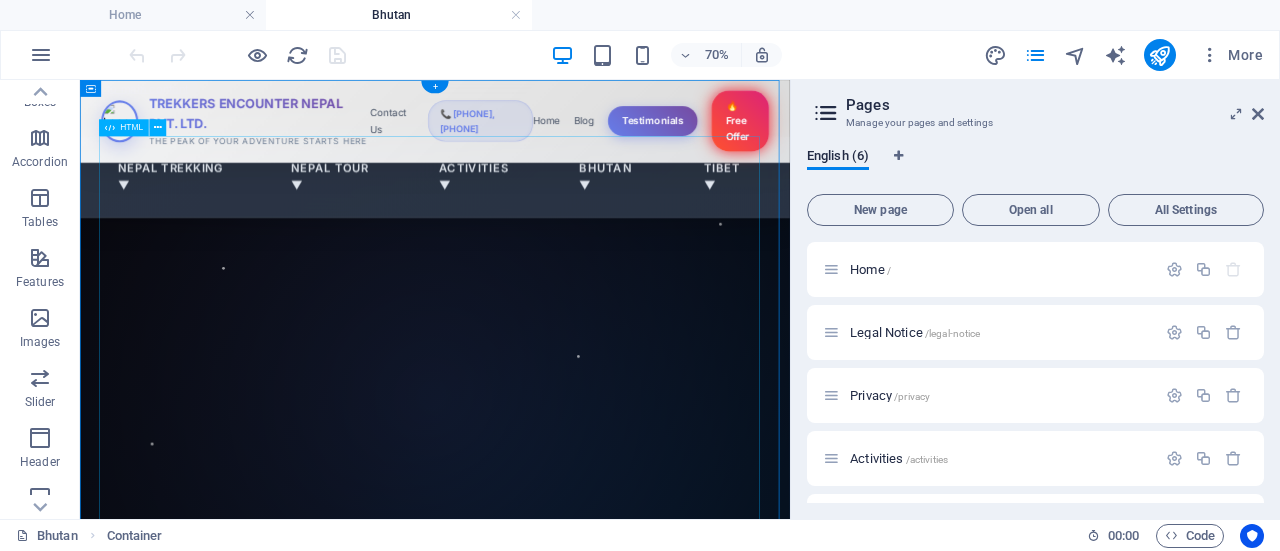 click on "Nepal Heritage Tour - Explore the Himalayas
TREKKERS ENCOUNTER NEPAL PVT. LTD.
THE PEAK OF YOUR ADVENTURE STARTS HERE
Contact Us
📞 +977-9865356237, 9845712103
Home
Blog
Testimonials
🔥 Free Offer
Nepal Trekking ▼
Nepal Tour ▼
Activities ▼
Bhutan ▼
Tibet ▼
N
E
P
A
L
Bhutan Tour
Discover Culture, Legacy & Beauty of the Bhutan
Explore Amazing Tours
Scroll to explore
Bhutan Escapes
Challenging" at bounding box center [587, 943] 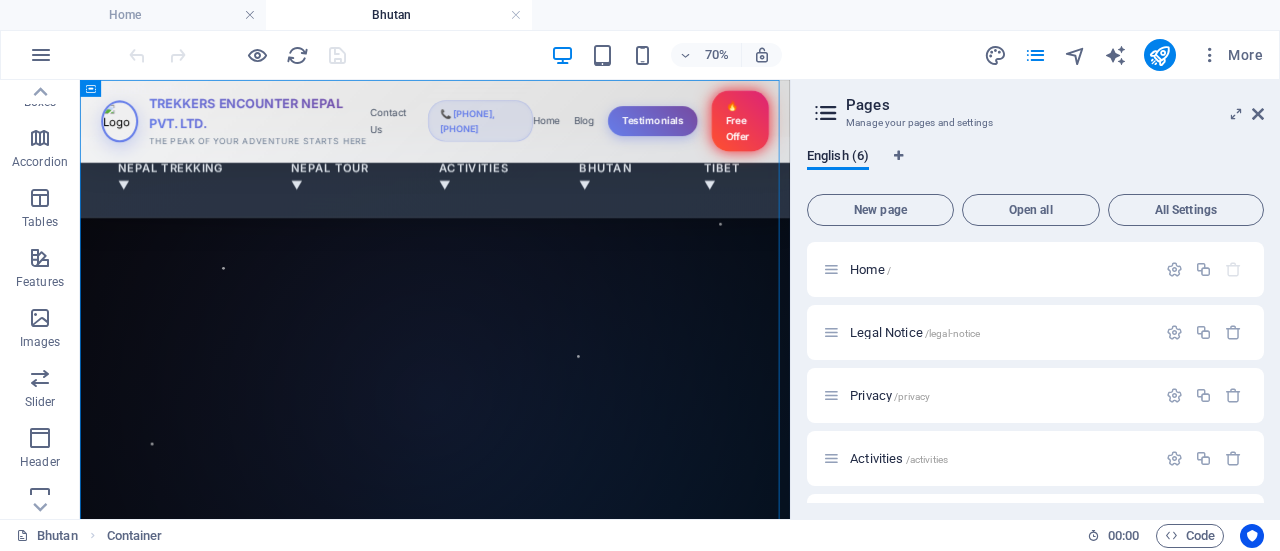 drag, startPoint x: 105, startPoint y: 482, endPoint x: 79, endPoint y: 478, distance: 26.305893 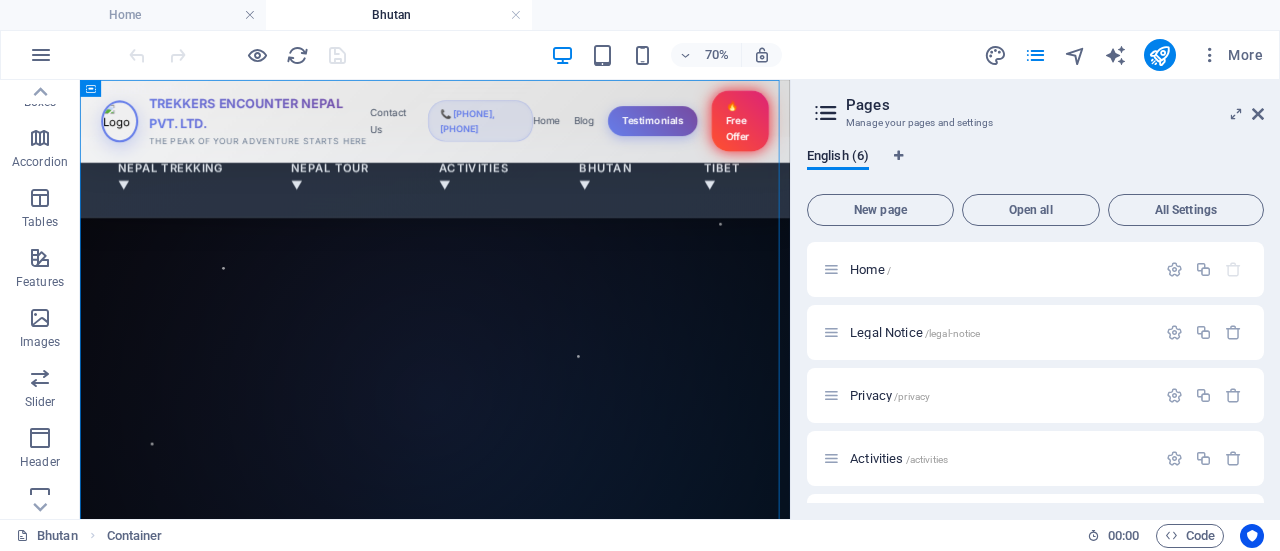 click on "Skip to main content
Nepal Heritage Tour - Explore the Himalayas
TREKKERS ENCOUNTER NEPAL PVT. LTD.
THE PEAK OF YOUR ADVENTURE STARTS HERE
Contact Us
📞 +977-9865356237, 9845712103
Home
Blog
Testimonials
🔥 Free Offer
Nepal Trekking ▼
Nepal Tour ▼
Activities ▼
Bhutan ▼
Tibet ▼
N
E
P
A
L
Bhutan Tour
Discover Culture, Legacy & Beauty of the Bhutan
Explore Amazing Tours
Scroll to explore
Bhutan Escapes" at bounding box center (587, 929) 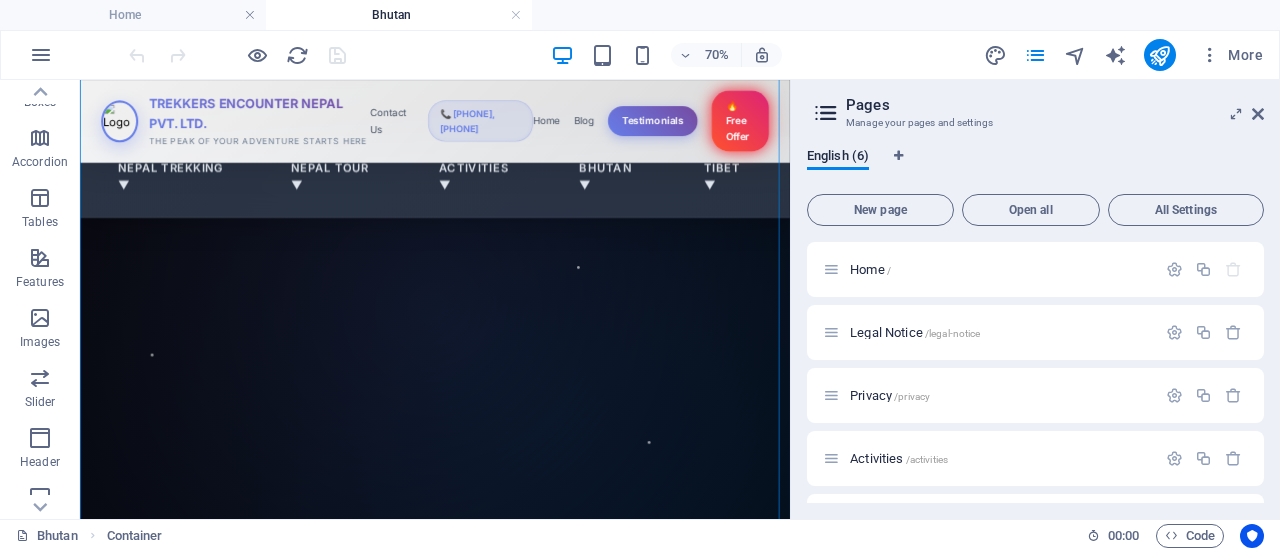 scroll, scrollTop: 0, scrollLeft: 0, axis: both 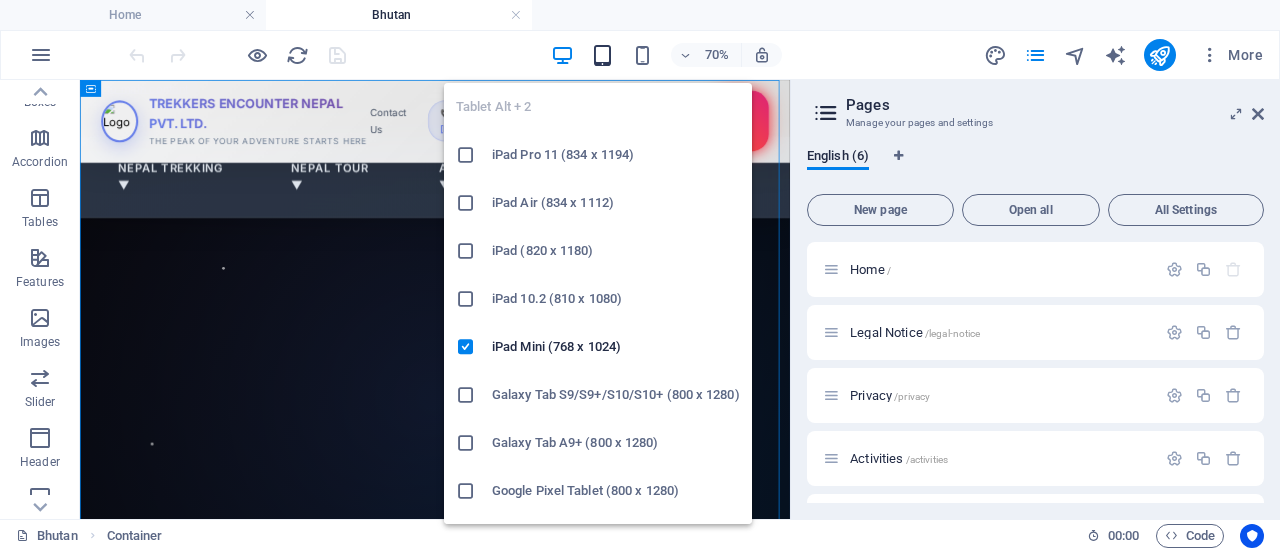 click at bounding box center [602, 55] 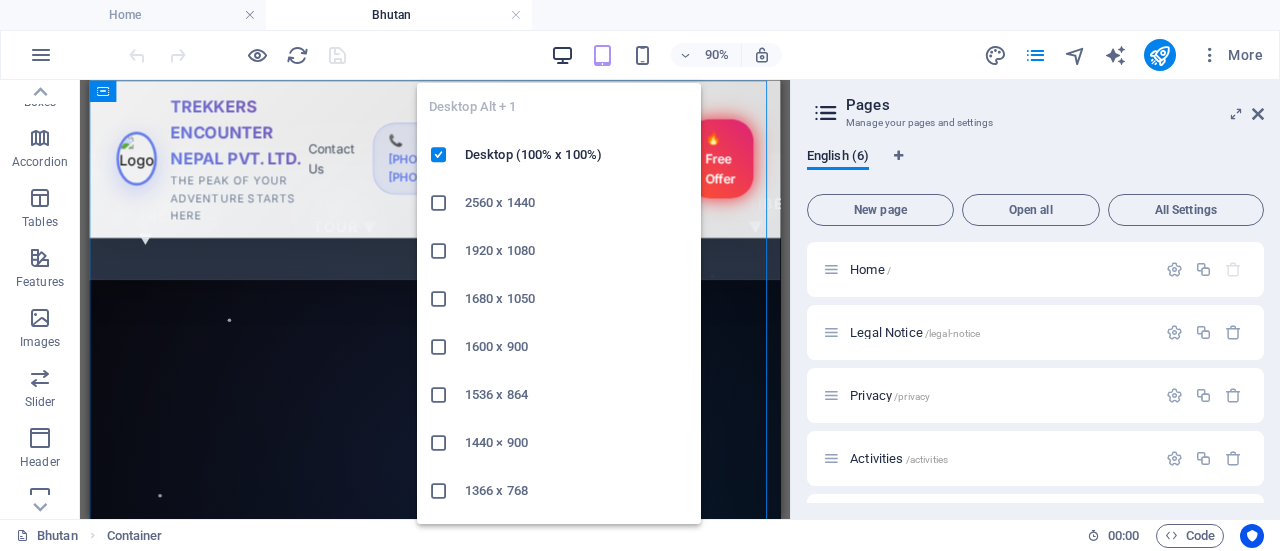 click at bounding box center (562, 55) 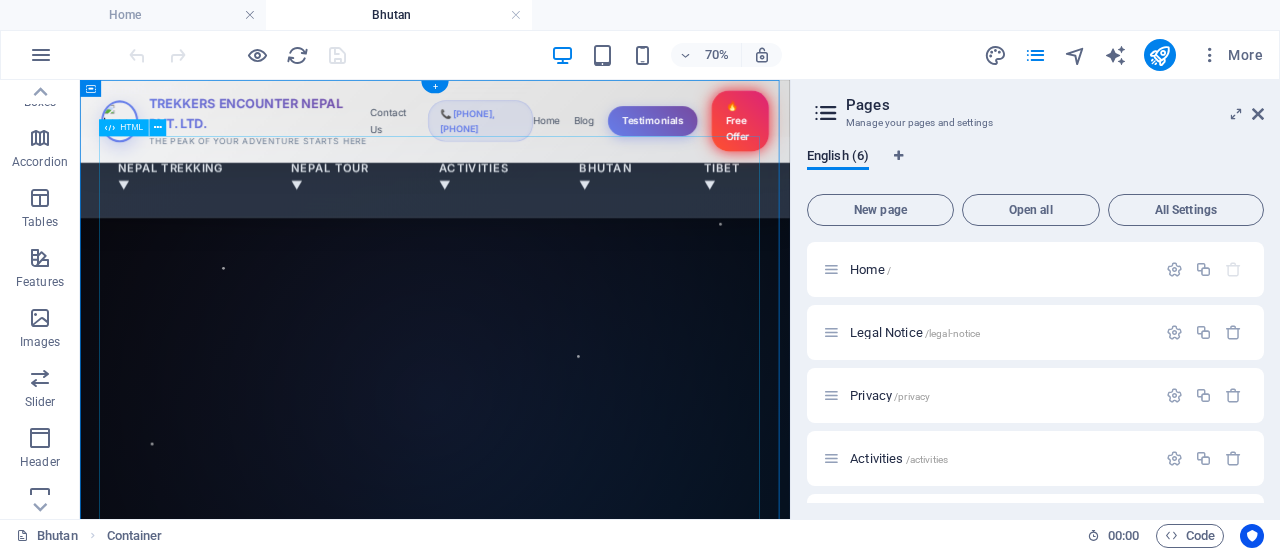 click on "Nepal Heritage Tour - Explore the Himalayas
TREKKERS ENCOUNTER NEPAL PVT. LTD.
THE PEAK OF YOUR ADVENTURE STARTS HERE
Contact Us
📞 +977-9865356237, 9845712103
Home
Blog
Testimonials
🔥 Free Offer
Nepal Trekking ▼
Nepal Tour ▼
Activities ▼
Bhutan ▼
Tibet ▼
N
E
P
A
L
Bhutan Tour
Discover Culture, Legacy & Beauty of the Bhutan
Explore Amazing Tours
Scroll to explore
Bhutan Escapes
Challenging" at bounding box center [587, 943] 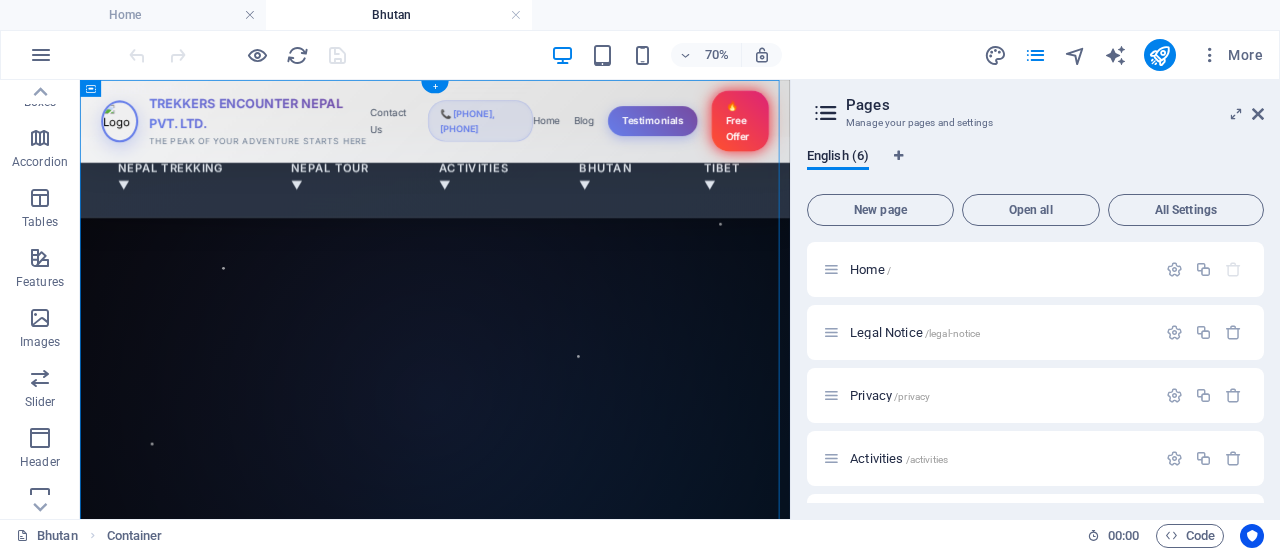 drag, startPoint x: 103, startPoint y: 508, endPoint x: 199, endPoint y: 502, distance: 96.18732 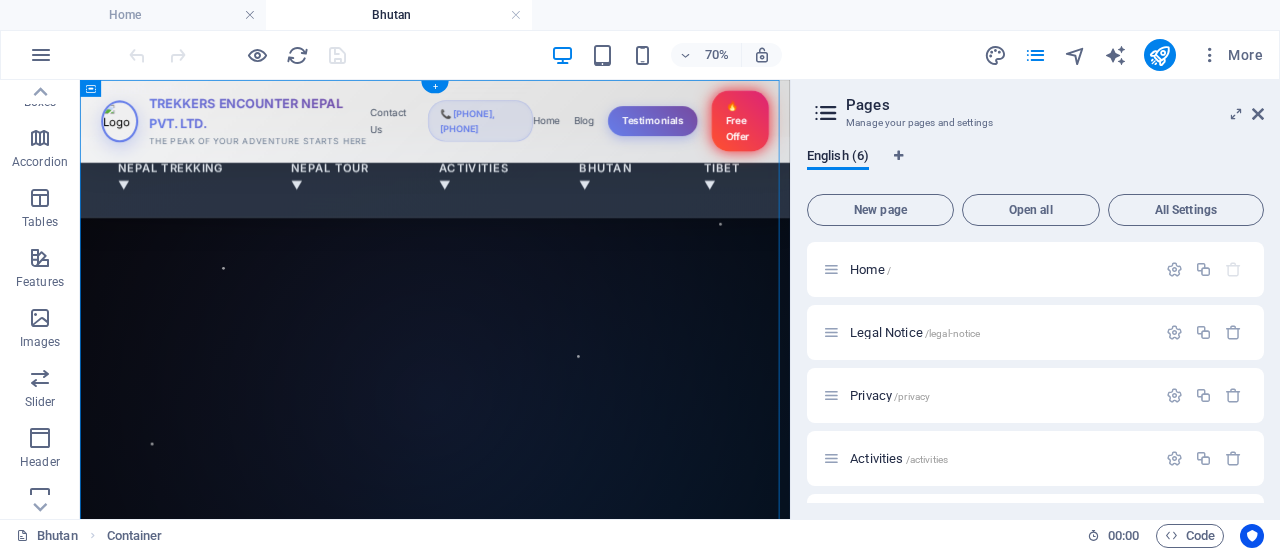 click on "Nepal Heritage Tour - Explore the Himalayas
TREKKERS ENCOUNTER NEPAL PVT. LTD.
THE PEAK OF YOUR ADVENTURE STARTS HERE
Contact Us
📞 +977-9865356237, 9845712103
Home
Blog
Testimonials
🔥 Free Offer
Nepal Trekking ▼
Nepal Tour ▼
Activities ▼
Bhutan ▼
Tibet ▼
N
E
P
A
L
Bhutan Tour
Discover Culture, Legacy & Beauty of the Bhutan
Explore Amazing Tours
Scroll to explore
Bhutan Escapes
Challenging" at bounding box center [587, 943] 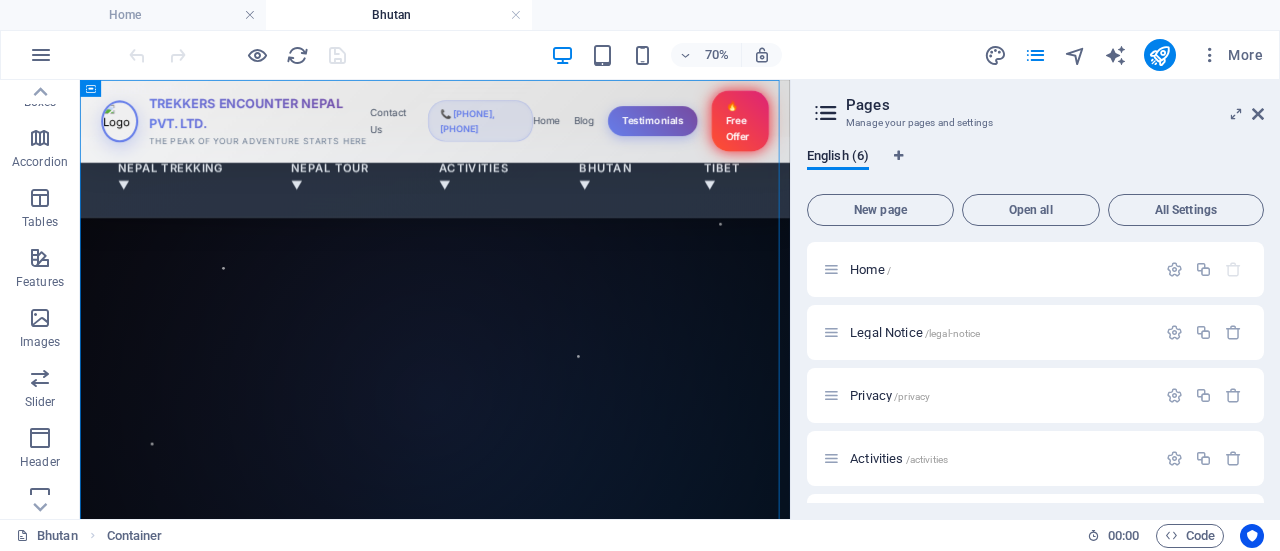 drag, startPoint x: 100, startPoint y: 491, endPoint x: 59, endPoint y: 487, distance: 41.19466 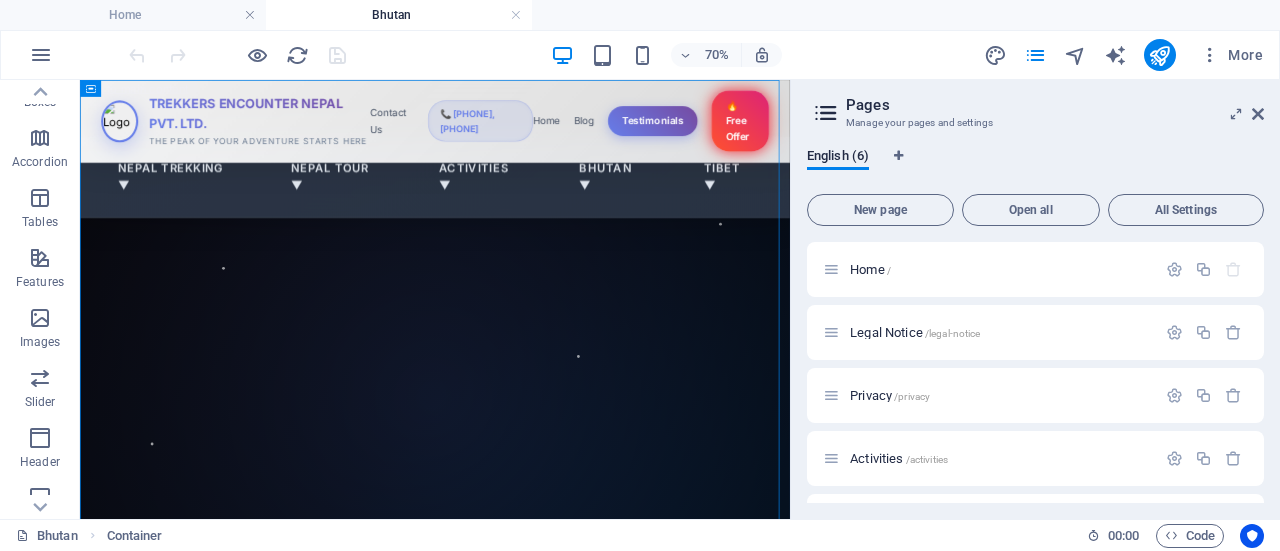 drag, startPoint x: 432, startPoint y: 85, endPoint x: 434, endPoint y: 65, distance: 20.09975 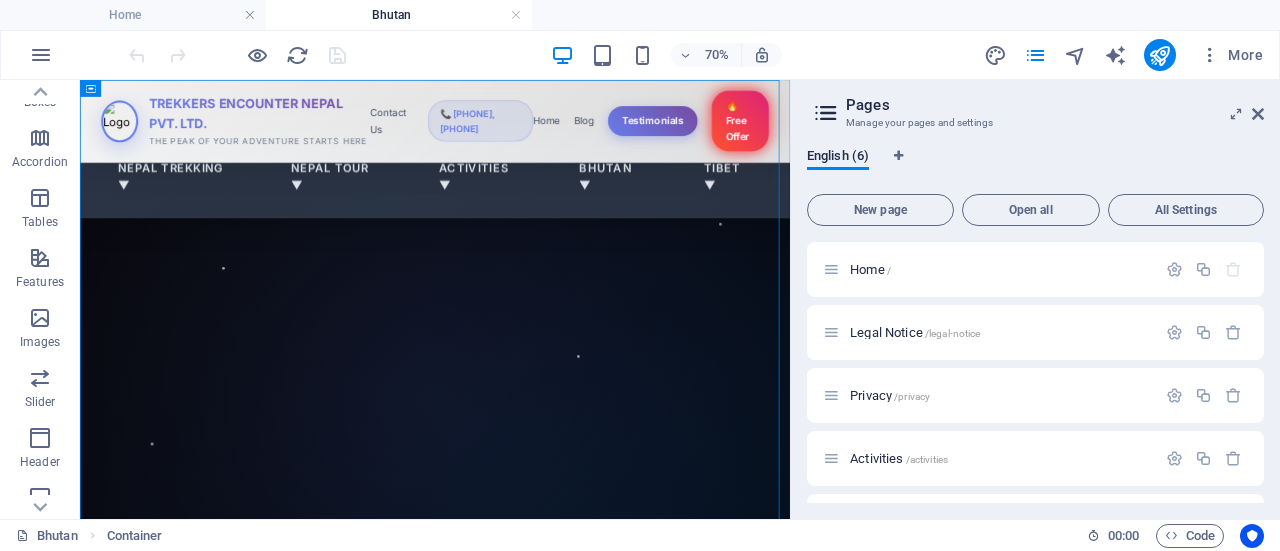 drag, startPoint x: 431, startPoint y: 87, endPoint x: 400, endPoint y: 56, distance: 43.840622 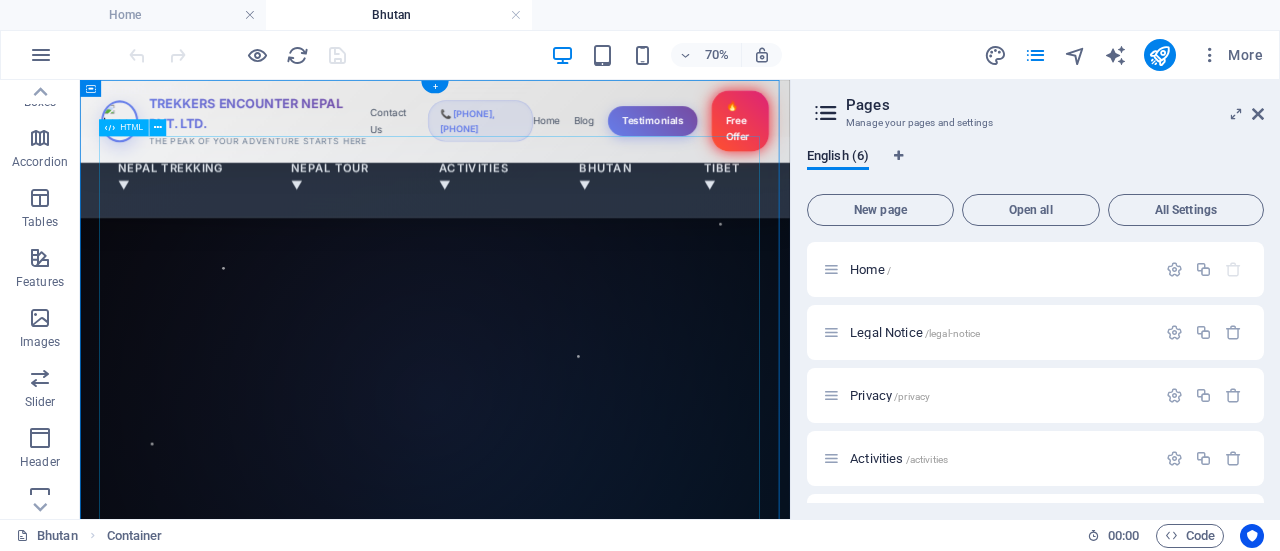 click on "Nepal Heritage Tour - Explore the Himalayas
TREKKERS ENCOUNTER NEPAL PVT. LTD.
THE PEAK OF YOUR ADVENTURE STARTS HERE
Contact Us
📞 +977-9865356237, 9845712103
Home
Blog
Testimonials
🔥 Free Offer
Nepal Trekking ▼
Nepal Tour ▼
Activities ▼
Bhutan ▼
Tibet ▼
N
E
P
A
L
Bhutan Tour
Discover Culture, Legacy & Beauty of the Bhutan
Explore Amazing Tours
Scroll to explore
Bhutan Escapes
Challenging" at bounding box center [587, 943] 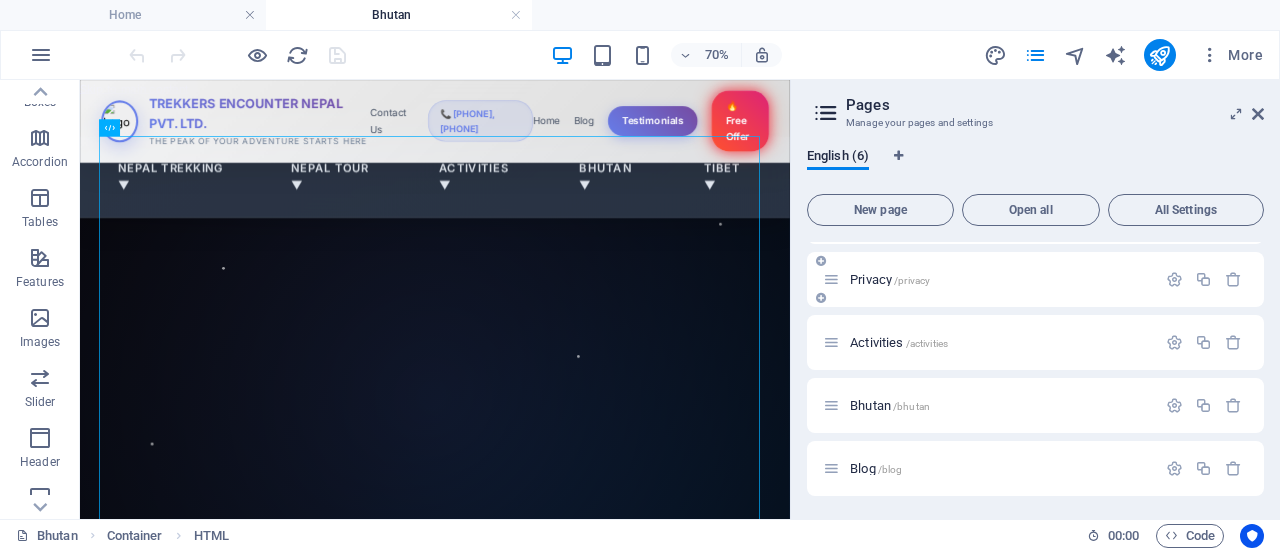 scroll, scrollTop: 0, scrollLeft: 0, axis: both 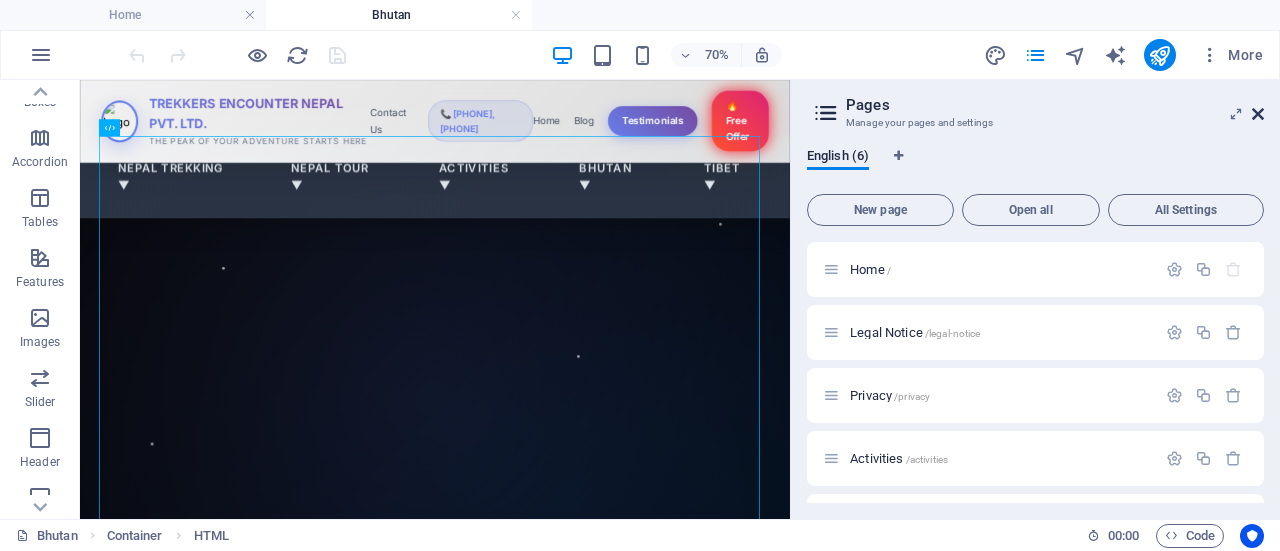 click at bounding box center (1258, 114) 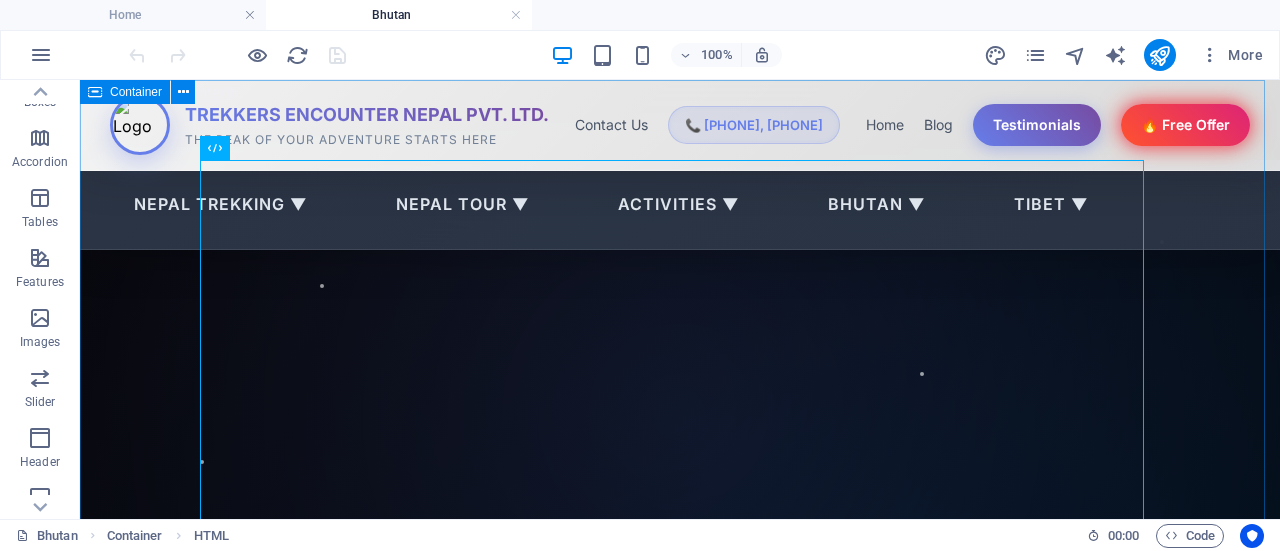 click at bounding box center [95, 92] 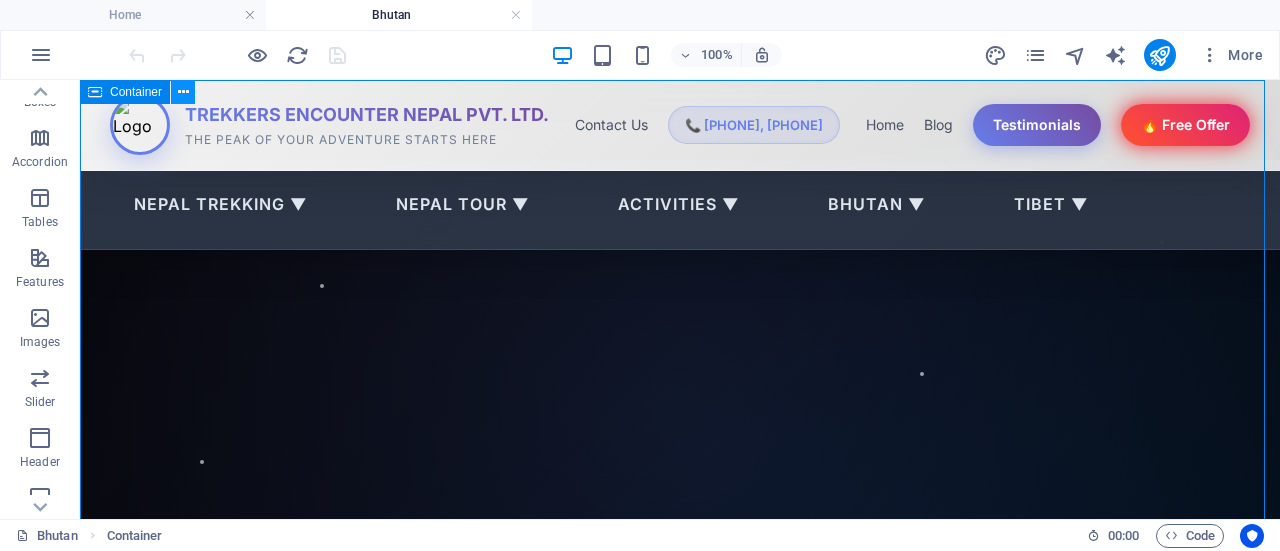 click at bounding box center [183, 92] 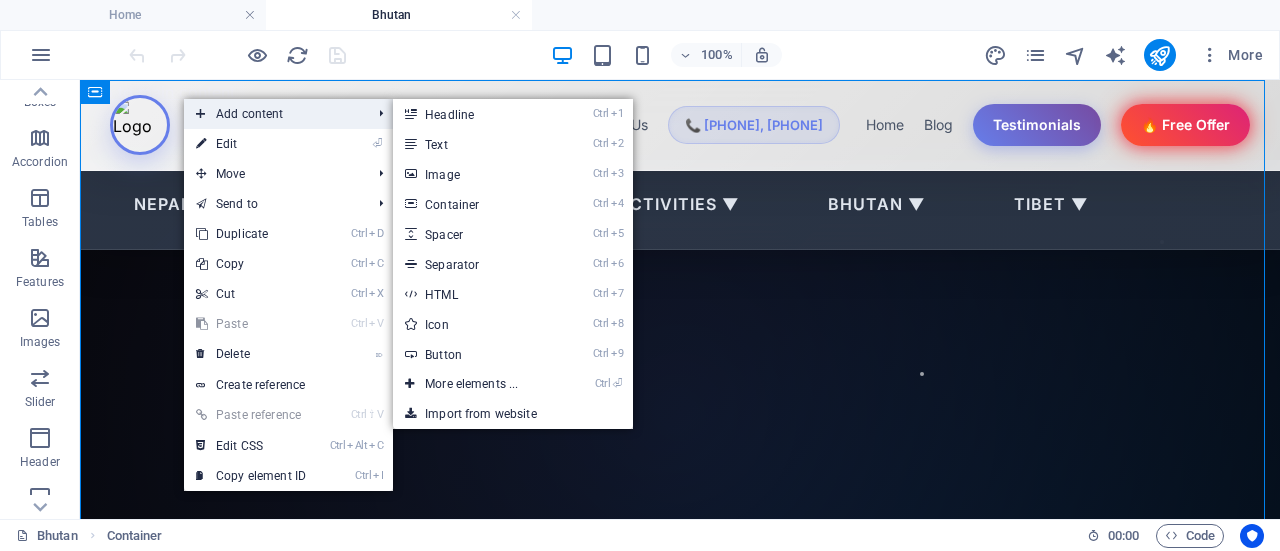 click at bounding box center (201, 114) 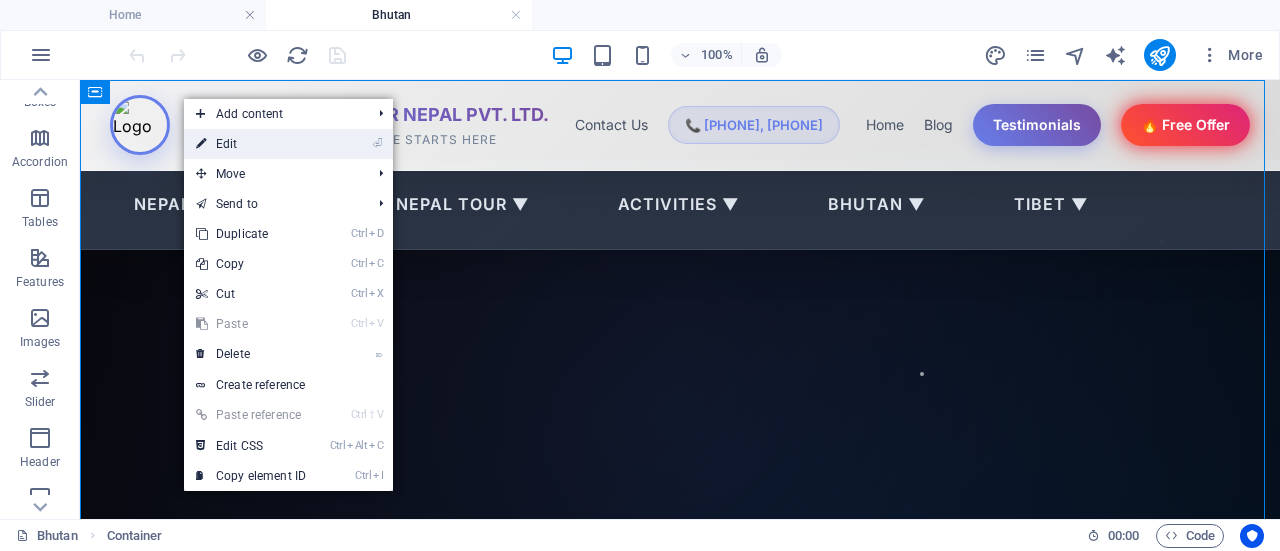 click at bounding box center [201, 144] 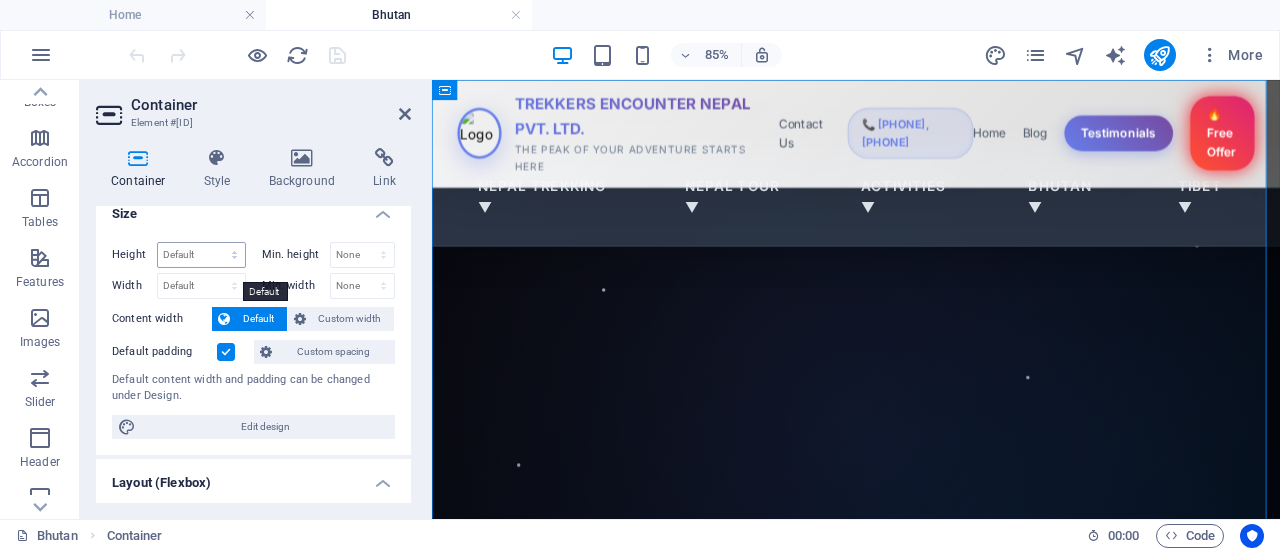scroll, scrollTop: 18, scrollLeft: 0, axis: vertical 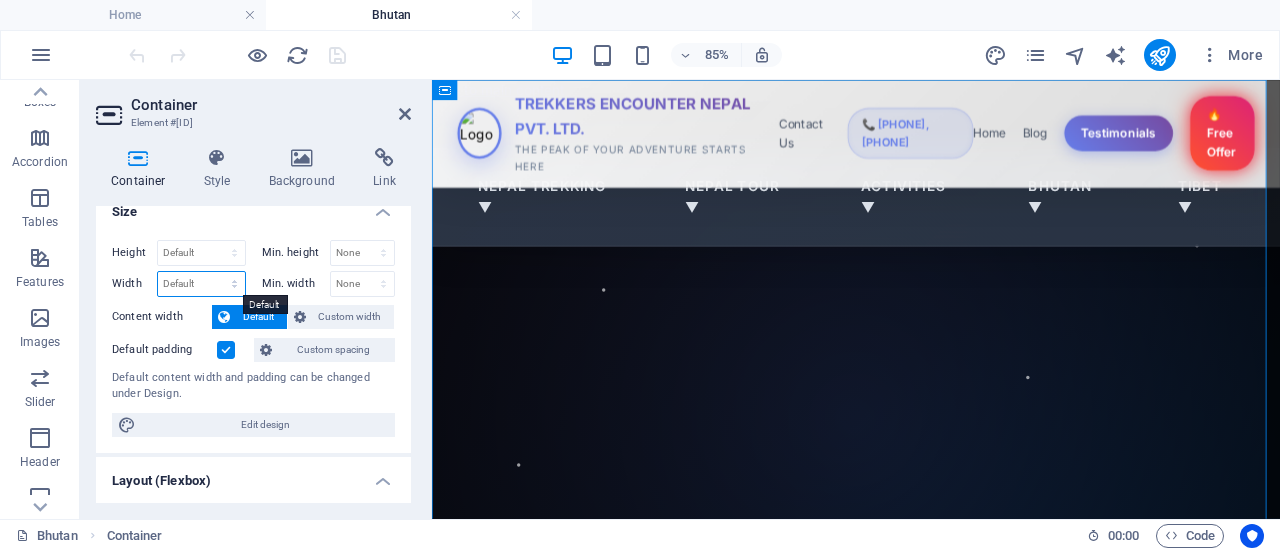 click on "Default px rem % em vh vw" at bounding box center (201, 284) 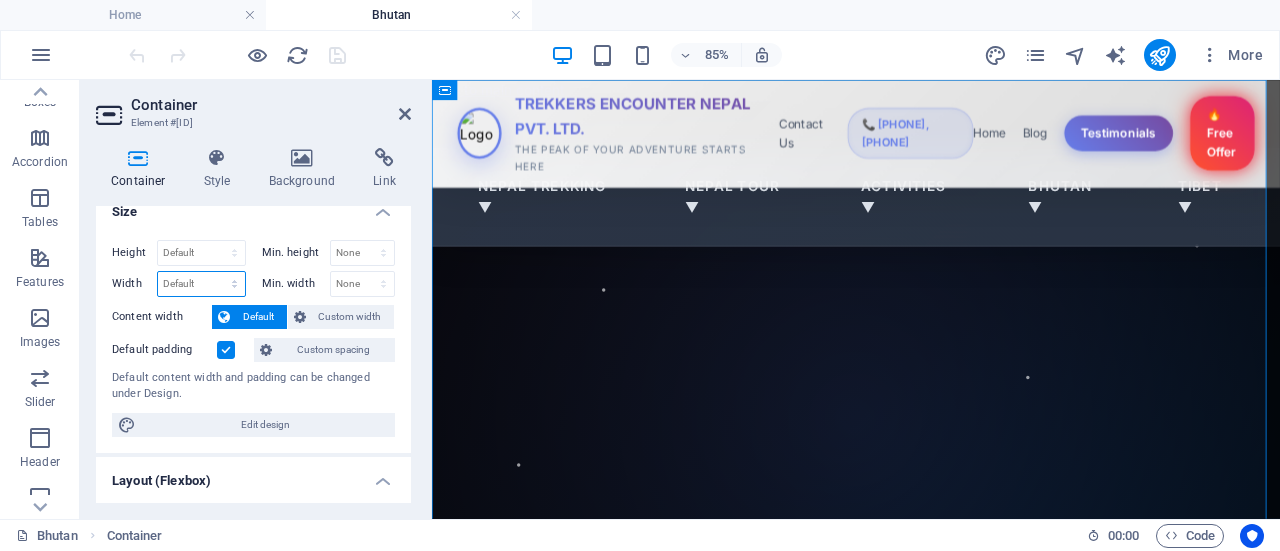 select on "px" 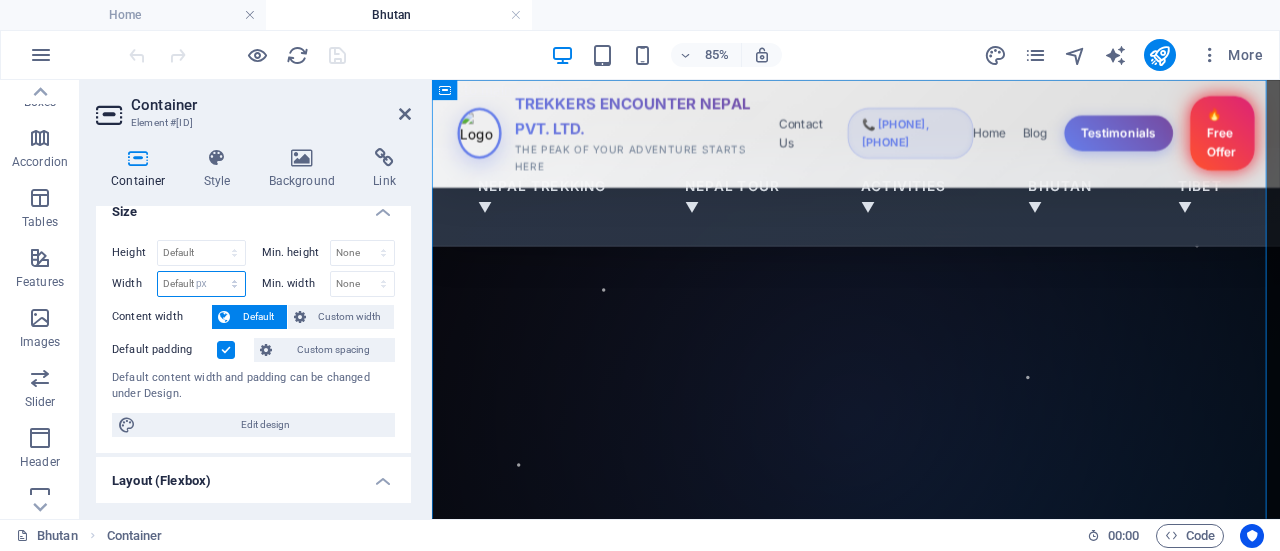 click on "Default px rem % em vh vw" at bounding box center [201, 284] 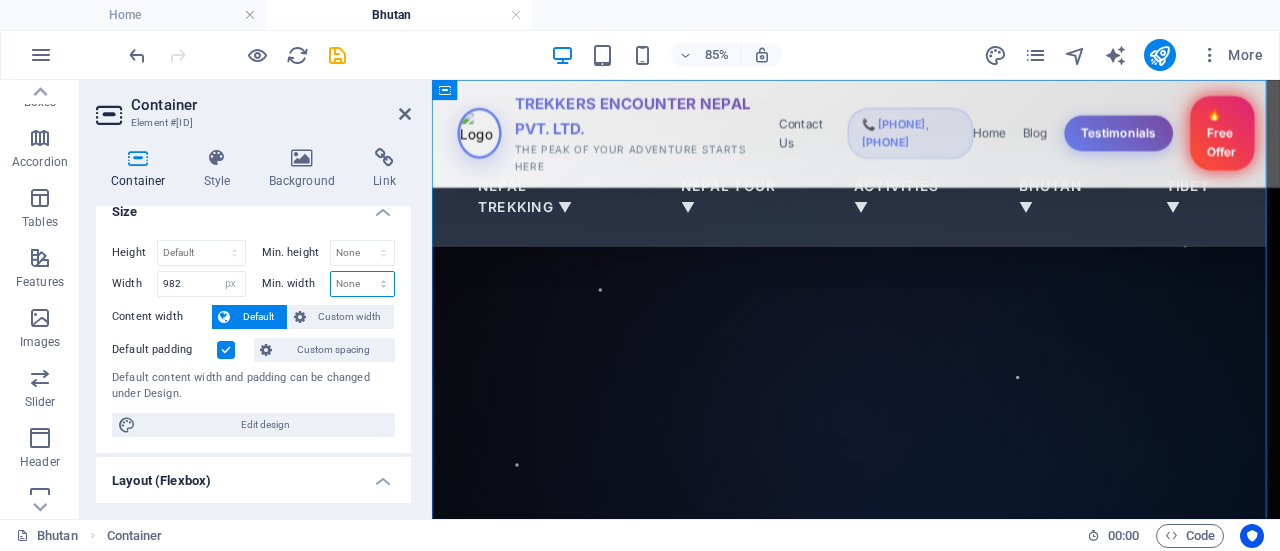click on "None px rem % vh vw" at bounding box center (363, 284) 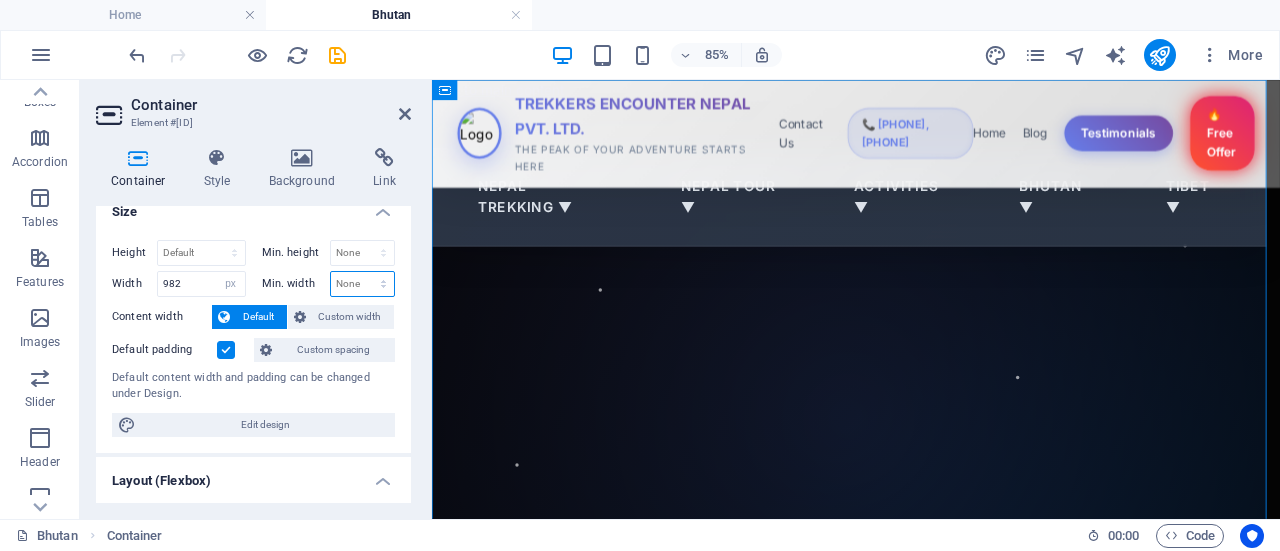 click on "None px rem % vh vw" at bounding box center (363, 284) 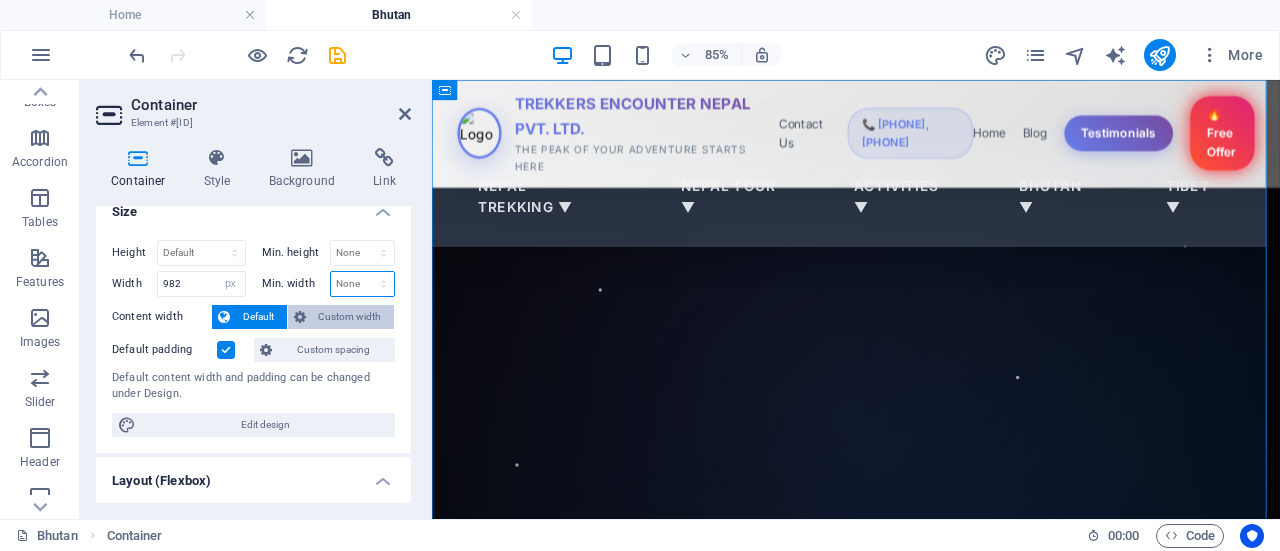 select on "DISABLED_OPTION_VALUE" 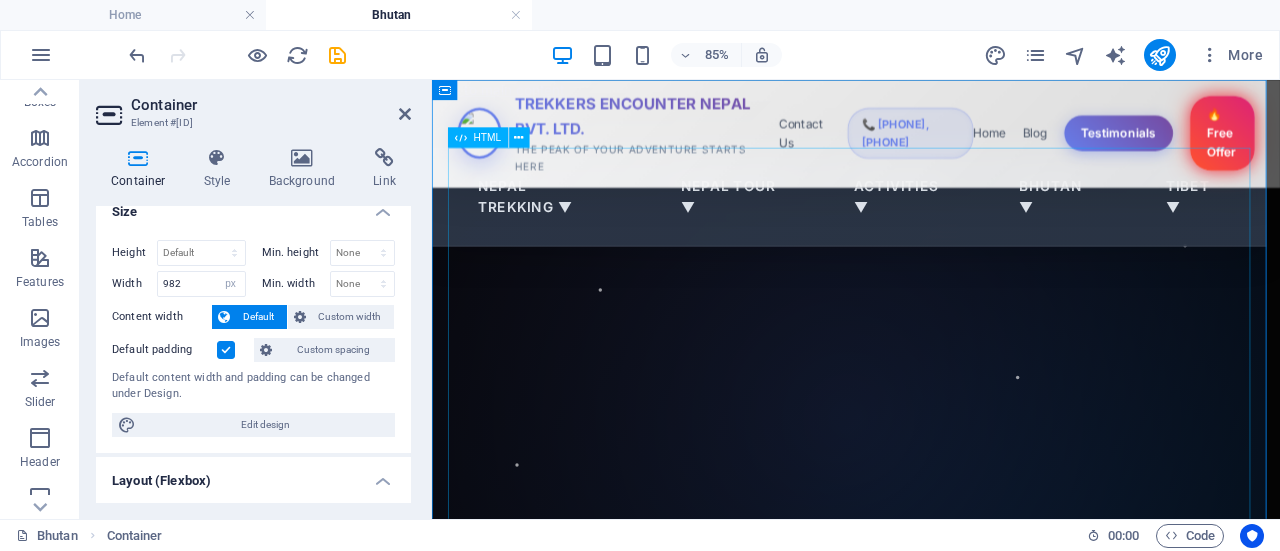 click on "Nepal Heritage Tour - Explore the Himalayas
TREKKERS ENCOUNTER NEPAL PVT. LTD.
THE PEAK OF YOUR ADVENTURE STARTS HERE
Contact Us
📞 +977-9865356237, 9845712103
Home
Blog
Testimonials
🔥 Free Offer
Nepal Trekking ▼
Nepal Tour ▼
Activities ▼
Bhutan ▼
Tibet ▼
N
E
P
A
L
Bhutan Tour
Discover Culture, Legacy & Beauty of the Bhutan
Explore Amazing Tours
Scroll to explore
Bhutan Escapes
Challenging" at bounding box center [923, 887] 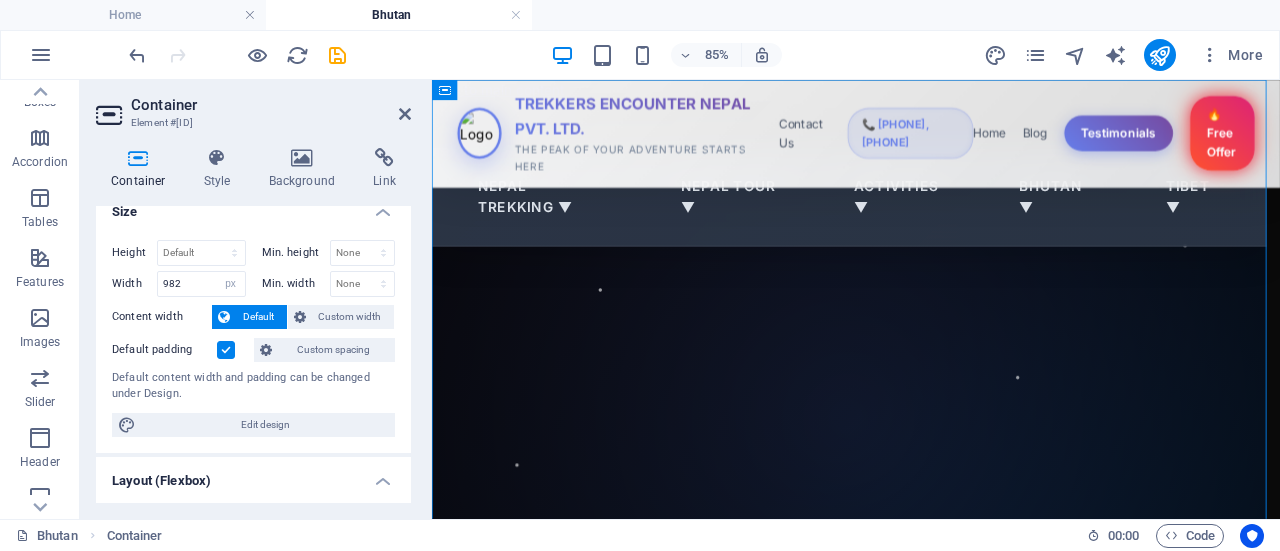 drag, startPoint x: 449, startPoint y: 485, endPoint x: 413, endPoint y: 484, distance: 36.013885 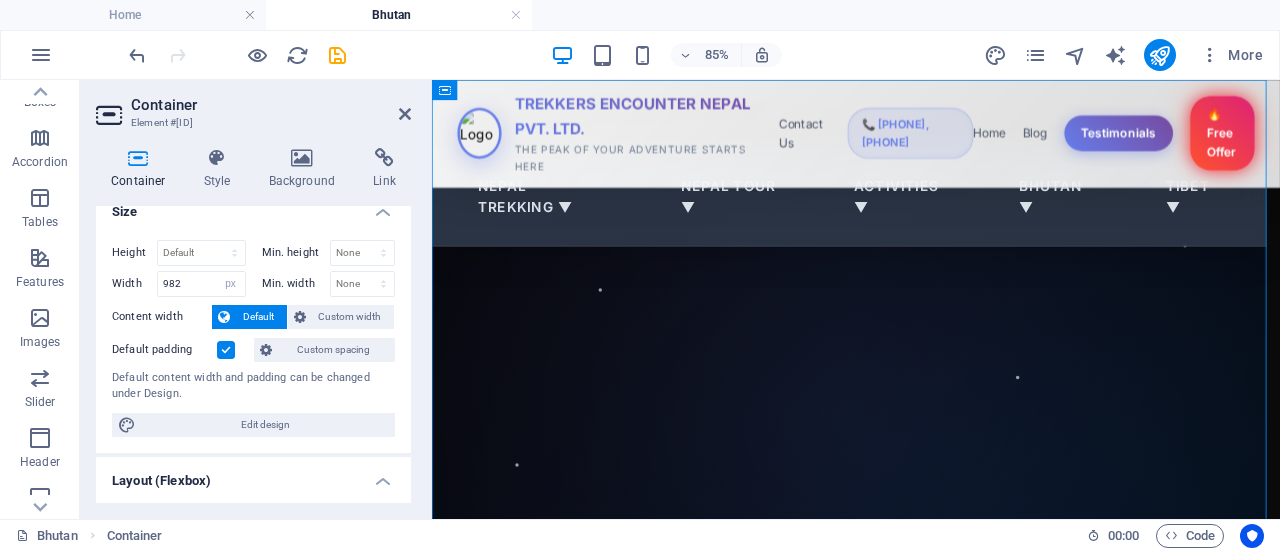 click on "Skip to main content
Nepal Heritage Tour - Explore the Himalayas
TREKKERS ENCOUNTER NEPAL PVT. LTD.
THE PEAK OF YOUR ADVENTURE STARTS HERE
Contact Us
📞 +977-9865356237, 9845712103
Home
Blog
Testimonials
🔥 Free Offer
Nepal Trekking ▼
Nepal Tour ▼
Activities ▼
Bhutan ▼
Tibet ▼
N
E
P
A
L
Bhutan Tour
Discover Culture, Legacy & Beauty of the Bhutan
Explore Amazing Tours
Scroll to explore
Bhutan Escapes" at bounding box center (931, 873) 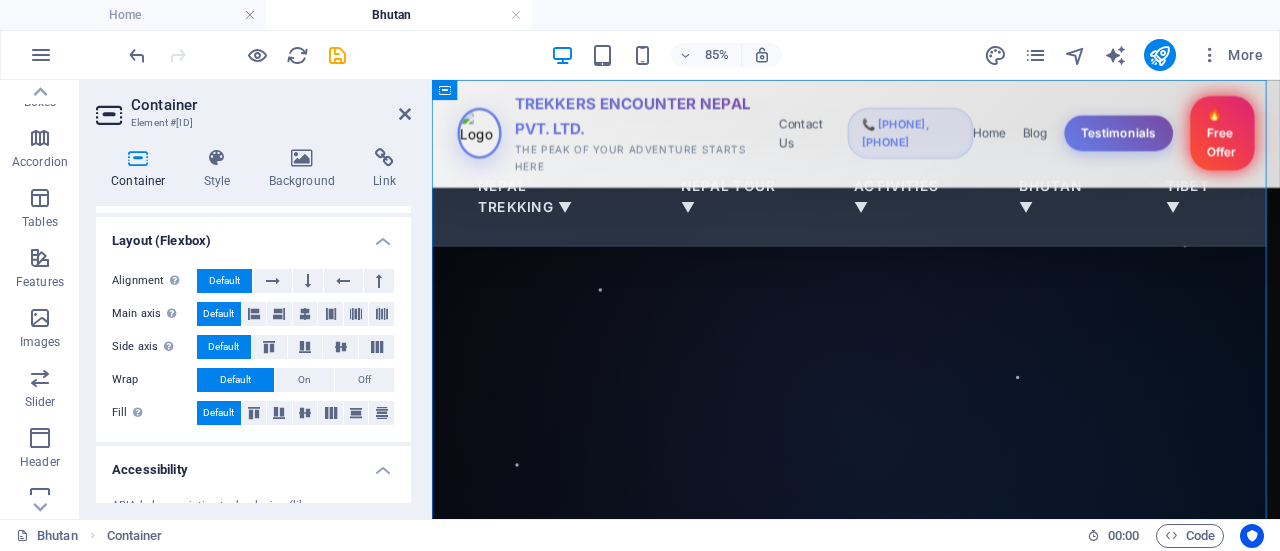 scroll, scrollTop: 260, scrollLeft: 0, axis: vertical 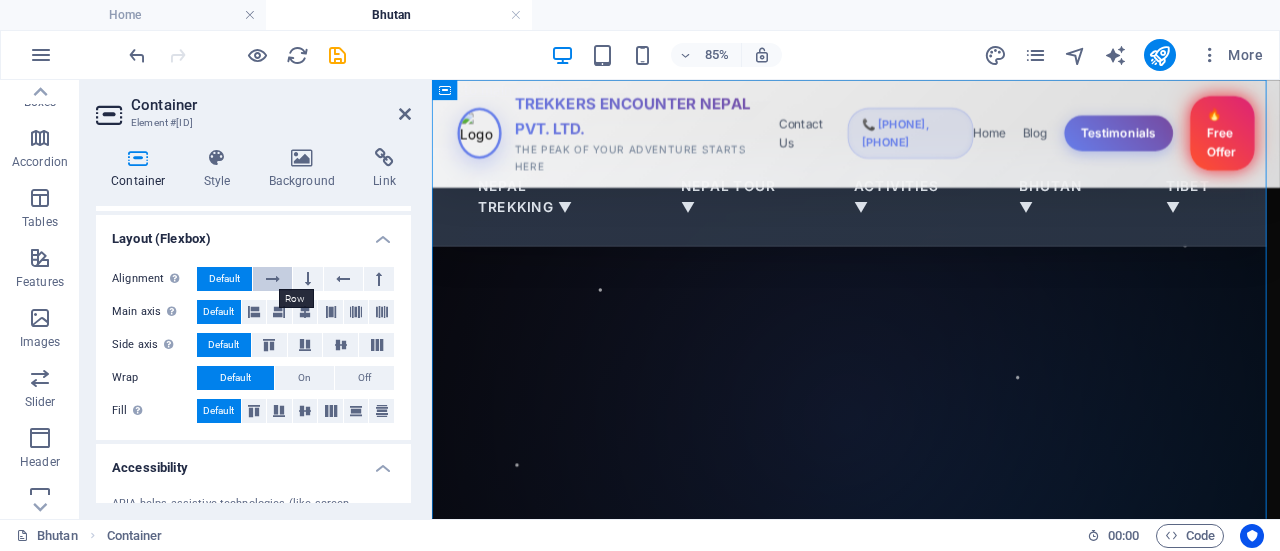 click at bounding box center (273, 279) 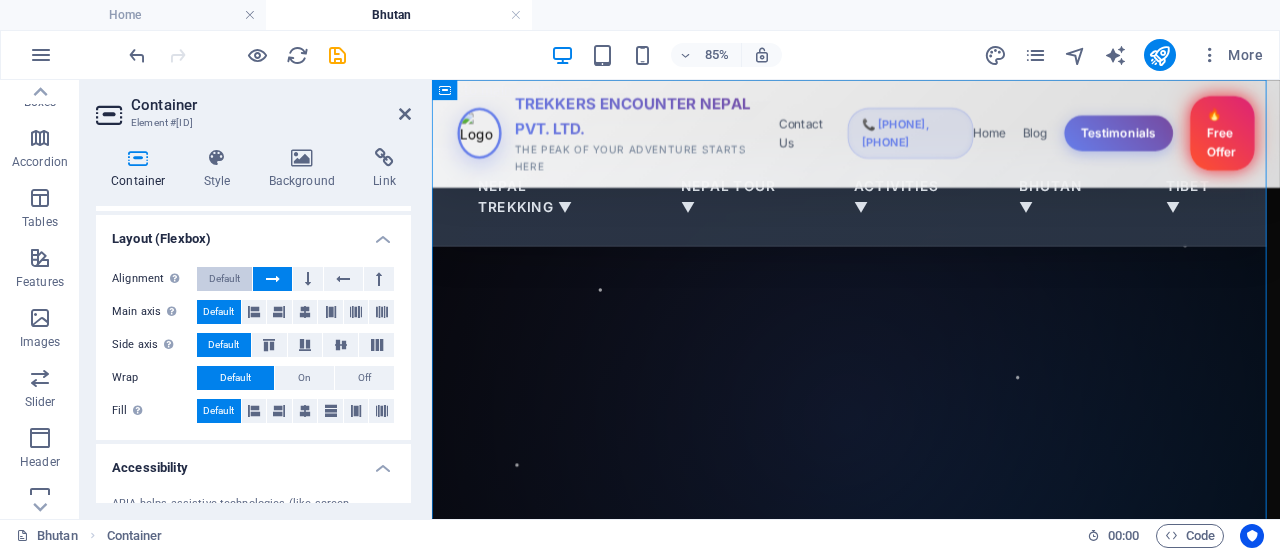 click on "Default" at bounding box center [224, 279] 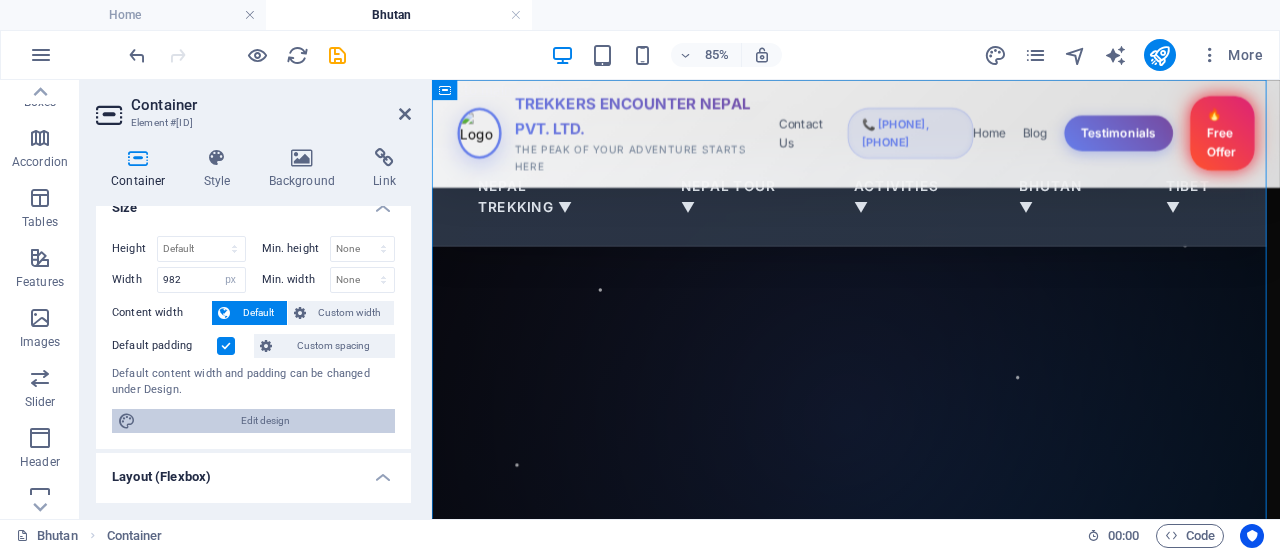 scroll, scrollTop: 20, scrollLeft: 0, axis: vertical 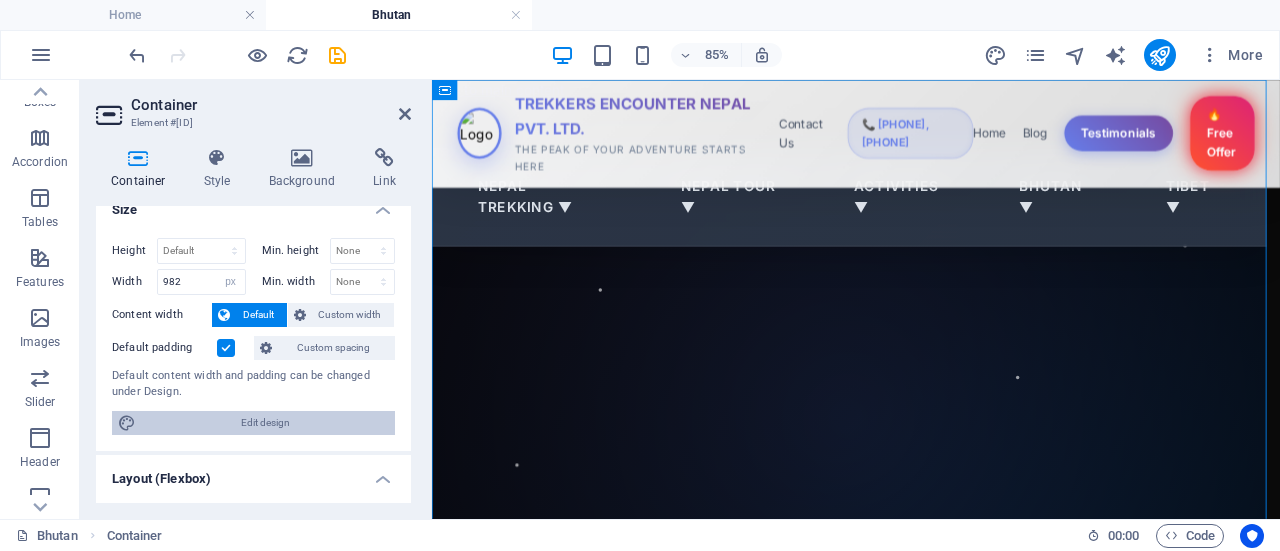 click on "Edit design" at bounding box center (265, 423) 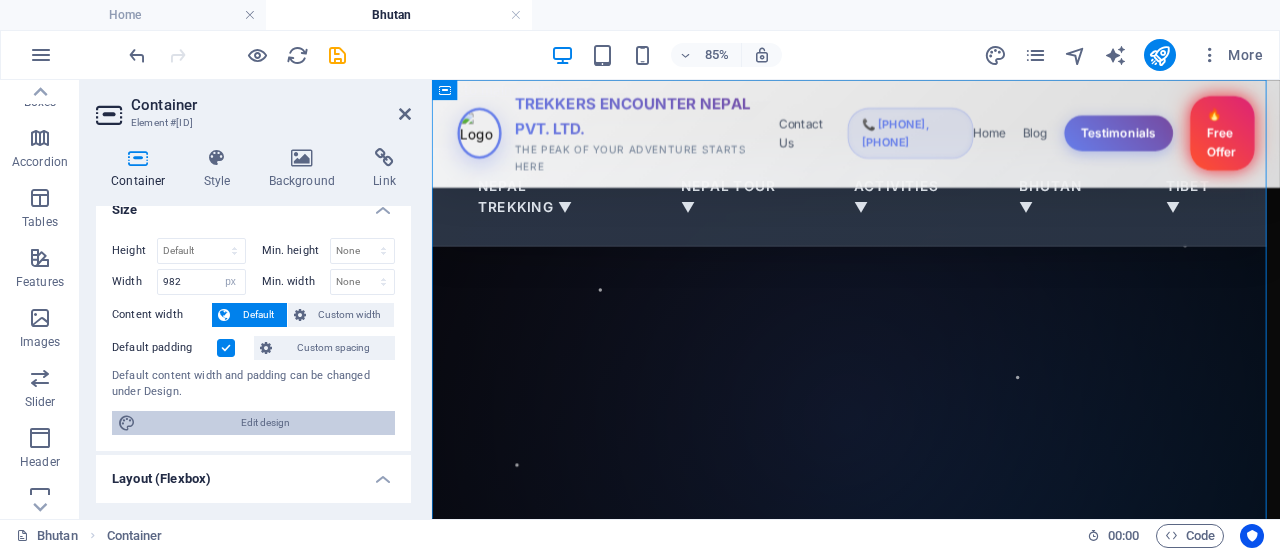 select on "rem" 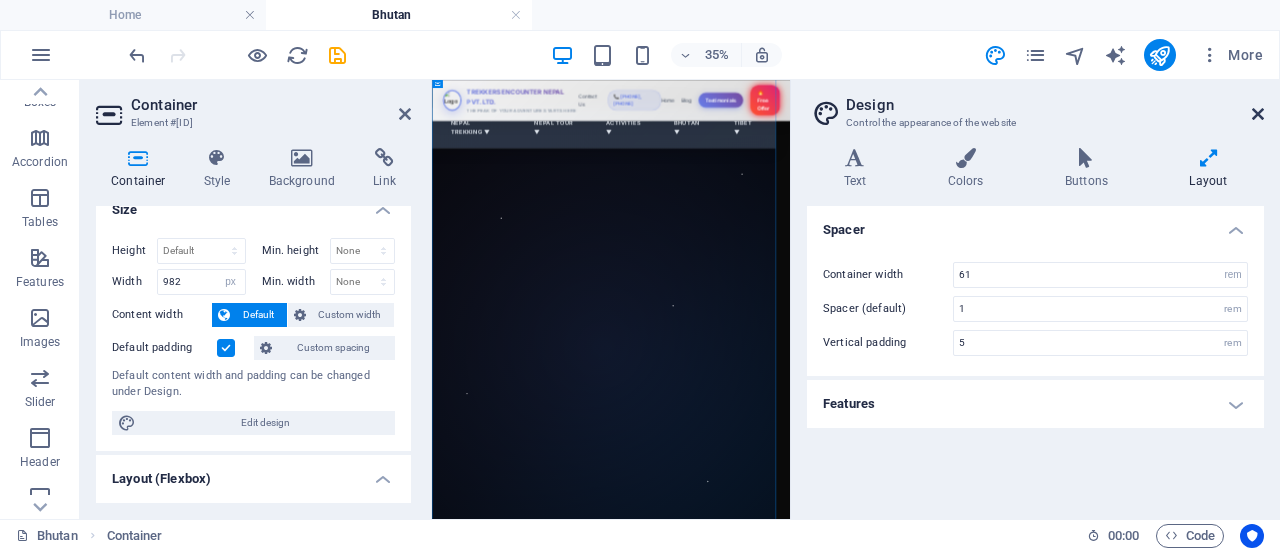 click at bounding box center (1258, 114) 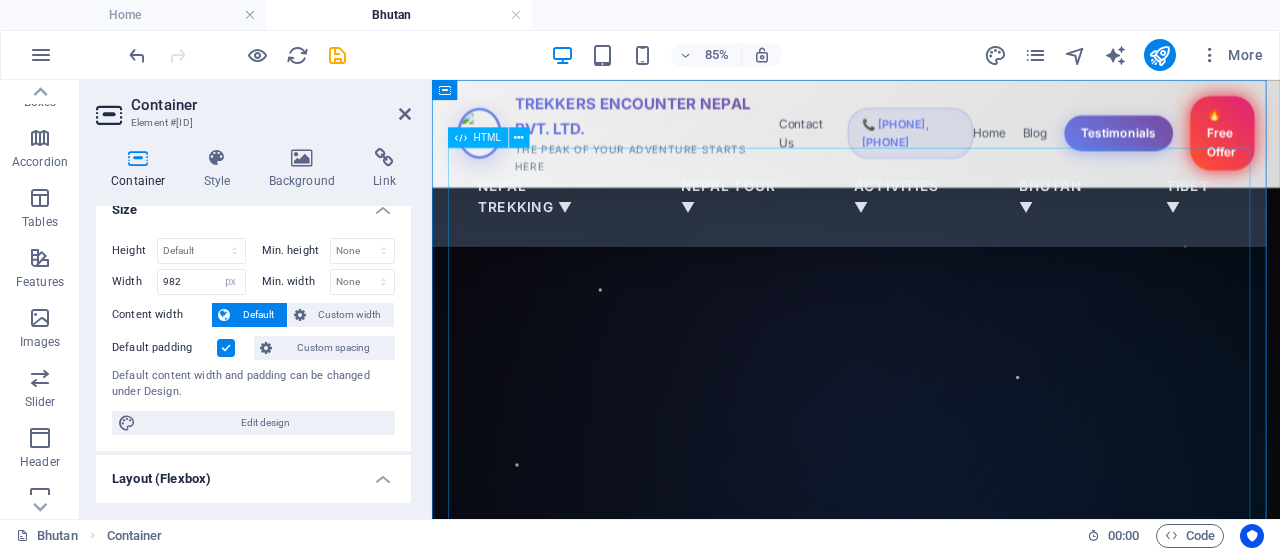 click on "Nepal Heritage Tour - Explore the Himalayas
TREKKERS ENCOUNTER NEPAL PVT. LTD.
THE PEAK OF YOUR ADVENTURE STARTS HERE
Contact Us
📞 +977-9865356237, 9845712103
Home
Blog
Testimonials
🔥 Free Offer
Nepal Trekking ▼
Nepal Tour ▼
Activities ▼
Bhutan ▼
Tibet ▼
N
E
P
A
L
Bhutan Tour
Discover Culture, Legacy & Beauty of the Bhutan
Explore Amazing Tours
Scroll to explore
Bhutan Escapes
Challenging" at bounding box center (923, 887) 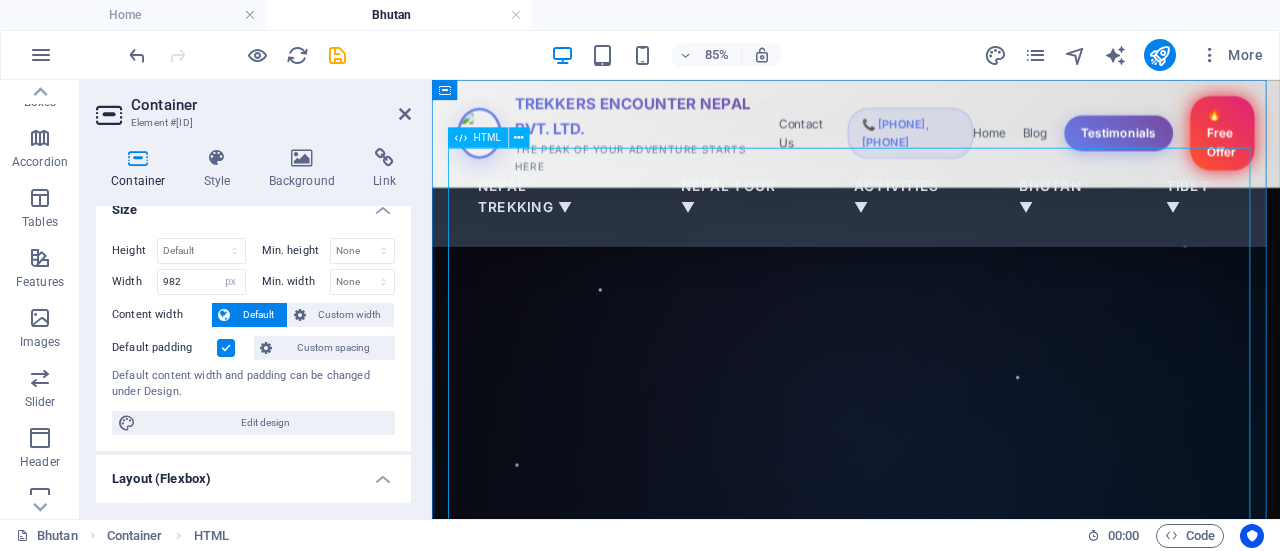 click on "Nepal Heritage Tour - Explore the Himalayas
TREKKERS ENCOUNTER NEPAL PVT. LTD.
THE PEAK OF YOUR ADVENTURE STARTS HERE
Contact Us
📞 +977-9865356237, 9845712103
Home
Blog
Testimonials
🔥 Free Offer
Nepal Trekking ▼
Nepal Tour ▼
Activities ▼
Bhutan ▼
Tibet ▼
N
E
P
A
L
Bhutan Tour
Discover Culture, Legacy & Beauty of the Bhutan
Explore Amazing Tours
Scroll to explore
Bhutan Escapes
Challenging" at bounding box center (923, 887) 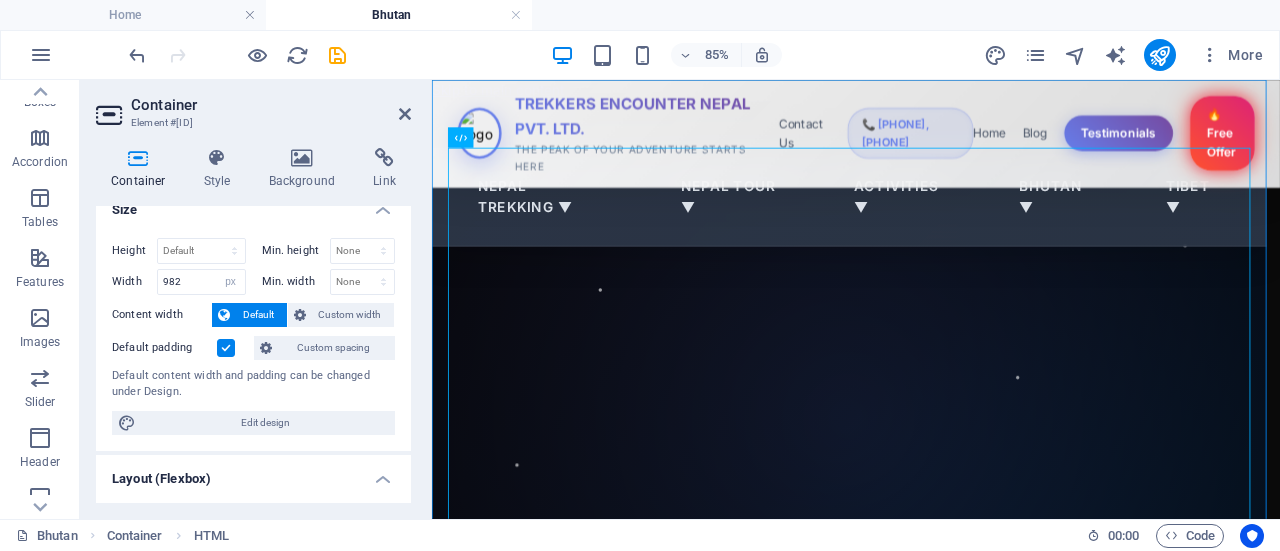 click on "Default" at bounding box center [258, 315] 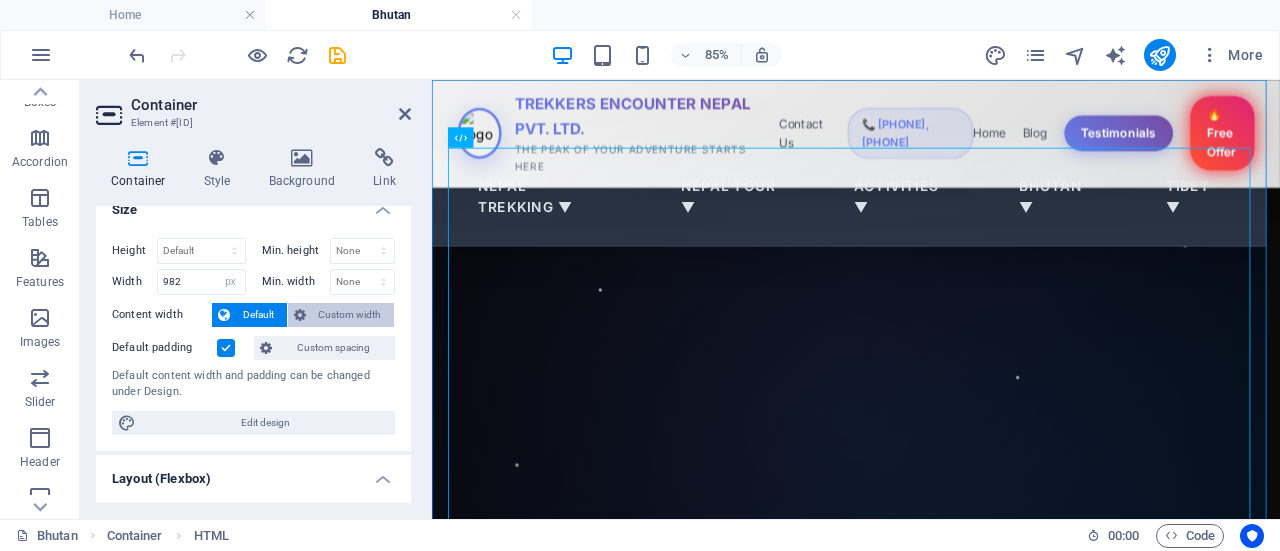 click on "Custom width" at bounding box center [350, 315] 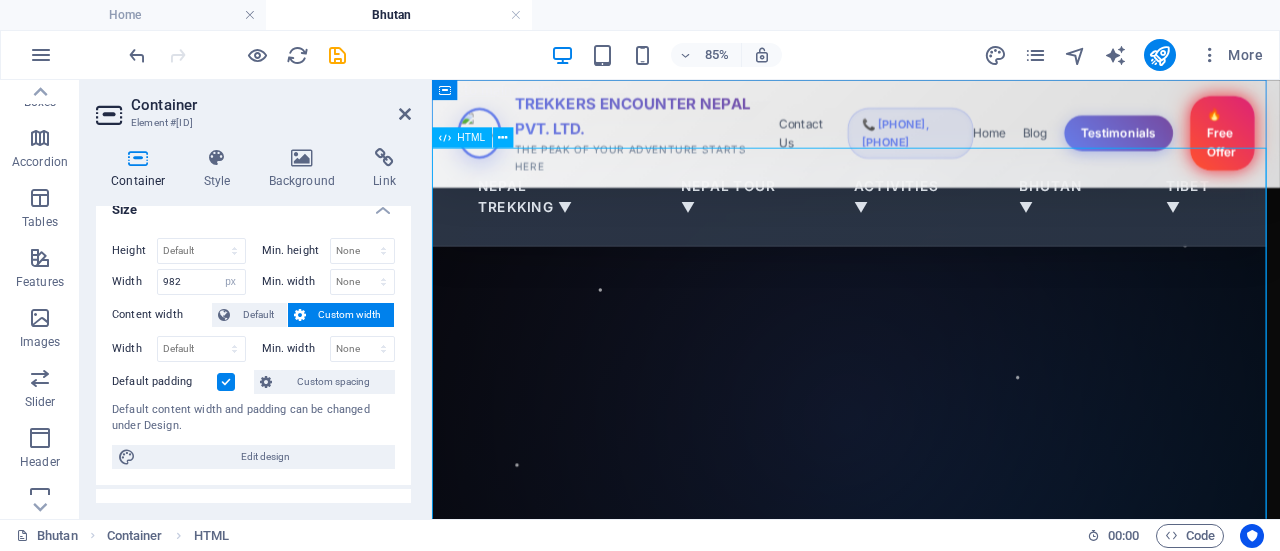 click on "Nepal Heritage Tour - Explore the Himalayas
TREKKERS ENCOUNTER NEPAL PVT. LTD.
THE PEAK OF YOUR ADVENTURE STARTS HERE
Contact Us
📞 +977-9865356237, 9845712103
Home
Blog
Testimonials
🔥 Free Offer
Nepal Trekking ▼
Nepal Tour ▼
Activities ▼
Bhutan ▼
Tibet ▼
N
E
P
A
L
Bhutan Tour
Discover Culture, Legacy & Beauty of the Bhutan
Explore Amazing Tours
Scroll to explore
Bhutan Escapes
Challenging" at bounding box center [923, 887] 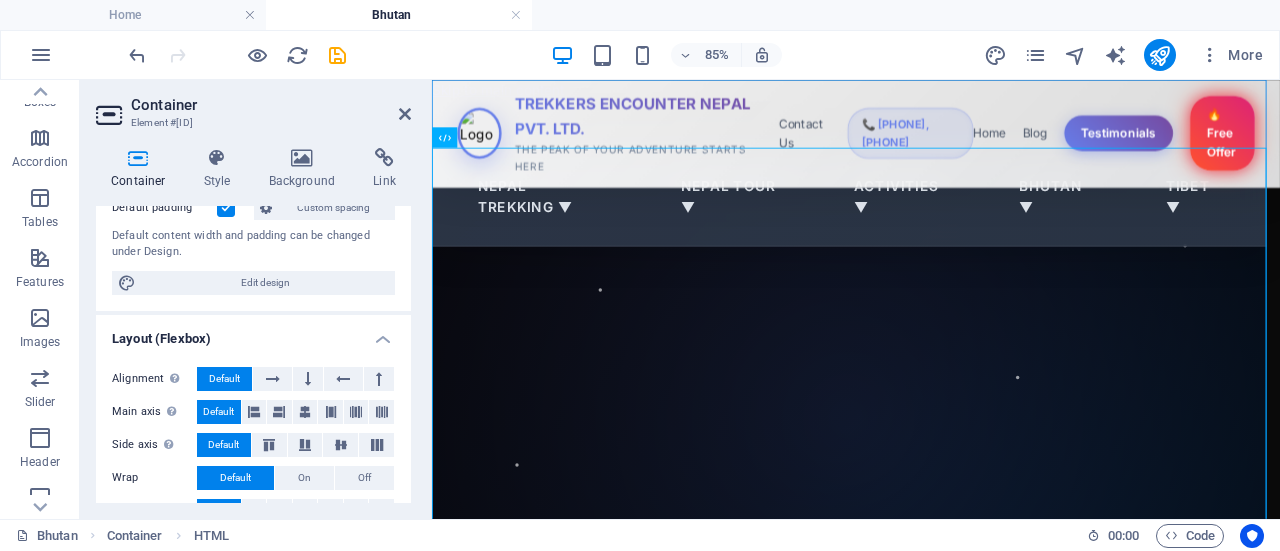 scroll, scrollTop: 192, scrollLeft: 0, axis: vertical 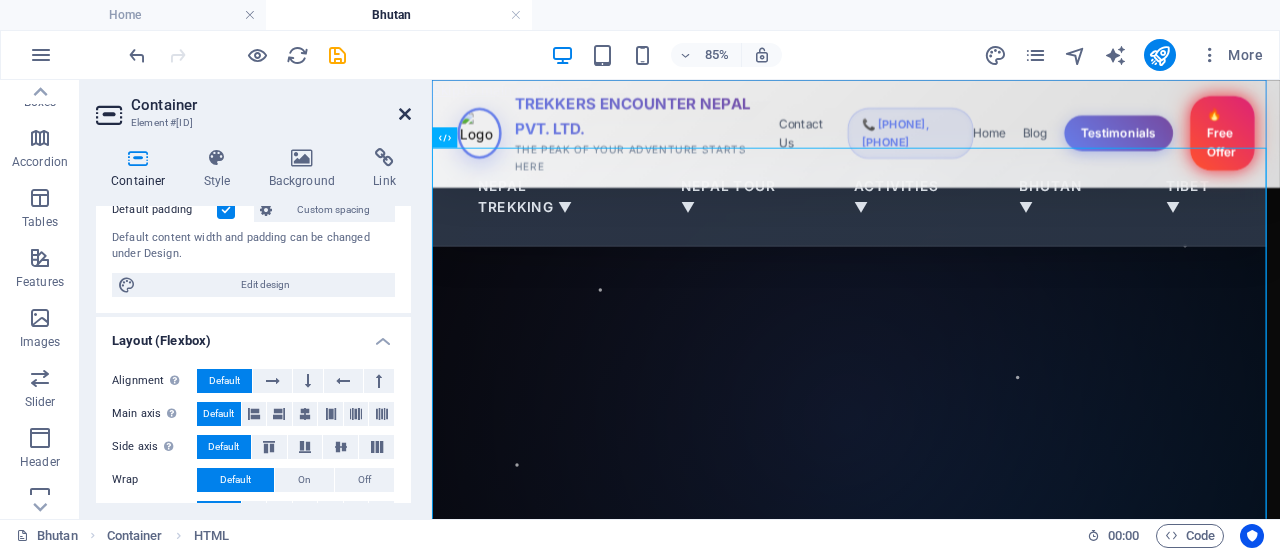 click at bounding box center [405, 114] 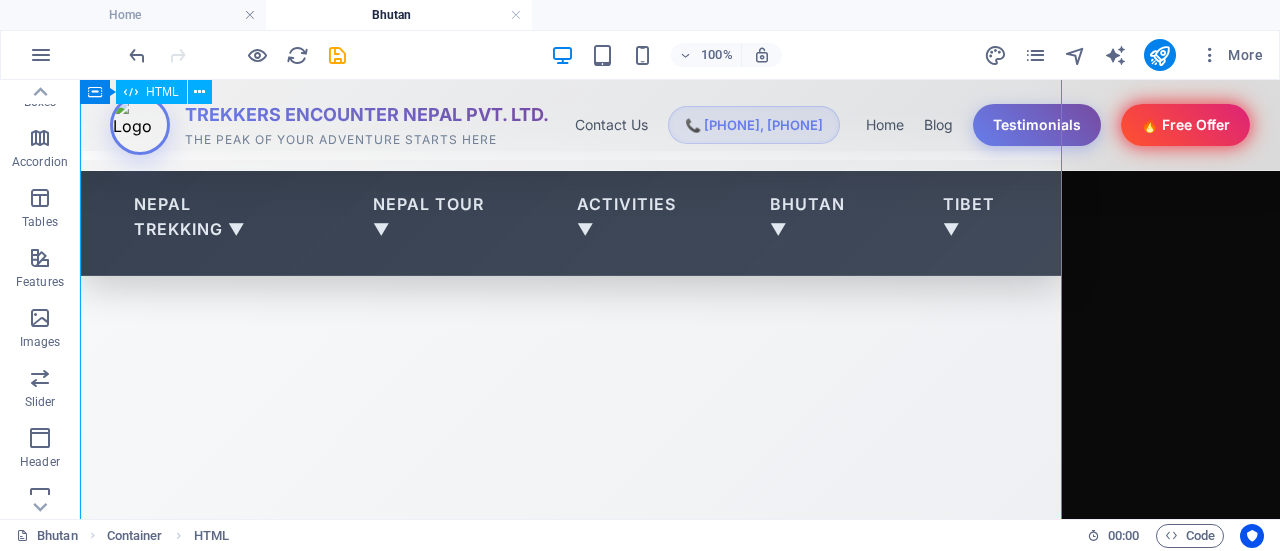 scroll, scrollTop: 672, scrollLeft: 0, axis: vertical 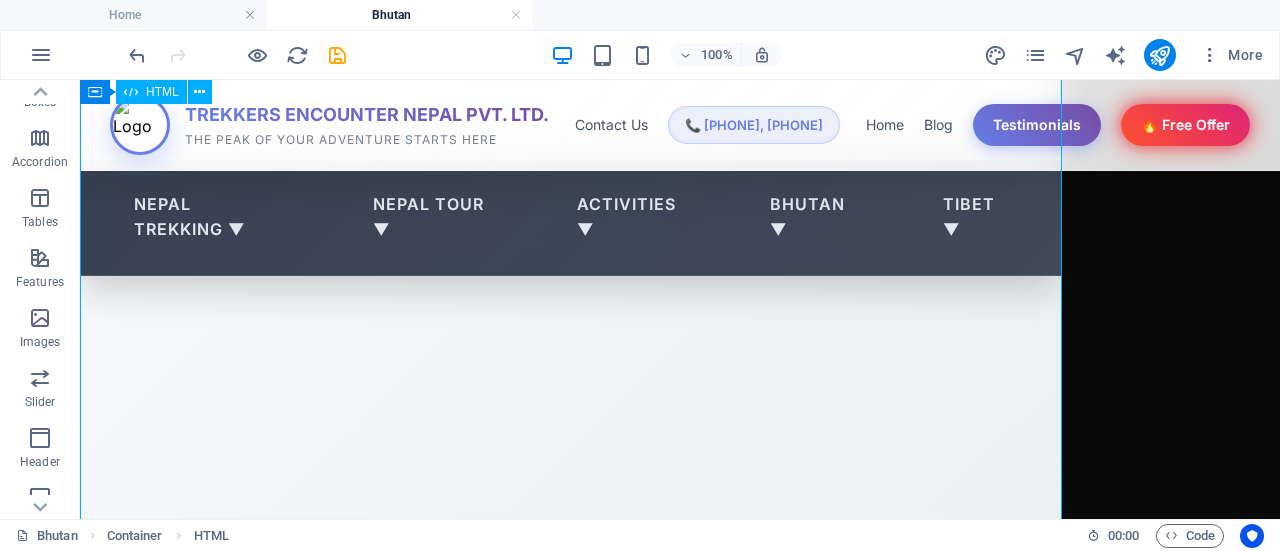 click on "Nepal Heritage Tour - Explore the Himalayas
TREKKERS ENCOUNTER NEPAL PVT. LTD.
THE PEAK OF YOUR ADVENTURE STARTS HERE
Contact Us
📞 +977-9865356237, 9845712103
Home
Blog
Testimonials
🔥 Free Offer
Nepal Trekking ▼
Nepal Tour ▼
Activities ▼
Bhutan ▼
Tibet ▼
N
E
P
A
L
Bhutan Tour
Discover Culture, Legacy & Beauty of the Bhutan
Explore Amazing Tours
Scroll to explore
Bhutan Escapes
Challenging" at bounding box center [571, 184] 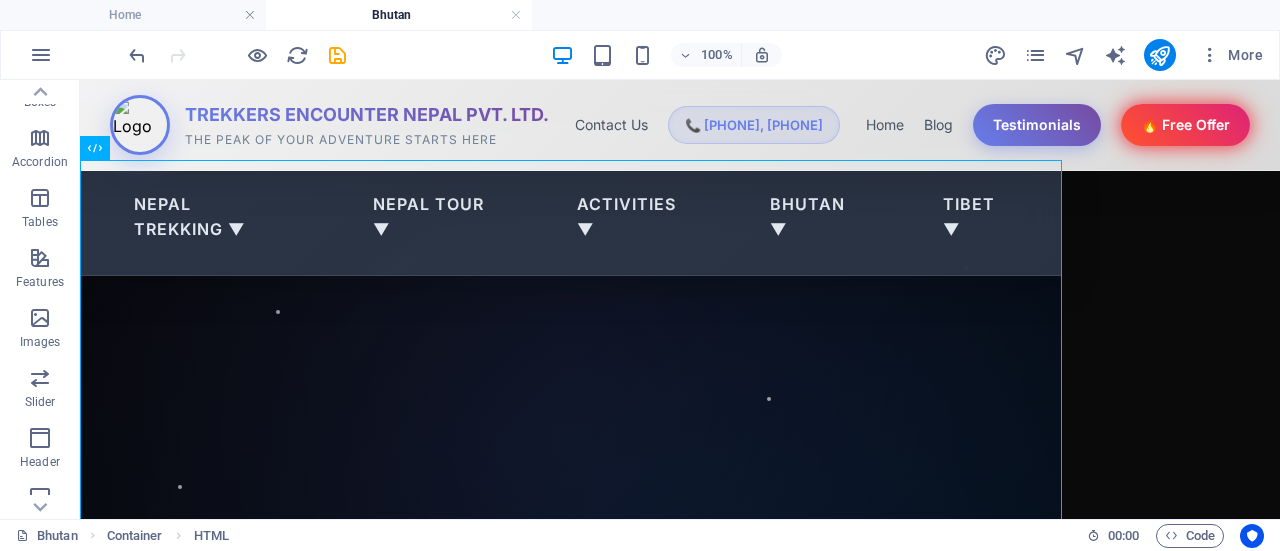 drag, startPoint x: 1058, startPoint y: 219, endPoint x: 1192, endPoint y: 225, distance: 134.13426 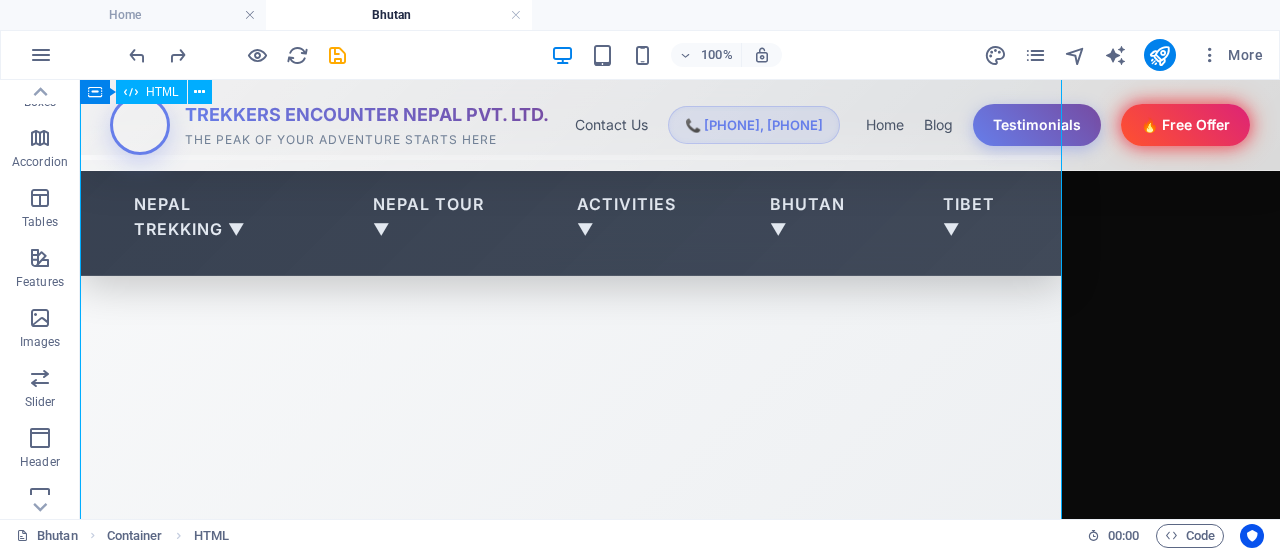 scroll, scrollTop: 0, scrollLeft: 0, axis: both 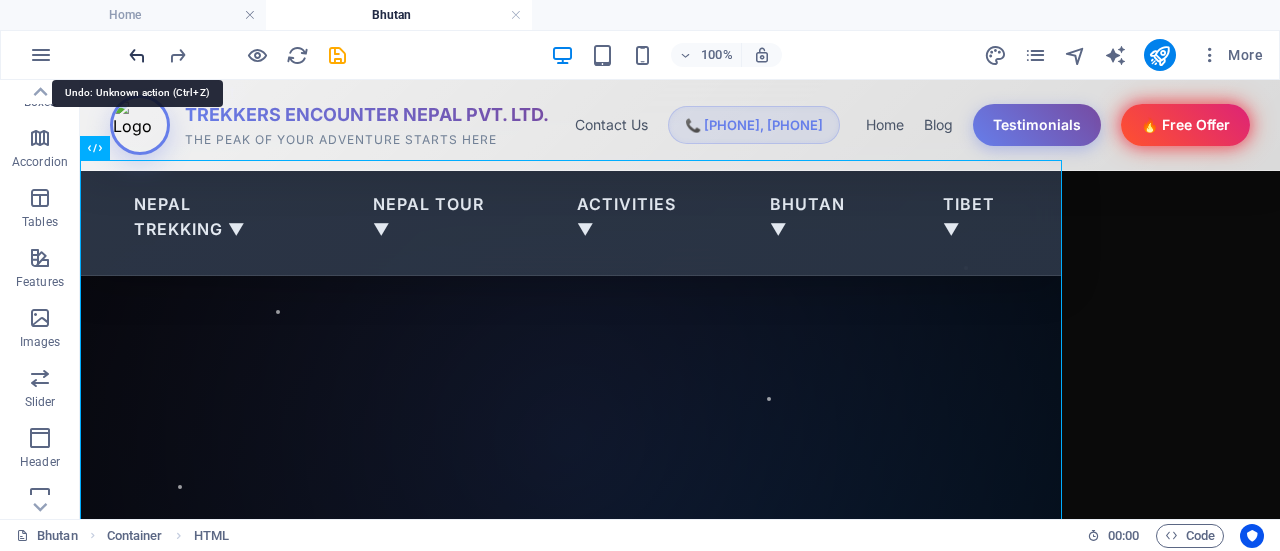 click at bounding box center [137, 55] 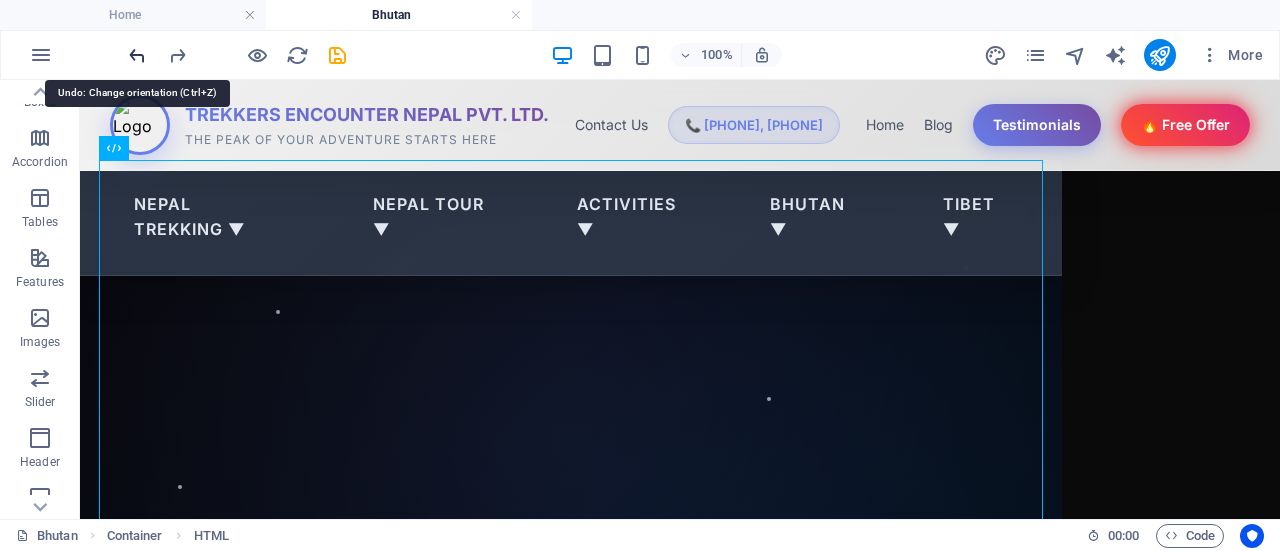 click at bounding box center [137, 55] 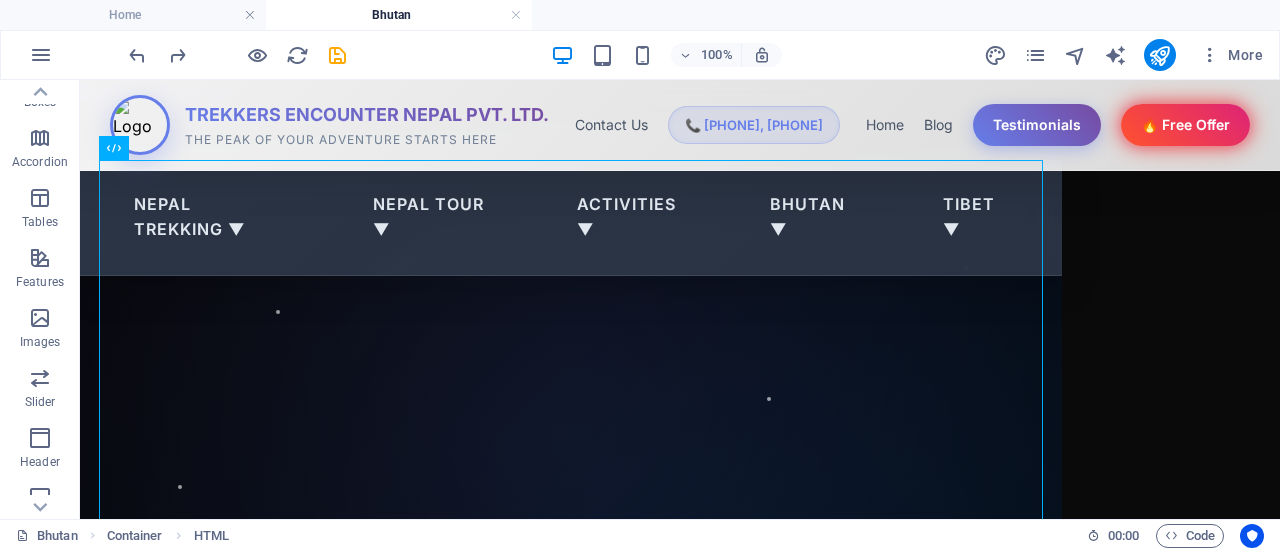 click on "Nepal Heritage Tour - Explore the Himalayas
TREKKERS ENCOUNTER NEPAL PVT. LTD.
THE PEAK OF YOUR ADVENTURE STARTS HERE
Contact Us
📞 +977-9865356237, 9845712103
Home
Blog
Testimonials
🔥 Free Offer
Nepal Trekking ▼
Nepal Tour ▼
Activities ▼
Bhutan ▼
Tibet ▼
N
E
P
A
L
Bhutan Tour
Discover Culture, Legacy & Beauty of the Bhutan
Explore Amazing Tours
Scroll to explore
Bhutan Escapes
Challenging" at bounding box center (680, 856) 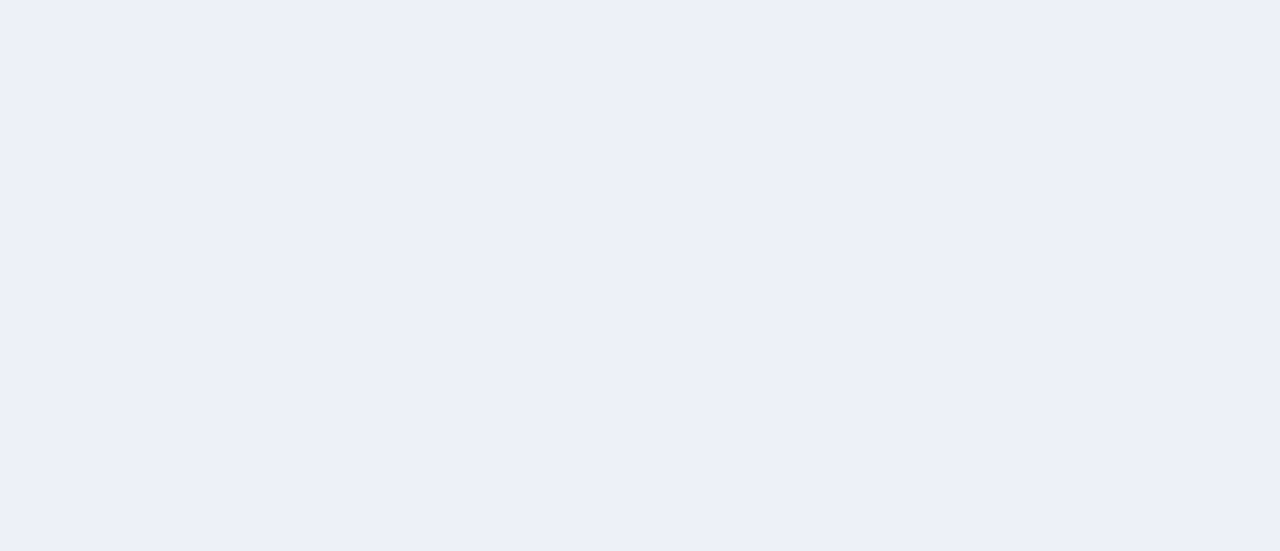 scroll, scrollTop: 0, scrollLeft: 0, axis: both 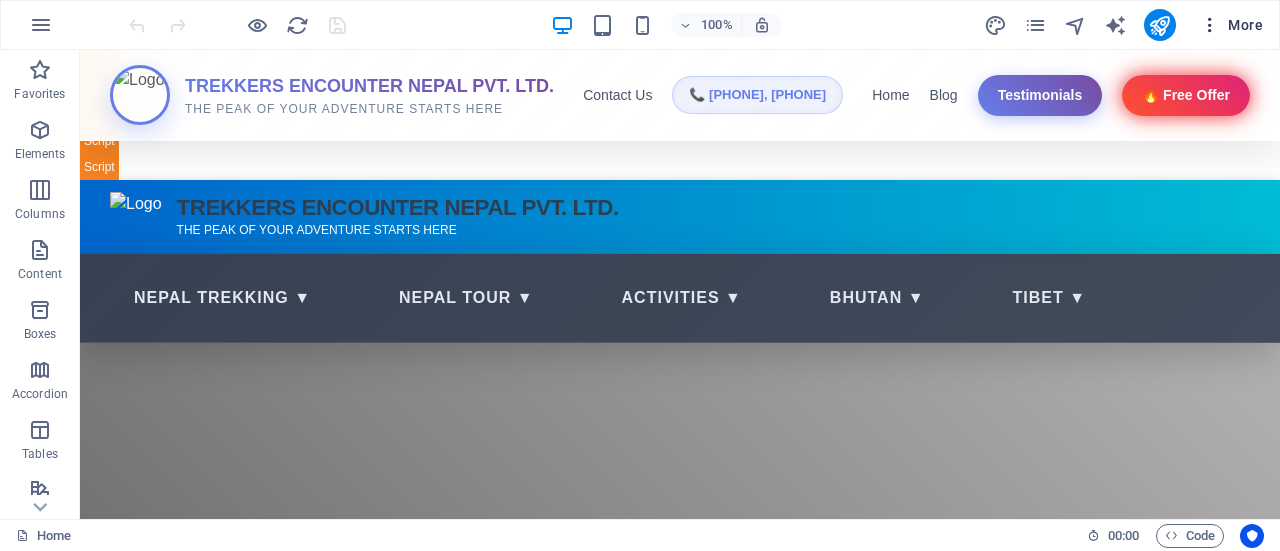 click at bounding box center (1210, 25) 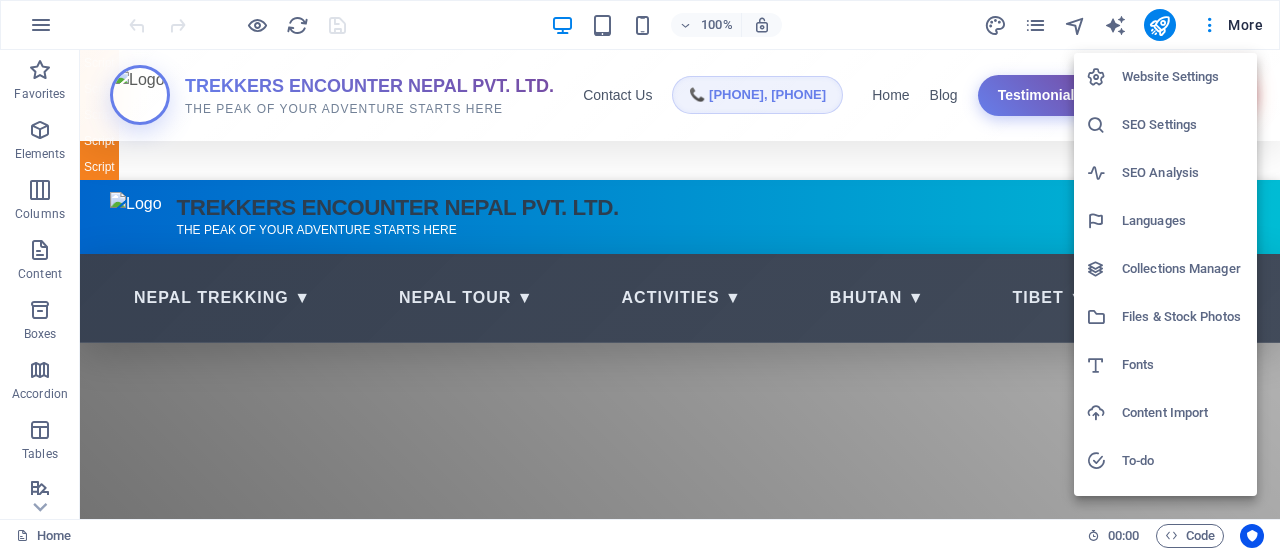 click on "Files & Stock Photos" at bounding box center [1183, 317] 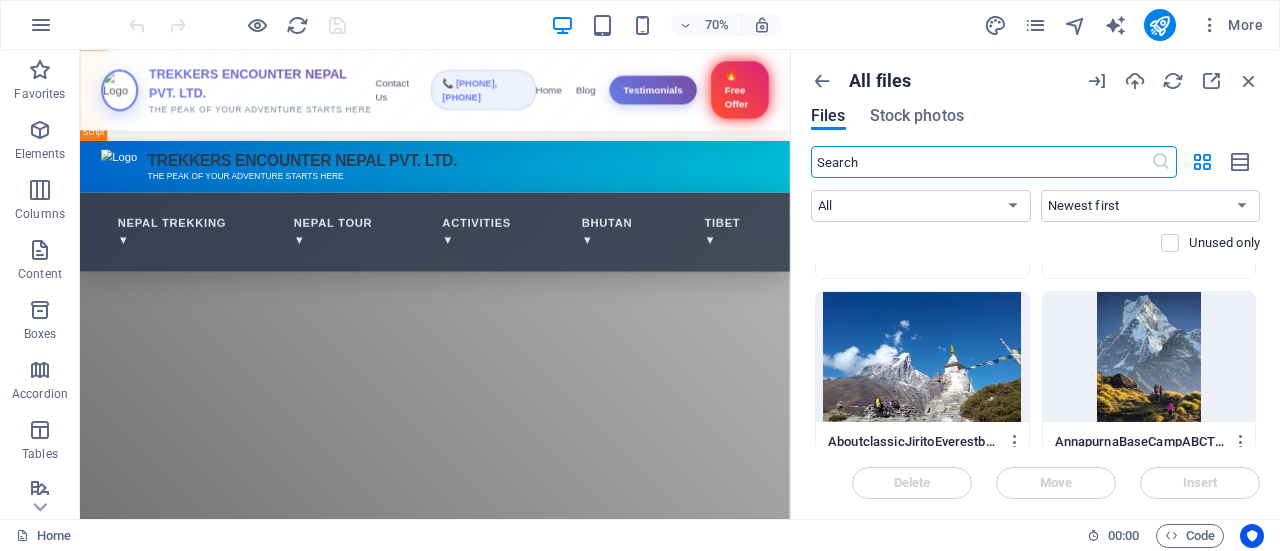 scroll, scrollTop: 226, scrollLeft: 0, axis: vertical 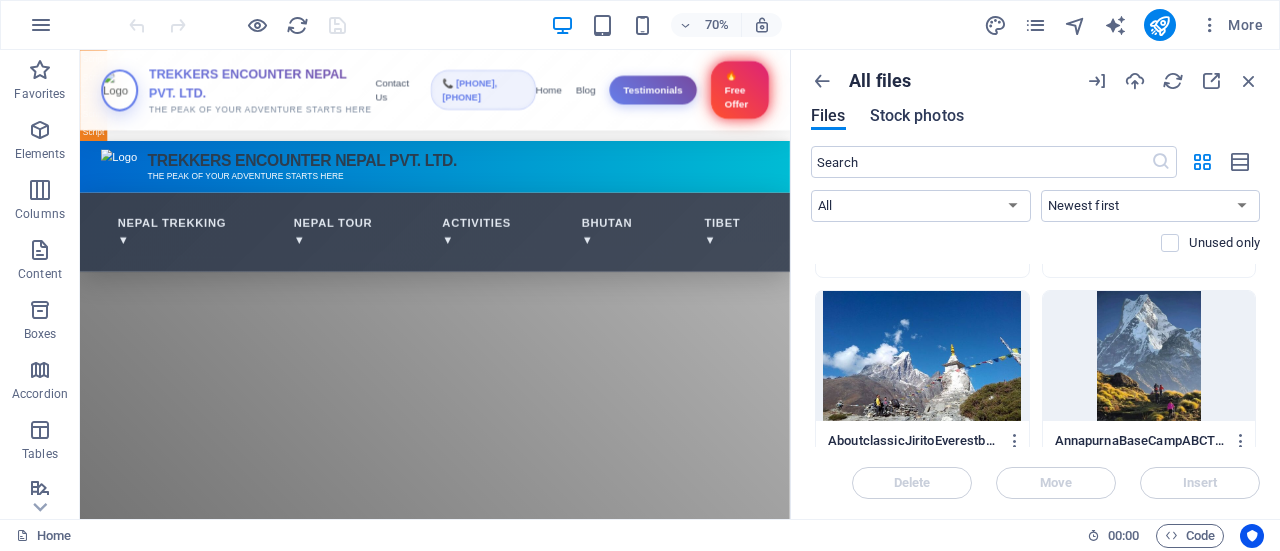 click on "Stock photos" at bounding box center [917, 116] 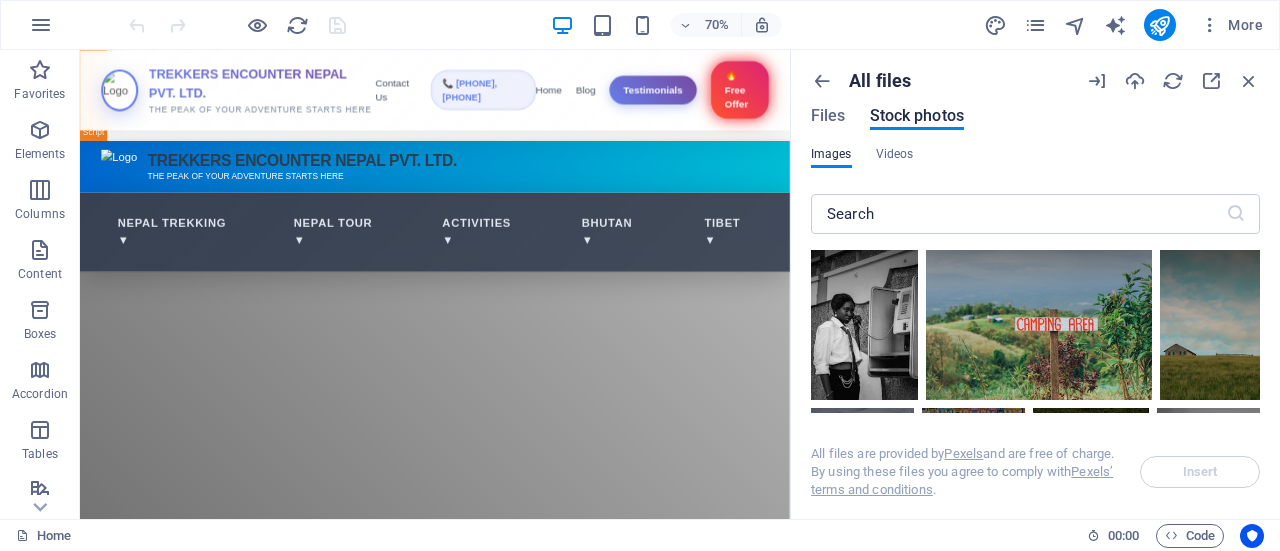 click on "All files Files Stock photos Images Videos ​ All files are provided by  Pexels  and are free of charge. By using these files you agree to comply with  Pexels’ terms and conditions . Insert" at bounding box center [1035, 284] 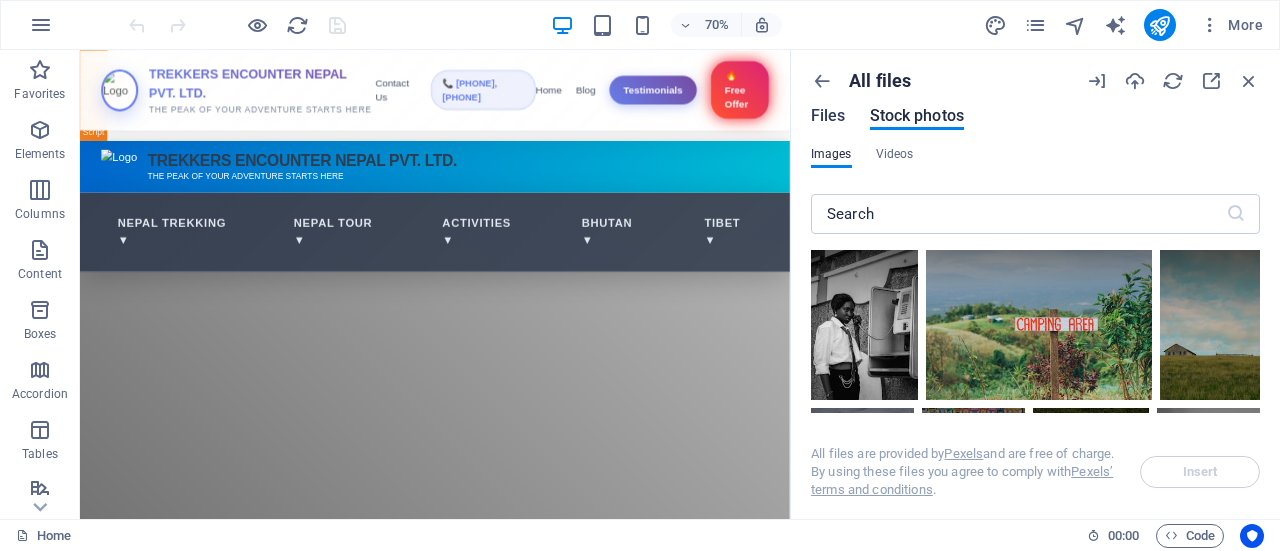 click on "Files" at bounding box center [828, 116] 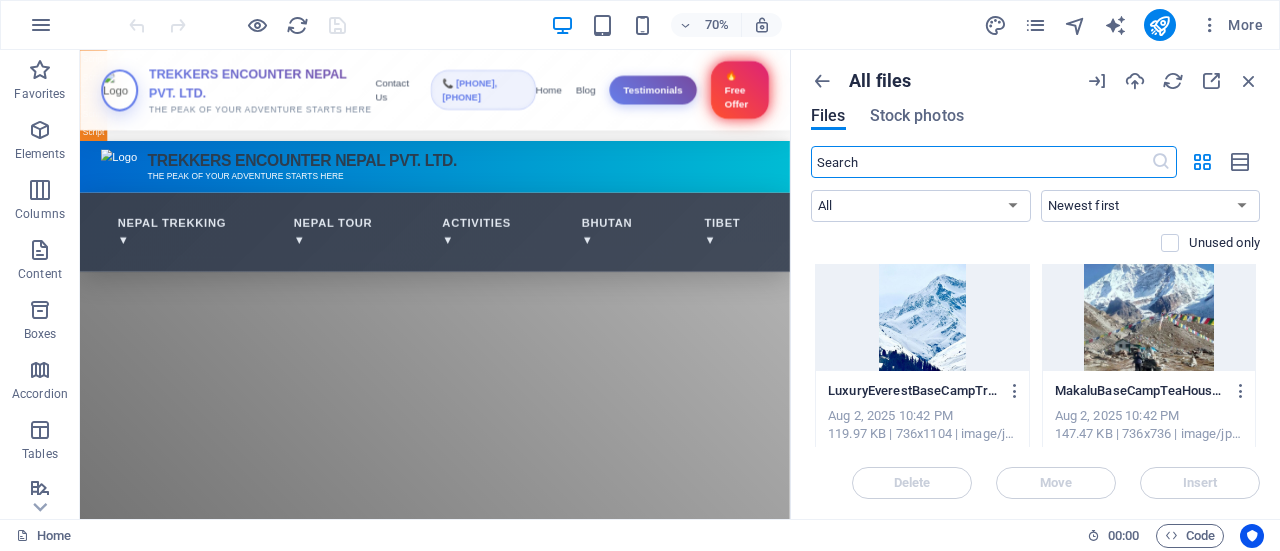 scroll, scrollTop: 1789, scrollLeft: 0, axis: vertical 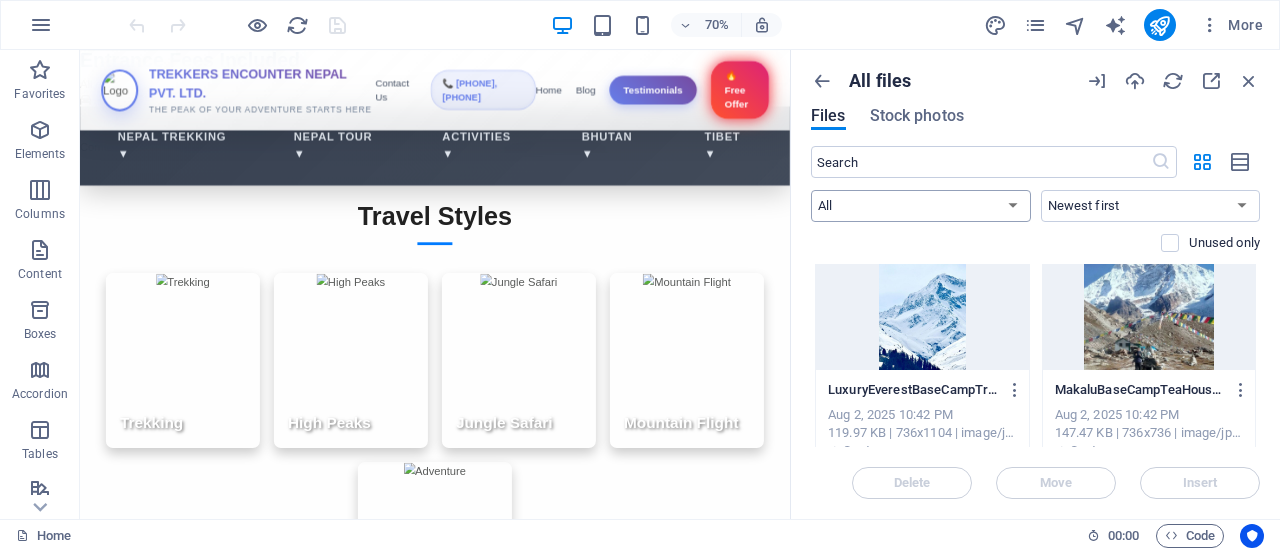 click on "All Images Documents Audio Video Vector Other" at bounding box center [921, 206] 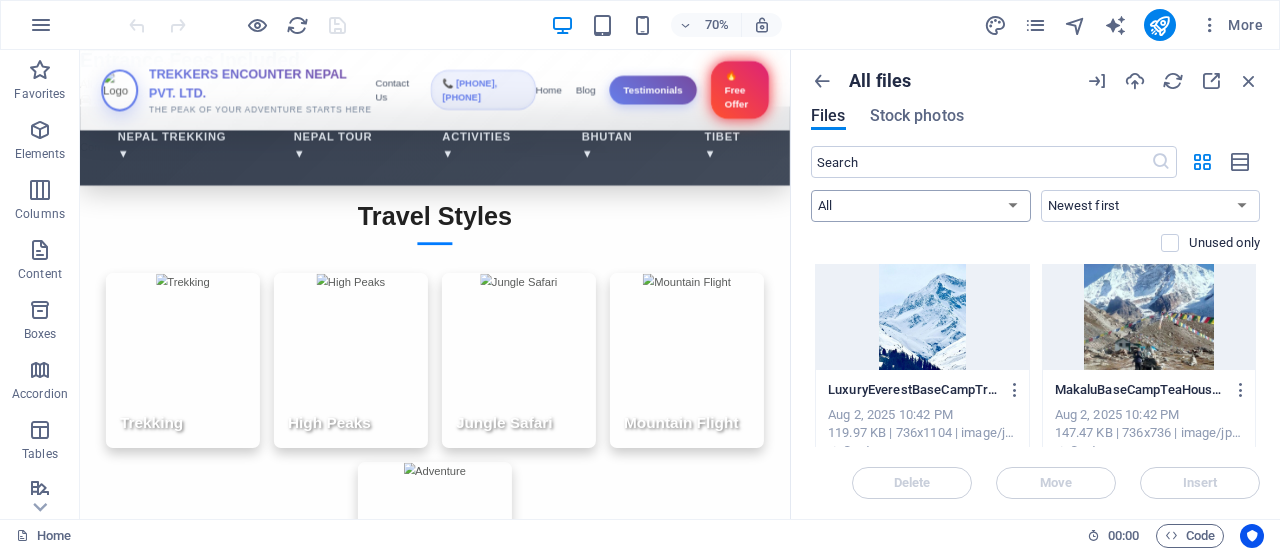 select on "image" 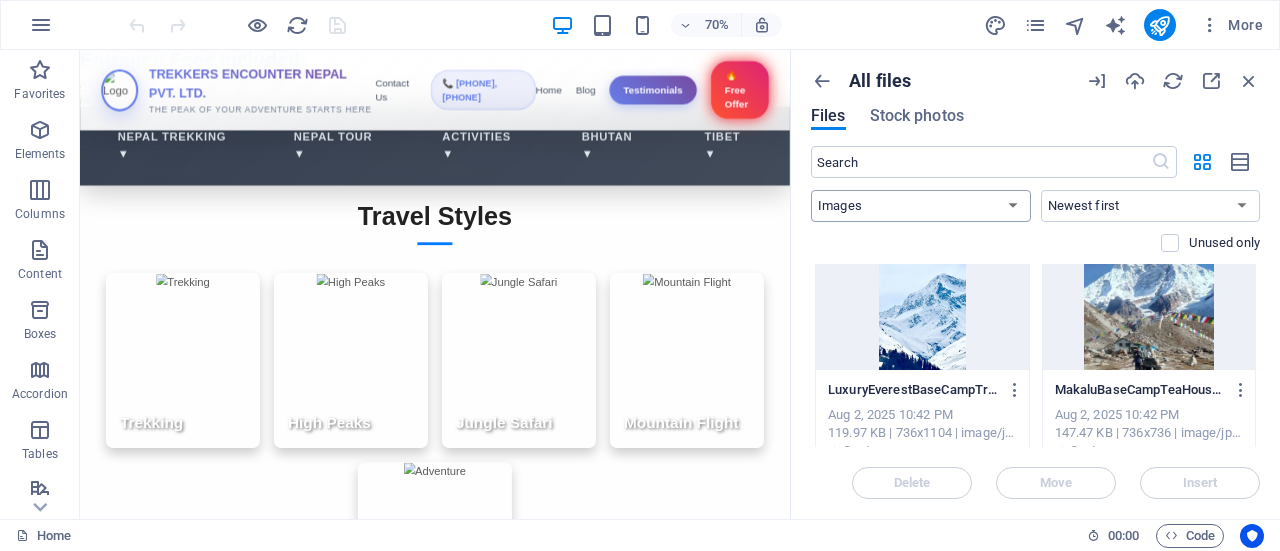 click on "All Images Documents Audio Video Vector Other" at bounding box center [921, 206] 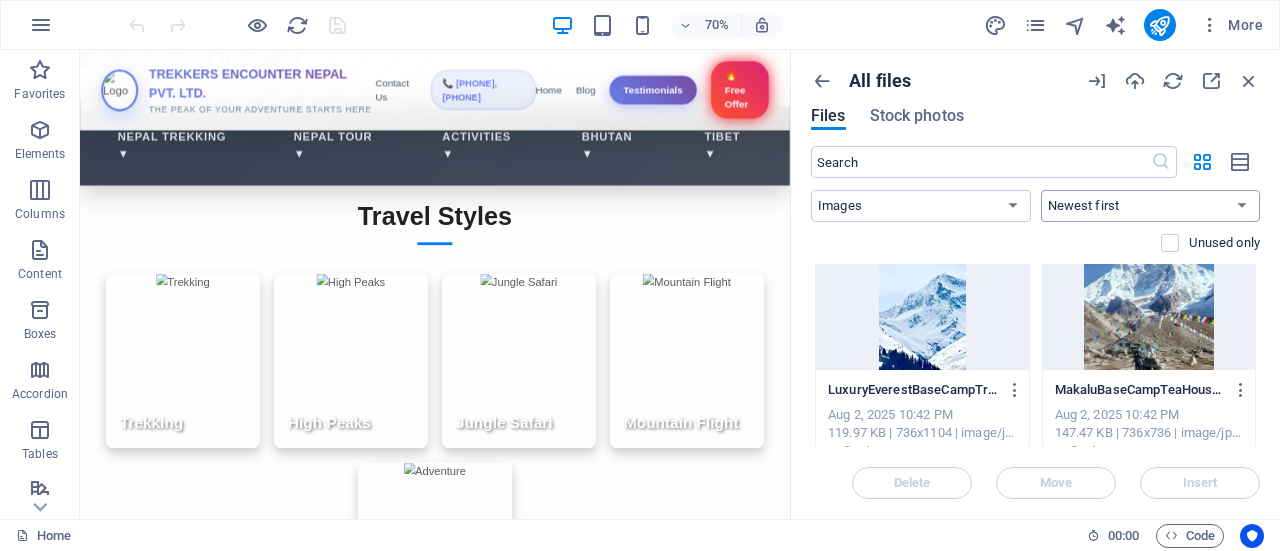 click on "Newest first Oldest first Name (A-Z) Name (Z-A) Size (0-9) Size (9-0) Resolution (0-9) Resolution (9-0)" at bounding box center (1151, 206) 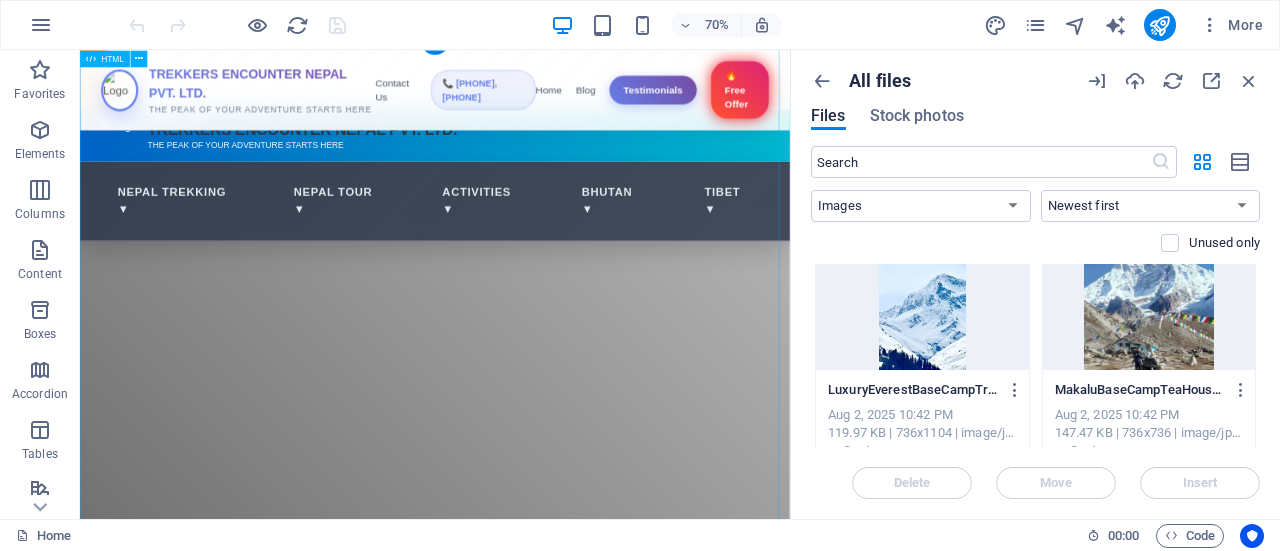 scroll, scrollTop: 0, scrollLeft: 0, axis: both 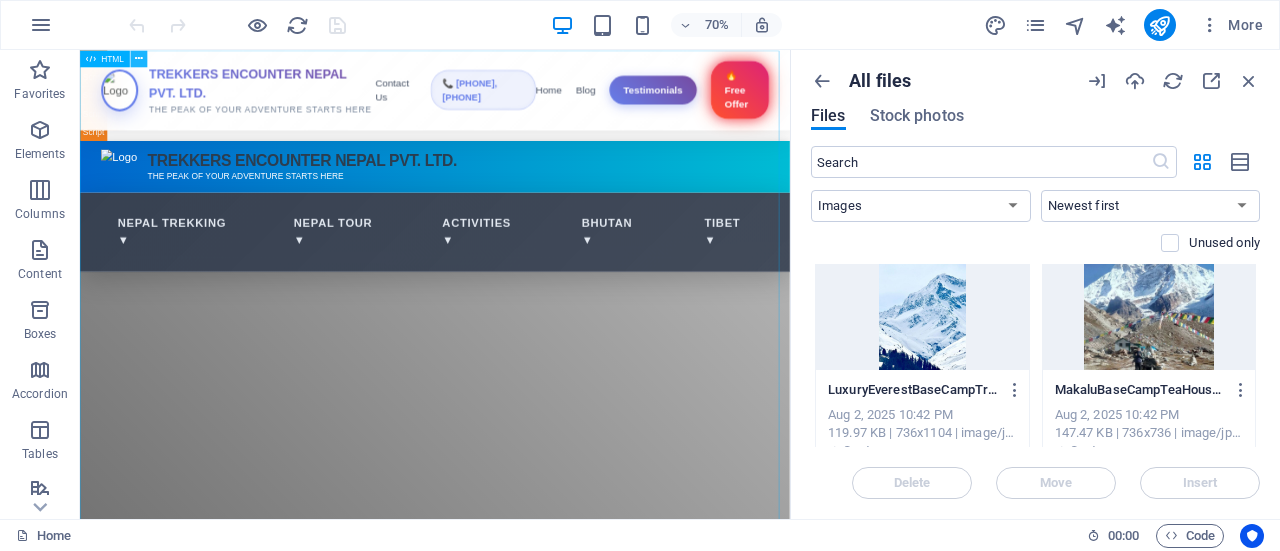 click at bounding box center [139, 58] 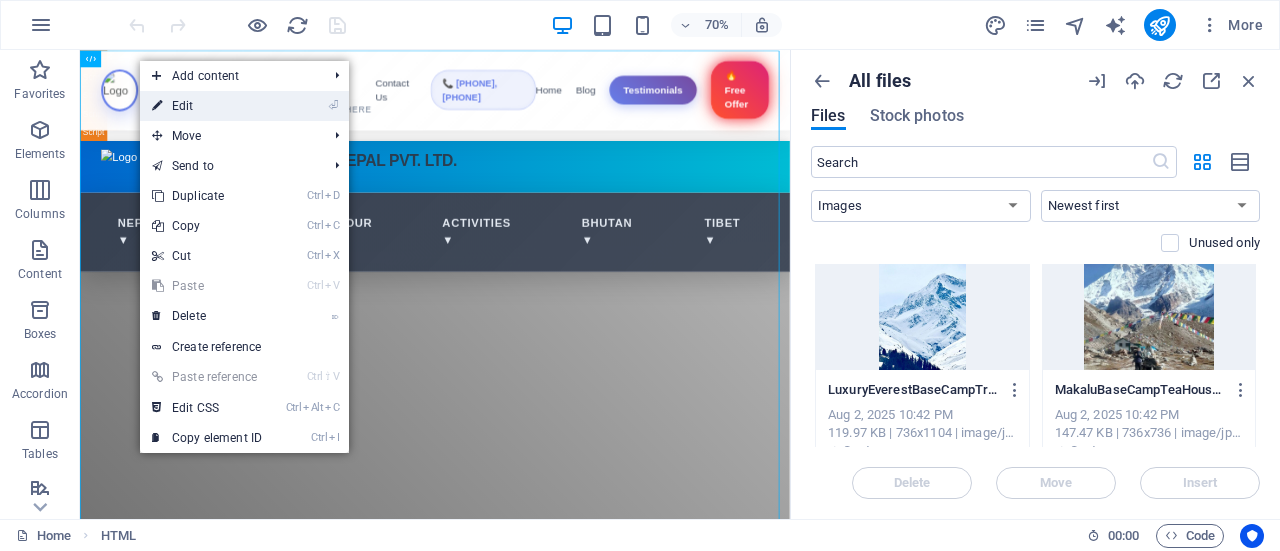 click on "⏎  Edit" at bounding box center (244, 106) 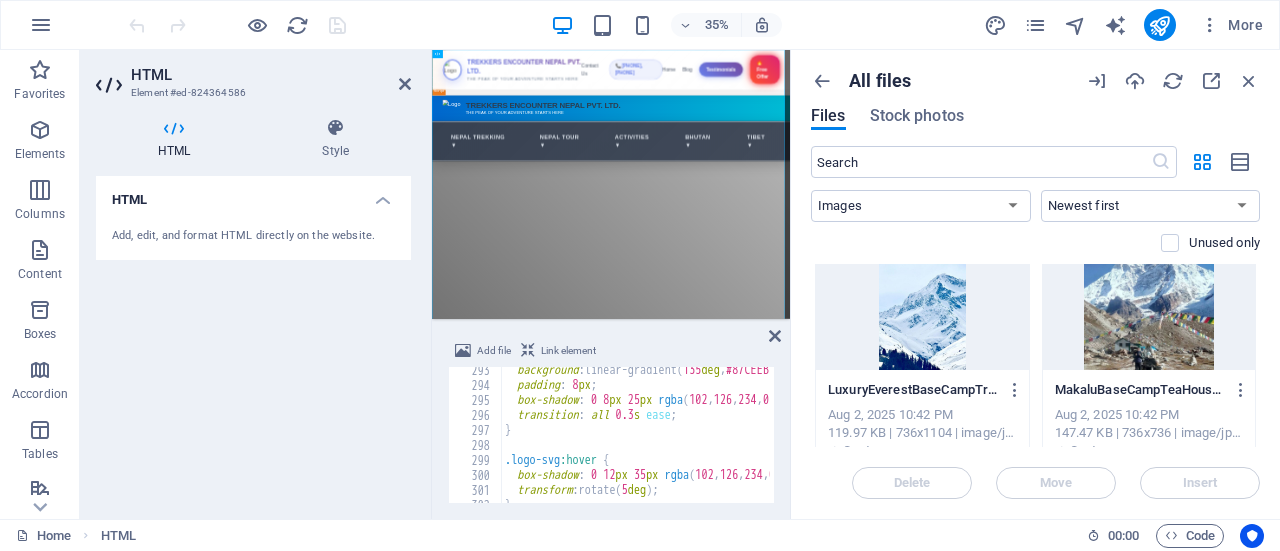 scroll, scrollTop: 4384, scrollLeft: 0, axis: vertical 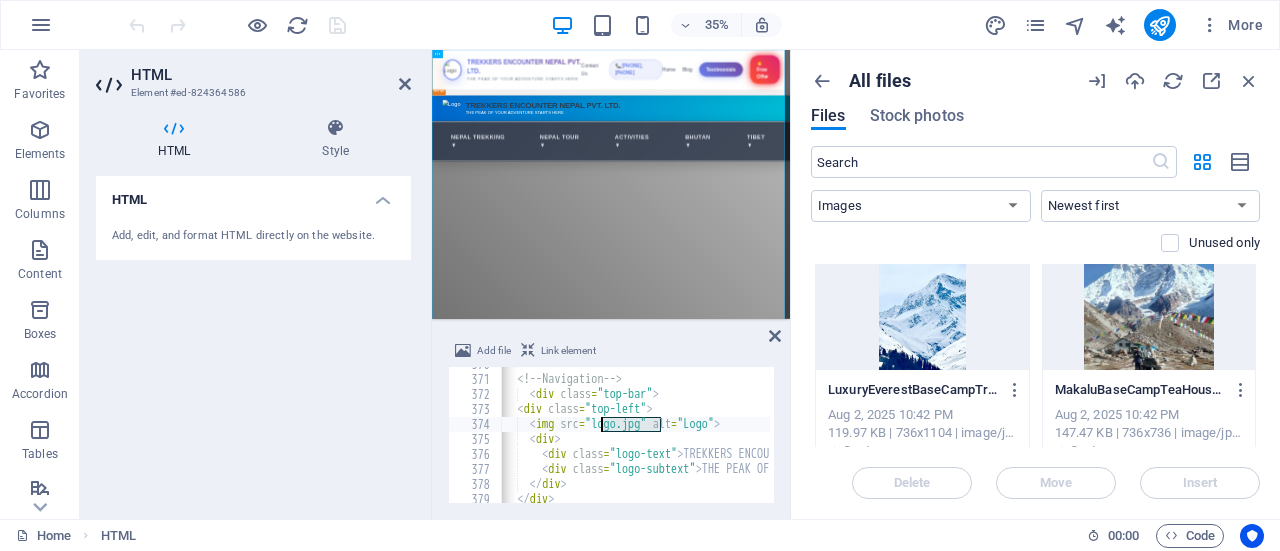 drag, startPoint x: 662, startPoint y: 423, endPoint x: 601, endPoint y: 427, distance: 61.13101 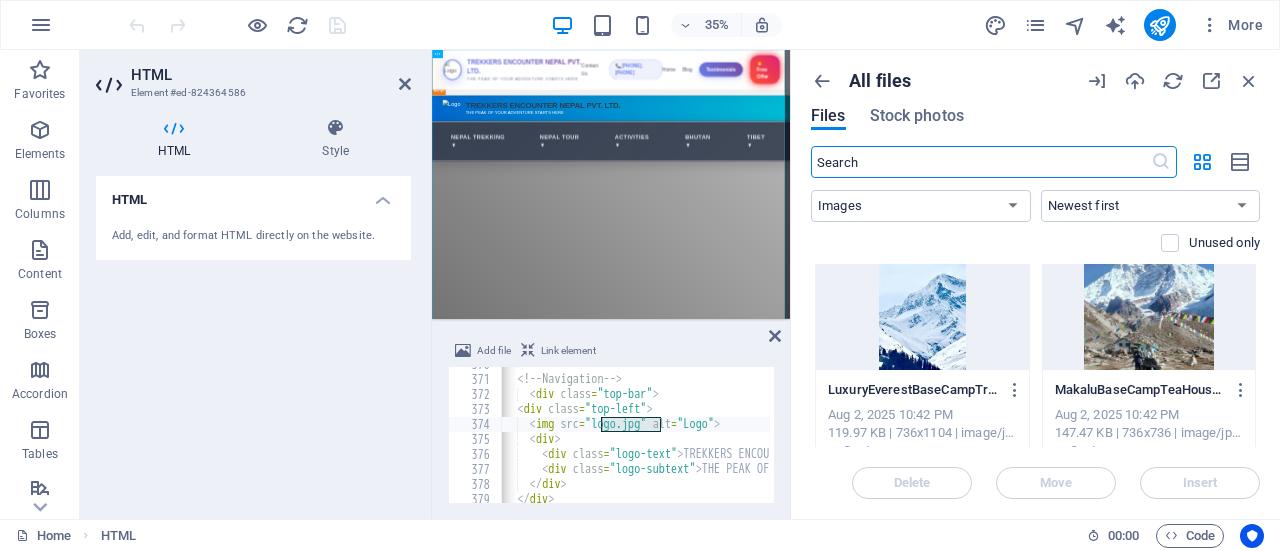click at bounding box center [981, 162] 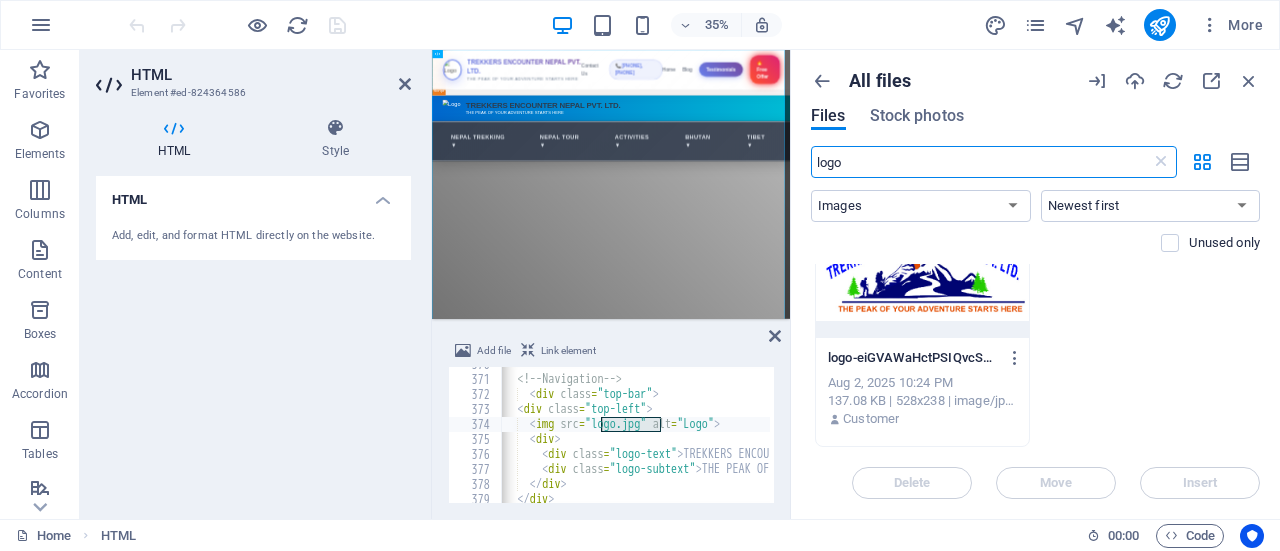 scroll, scrollTop: 56, scrollLeft: 0, axis: vertical 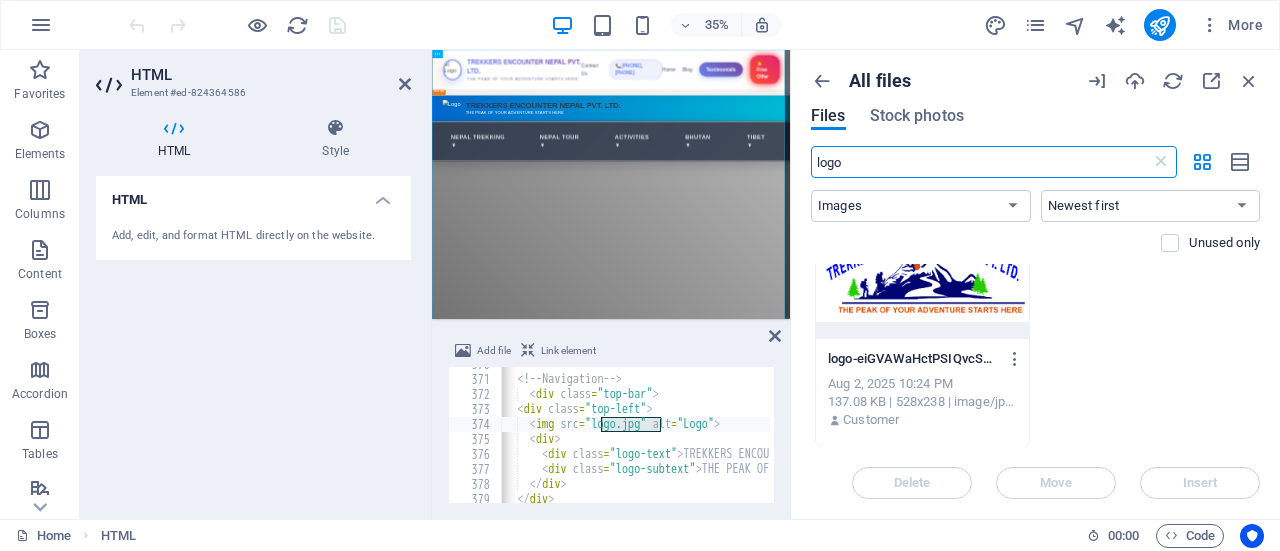 type on "logo" 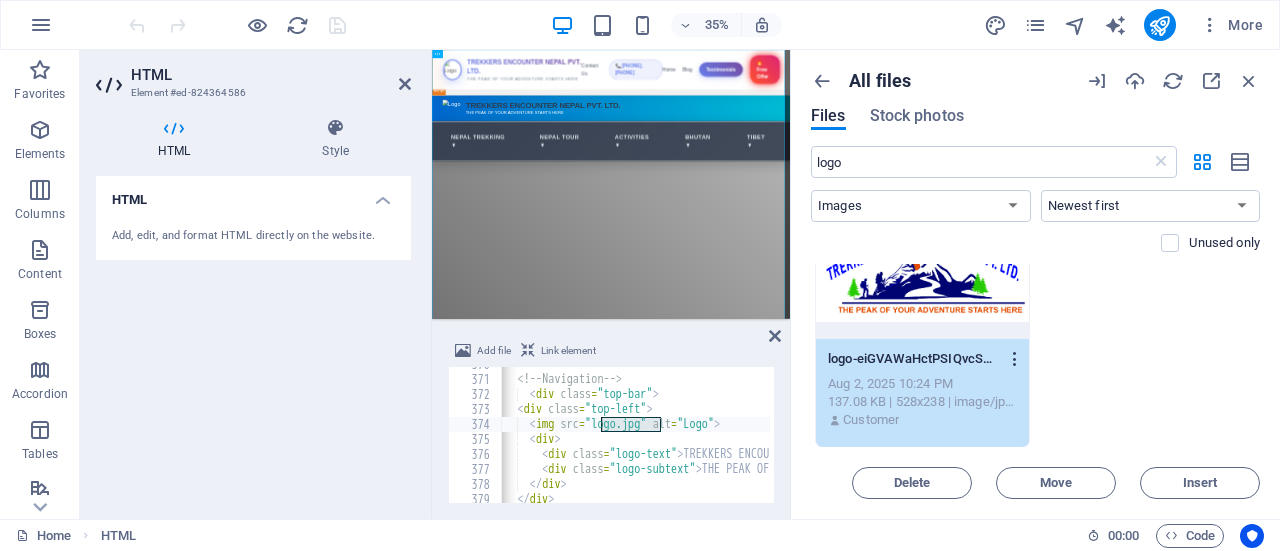 click at bounding box center [1015, 359] 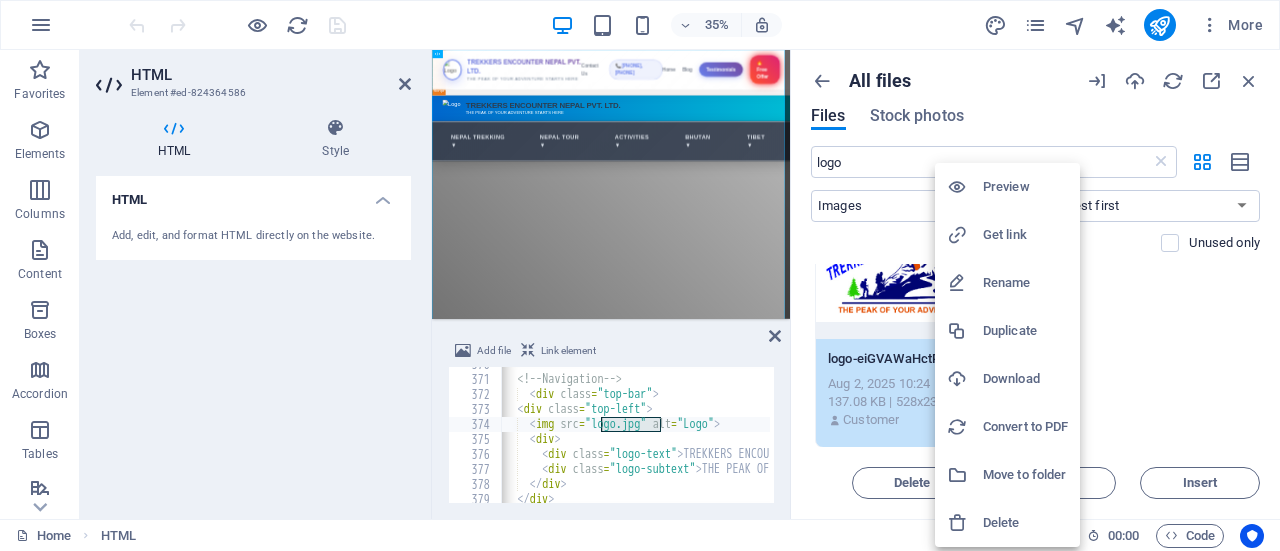 click on "Get link" at bounding box center [1025, 235] 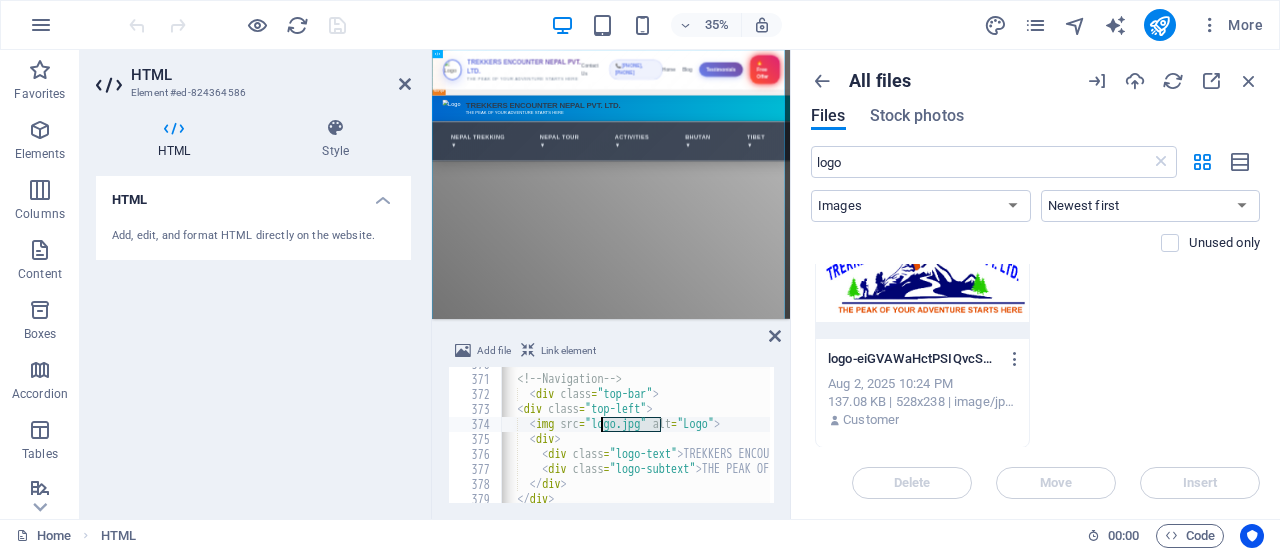 click on "<!--  Navigation  -->         < div   class = "top-bar" >      < div   class = "top-left" >         < img   src = "logo.jpg"   alt = "Logo" >         < div >           < div   class = "logo-text" > TREKKERS ENCOUNTER NEPAL PVT. LTD. </ div >           < div   class = "logo-subtext" > THE PEAK OF YOUR ADVENTURE STARTS HERE </ div >         </ div >      </ div >" at bounding box center [635, 435] 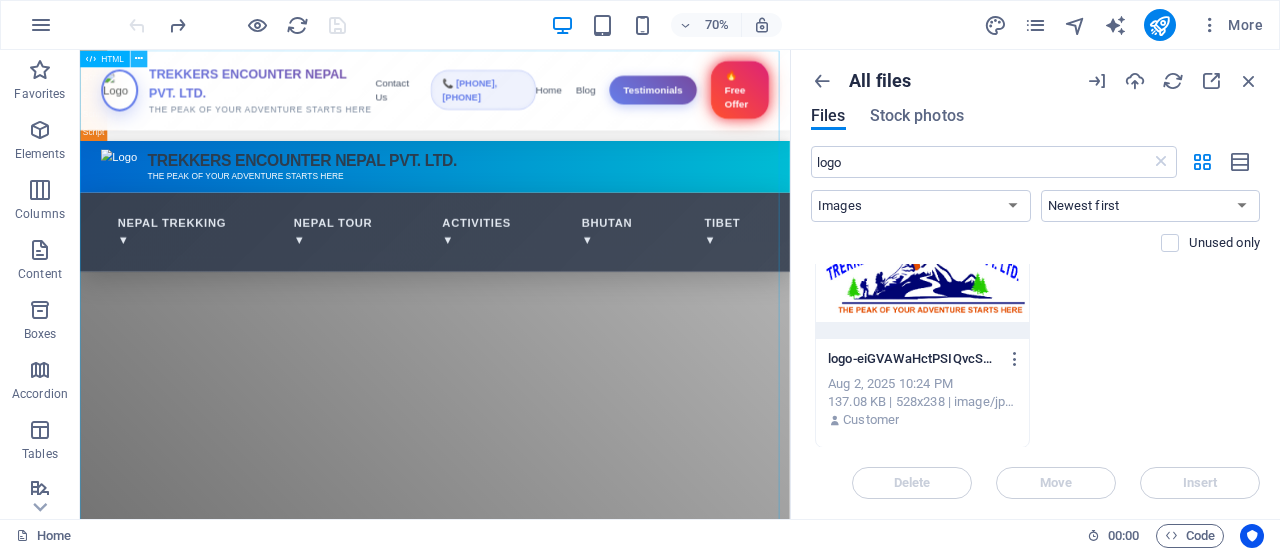 click at bounding box center (139, 58) 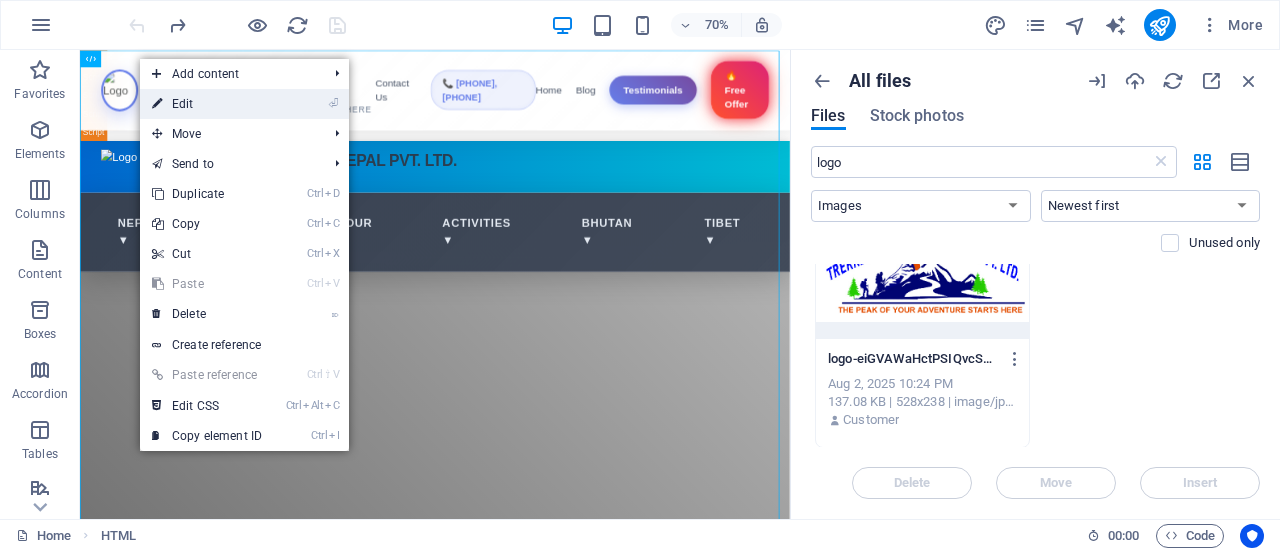 click on "⏎  Edit" at bounding box center [207, 104] 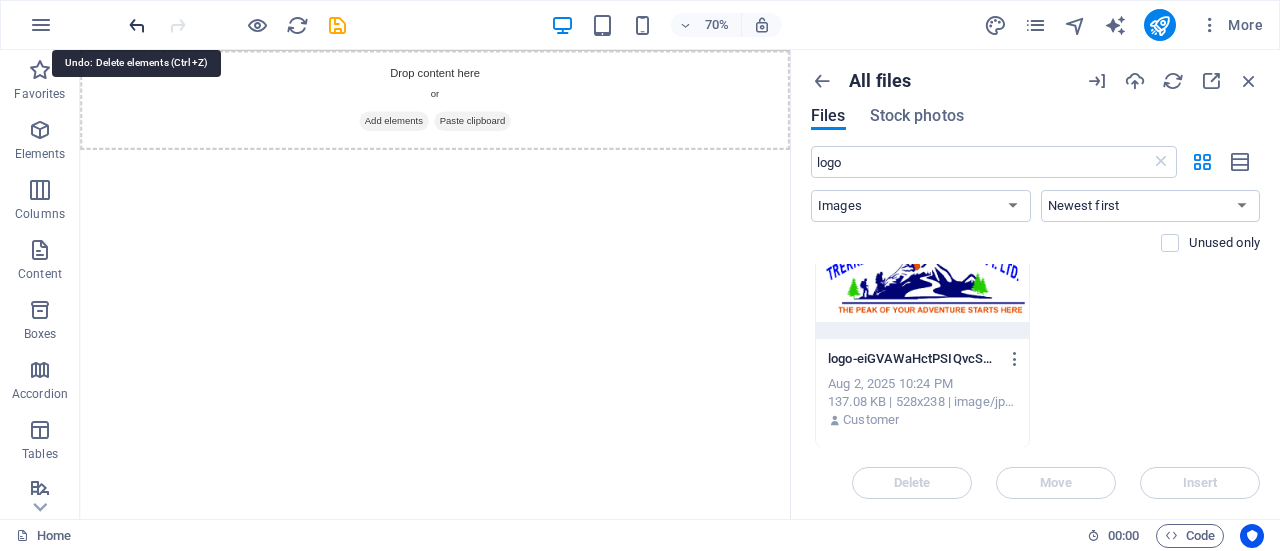 click at bounding box center (137, 25) 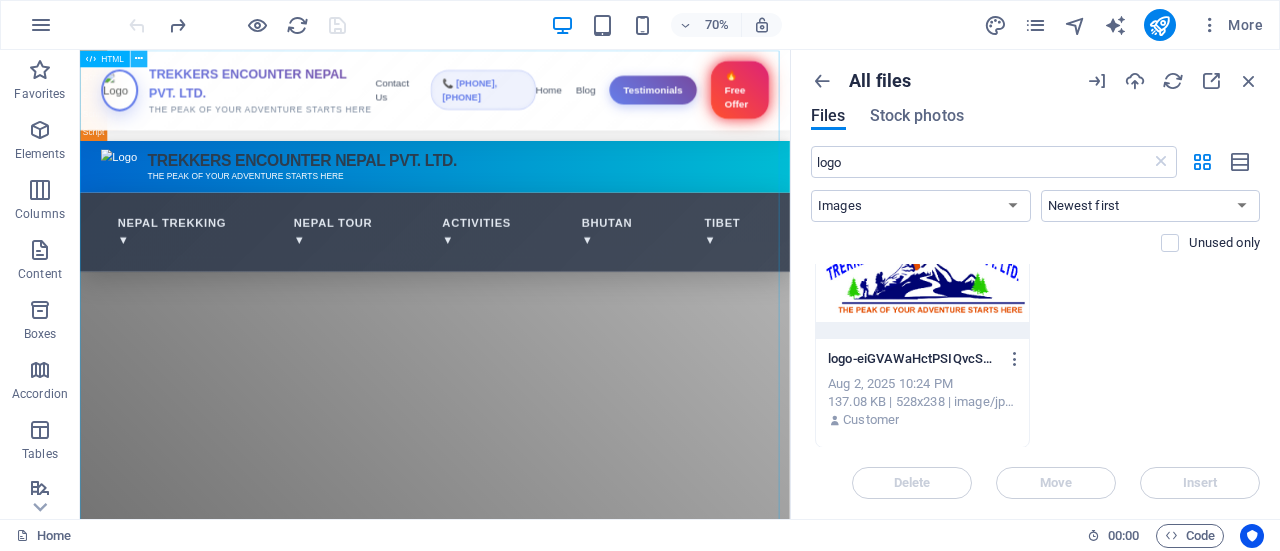 click at bounding box center [139, 58] 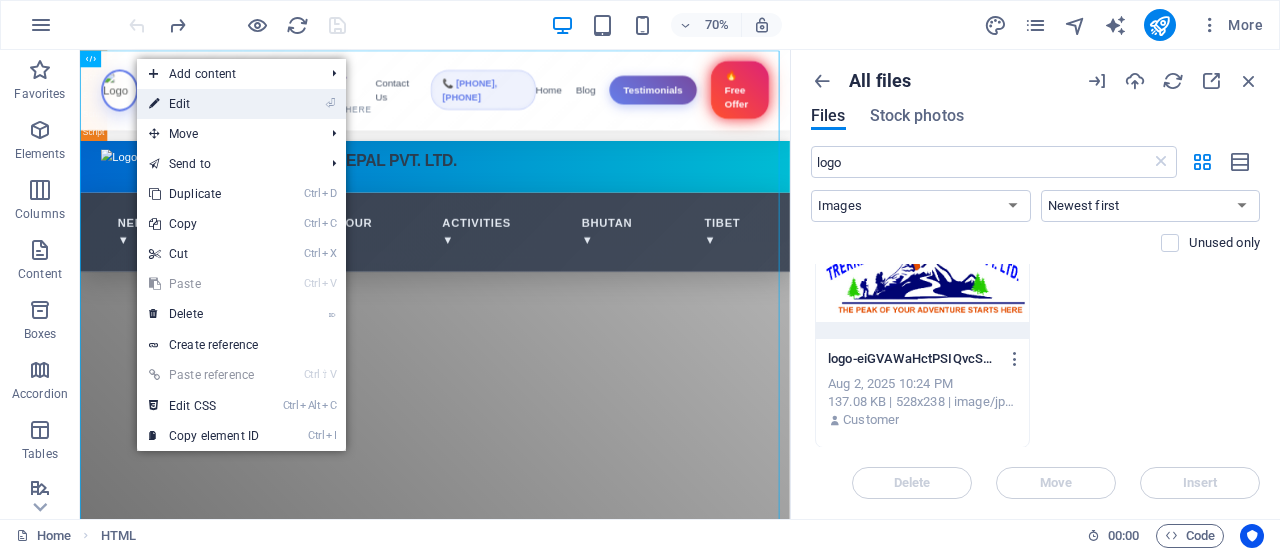 click on "⏎  Edit" at bounding box center [204, 104] 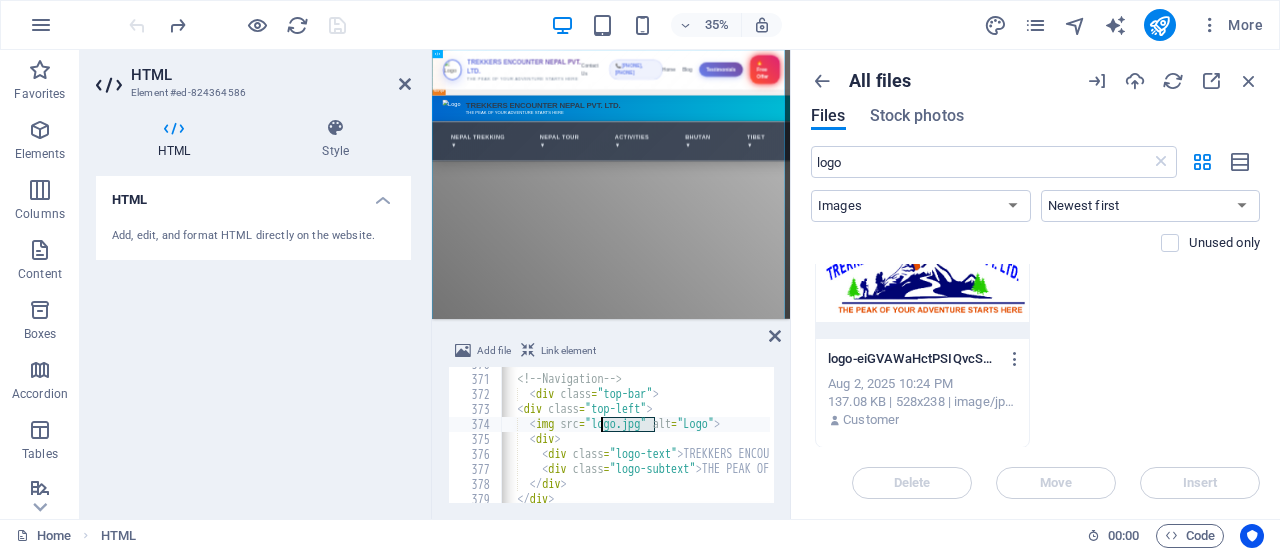 drag, startPoint x: 654, startPoint y: 428, endPoint x: 602, endPoint y: 427, distance: 52.009613 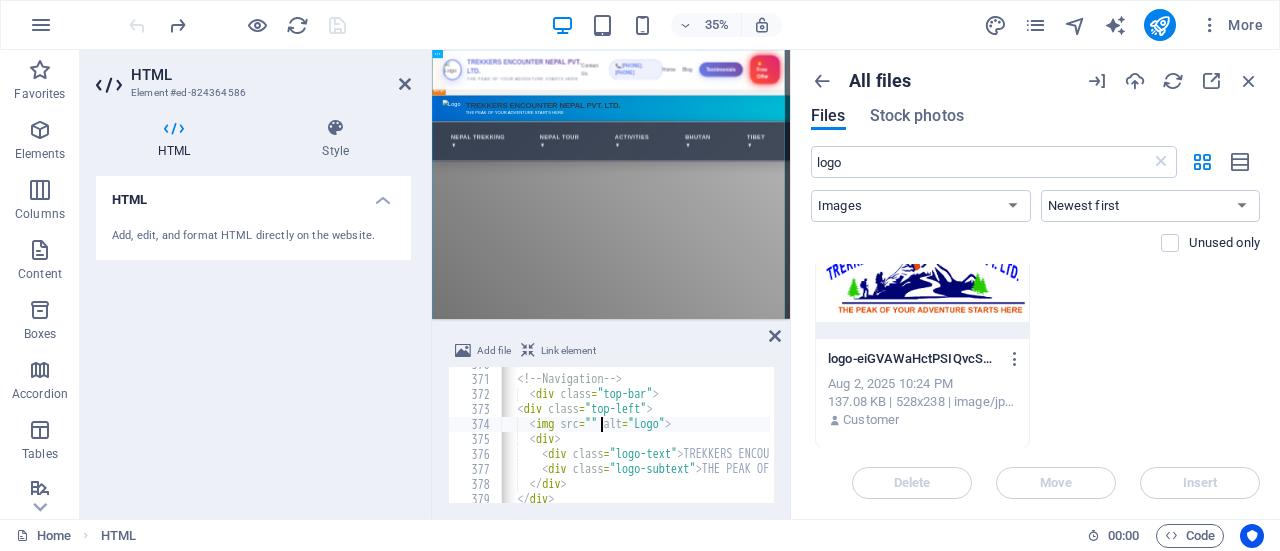 scroll, scrollTop: 5545, scrollLeft: 0, axis: vertical 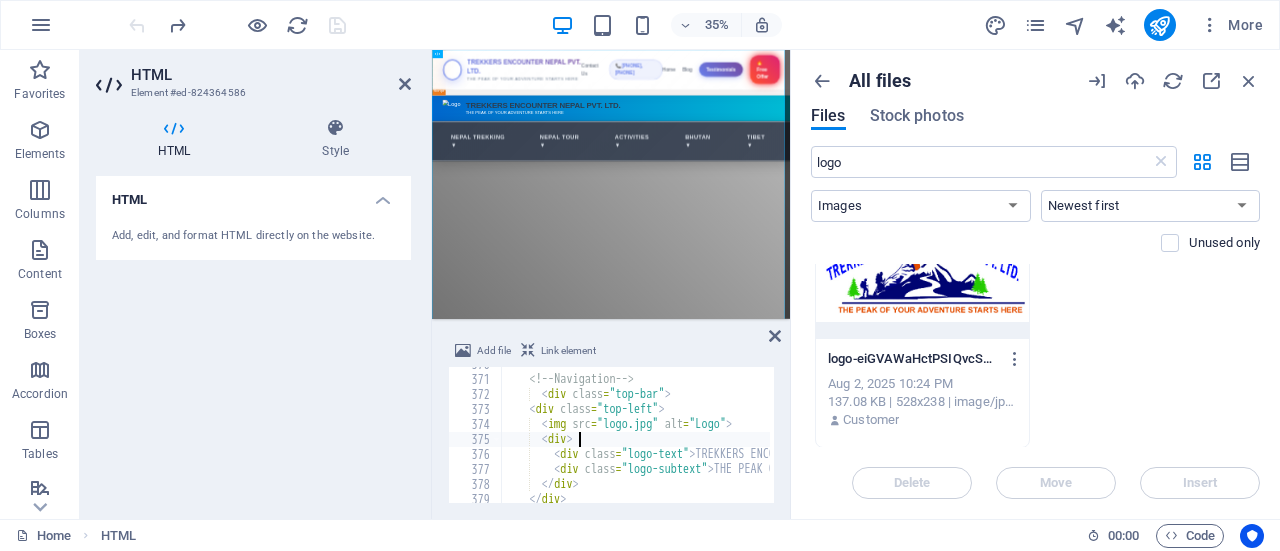 click on "<!--  Navigation  -->         < div   class = "top-bar" >      < div   class = "top-left" >         < img   src = "logo.jpg"   alt = "Logo" >         < div >           < div   class = "logo-text" > TREKKERS ENCOUNTER NEPAL PVT. LTD. </ div >           < div   class = "logo-subtext" > THE PEAK OF YOUR ADVENTURE STARTS HERE </ div >         </ div >      </ div >" at bounding box center [2189, 438] 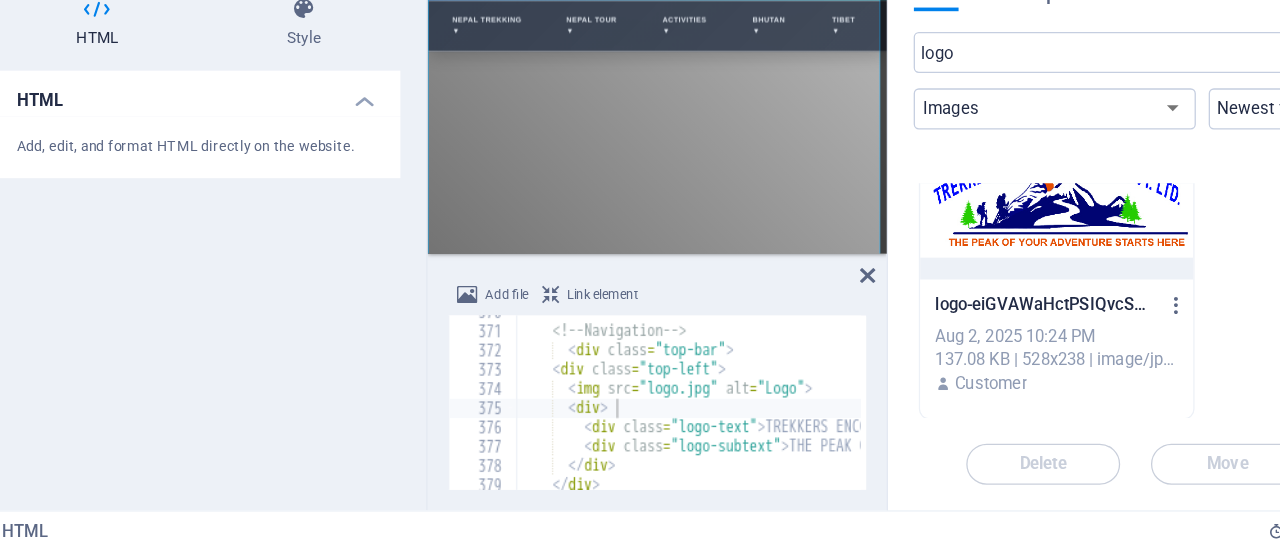 scroll, scrollTop: 0, scrollLeft: 0, axis: both 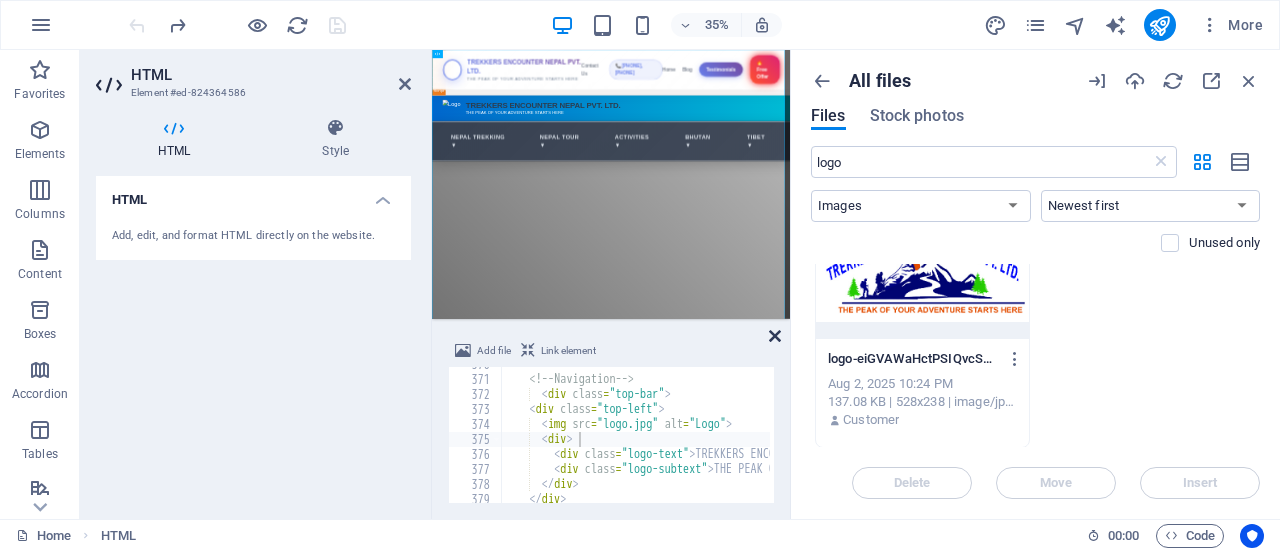 click at bounding box center [775, 336] 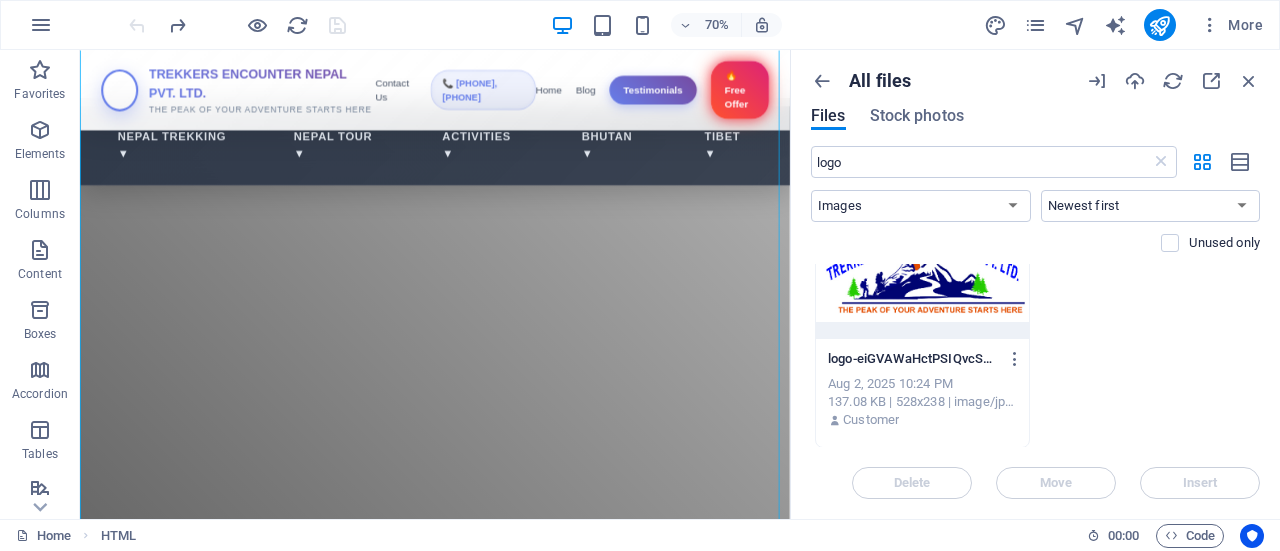 scroll, scrollTop: 0, scrollLeft: 0, axis: both 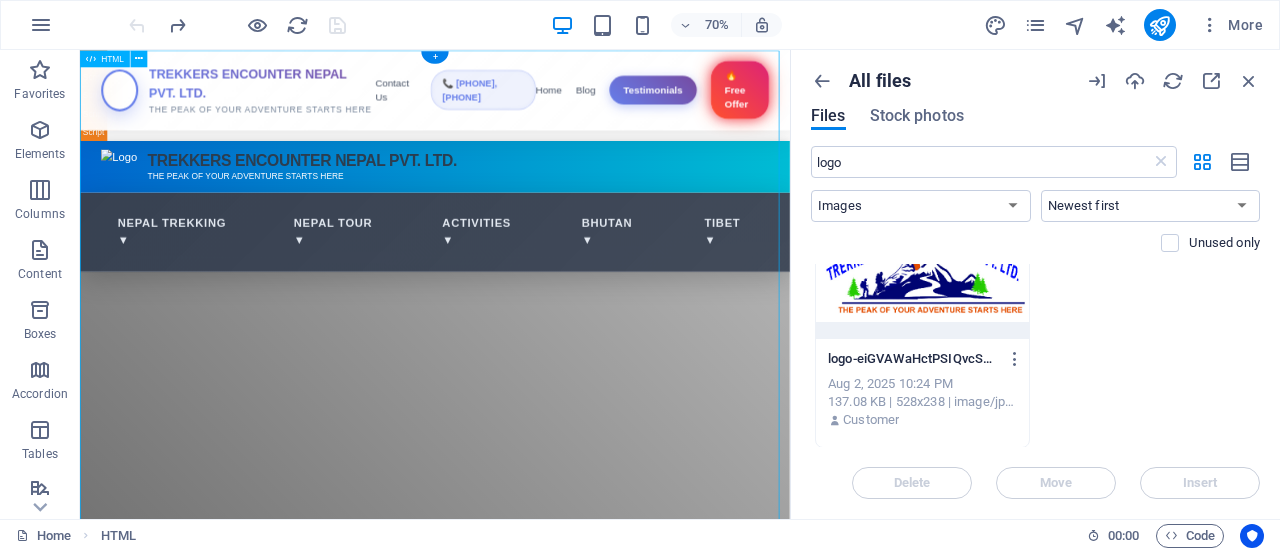 click on "Trekkers Encounter Nepal Pvt. Ltd.
TREKKERS ENCOUNTER NEPAL PVT. LTD.
THE PEAK OF YOUR ADVENTURE STARTS HERE
Contact Us
📞 [PHONE], [PHONE]
Home
Blog
Testimonials
🔥 Free Offer
Nepal Trekking ▼
Nepal Tour ▼
Activities ▼
Bhutan ▼
Tibet ▼
Nepal Adventure Tours
Experience Trekking Trails, Wildlife Safaris & Vibrant City Life
Book Your Tour" at bounding box center [587, 2742] 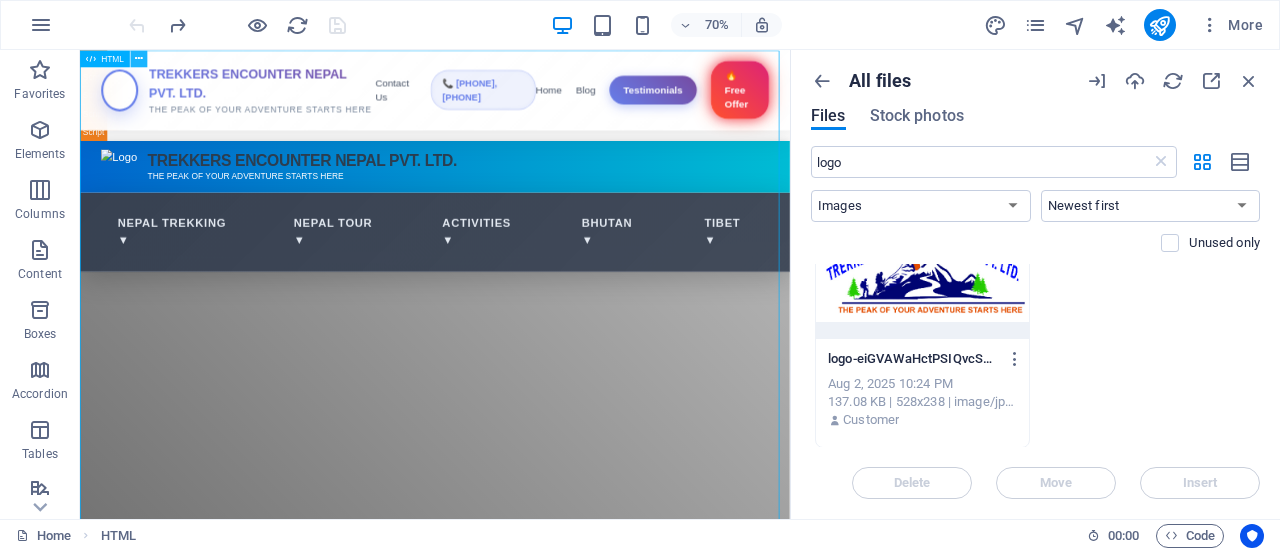 click at bounding box center (139, 58) 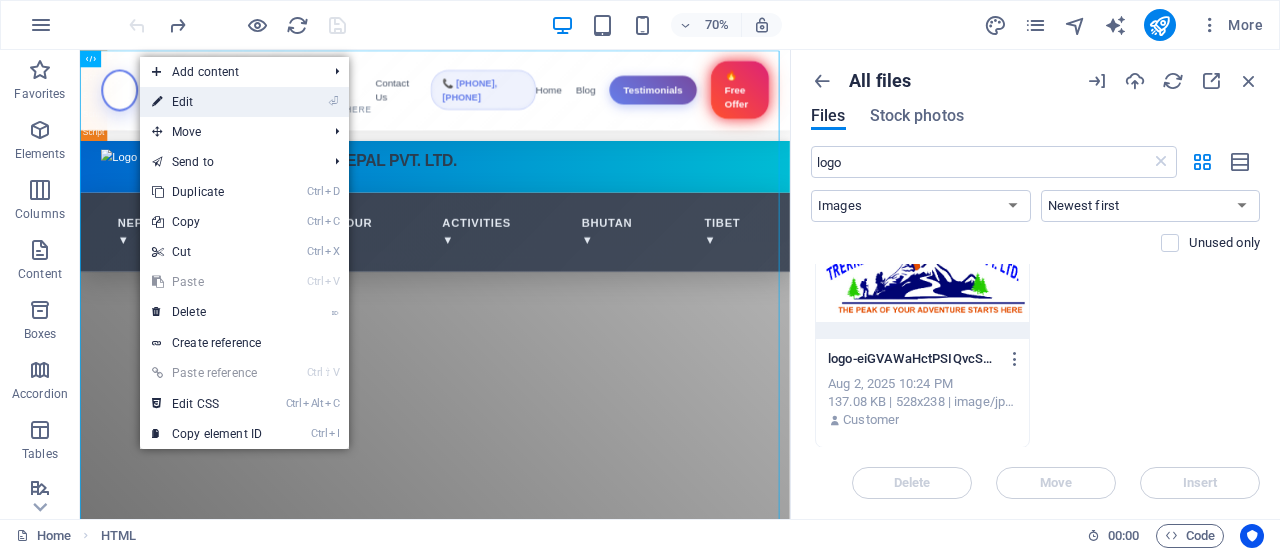 click on "⏎  Edit" at bounding box center (207, 102) 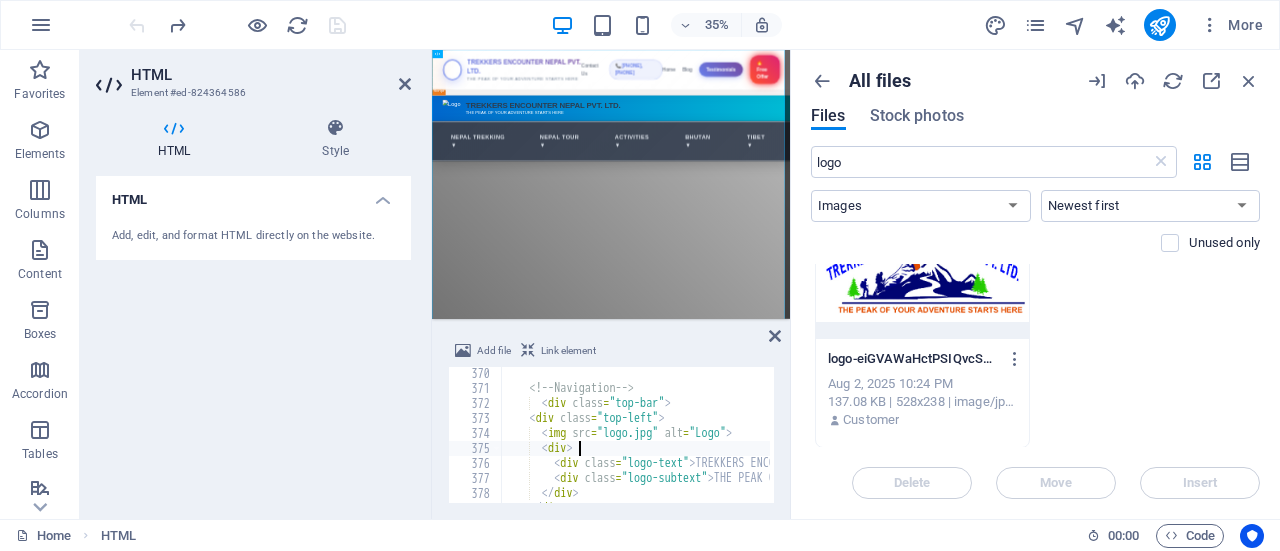 scroll, scrollTop: 5536, scrollLeft: 0, axis: vertical 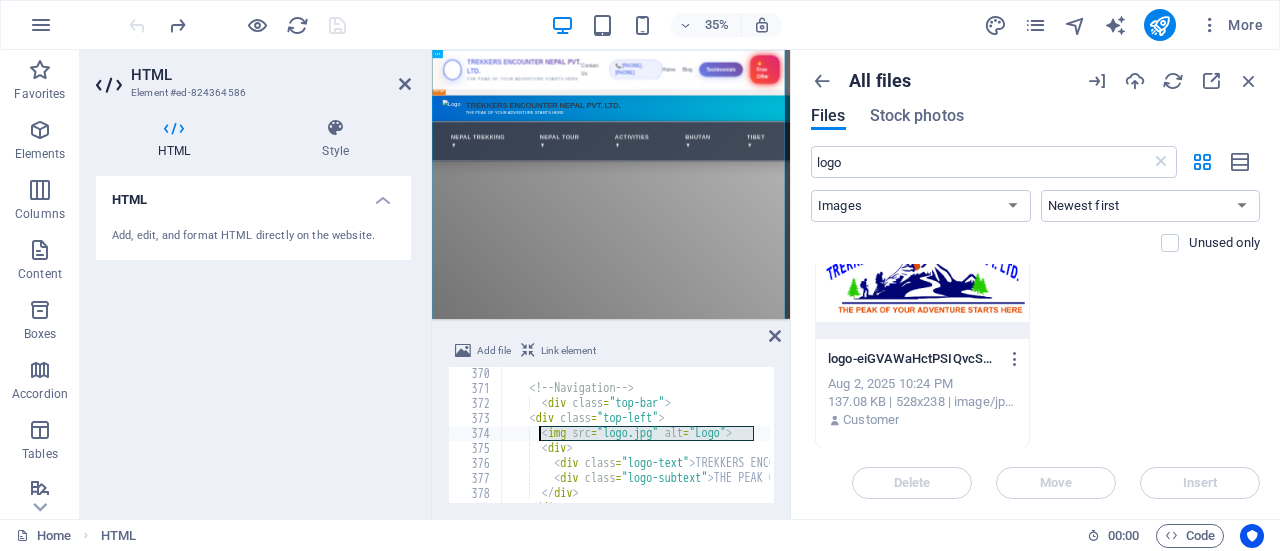 drag, startPoint x: 757, startPoint y: 431, endPoint x: 542, endPoint y: 433, distance: 215.00931 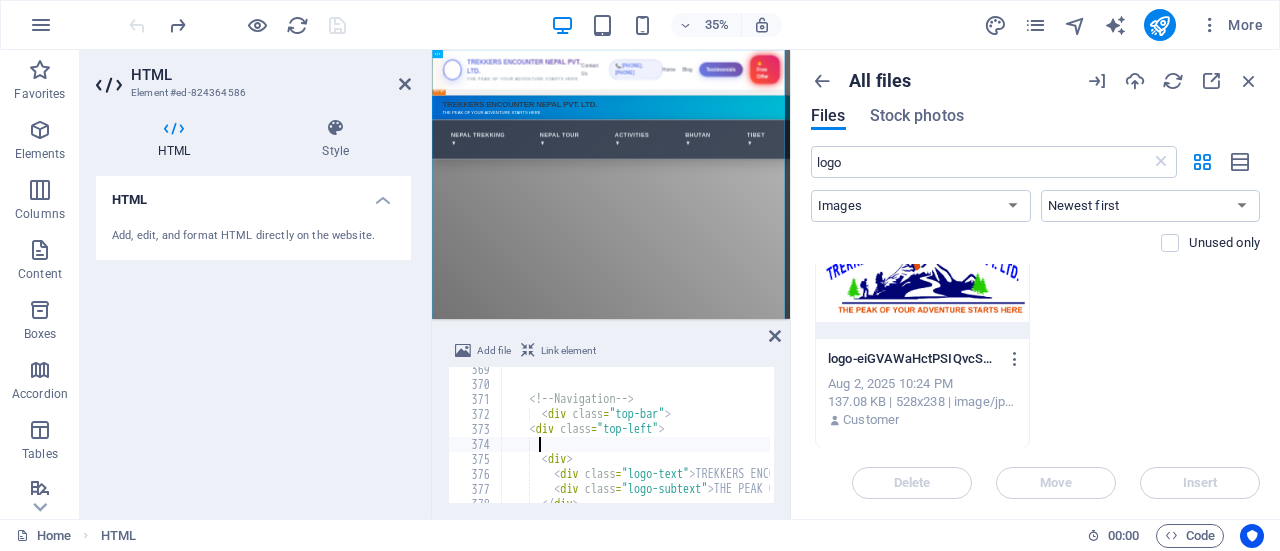 scroll, scrollTop: 5524, scrollLeft: 0, axis: vertical 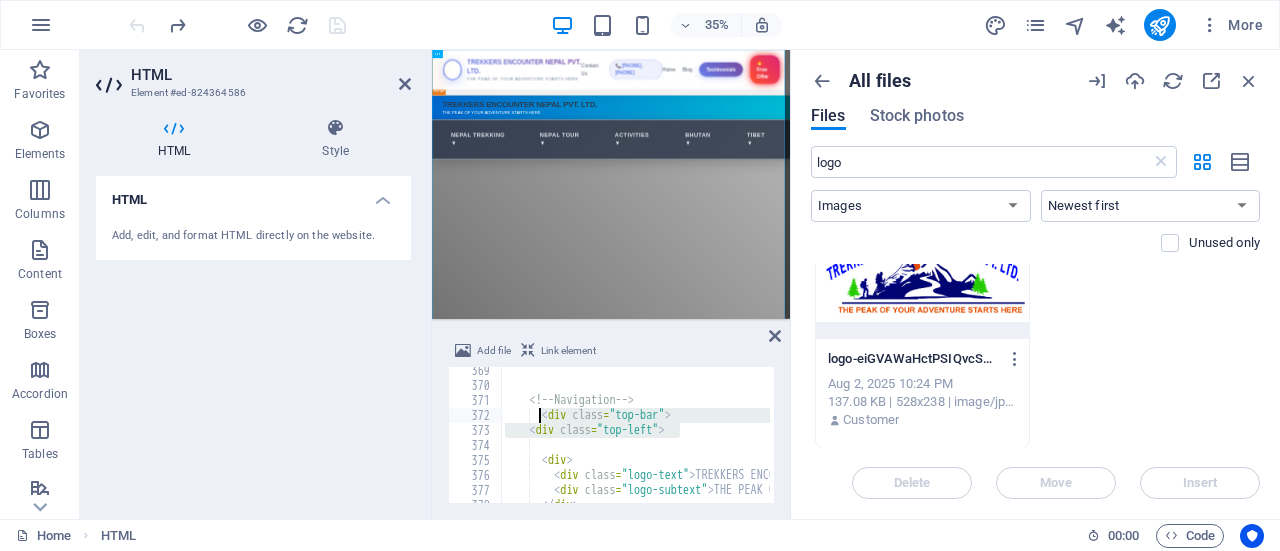 drag, startPoint x: 687, startPoint y: 430, endPoint x: 542, endPoint y: 421, distance: 145.27904 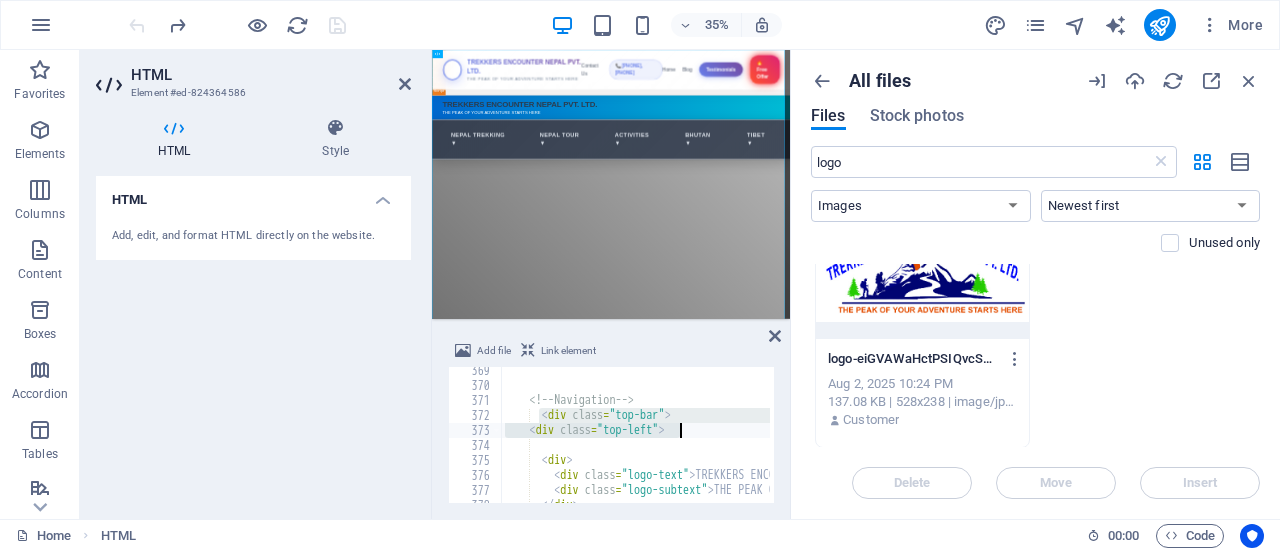 click on "<!--  Navigation  -->         < div   class = "top-bar" >      < div   class = "top-left" >                < div >           < div   class = "logo-text" > TREKKERS ENCOUNTER NEPAL PVT. LTD. </ div >           < div   class = "logo-subtext" > THE PEAK OF YOUR ADVENTURE STARTS HERE </ div >         </ div >" at bounding box center (635, 435) 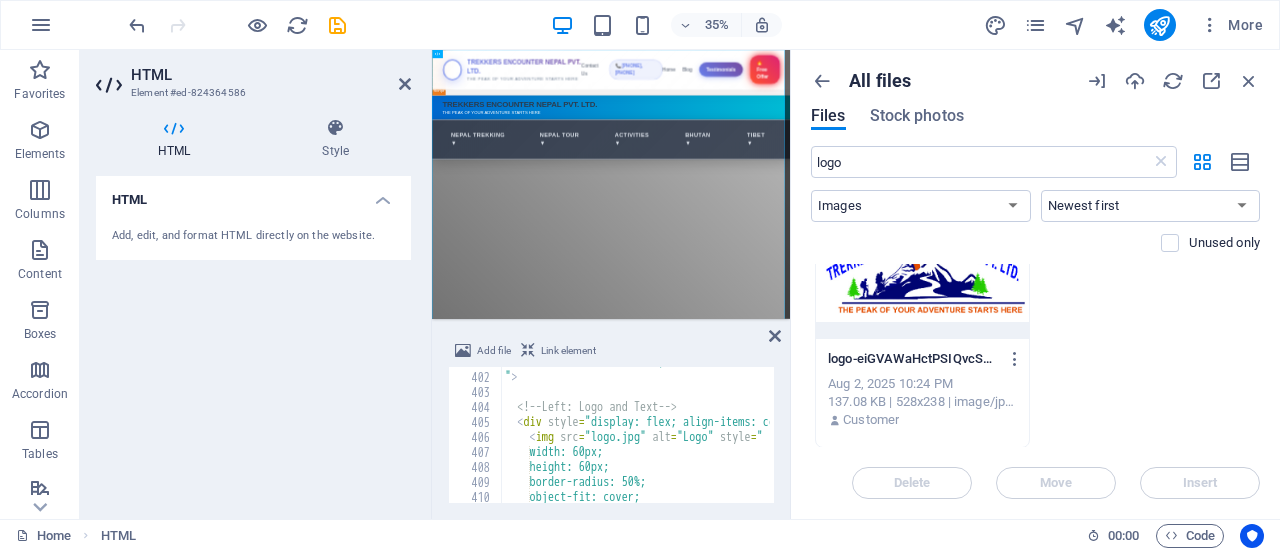 scroll, scrollTop: 6012, scrollLeft: 0, axis: vertical 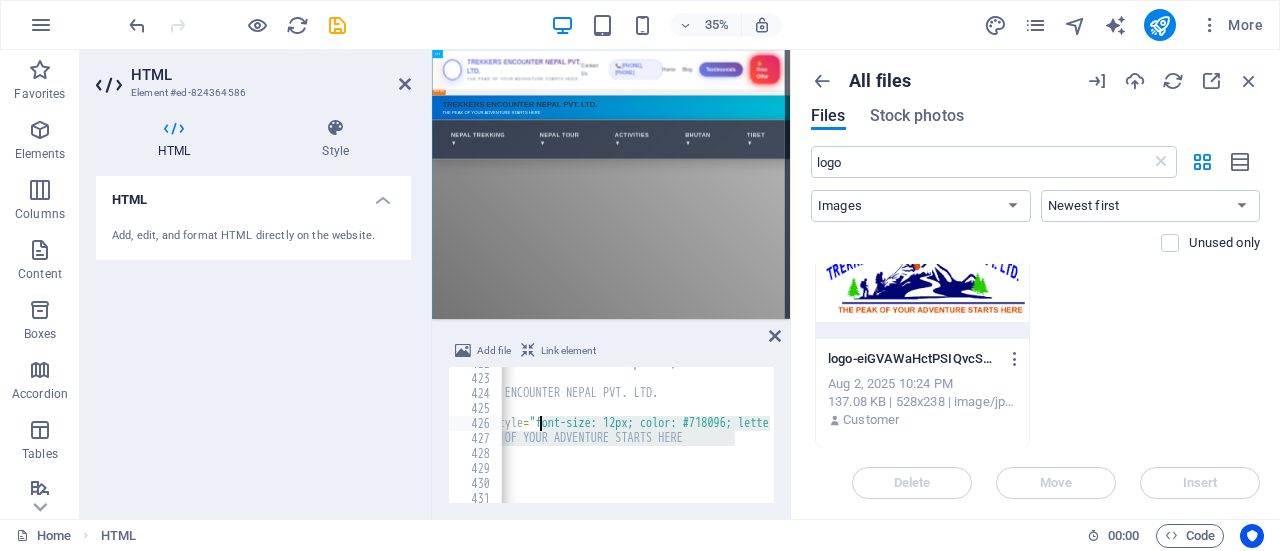 drag, startPoint x: 738, startPoint y: 441, endPoint x: 544, endPoint y: 431, distance: 194.25757 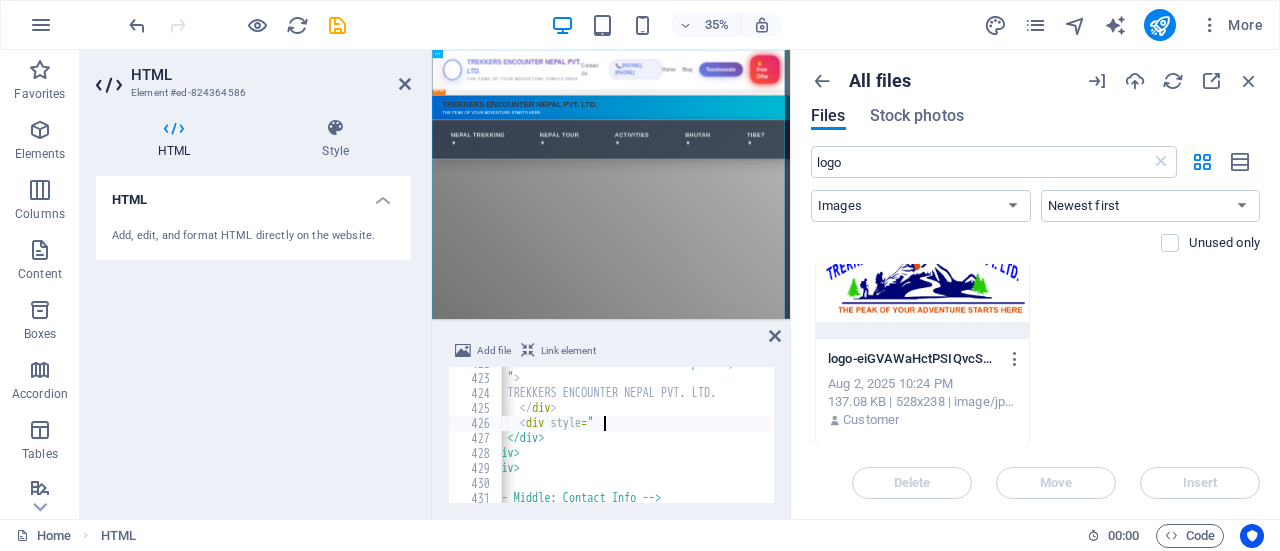 scroll, scrollTop: 0, scrollLeft: 11, axis: horizontal 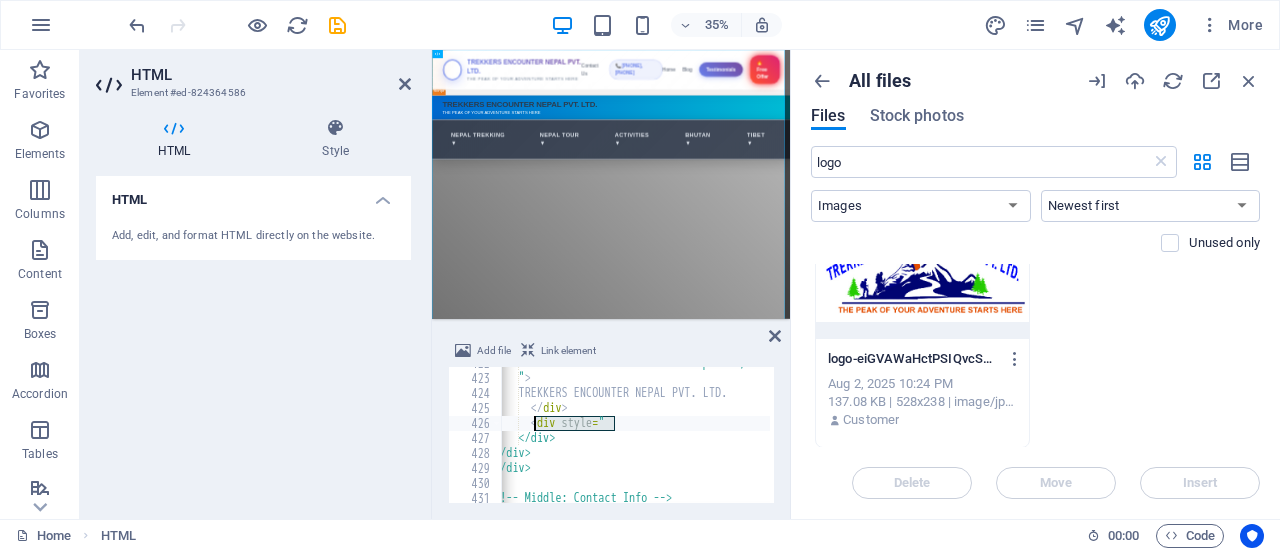 drag, startPoint x: 623, startPoint y: 424, endPoint x: 533, endPoint y: 427, distance: 90.04999 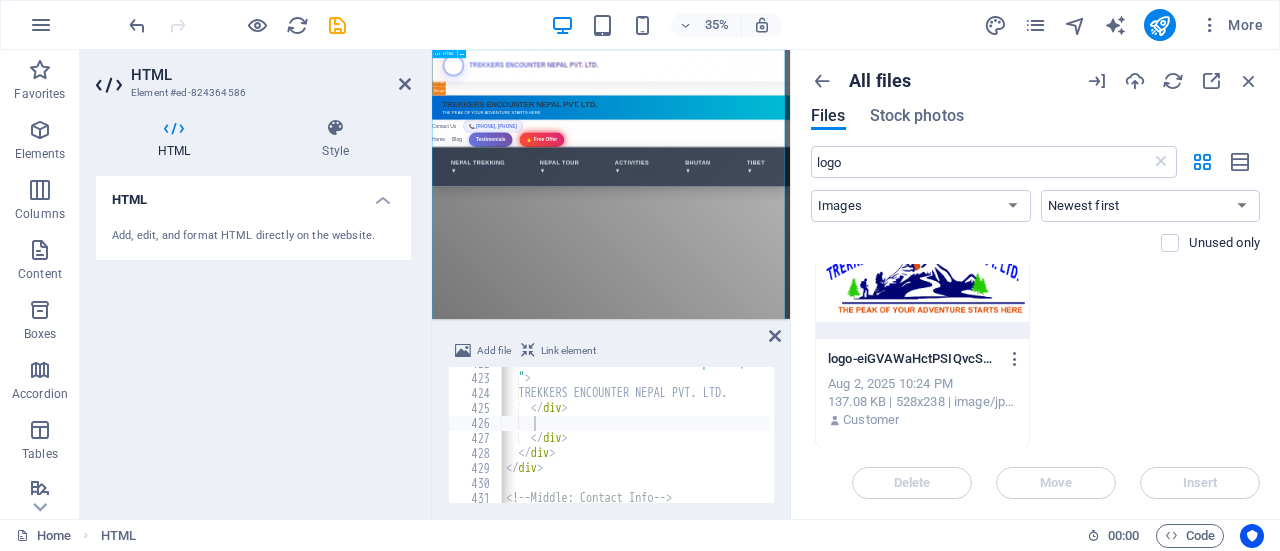 click on "Trekkers Encounter Nepal Pvt. Ltd.
TREKKERS ENCOUNTER NEPAL PVT. LTD.
THE PEAK OF YOUR ADVENTURE STARTS HERE
TREKKERS ENCOUNTER NEPAL PVT. LTD.
Contact Us
📞 +977-9865356237, 9845712103
Home
Blog
Testimonials
🔥 Free Offer
Nepal Trekking ▼
Nepal Tour ▼
Activities ▼
Bhutan ▼
Tibet ▼
Nepal Adventure Tours
Experience Trekking Trails, Wildlife Safaris & Vibrant City Life
Book Your Tour" at bounding box center (943, 2829) 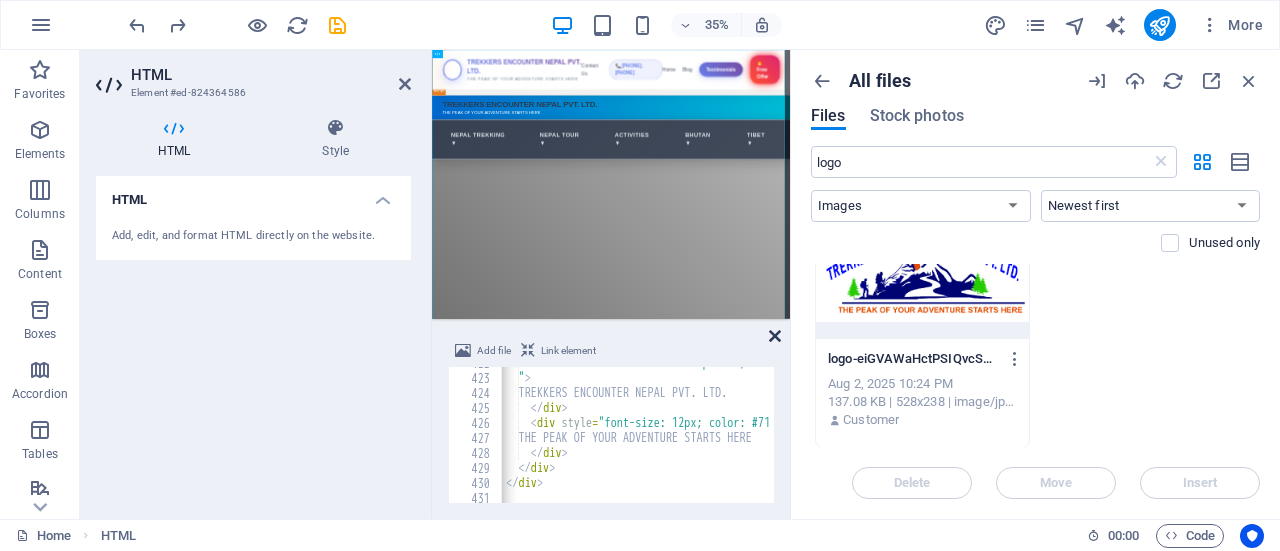 click at bounding box center [775, 336] 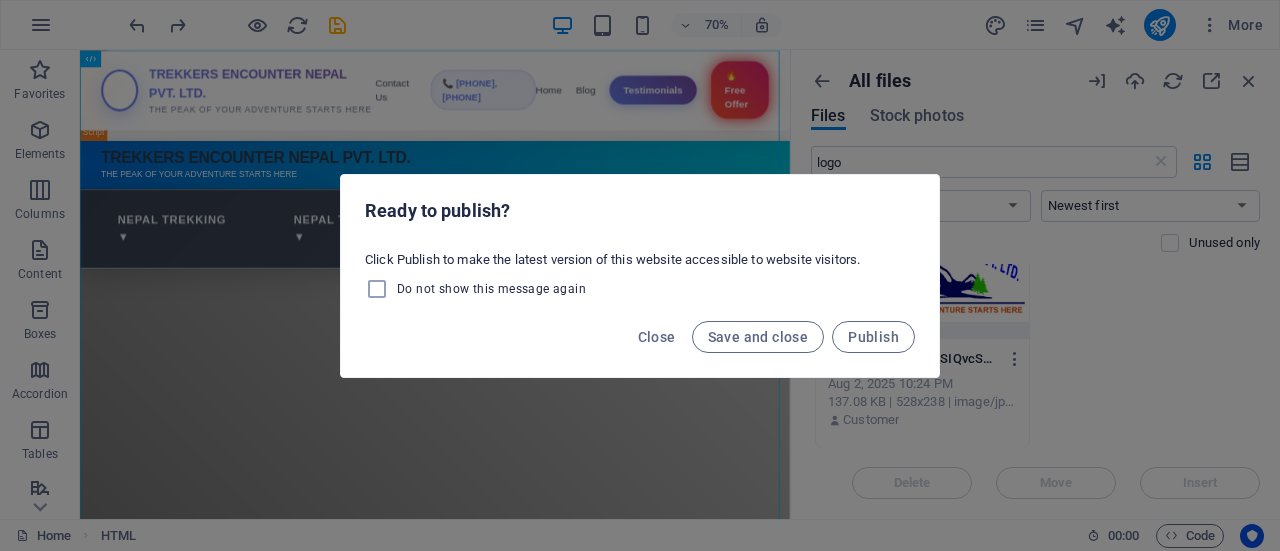 click on "Ready to publish? Click Publish to make the latest version of this website accessible to website visitors. Do not show this message again Close Save and close Publish" at bounding box center (640, 275) 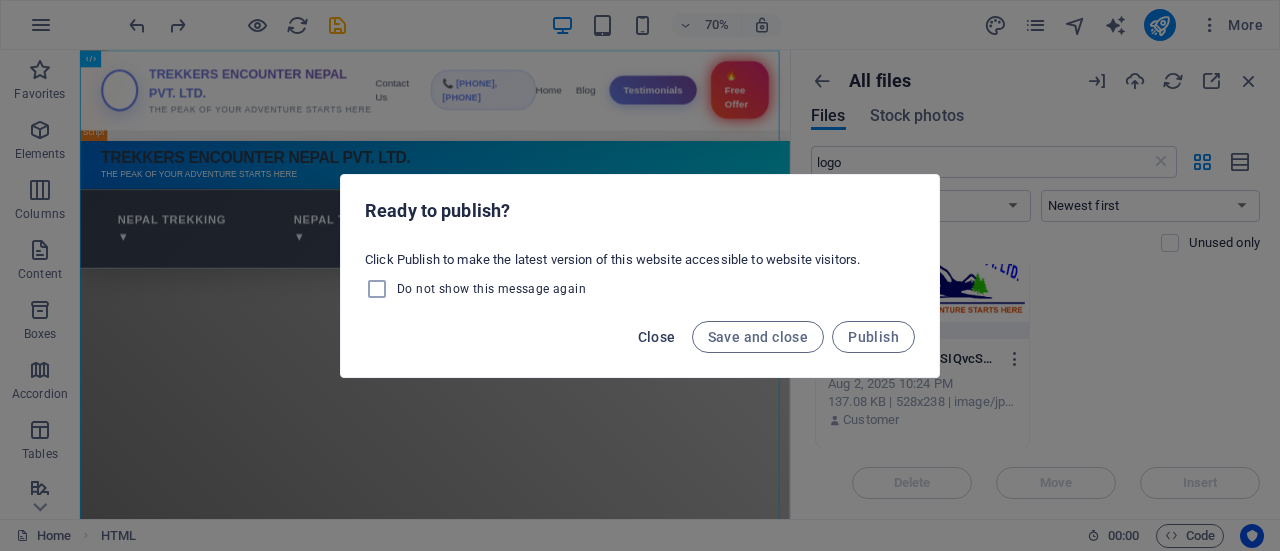 click on "Close" at bounding box center (657, 337) 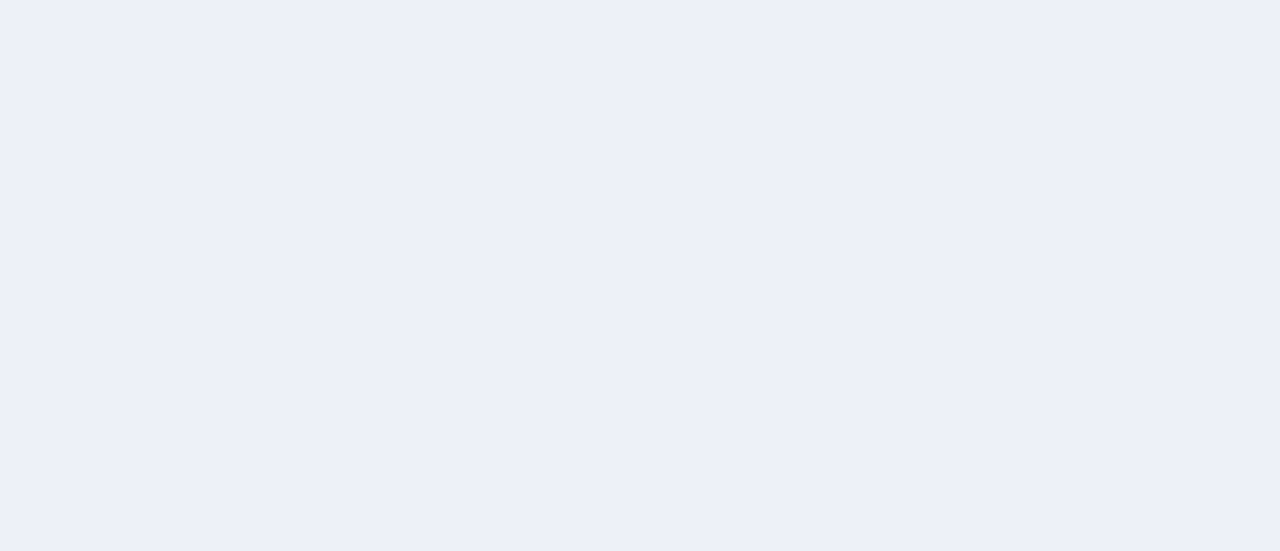 scroll, scrollTop: 0, scrollLeft: 0, axis: both 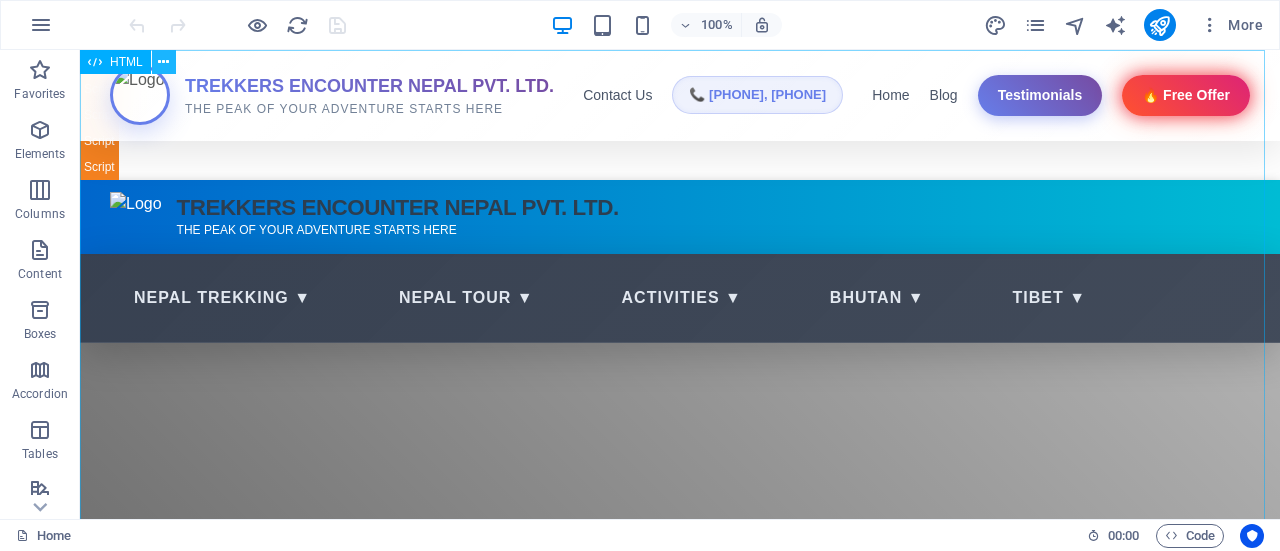 click at bounding box center [163, 62] 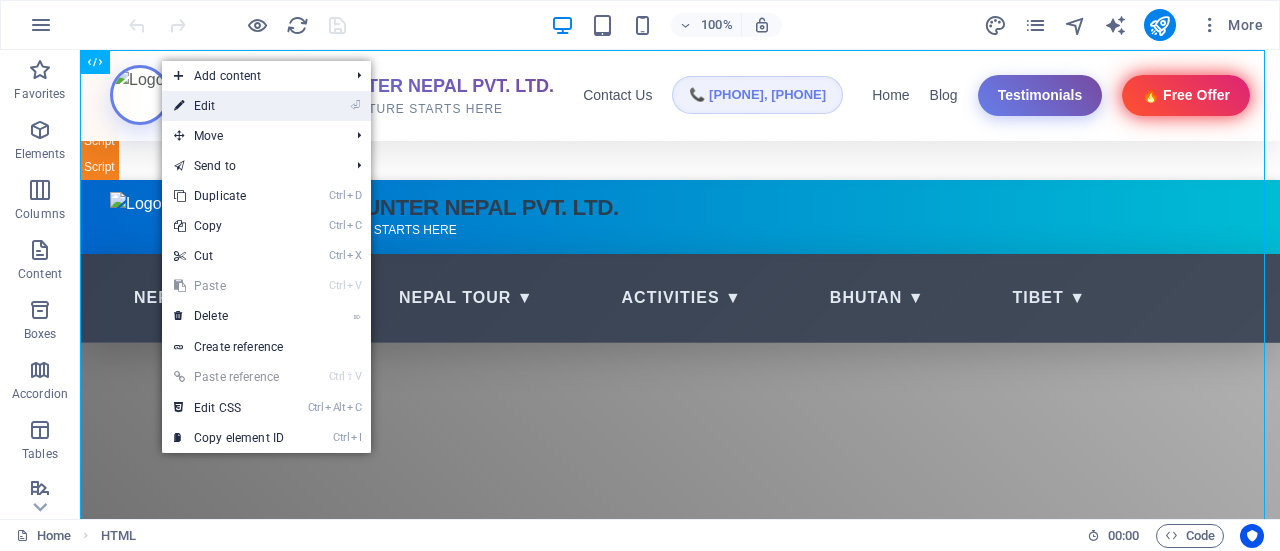 click on "⏎  Edit" at bounding box center (229, 106) 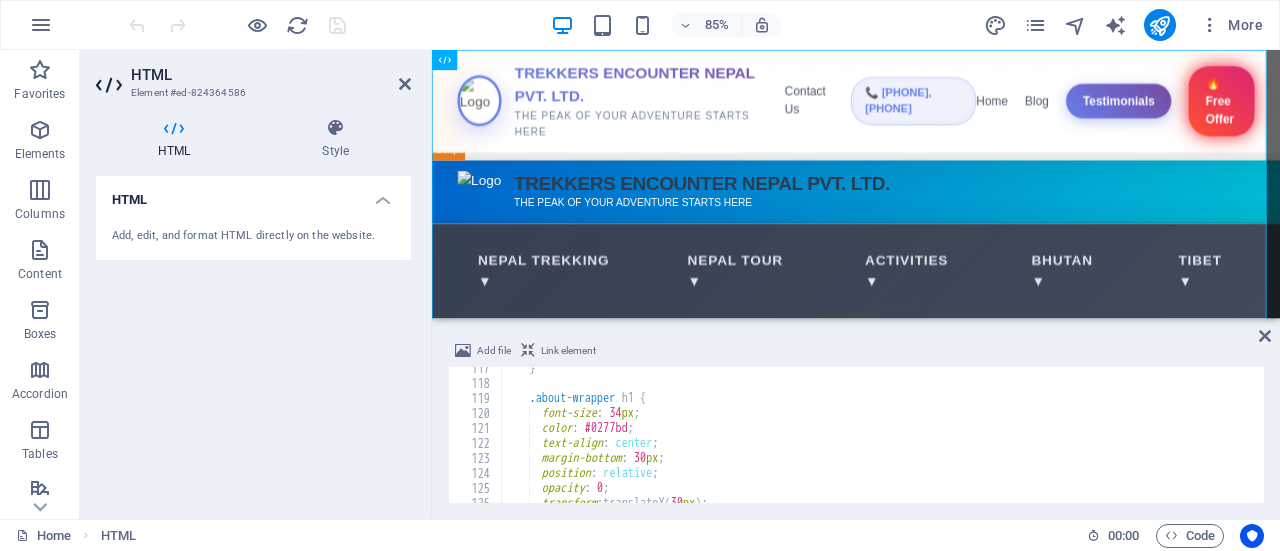 scroll, scrollTop: 1760, scrollLeft: 0, axis: vertical 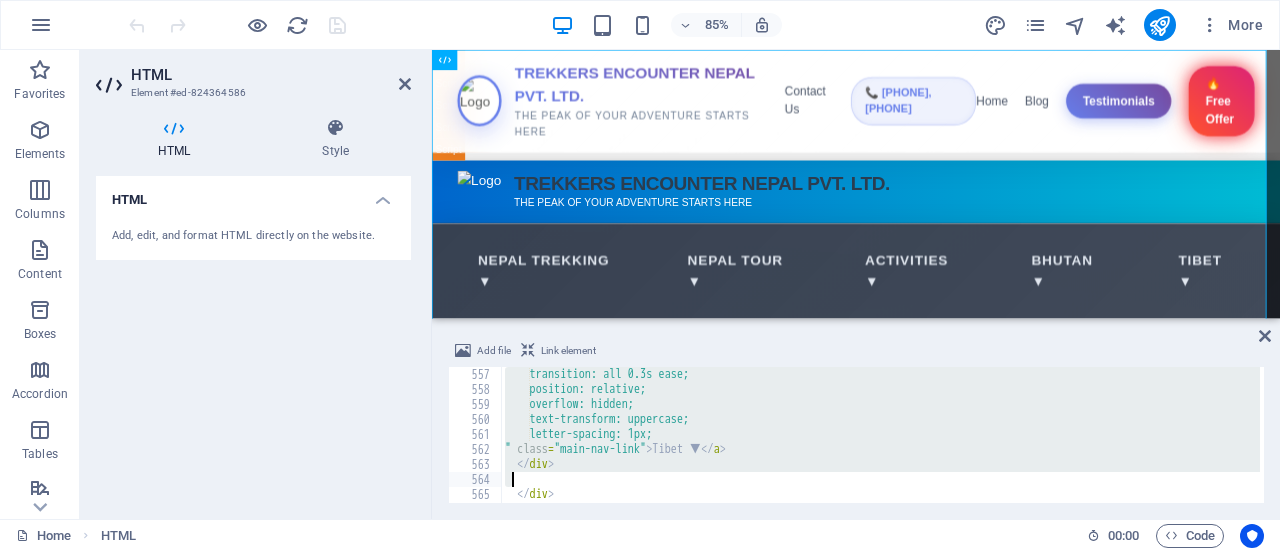 drag, startPoint x: 518, startPoint y: 421, endPoint x: 570, endPoint y: 481, distance: 79.397736 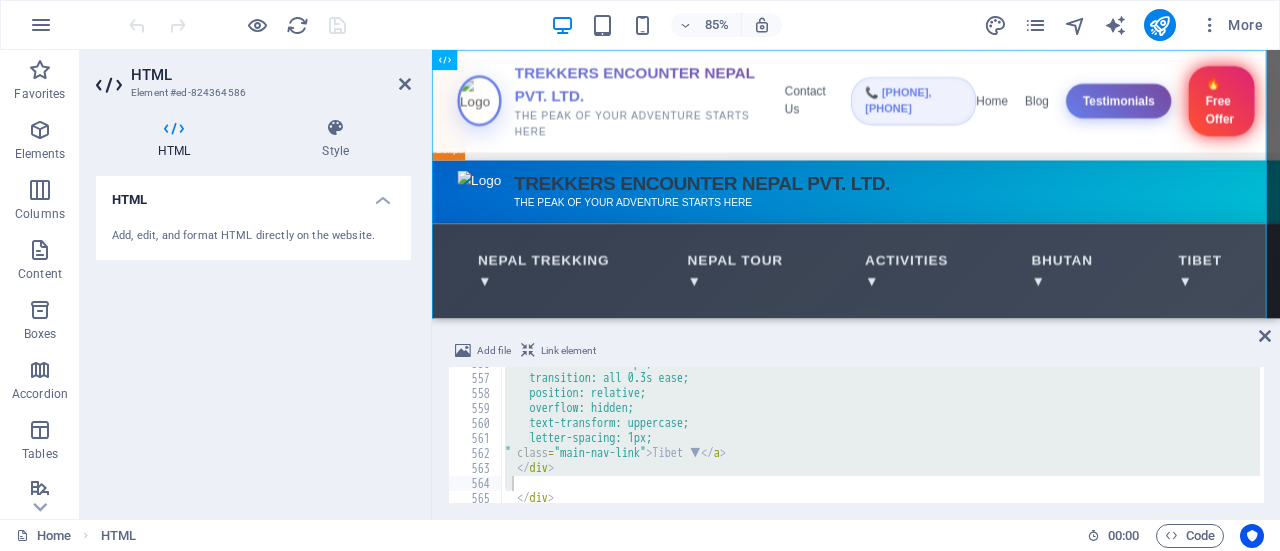 scroll, scrollTop: 8336, scrollLeft: 0, axis: vertical 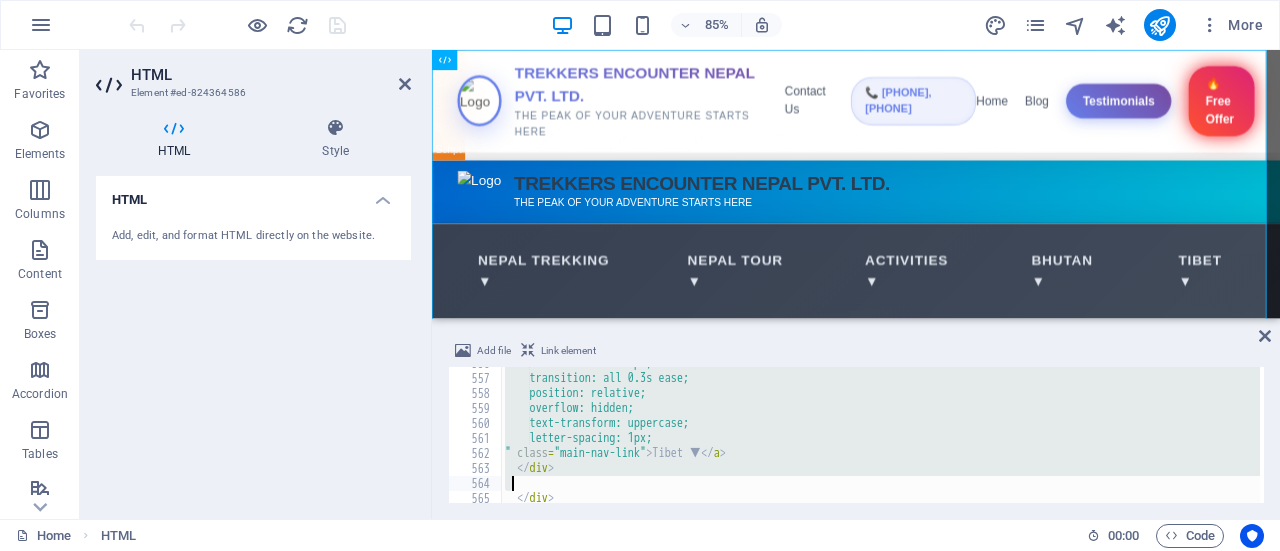 click on "border-radius: 30px;        transition: all 0.3s ease;        position: relative;        overflow: hidden;        text-transform: uppercase;        letter-spacing: 1px;     "   class = "main-nav-link" > Tibet ▼ </ a >    </ div >      </ div >" at bounding box center [880, 435] 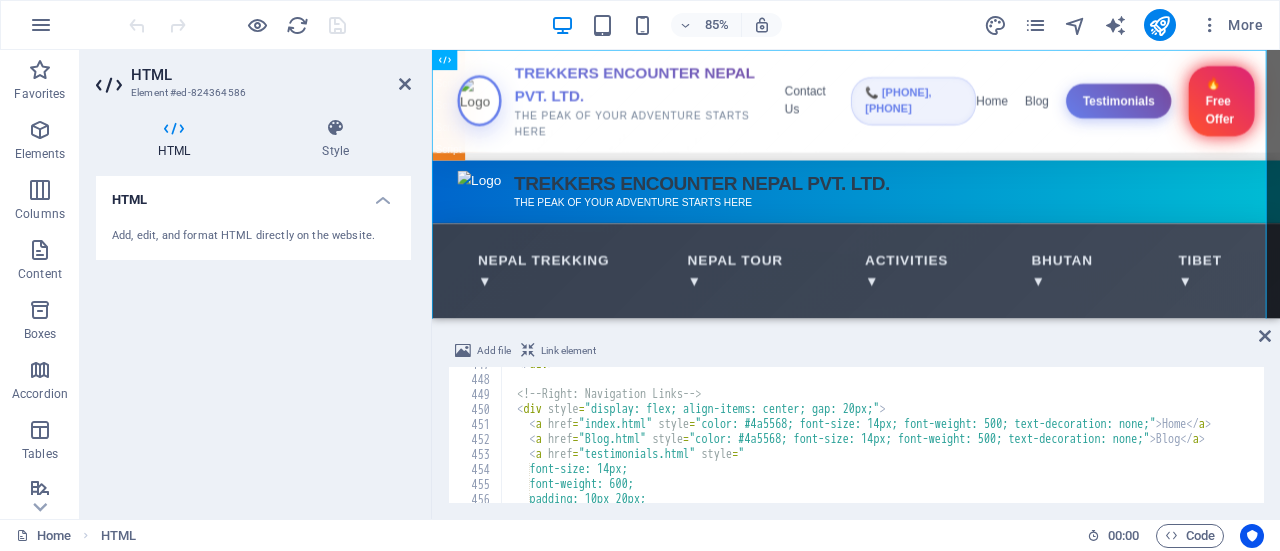 scroll, scrollTop: 6688, scrollLeft: 0, axis: vertical 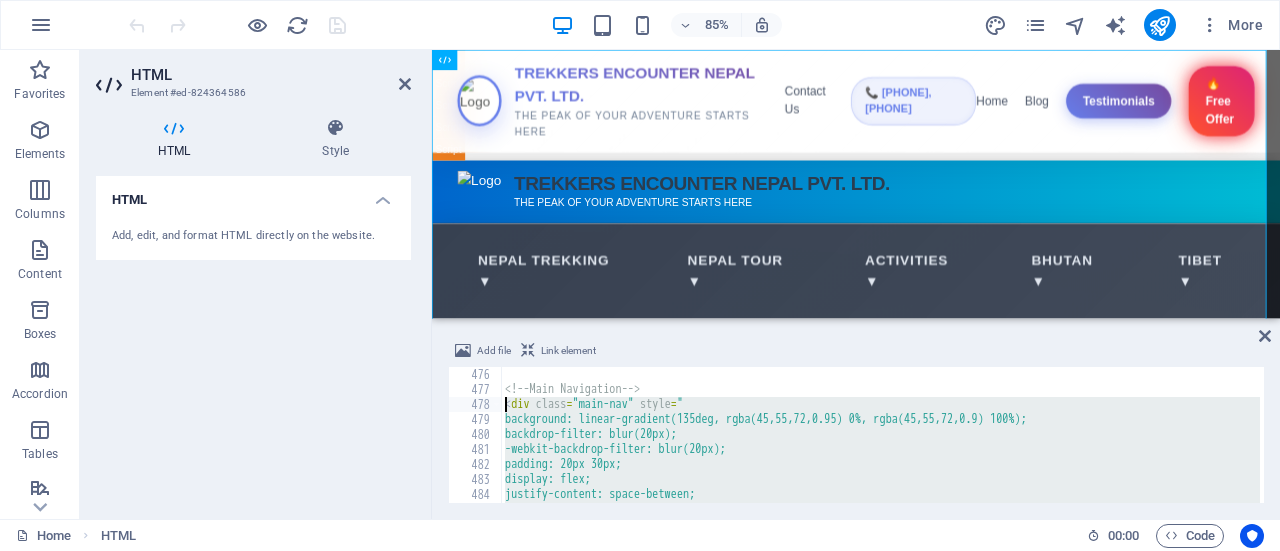 drag, startPoint x: 534, startPoint y: 461, endPoint x: 510, endPoint y: 407, distance: 59.093147 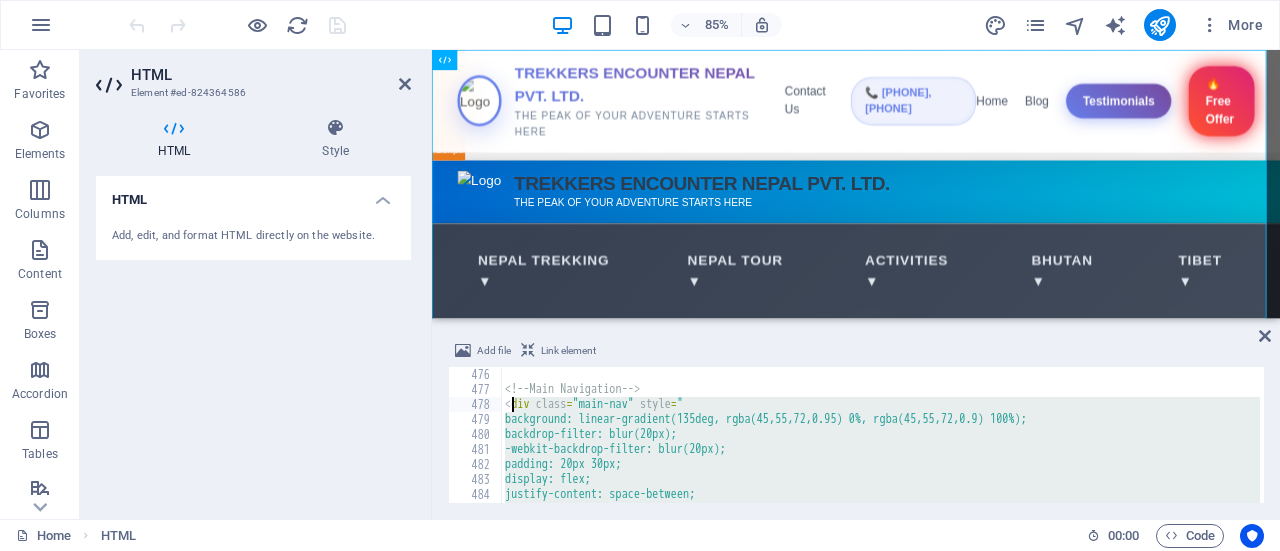 type on "<" 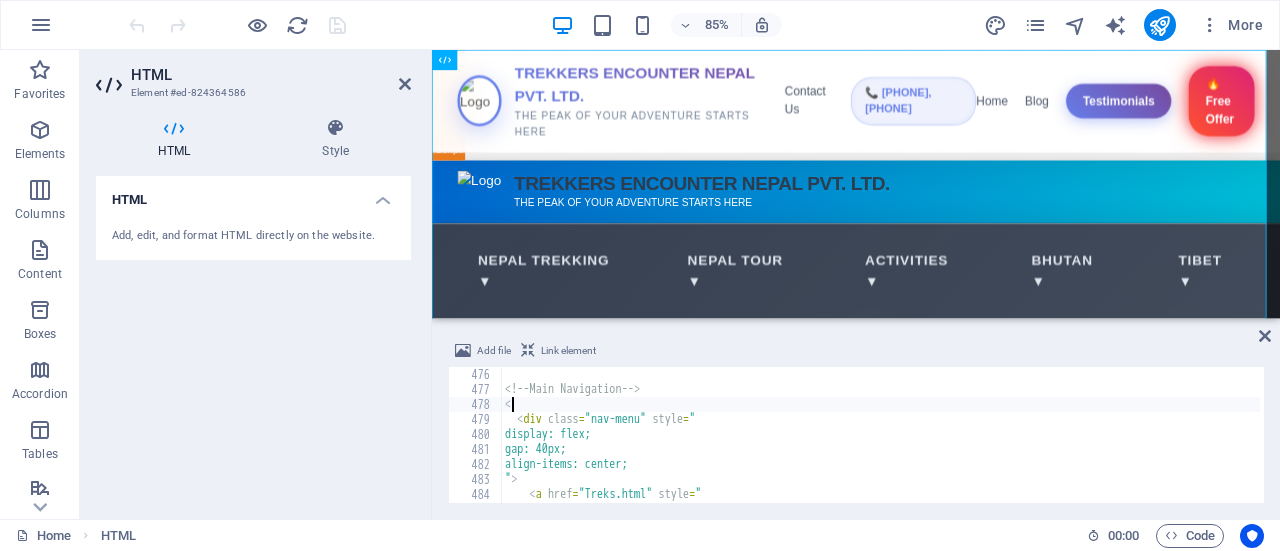 type 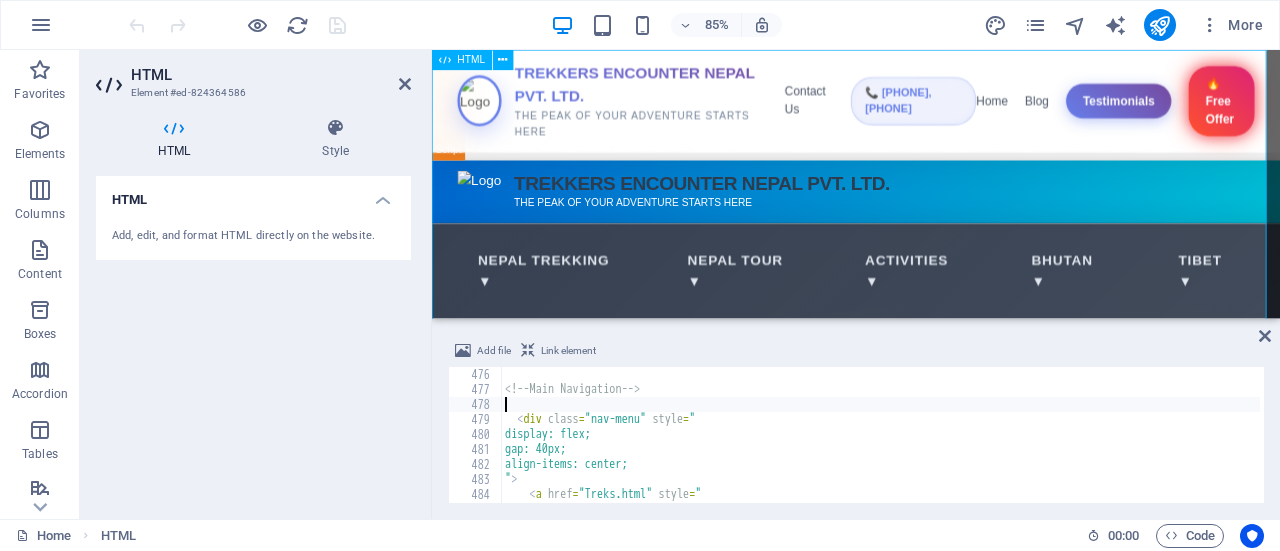 click on "Trekkers Encounter Nepal Pvt. Ltd.
TREKKERS ENCOUNTER NEPAL PVT. LTD.
THE PEAK OF YOUR ADVENTURE STARTS HERE
Contact Us
📞 [PHONE], [PHONE]
Home
Blog
Testimonials
🔥 Free Offer
Nepal Trekking ▼
Nepal Tour ▼
Activities ▼
Bhutan ▼
Tibet ▼
Nepal Adventure Tours
Experience Trekking Trails, Wildlife Safaris & Vibrant City Life
Book Your Tour" at bounding box center [931, 2568] 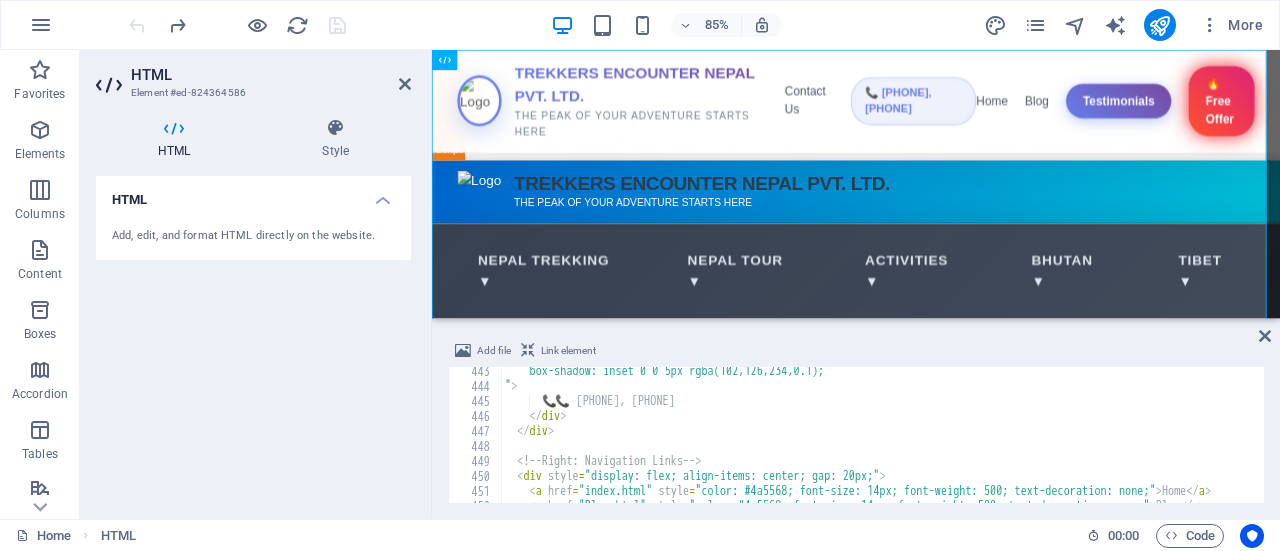 scroll, scrollTop: 6536, scrollLeft: 0, axis: vertical 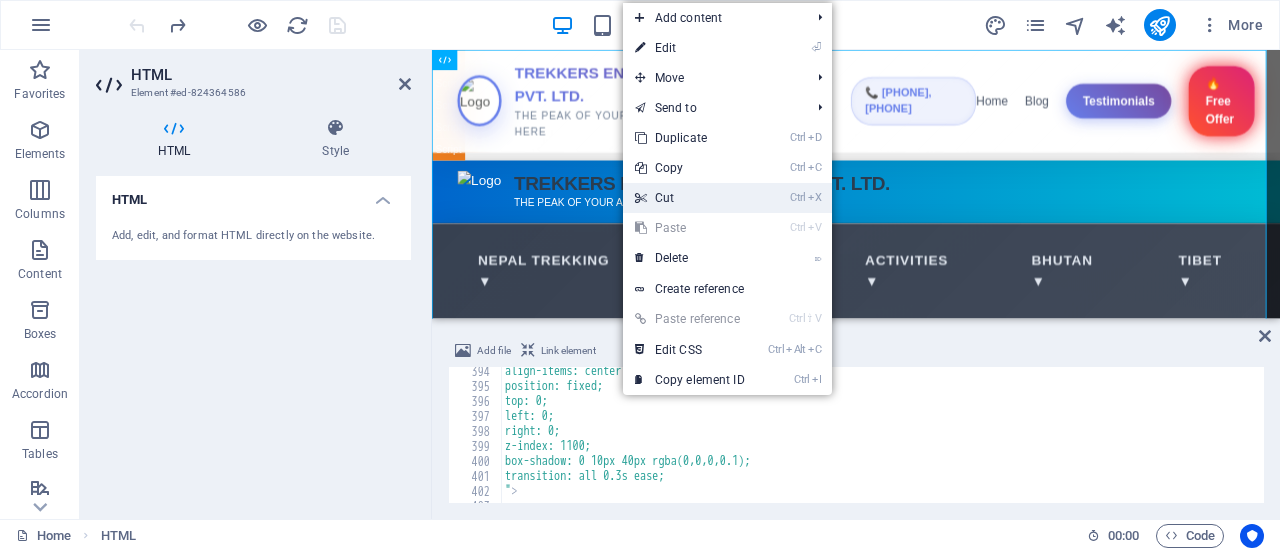 click on "Ctrl X  Cut" at bounding box center (690, 198) 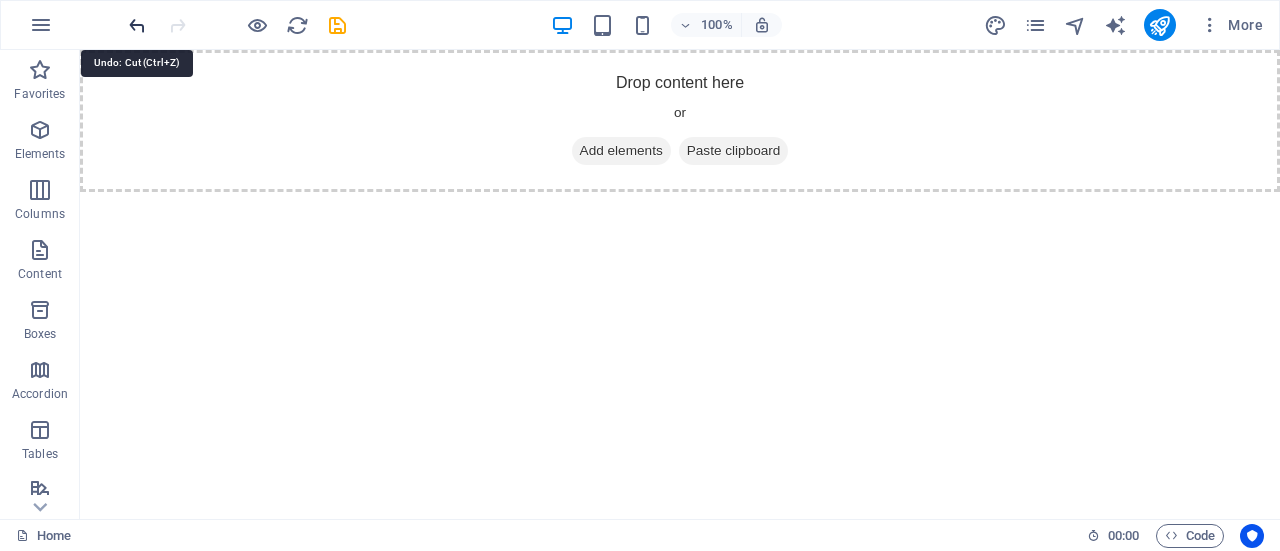 click at bounding box center [137, 25] 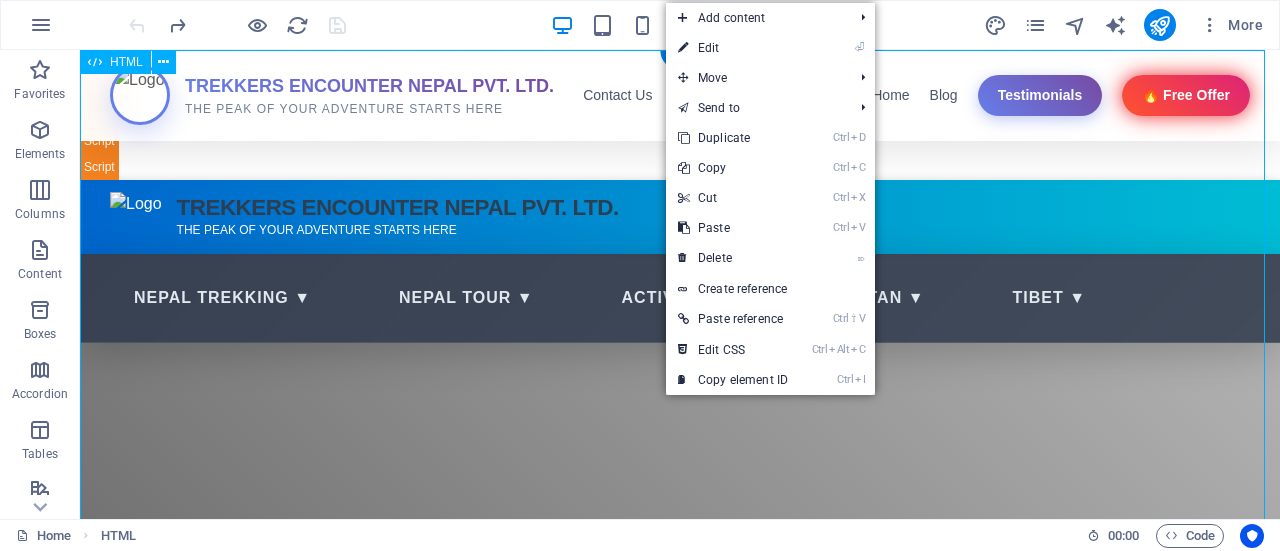 click on "Trekkers Encounter Nepal Pvt. Ltd.
TREKKERS ENCOUNTER NEPAL PVT. LTD.
THE PEAK OF YOUR ADVENTURE STARTS HERE
Contact Us
📞 [PHONE], [PHONE]
Home
Blog
Testimonials
🔥 Free Offer
Nepal Trekking ▼
Nepal Tour ▼
Activities ▼
Bhutan ▼
Tibet ▼
Nepal Adventure Tours
Experience Trekking Trails, Wildlife Safaris & Vibrant City Life
Book Your Tour" at bounding box center [680, 2588] 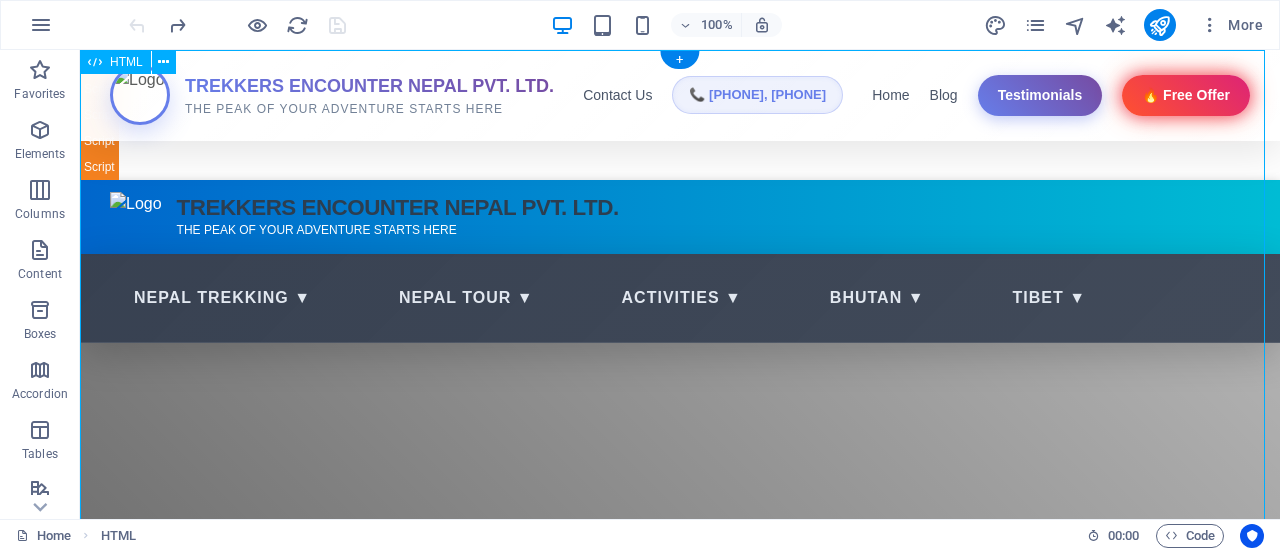 drag, startPoint x: 644, startPoint y: 221, endPoint x: 655, endPoint y: 214, distance: 13.038404 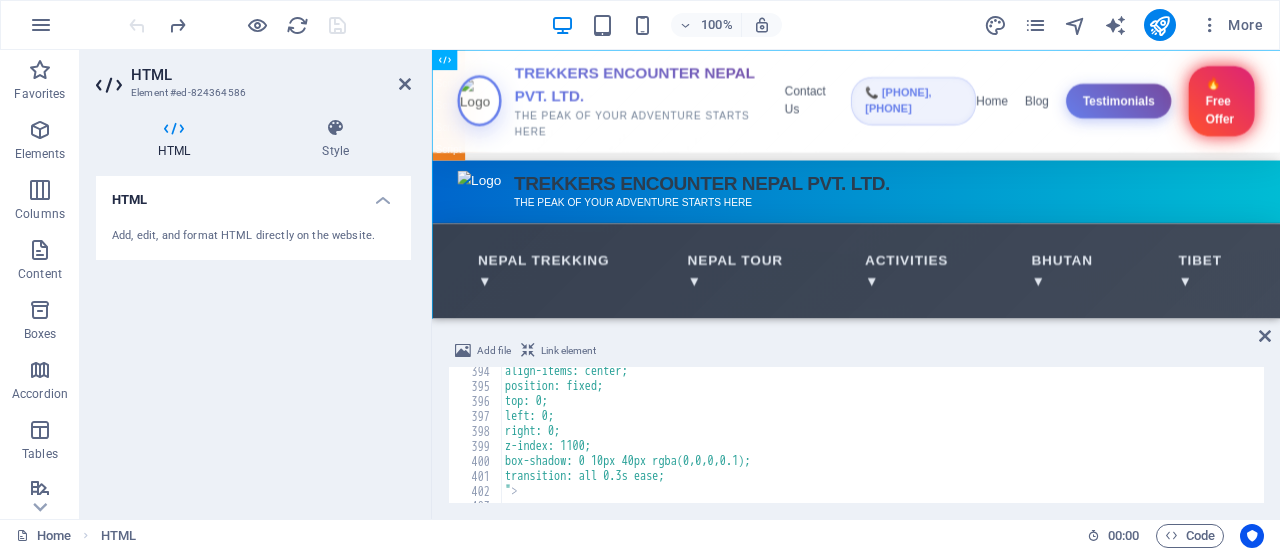 click on "HTML" at bounding box center [253, 194] 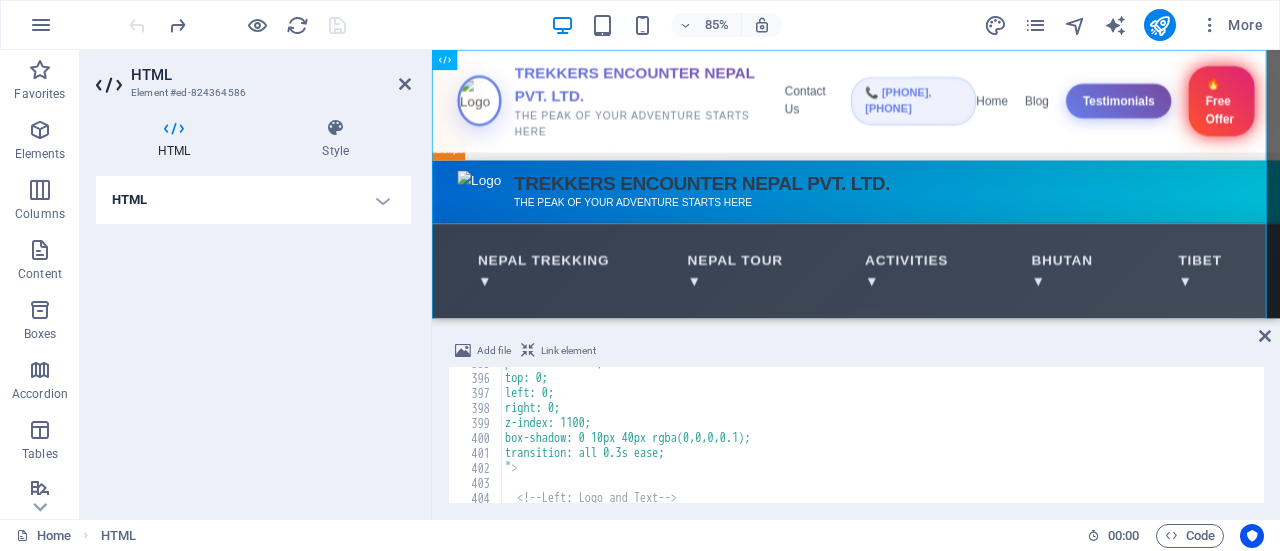 scroll, scrollTop: 5922, scrollLeft: 0, axis: vertical 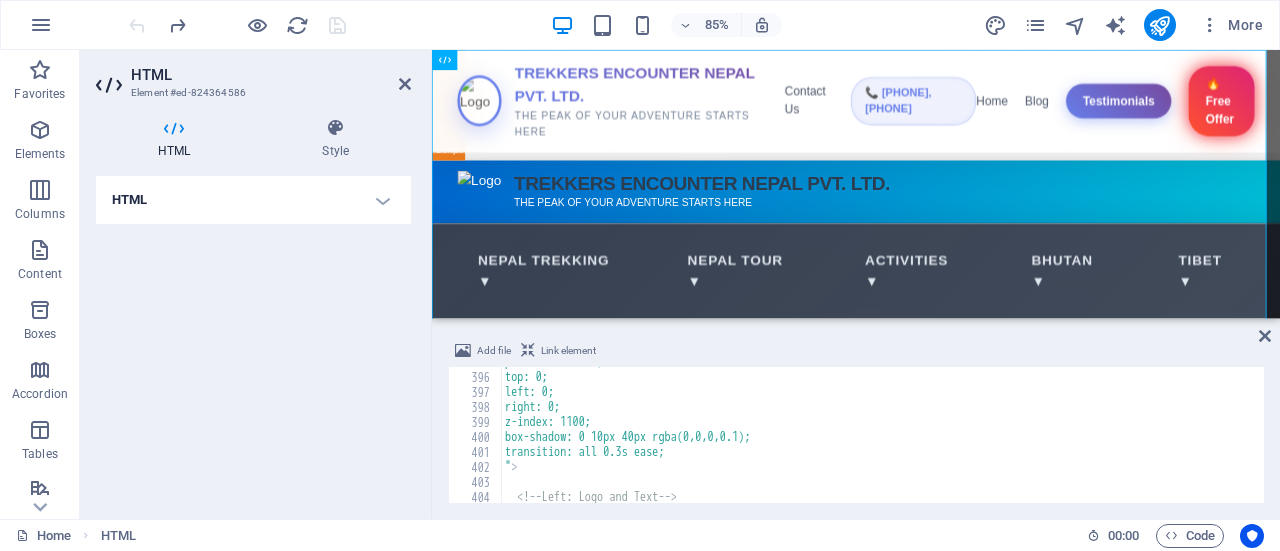 click on "HTML" at bounding box center (253, 200) 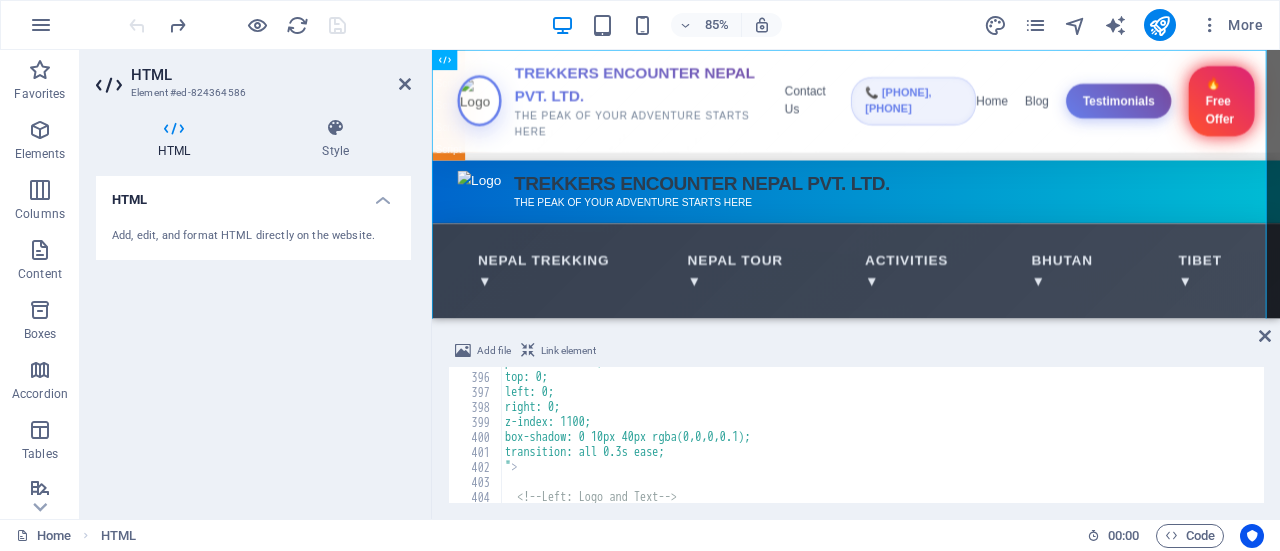 click on "HTML" at bounding box center [253, 194] 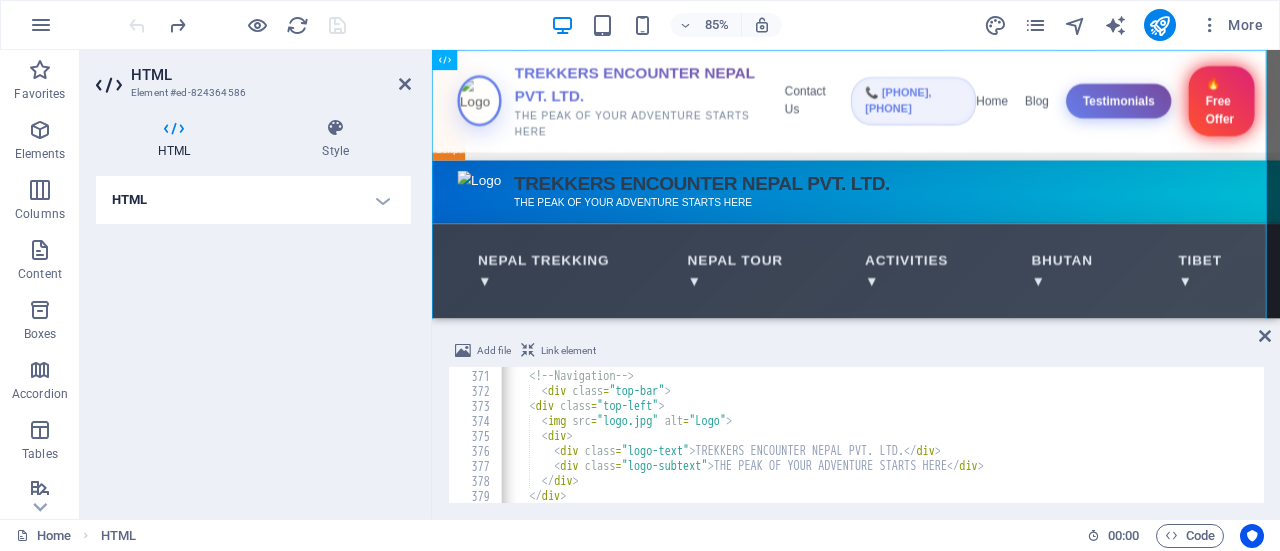 scroll, scrollTop: 5552, scrollLeft: 0, axis: vertical 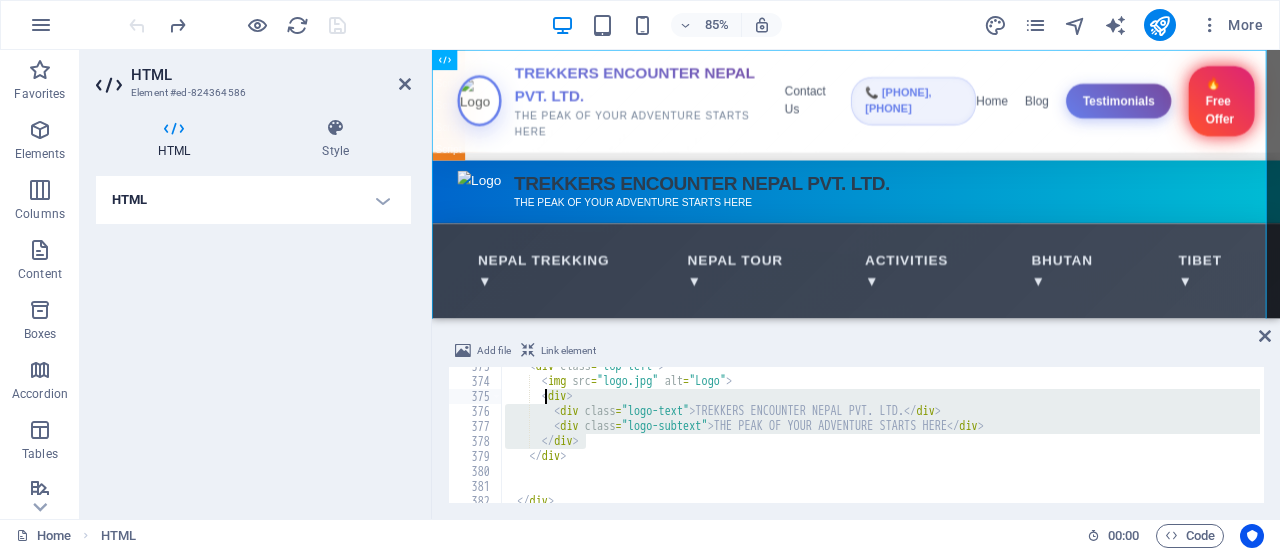 drag, startPoint x: 592, startPoint y: 441, endPoint x: 546, endPoint y: 402, distance: 60.307545 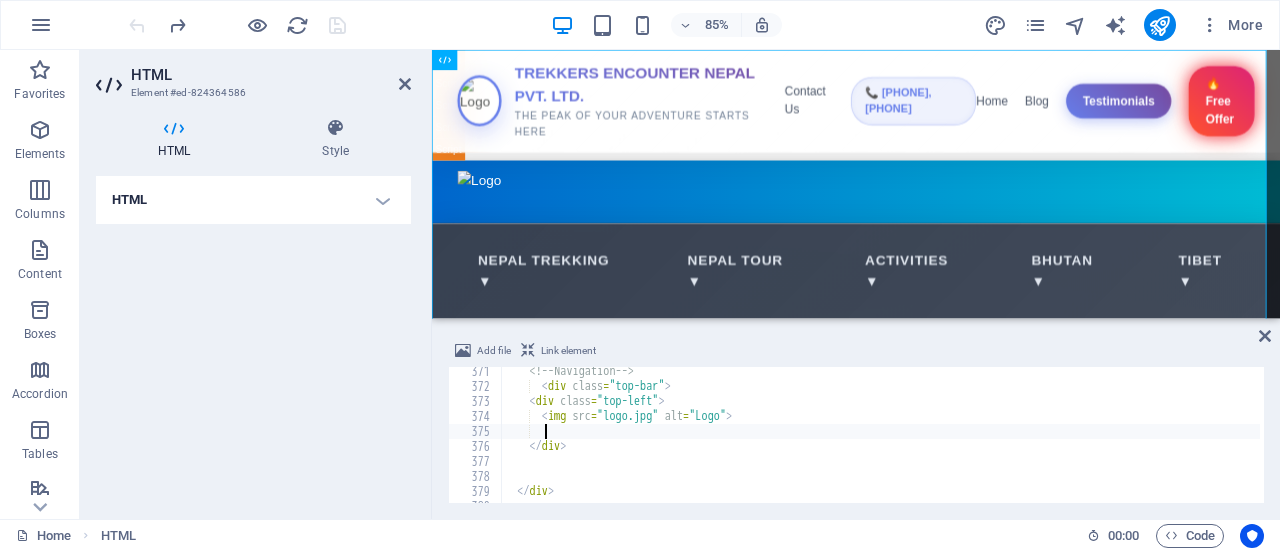 scroll, scrollTop: 5552, scrollLeft: 0, axis: vertical 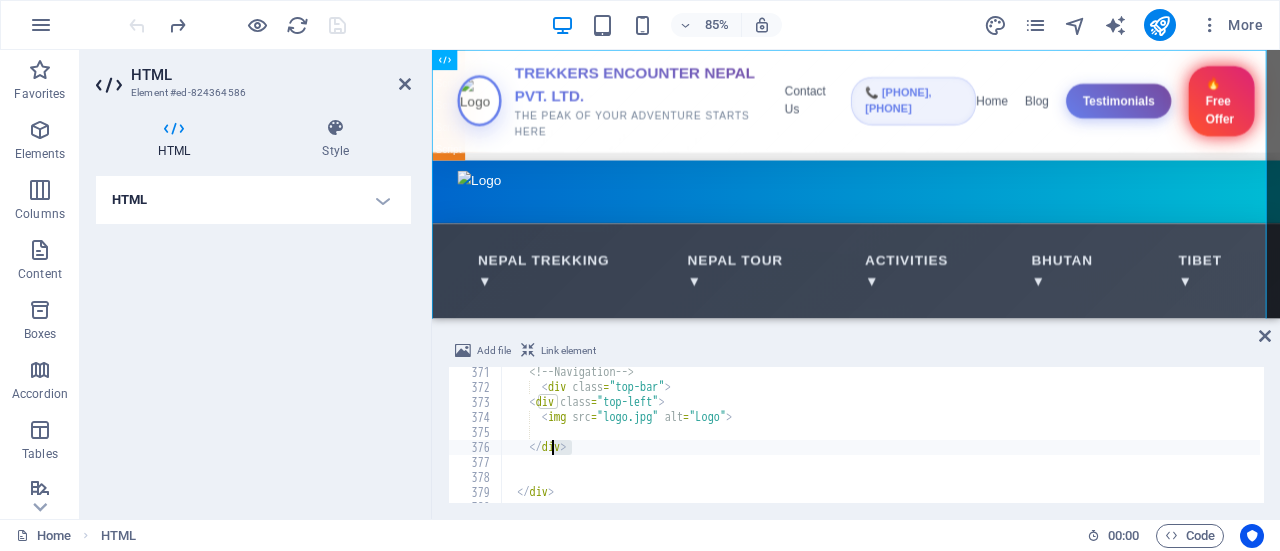 click on "<!--  Navigation  -->         < div   class = "top-bar" >      < div   class = "top-left" >         < img   src = "logo.jpg"   alt = "Logo" >              </ div >         </ div >" at bounding box center [2189, 446] 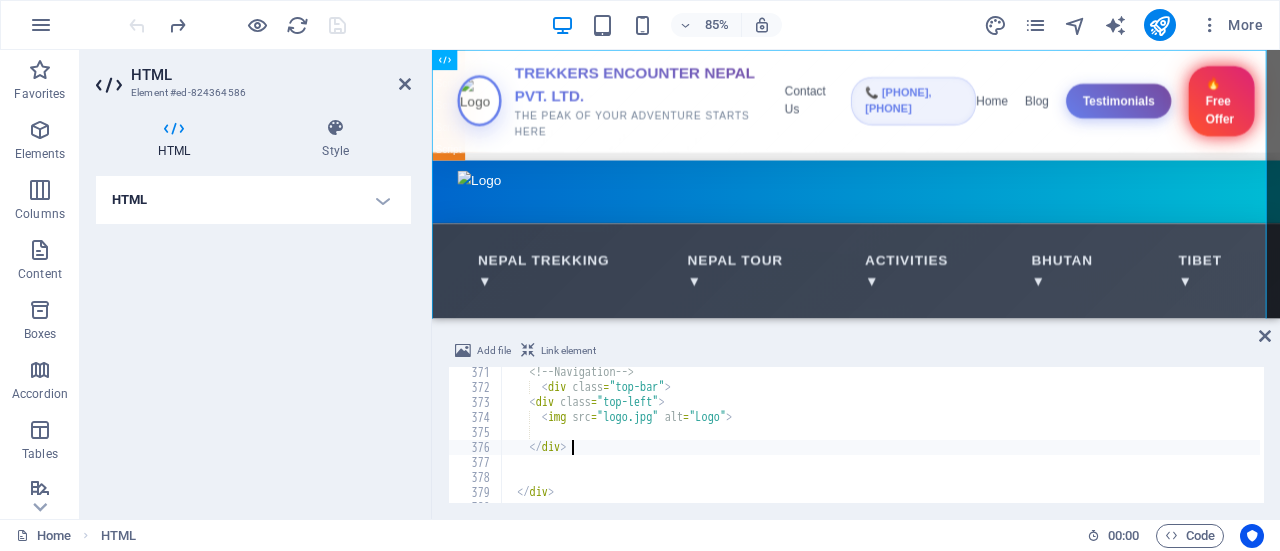 click on "<!--  Navigation  -->         < div   class = "top-bar" >      < div   class = "top-left" >         < img   src = "logo.jpg"   alt = "Logo" >              </ div >         </ div >" at bounding box center [2189, 446] 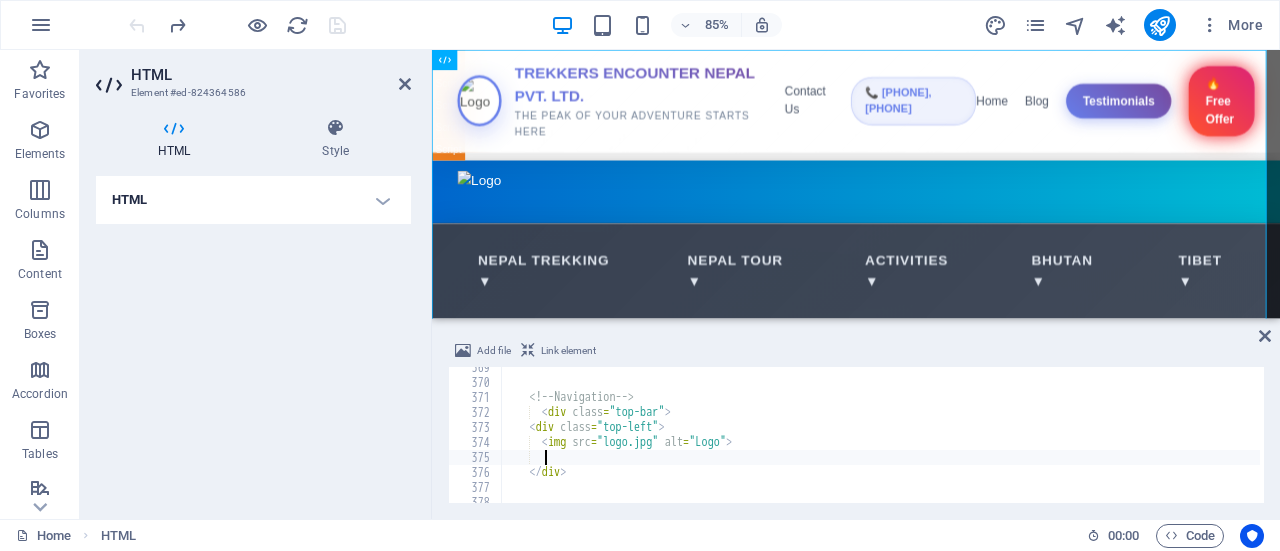 scroll, scrollTop: 5527, scrollLeft: 0, axis: vertical 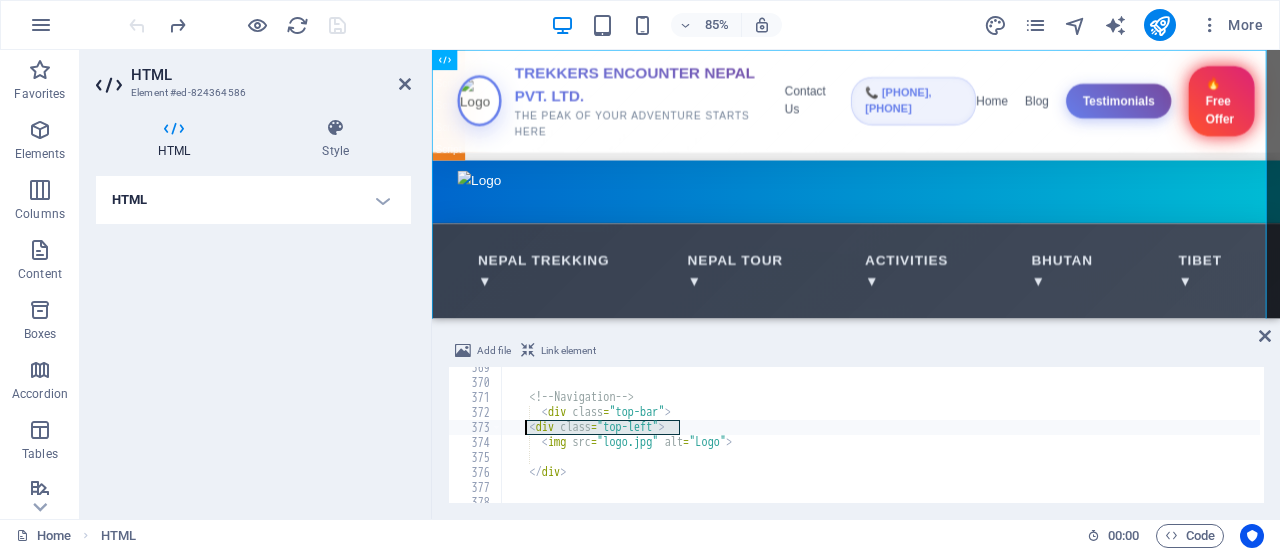drag, startPoint x: 686, startPoint y: 423, endPoint x: 524, endPoint y: 423, distance: 162 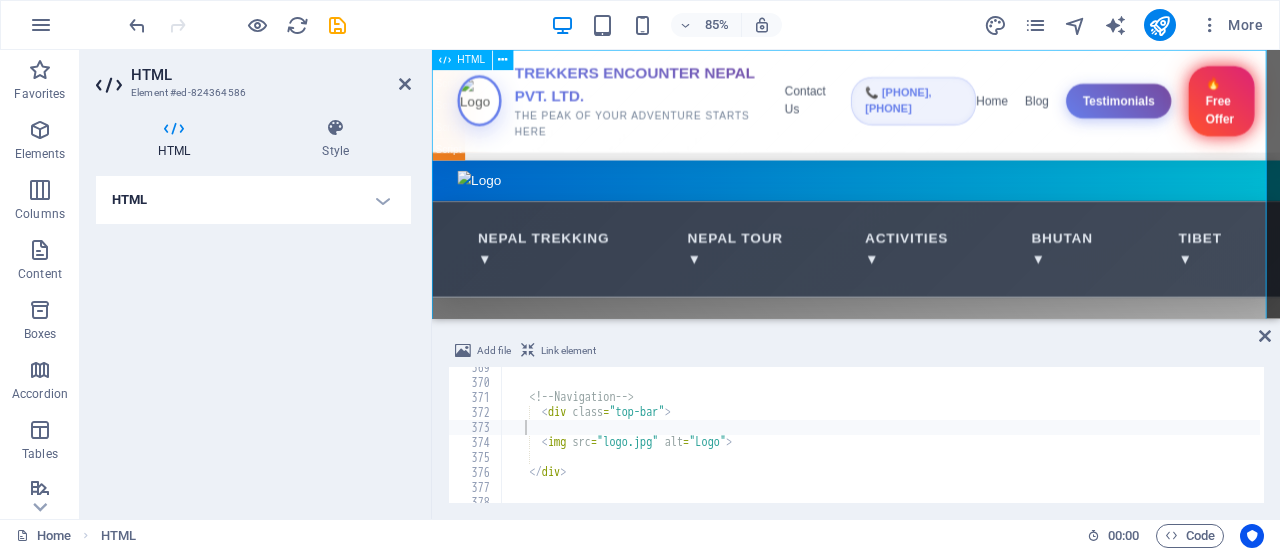 click on "Trekkers Encounter Nepal Pvt. Ltd.
TREKKERS ENCOUNTER NEPAL PVT. LTD.
THE PEAK OF YOUR ADVENTURE STARTS HERE
Contact Us
📞 [PHONE], [PHONE]
Home
Blog
Testimonials
🔥 Free Offer
Nepal Trekking ▼
Nepal Tour ▼
Activities ▼
Bhutan ▼
Tibet ▼
Nepal Adventure Tours
Experience Trekking Trails, Wildlife Safaris & Vibrant City Life
Book Your Tour" at bounding box center (931, 2555) 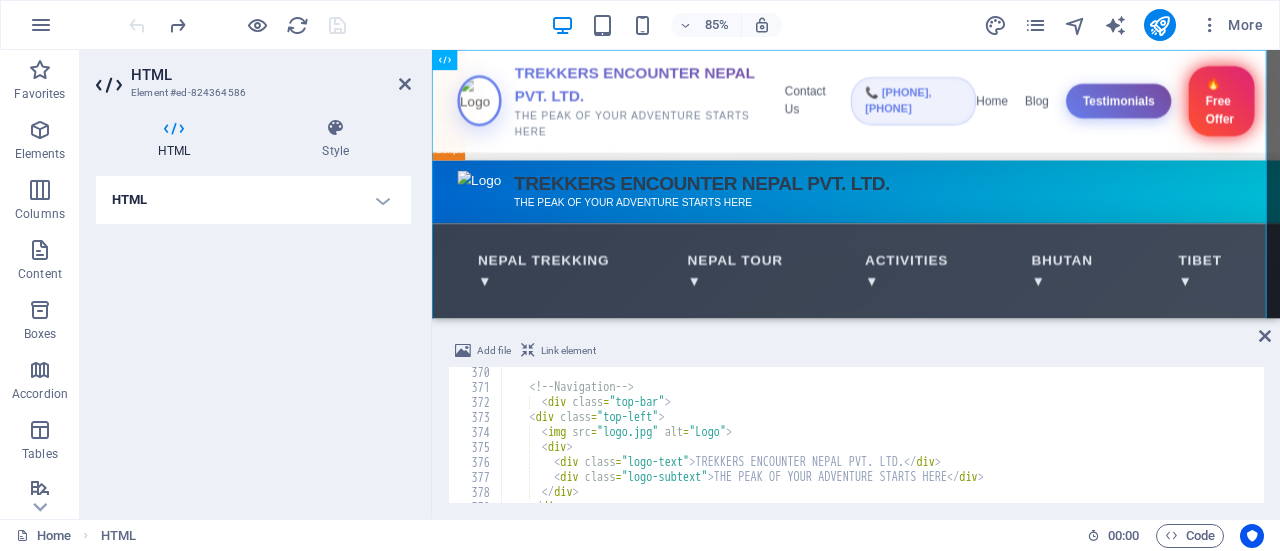 scroll, scrollTop: 5544, scrollLeft: 0, axis: vertical 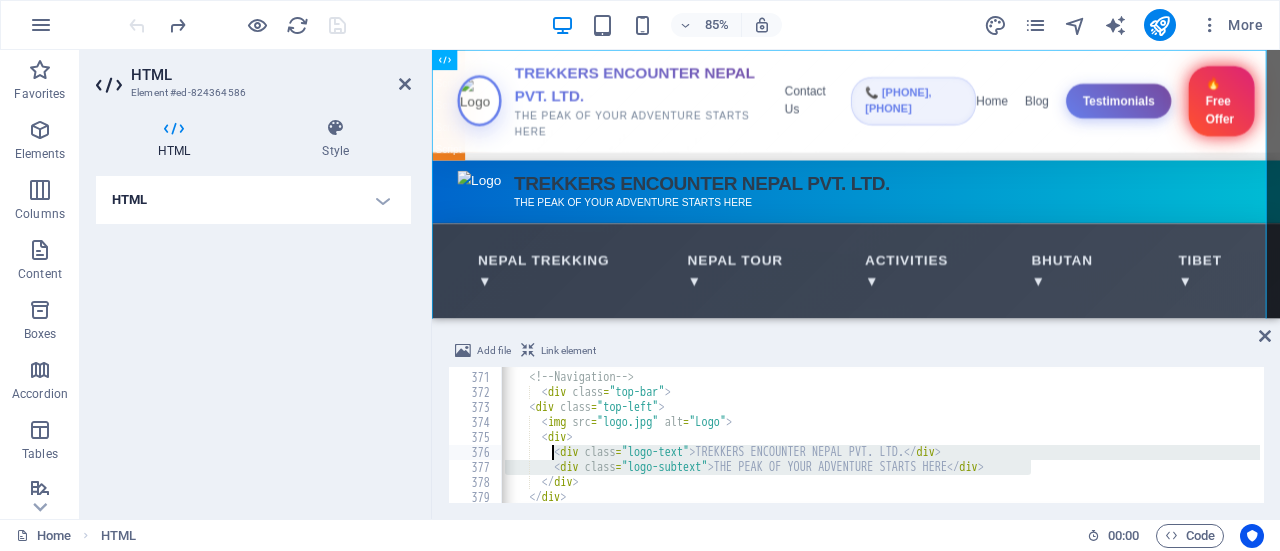 drag, startPoint x: 1029, startPoint y: 465, endPoint x: 550, endPoint y: 450, distance: 479.2348 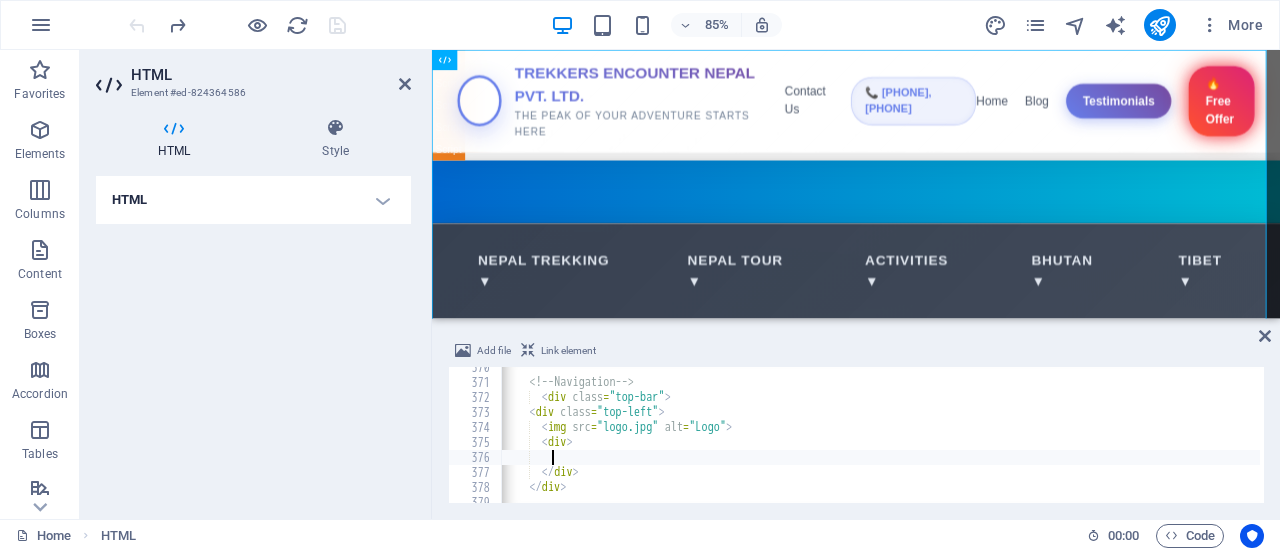 scroll, scrollTop: 5541, scrollLeft: 0, axis: vertical 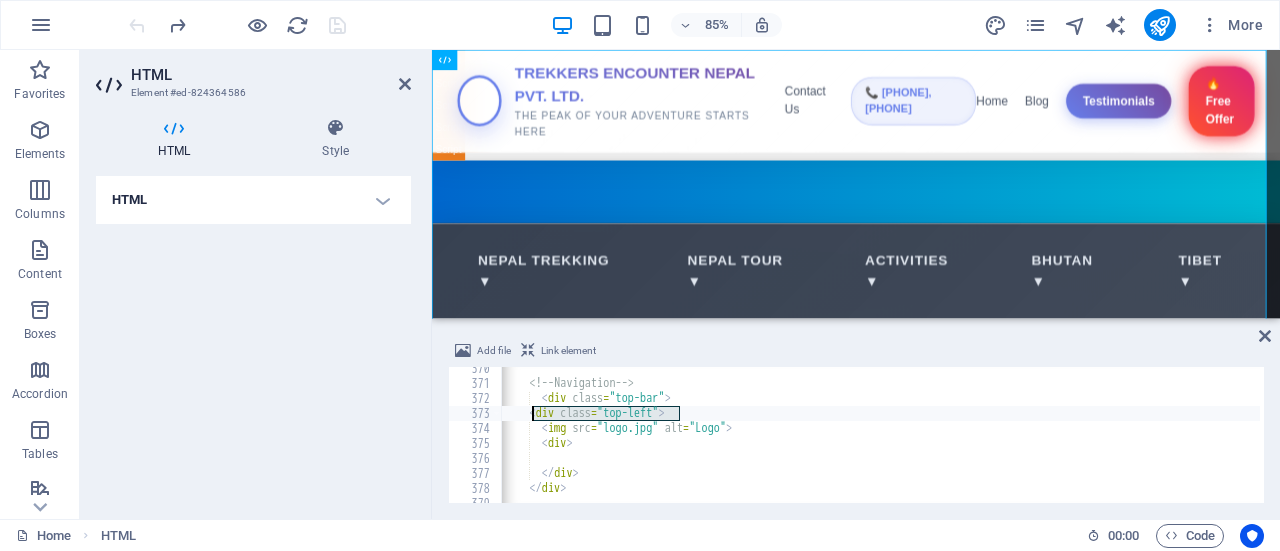 drag, startPoint x: 681, startPoint y: 413, endPoint x: 530, endPoint y: 414, distance: 151.00331 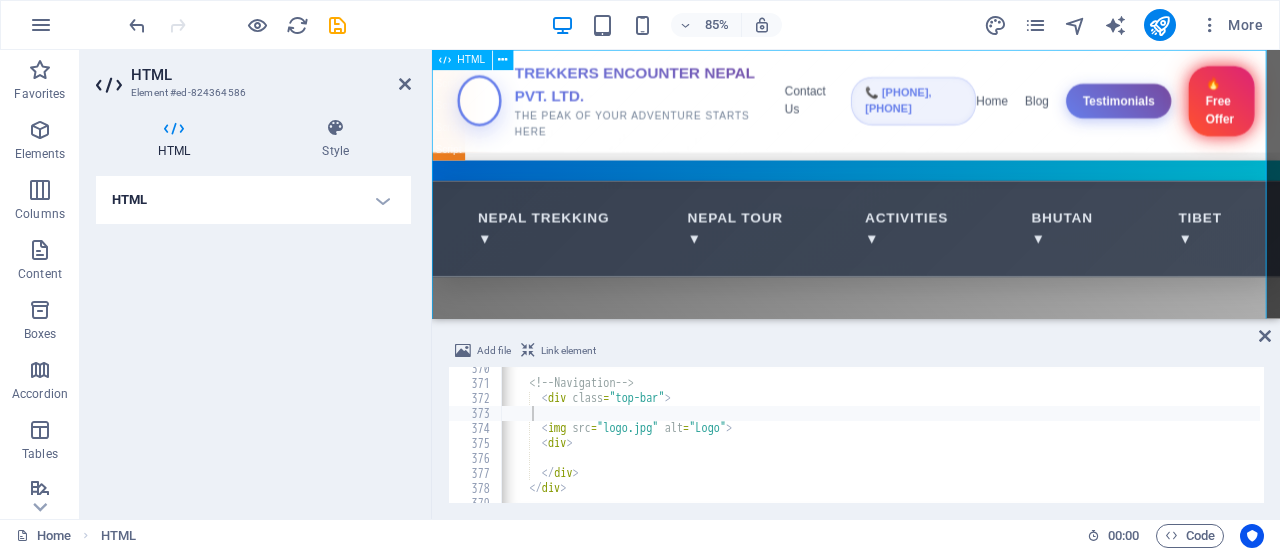 click on "Trekkers Encounter Nepal Pvt. Ltd.
TREKKERS ENCOUNTER NEPAL PVT. LTD.
THE PEAK OF YOUR ADVENTURE STARTS HERE
Contact Us
📞 [PHONE], [PHONE]
Home
Blog
Testimonials
🔥 Free Offer
Nepal Trekking ▼
Nepal Tour ▼
Activities ▼
Bhutan ▼
Tibet ▼
Nepal Adventure Tours
Experience Trekking Trails, Wildlife Safaris & Vibrant City Life
Book Your Tour" at bounding box center (931, 2540) 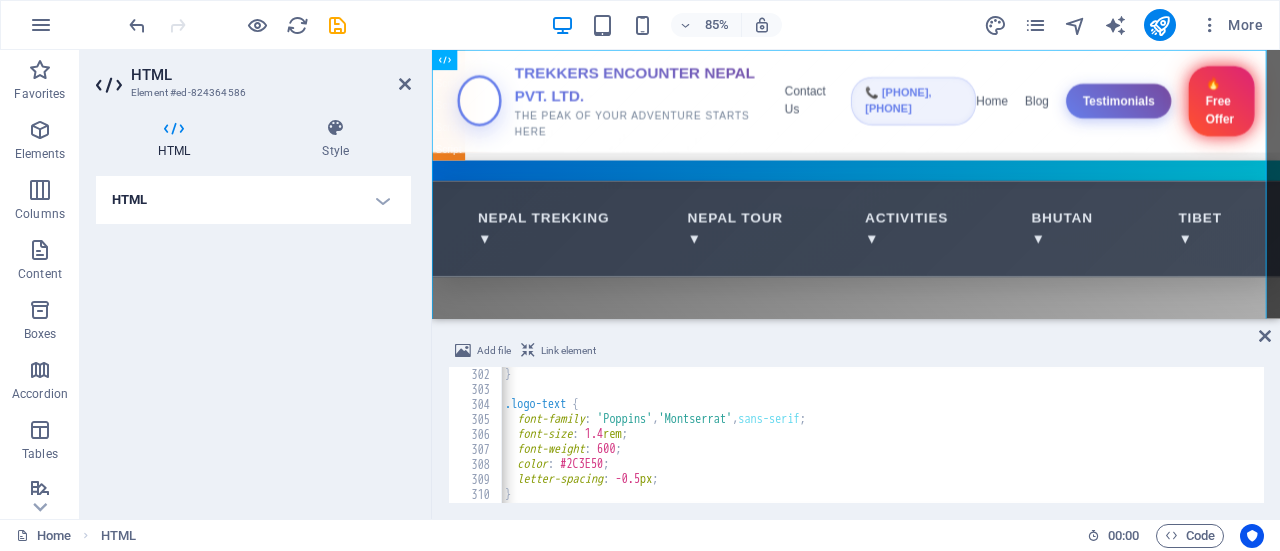 scroll, scrollTop: 4528, scrollLeft: 0, axis: vertical 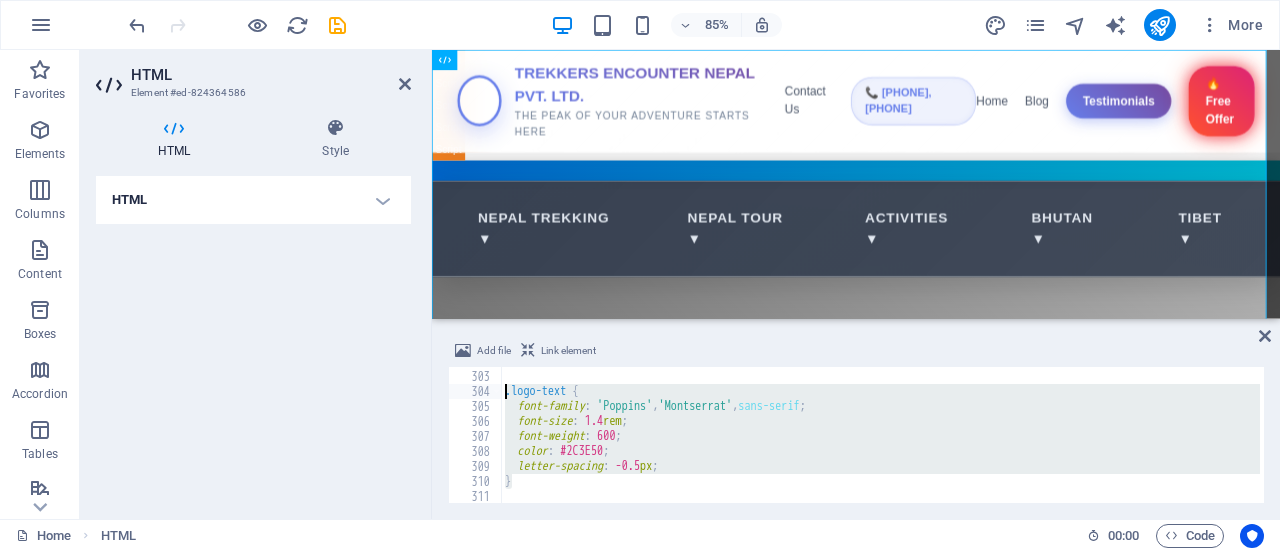drag, startPoint x: 676, startPoint y: 476, endPoint x: 508, endPoint y: 398, distance: 185.22418 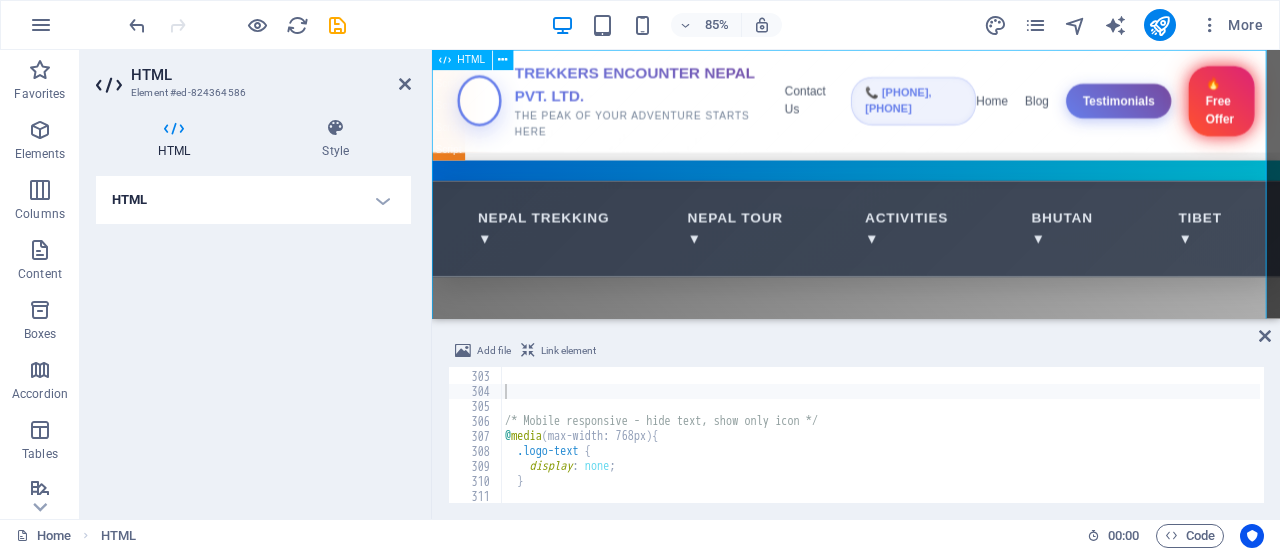 click on "Trekkers Encounter Nepal Pvt. Ltd.
TREKKERS ENCOUNTER NEPAL PVT. LTD.
THE PEAK OF YOUR ADVENTURE STARTS HERE
Contact Us
📞 [PHONE], [PHONE]
Home
Blog
Testimonials
🔥 Free Offer
Nepal Trekking ▼
Nepal Tour ▼
Activities ▼
Bhutan ▼
Tibet ▼
Nepal Adventure Tours
Experience Trekking Trails, Wildlife Safaris & Vibrant City Life
Book Your Tour" at bounding box center (931, 2540) 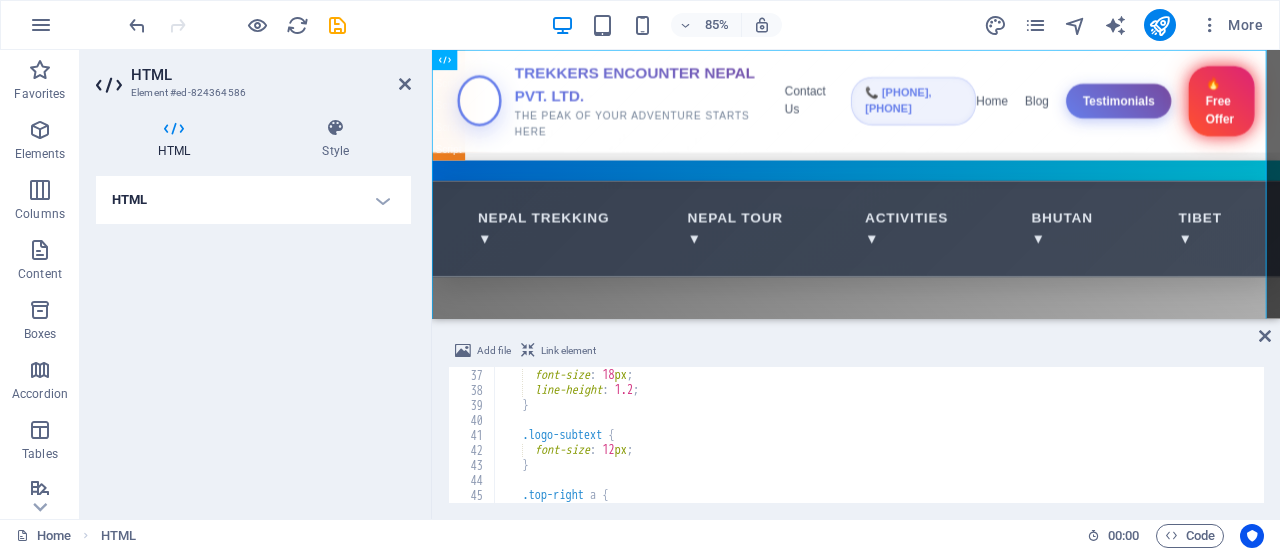 scroll, scrollTop: 539, scrollLeft: 0, axis: vertical 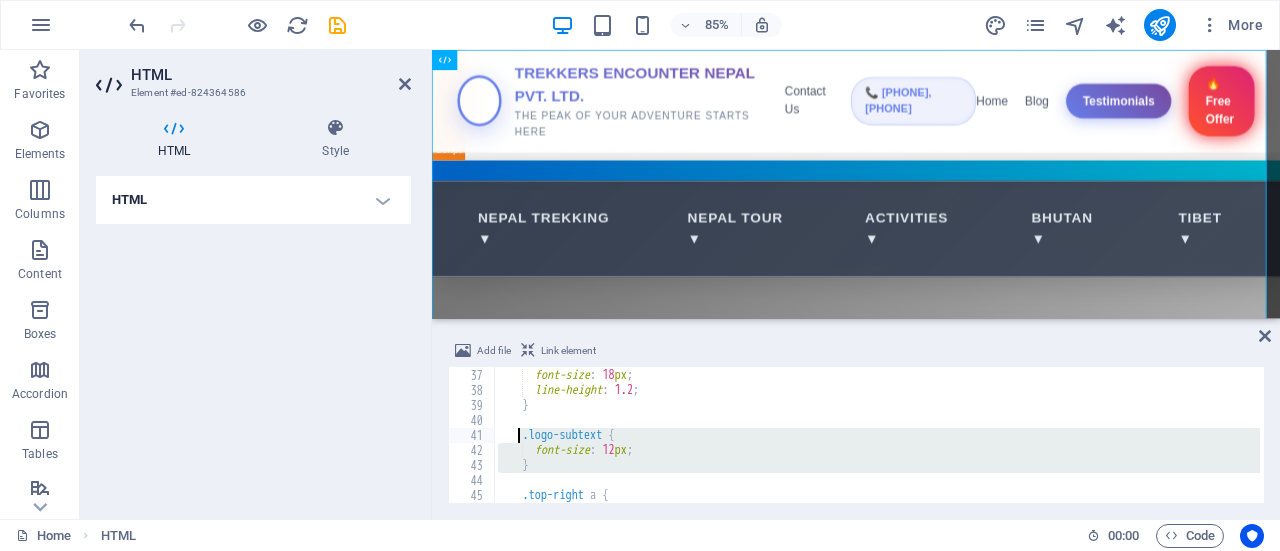 drag, startPoint x: 556, startPoint y: 474, endPoint x: 518, endPoint y: 431, distance: 57.384666 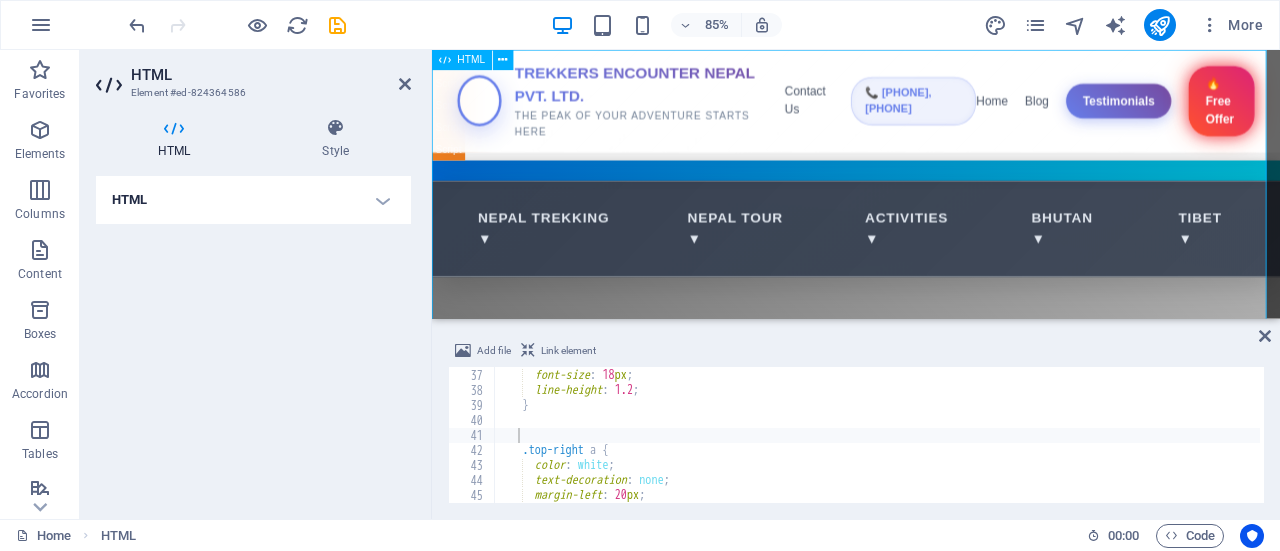 click on "Trekkers Encounter Nepal Pvt. Ltd.
TREKKERS ENCOUNTER NEPAL PVT. LTD.
THE PEAK OF YOUR ADVENTURE STARTS HERE
Contact Us
📞 [PHONE], [PHONE]
Home
Blog
Testimonials
🔥 Free Offer
Nepal Trekking ▼
Nepal Tour ▼
Activities ▼
Bhutan ▼
Tibet ▼
Nepal Adventure Tours
Experience Trekking Trails, Wildlife Safaris & Vibrant City Life
Book Your Tour" at bounding box center [931, 2540] 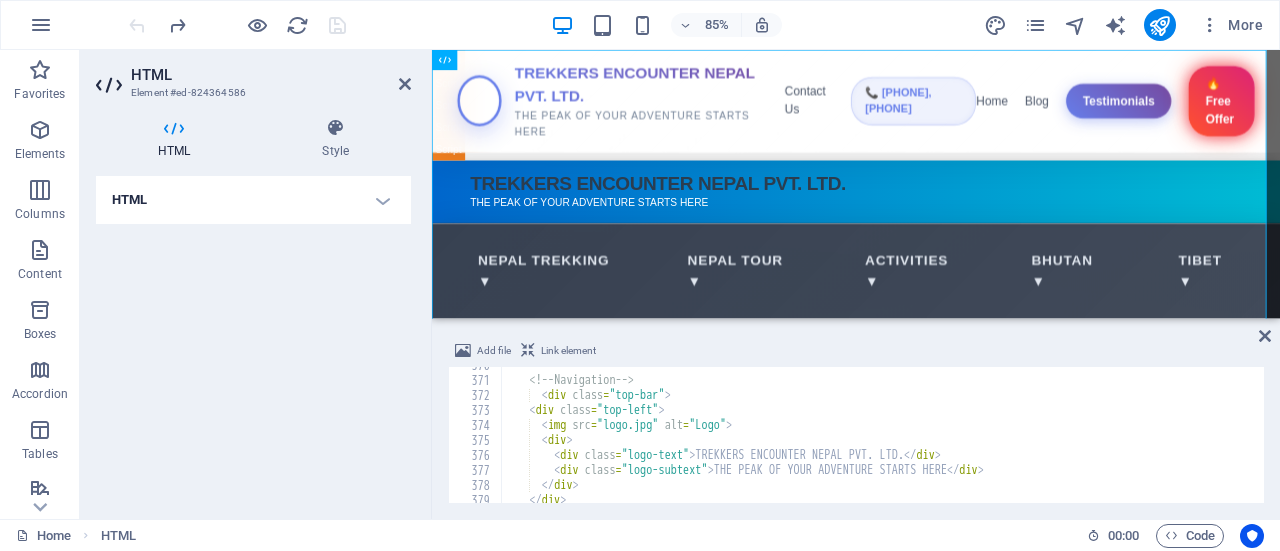 scroll, scrollTop: 5545, scrollLeft: 0, axis: vertical 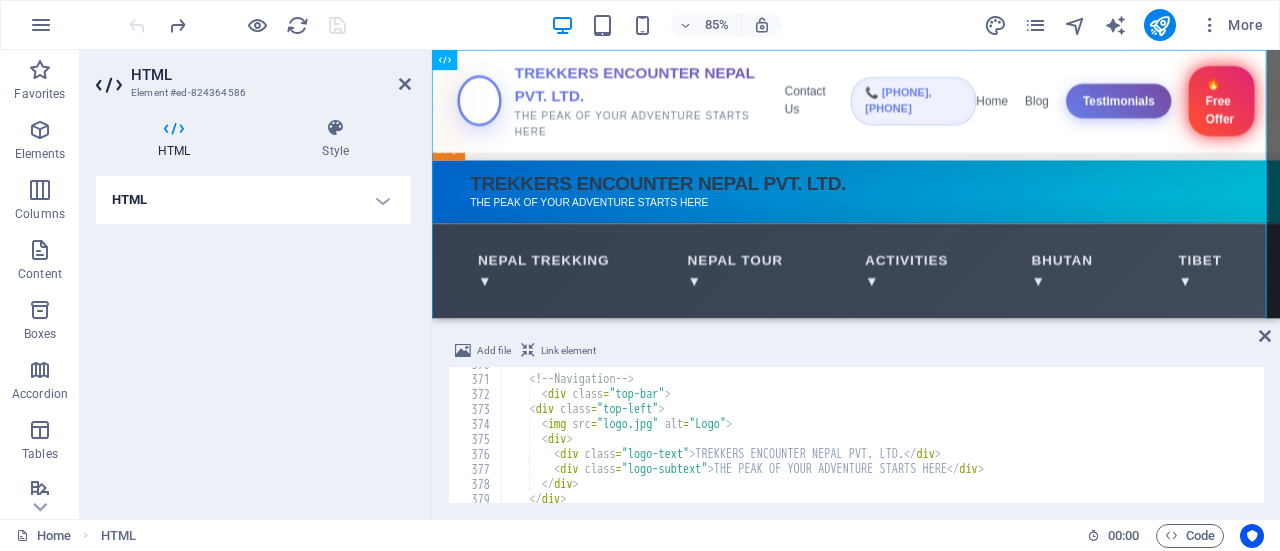 click on "<!--  Navigation  -->         < div   class = "top-bar" >      < div   class = "top-left" >         < img   src = "logo.jpg"   alt = "Logo" >         < div >           < div   class = "logo-text" > TREKKERS ENCOUNTER NEPAL PVT. LTD. </ div >           < div   class = "logo-subtext" > THE PEAK OF YOUR ADVENTURE STARTS HERE </ div >         </ div >      </ div >" at bounding box center (2189, 438) 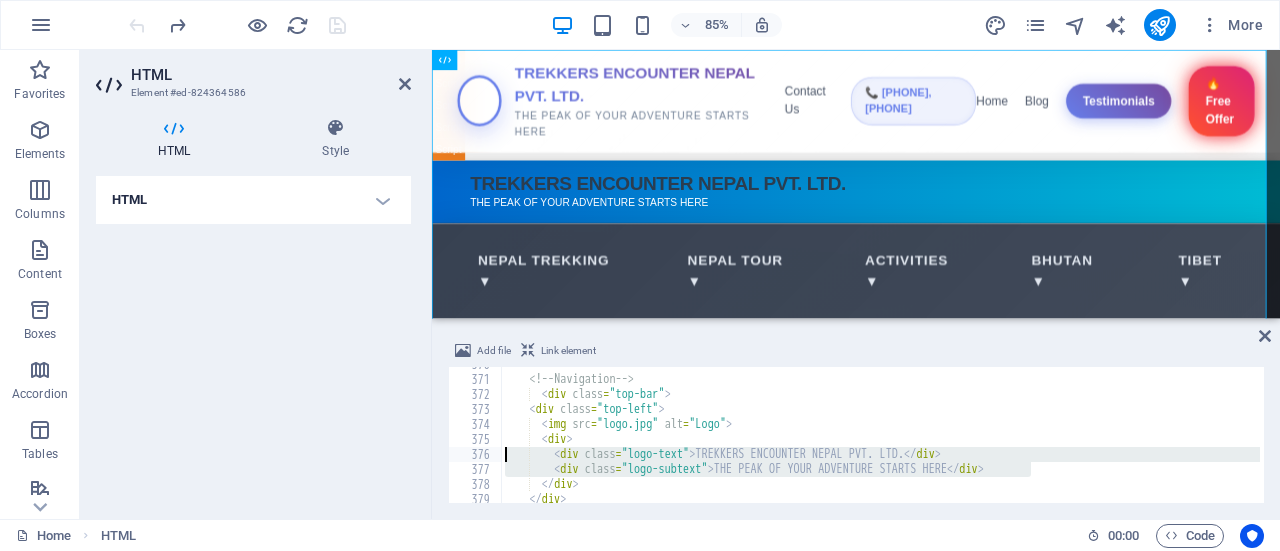 drag, startPoint x: 1033, startPoint y: 469, endPoint x: 552, endPoint y: 453, distance: 481.26605 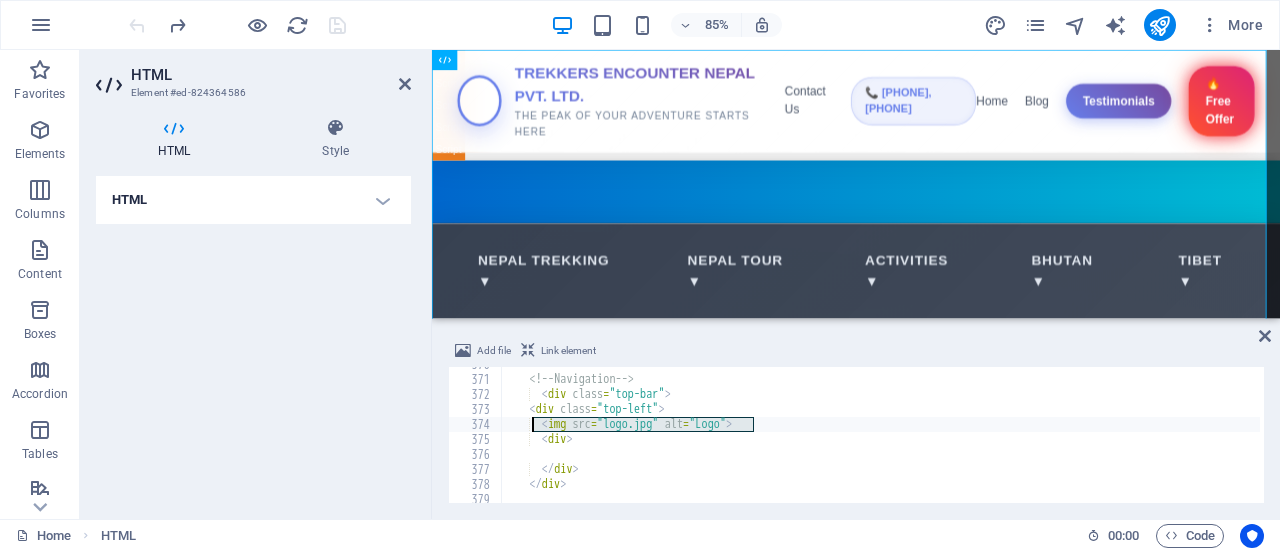 drag, startPoint x: 760, startPoint y: 429, endPoint x: 536, endPoint y: 426, distance: 224.0201 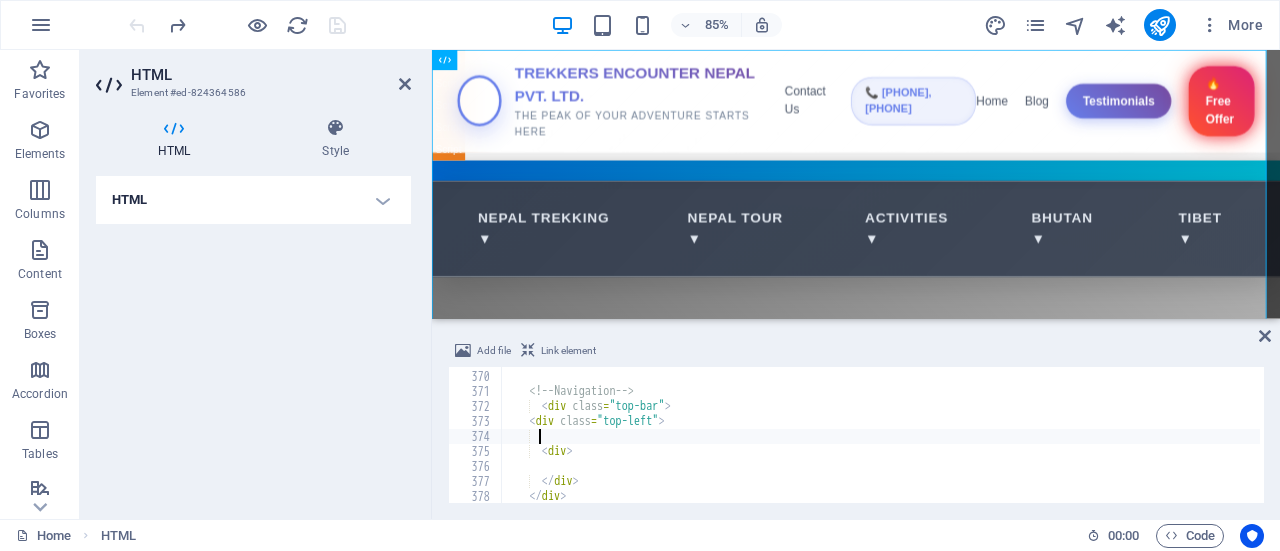 scroll, scrollTop: 5533, scrollLeft: 0, axis: vertical 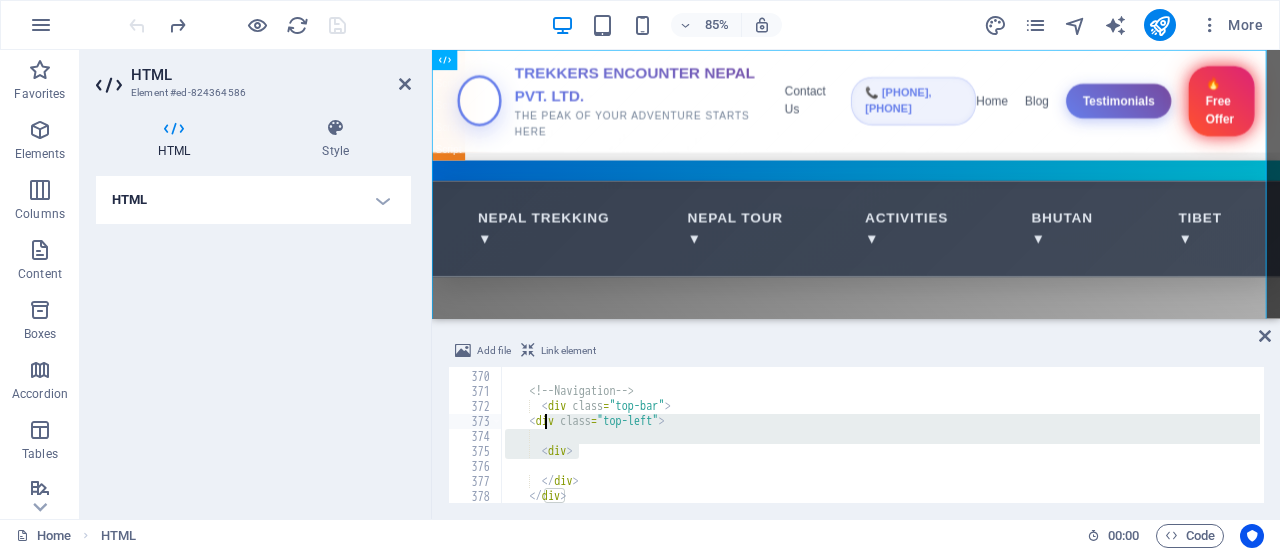 drag, startPoint x: 591, startPoint y: 457, endPoint x: 544, endPoint y: 419, distance: 60.440052 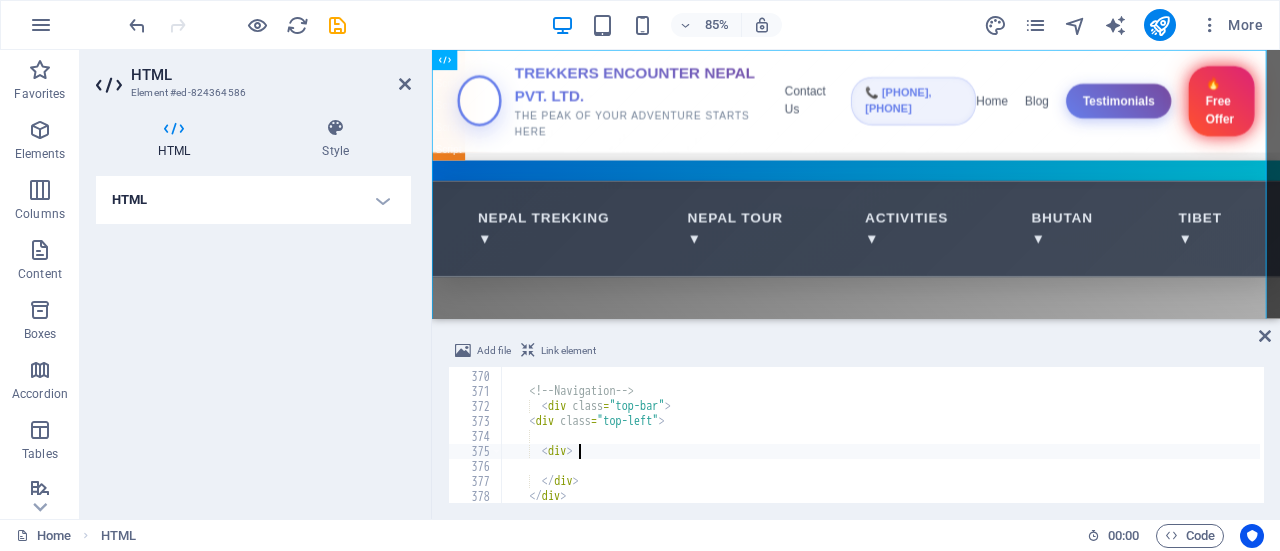 type on "<img src="logo.jpg" alt="Logo">" 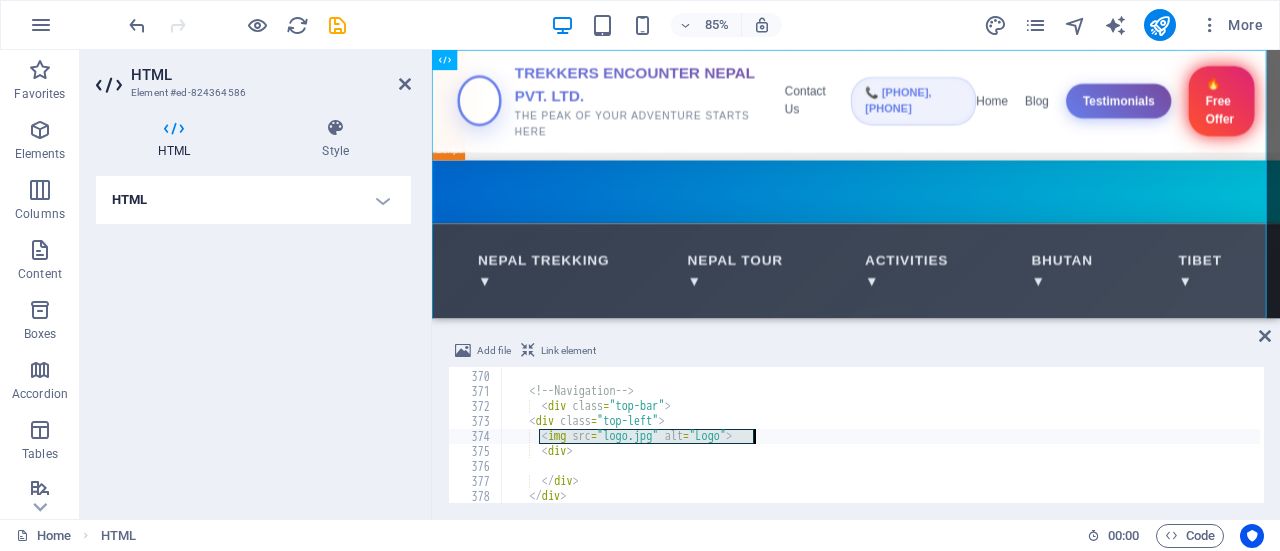 type 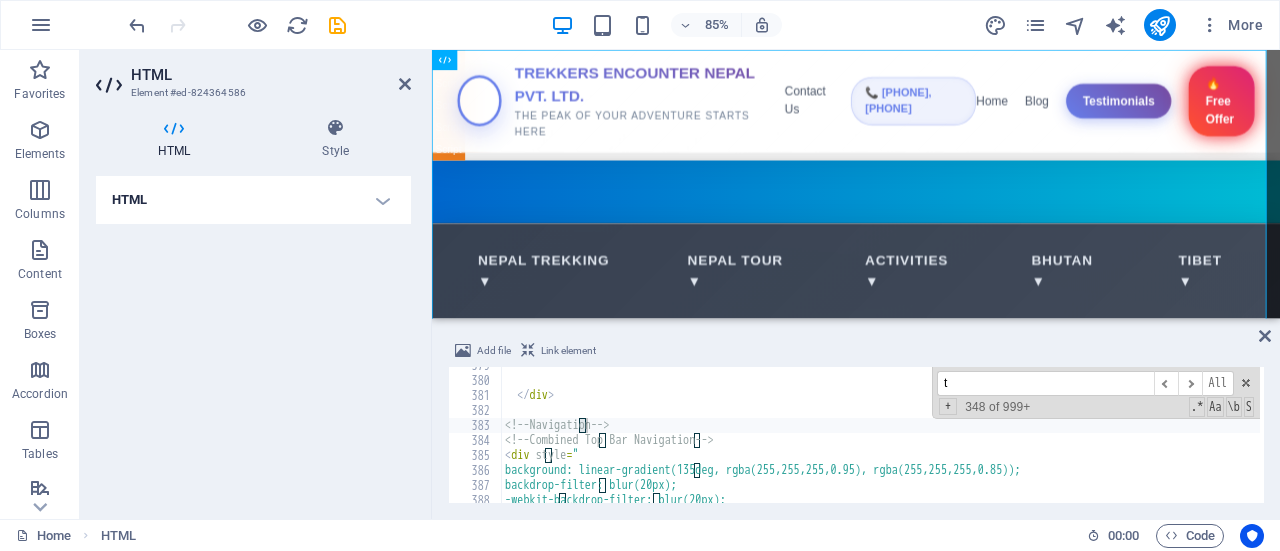 scroll, scrollTop: 5679, scrollLeft: 0, axis: vertical 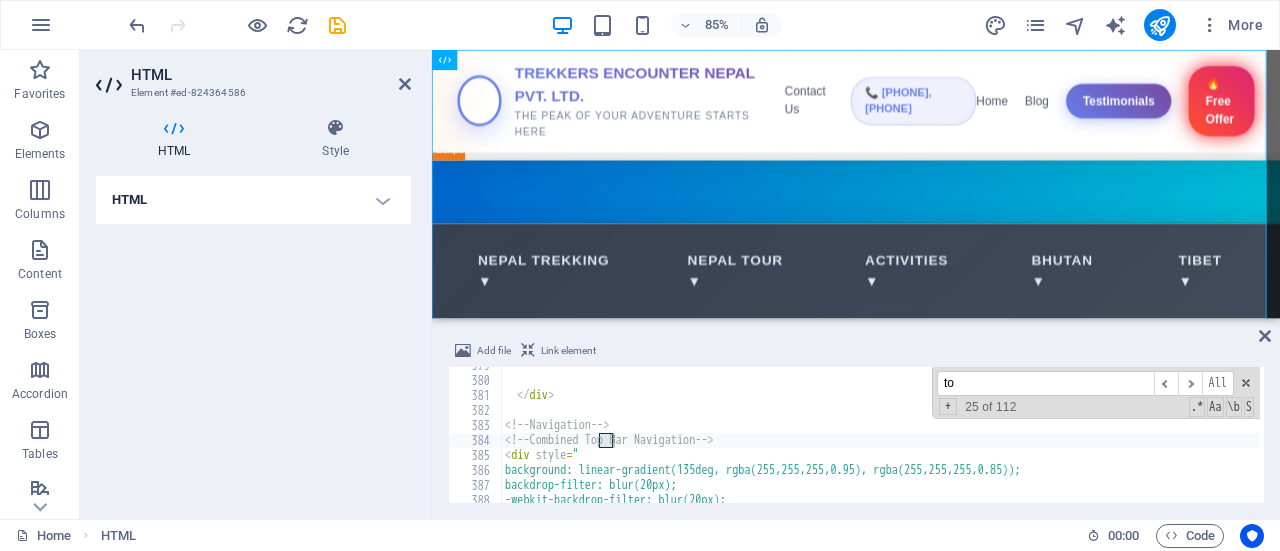 type on "t" 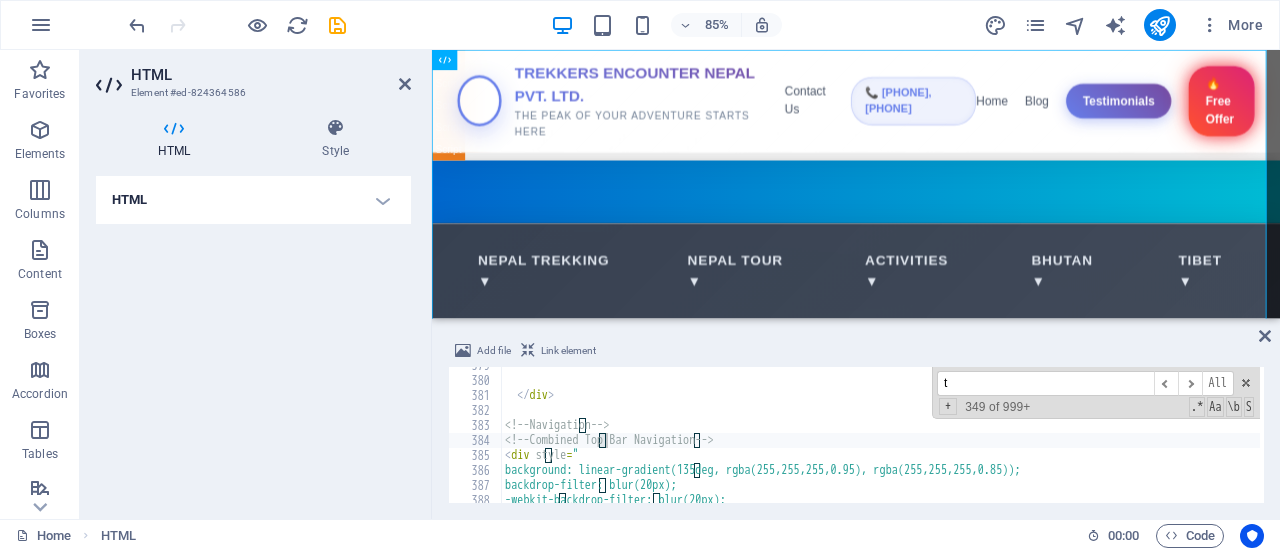 type 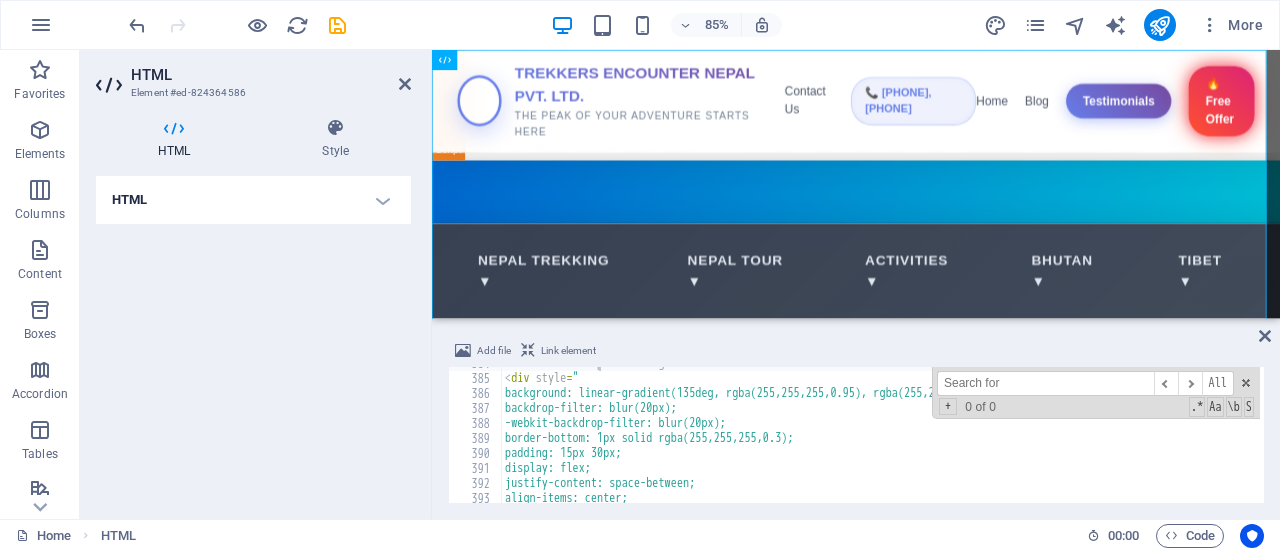 scroll, scrollTop: 5749, scrollLeft: 0, axis: vertical 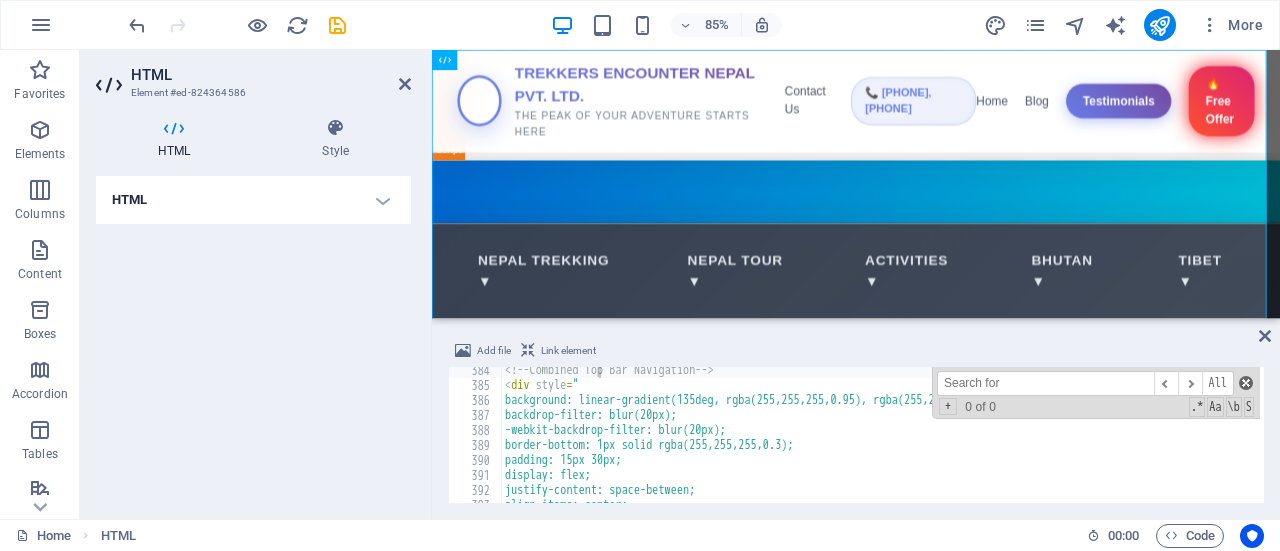 click at bounding box center (1246, 383) 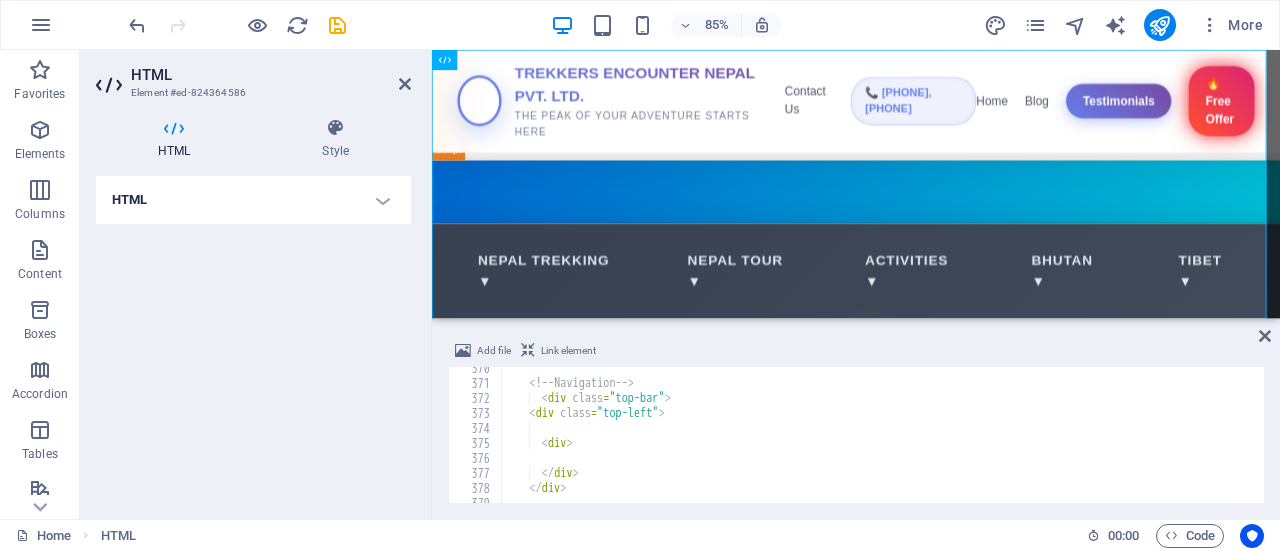 scroll, scrollTop: 5536, scrollLeft: 0, axis: vertical 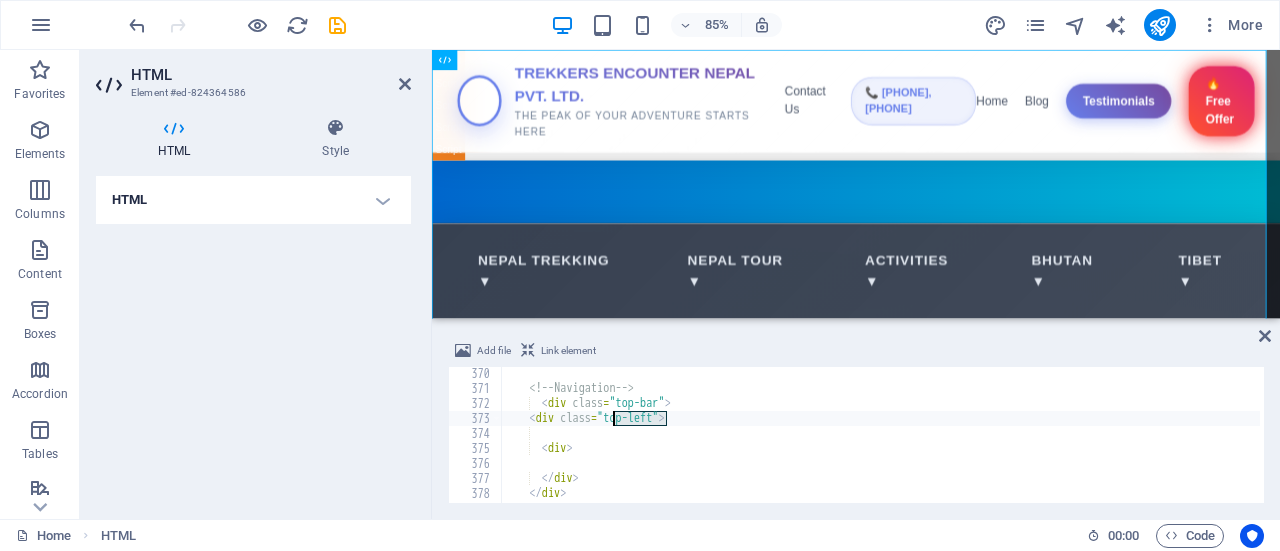 drag, startPoint x: 666, startPoint y: 413, endPoint x: 615, endPoint y: 417, distance: 51.156624 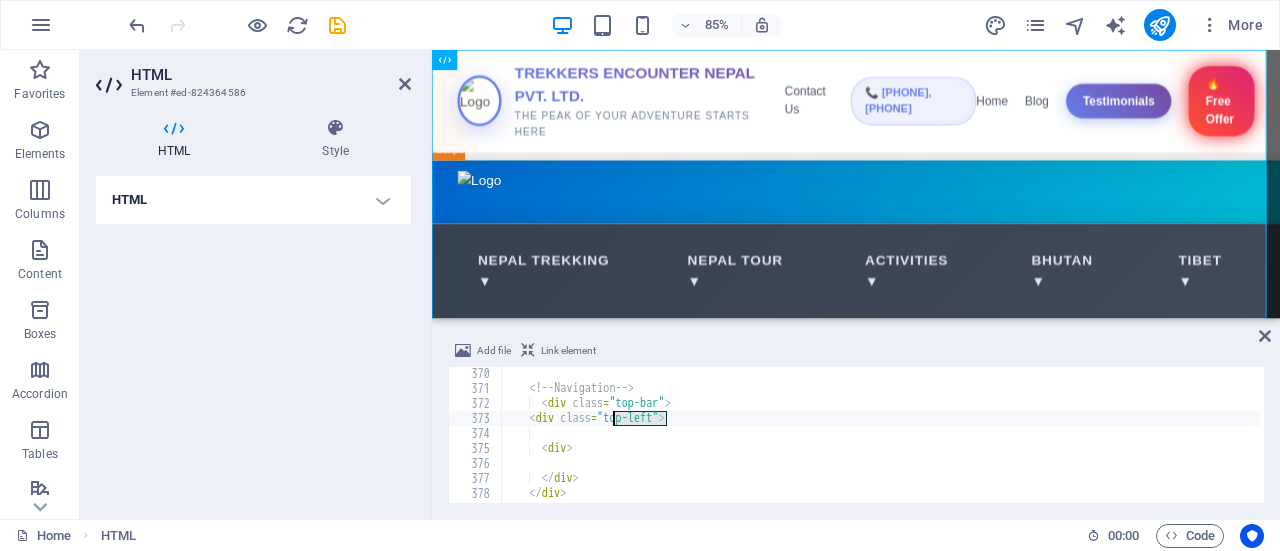 type on "top-left" 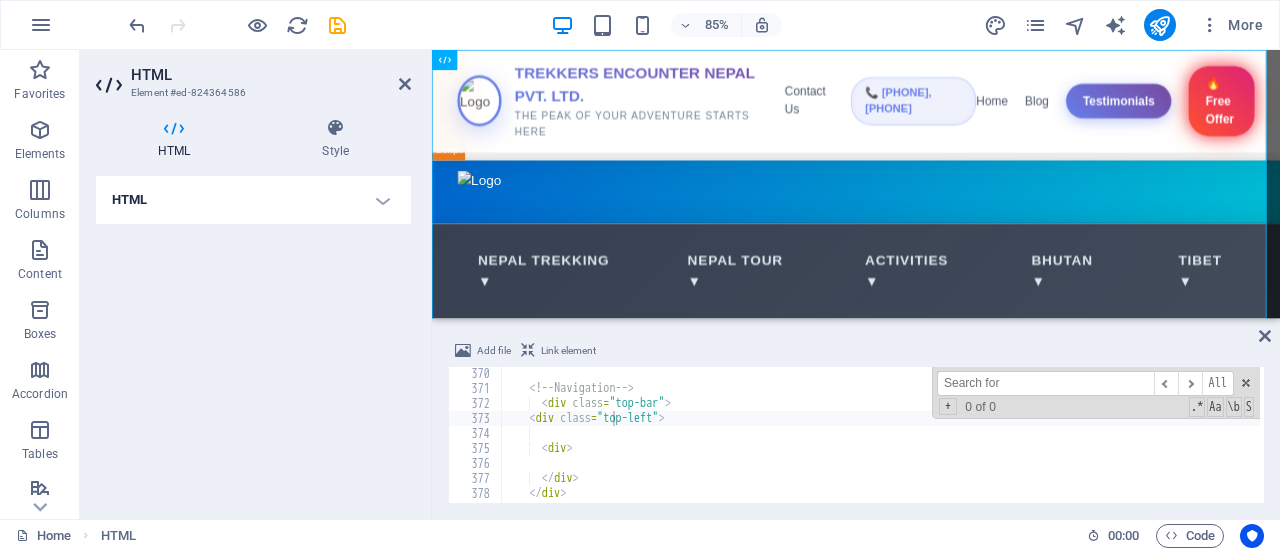 paste on "top-left" 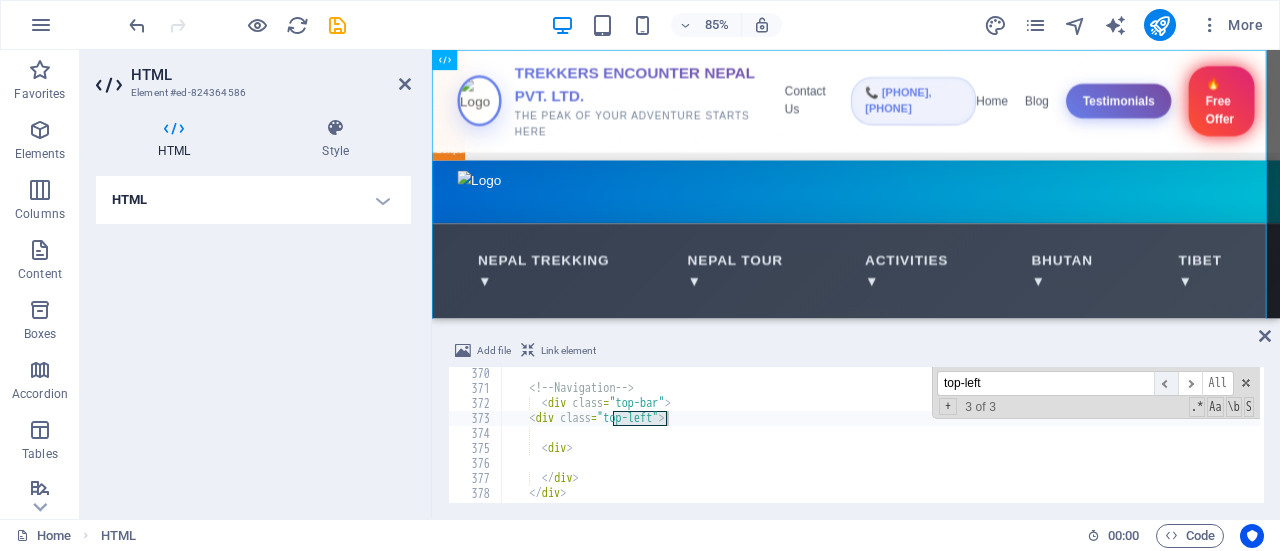 click on "​" at bounding box center (1166, 383) 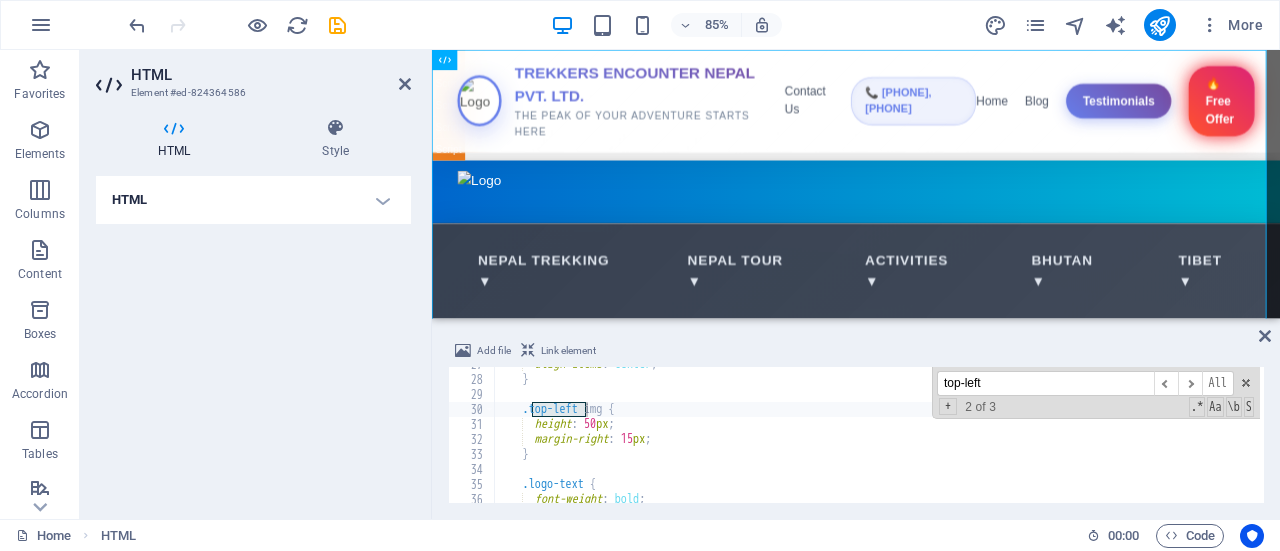 scroll, scrollTop: 400, scrollLeft: 0, axis: vertical 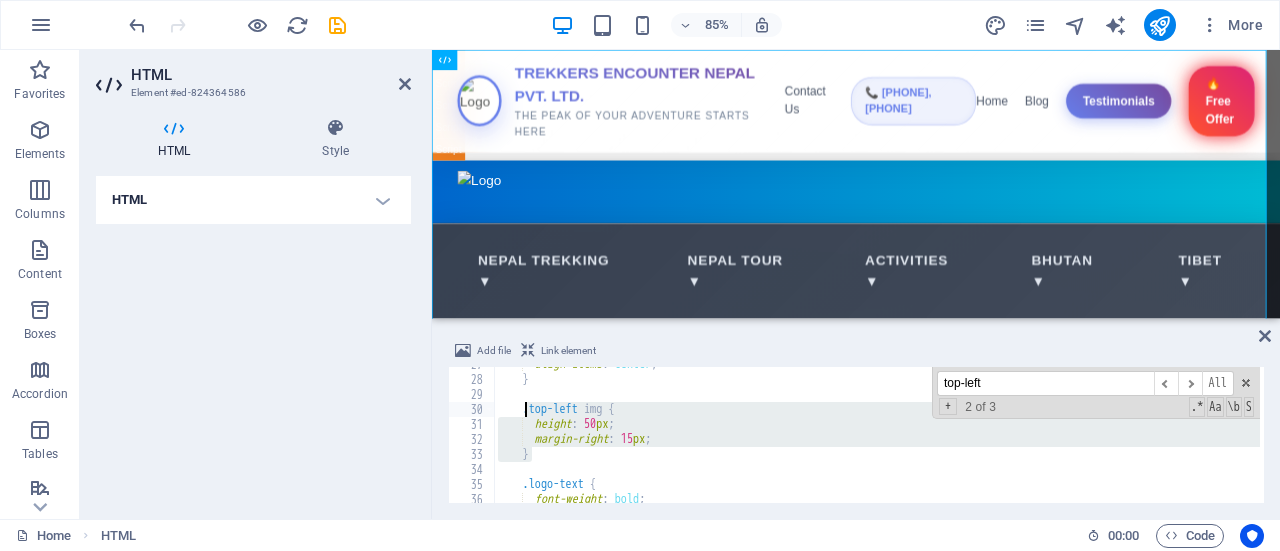 drag, startPoint x: 548, startPoint y: 461, endPoint x: 528, endPoint y: 414, distance: 51.078373 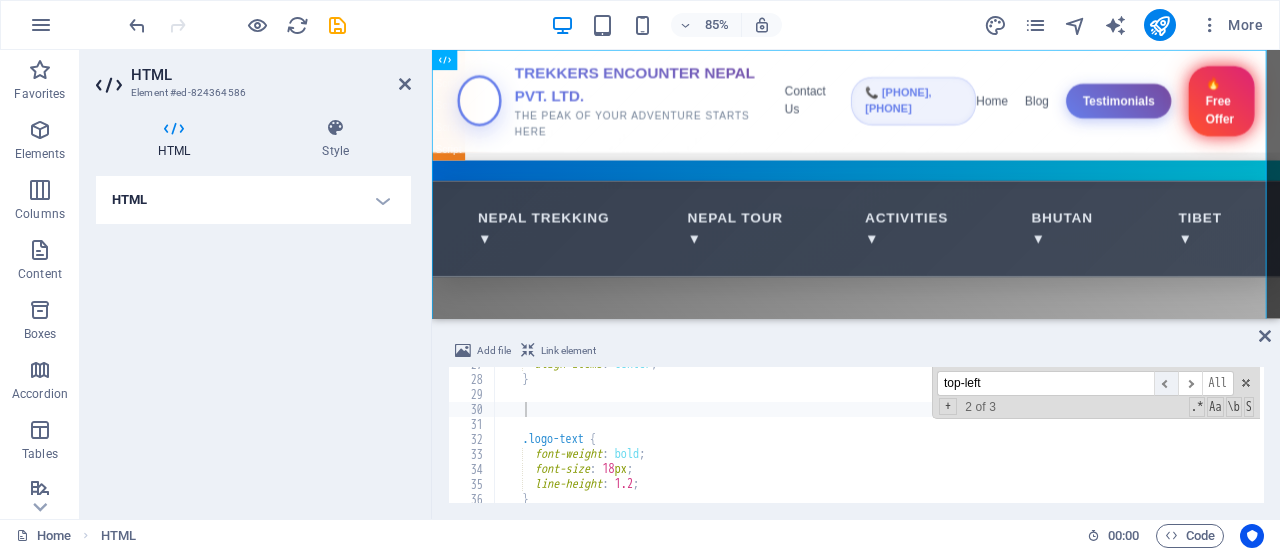 click on "​" at bounding box center [1166, 383] 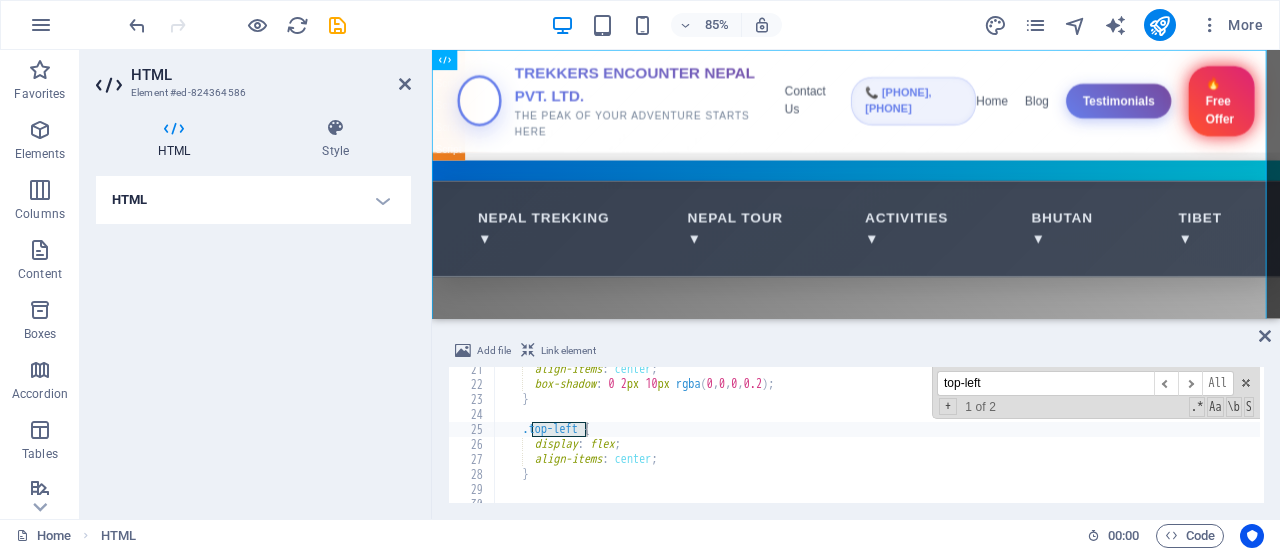 scroll, scrollTop: 311, scrollLeft: 0, axis: vertical 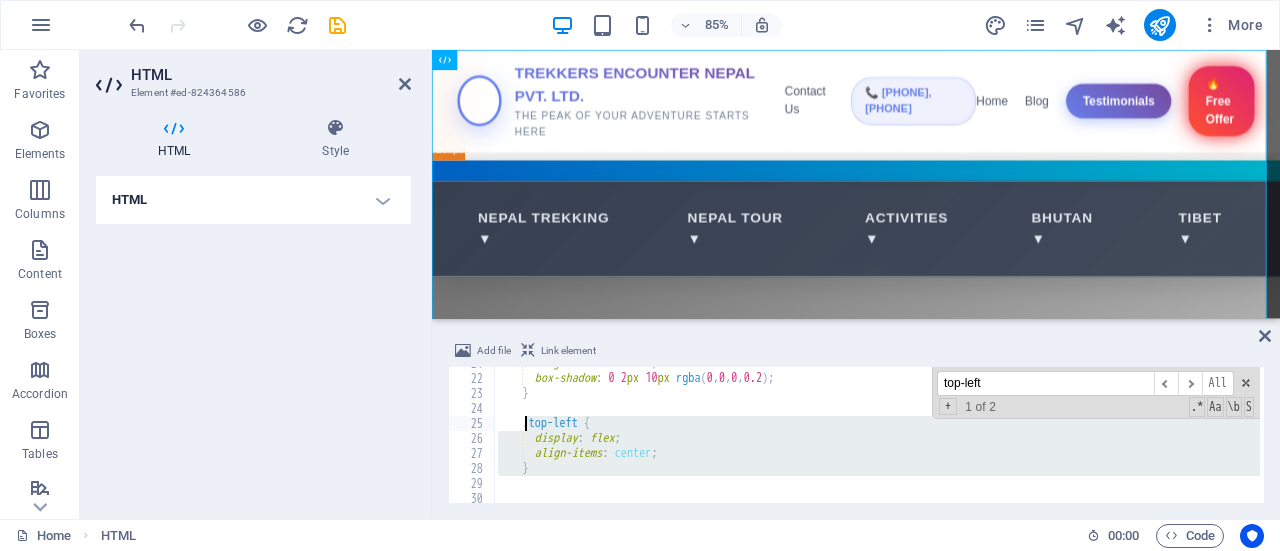 drag, startPoint x: 536, startPoint y: 479, endPoint x: 528, endPoint y: 430, distance: 49.648766 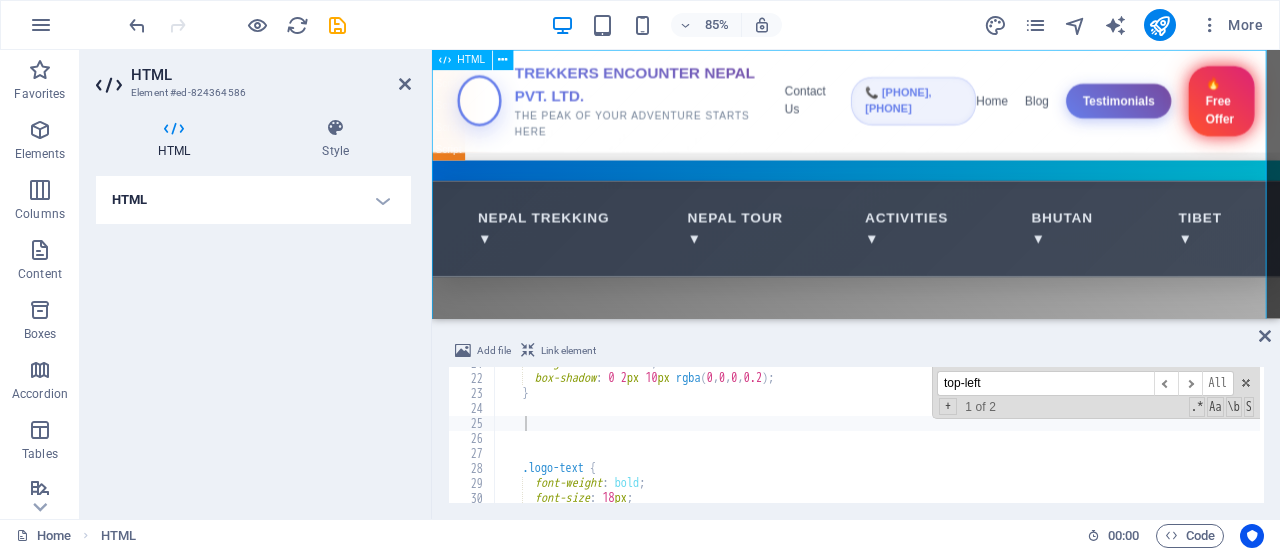 click on "Trekkers Encounter Nepal Pvt. Ltd.
TREKKERS ENCOUNTER NEPAL PVT. LTD.
THE PEAK OF YOUR ADVENTURE STARTS HERE
TREKKERS ENCOUNTER NEPAL PVT. LTD.
THE PEAK OF YOUR ADVENTURE STARTS HERE
Contact Us
📞 [PHONE], [PHONE]
Home
Blog
Testimonials
🔥 Free Offer
Nepal Trekking ▼
Nepal Tour ▼
Activities ▼
Bhutan ▼
Tibet ▼
Nepal Adventure Tours
Experience Trekking Trails, Wildlife Safaris & Vibrant City Life
Book Your Tour" at bounding box center [931, 2540] 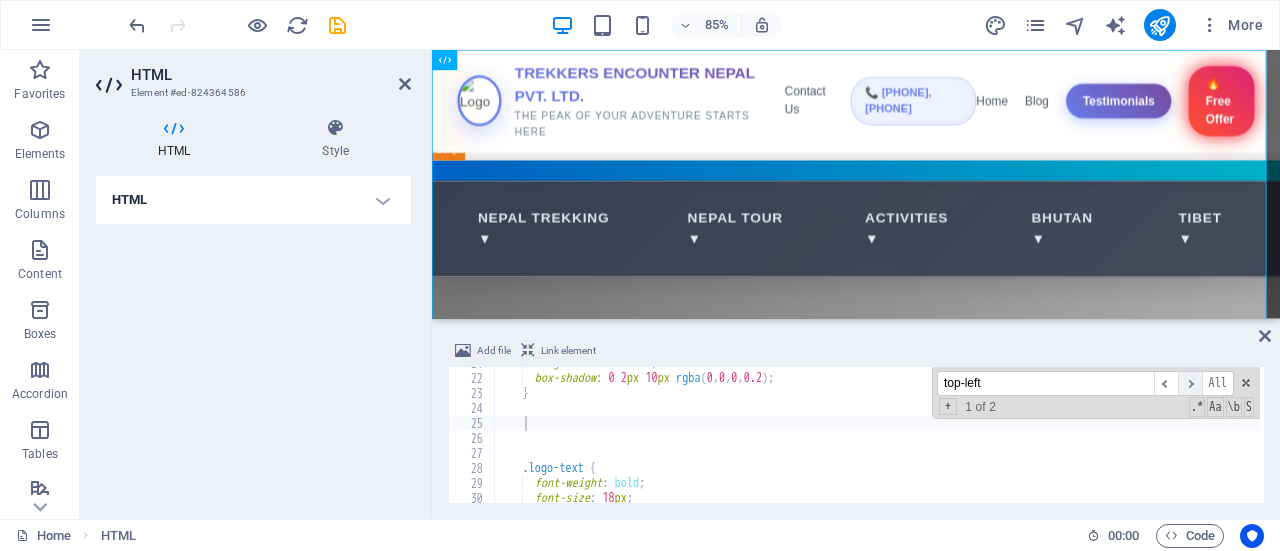 click on "​" at bounding box center [1190, 383] 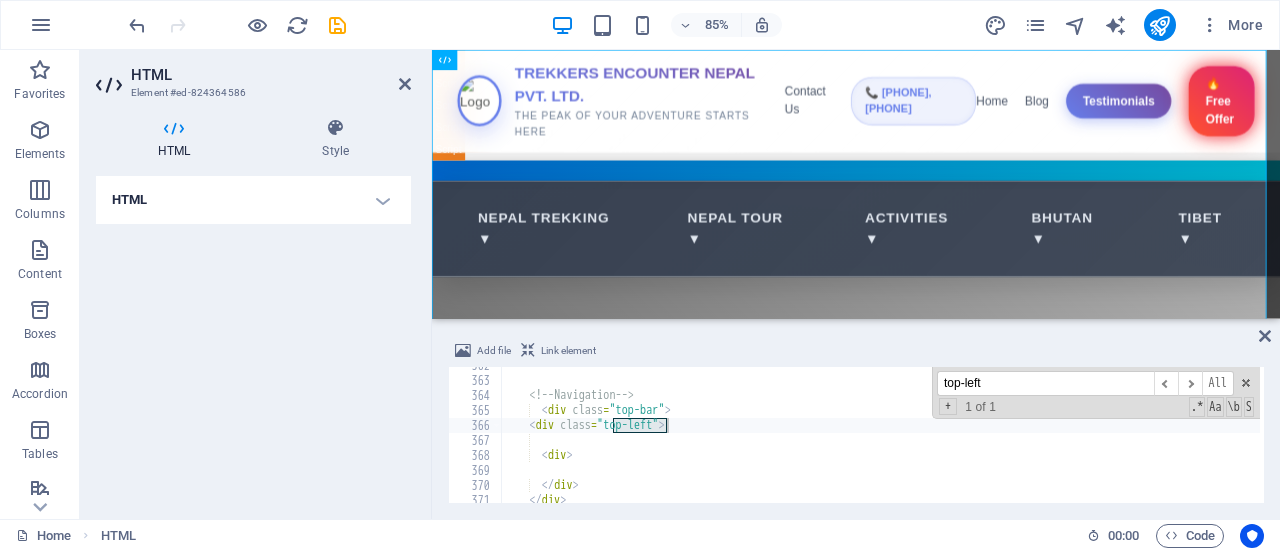 click on "<!--  Navigation  -->         < div   class = "top-bar" >      < div   class = "top-left" >                < div >         </ div >      </ div >" at bounding box center [2189, 439] 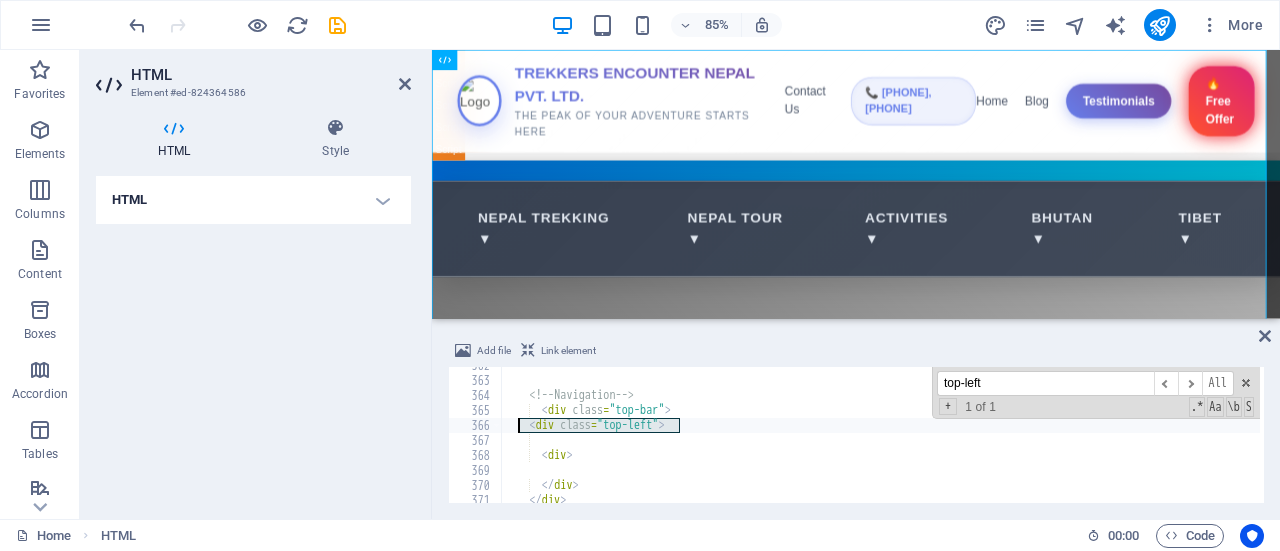 drag, startPoint x: 683, startPoint y: 427, endPoint x: 522, endPoint y: 431, distance: 161.04968 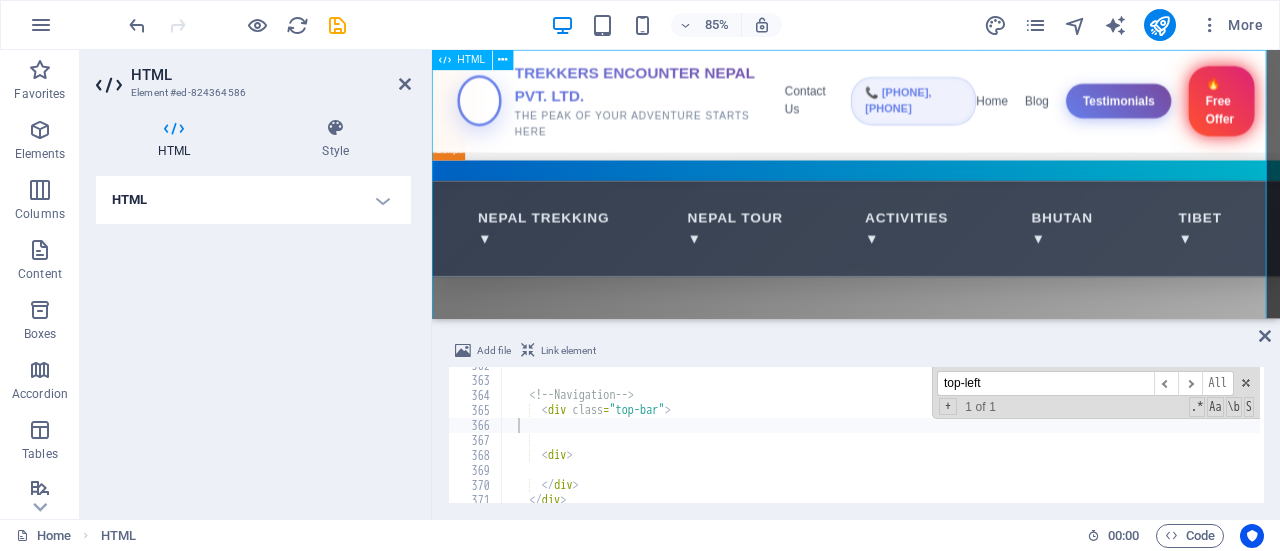 click on "Trekkers Encounter Nepal Pvt. Ltd.
TREKKERS ENCOUNTER NEPAL PVT. LTD.
THE PEAK OF YOUR ADVENTURE STARTS HERE
Contact Us
📞 [PHONE], [PHONE]
Home
Blog
Testimonials
🔥 Free Offer
Nepal Trekking ▼
Nepal Tour ▼
Activities ▼
Bhutan ▼
Tibet ▼
Nepal Adventure Tours
Experience Trekking Trails, Wildlife Safaris & Vibrant City Life
Book Your Tour" at bounding box center (931, 2541) 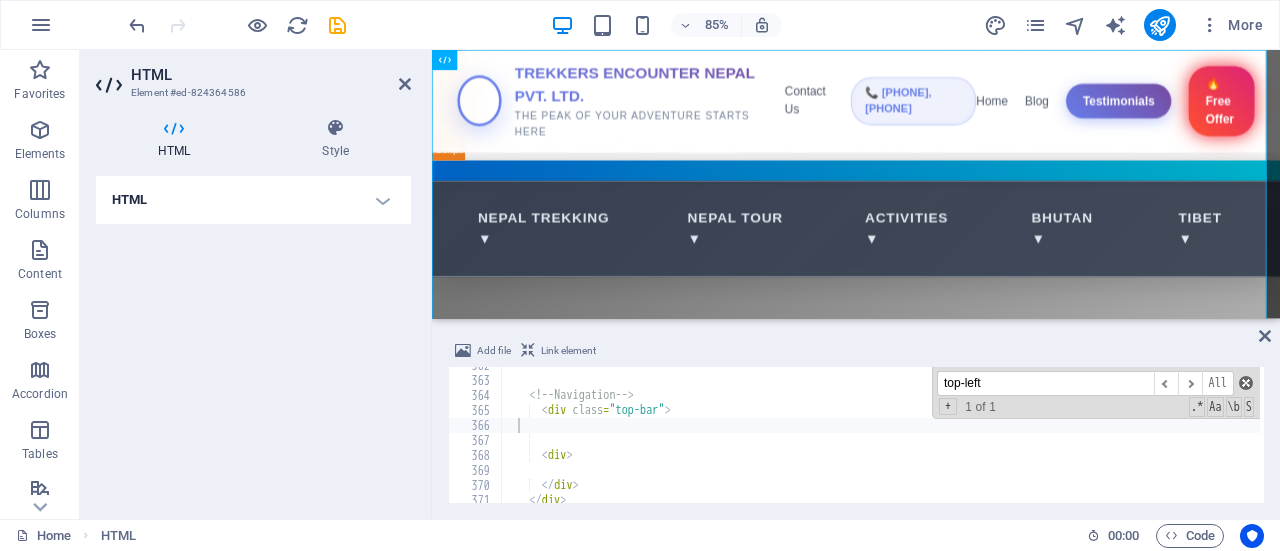 click at bounding box center (1246, 383) 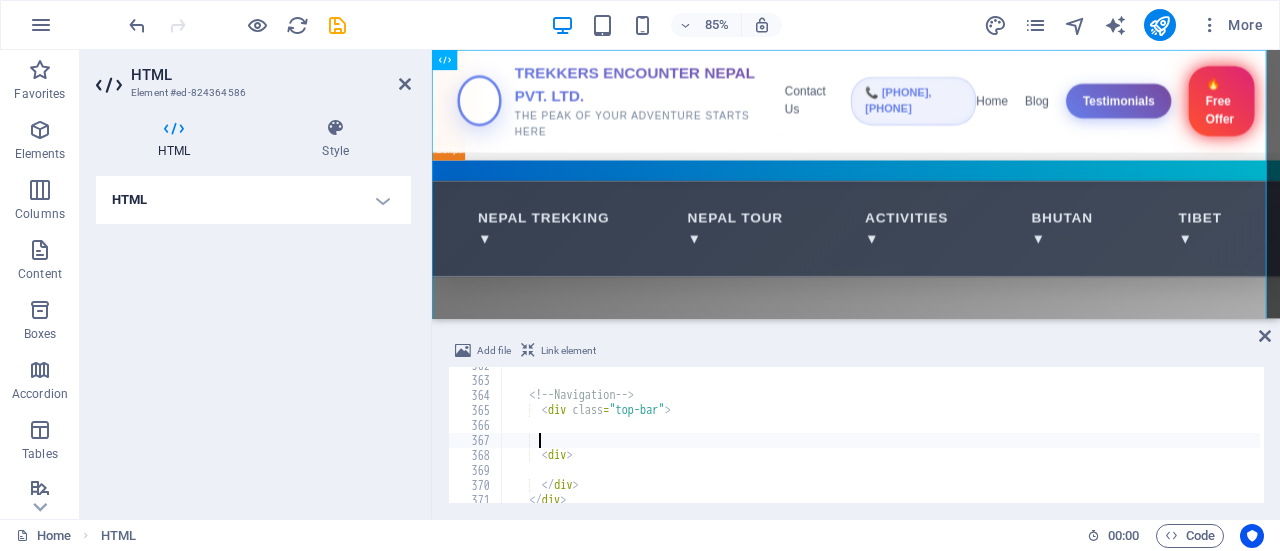 click on "<!--  Navigation  -->         < div   class = "top-bar" >                   < div >         </ div >      </ div >" at bounding box center [2189, 439] 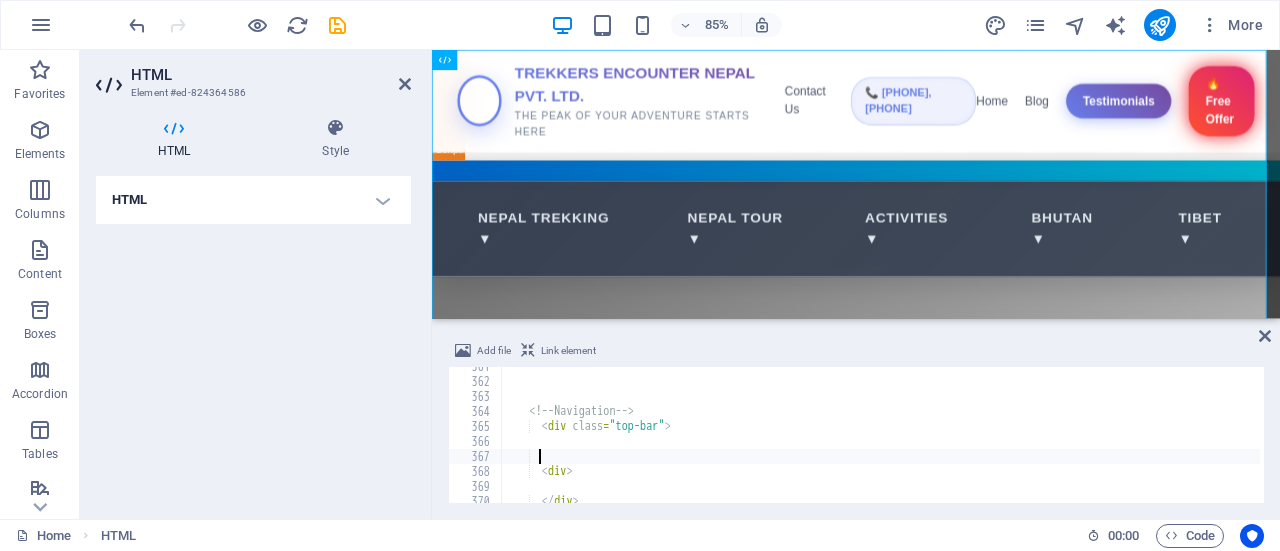 scroll, scrollTop: 5408, scrollLeft: 0, axis: vertical 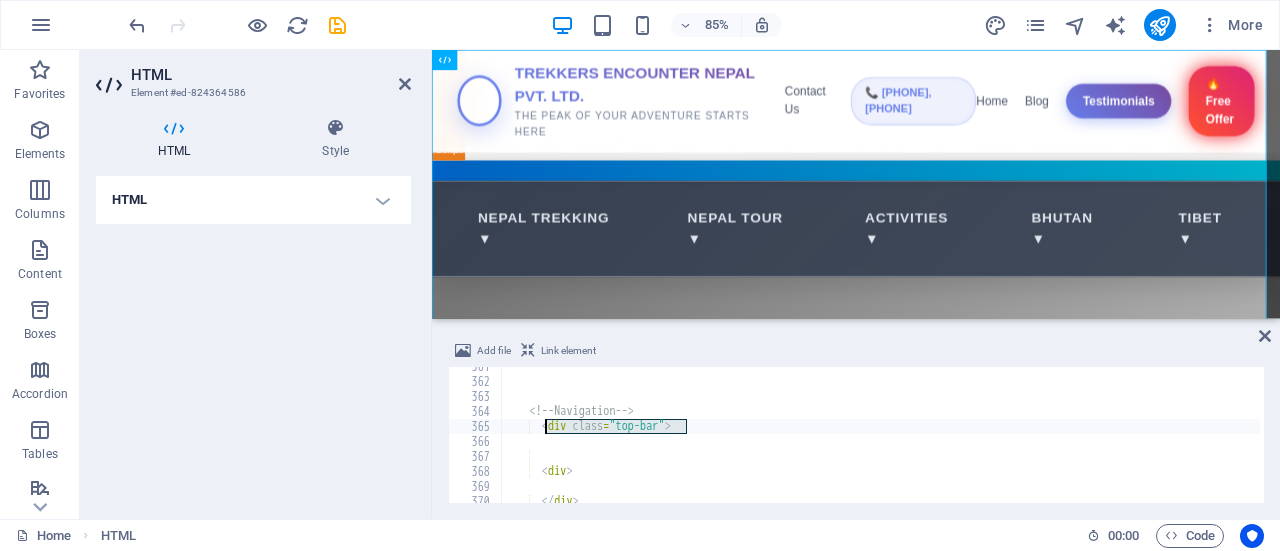 drag, startPoint x: 694, startPoint y: 427, endPoint x: 543, endPoint y: 425, distance: 151.01324 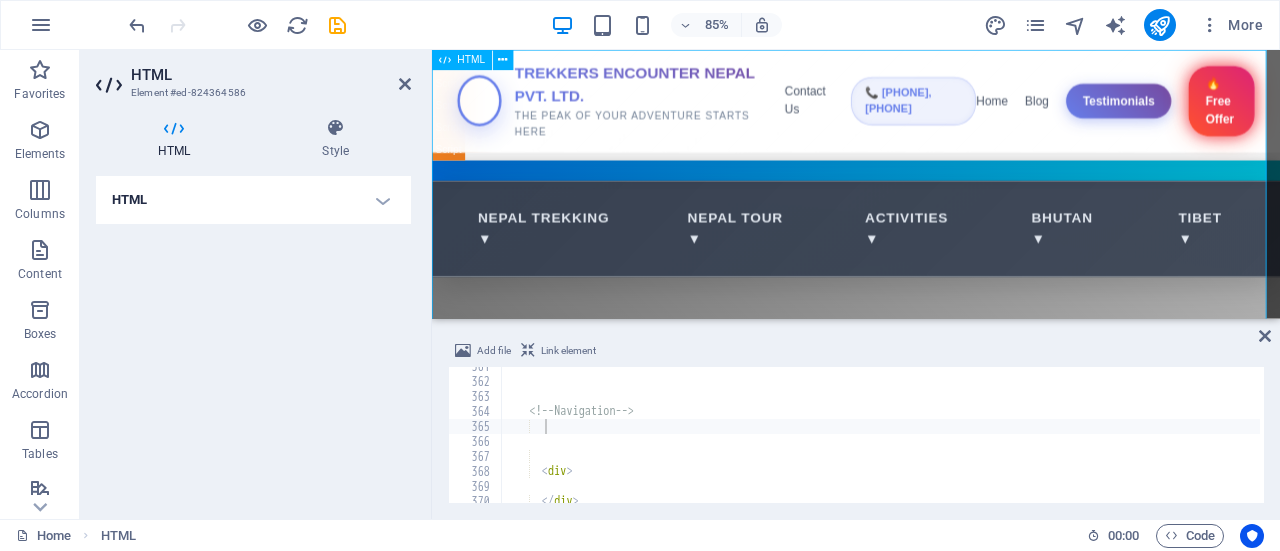 click on "Trekkers Encounter Nepal Pvt. Ltd.
TREKKERS ENCOUNTER NEPAL PVT. LTD.
THE PEAK OF YOUR ADVENTURE STARTS HERE
Contact Us
📞 [PHONE], [PHONE]
Home
Blog
Testimonials
🔥 Free Offer
Nepal Trekking ▼
Nepal Tour ▼
Activities ▼
Bhutan ▼
Tibet ▼
Nepal Adventure Tours
Experience Trekking Trails, Wildlife Safaris & Vibrant City Life
Book Your Tour" at bounding box center (931, 2541) 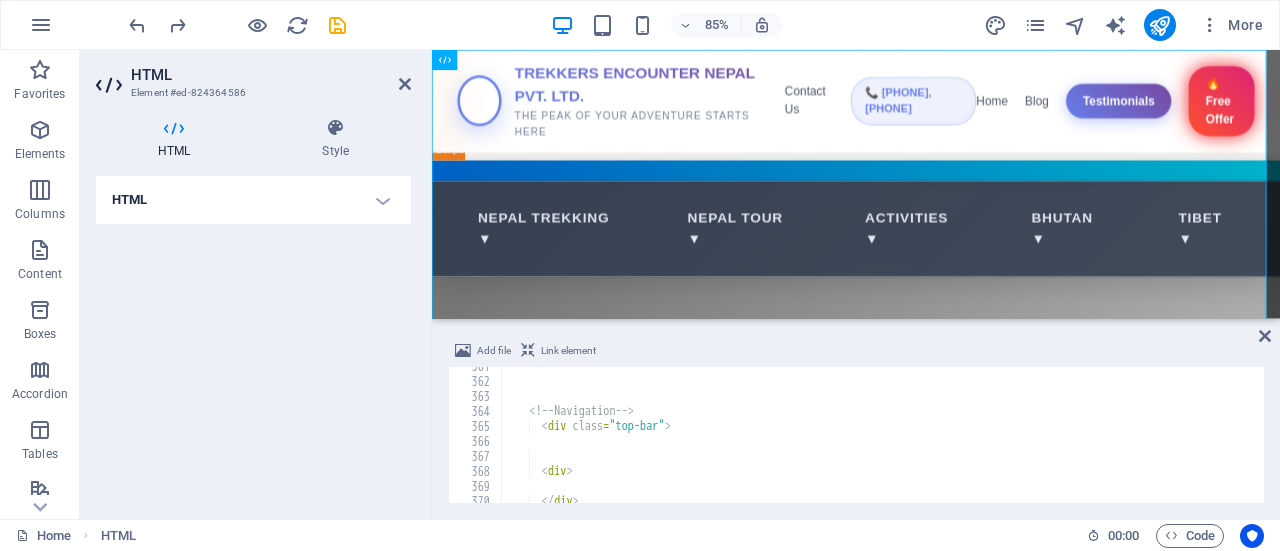 type on "<div class="top-bar">" 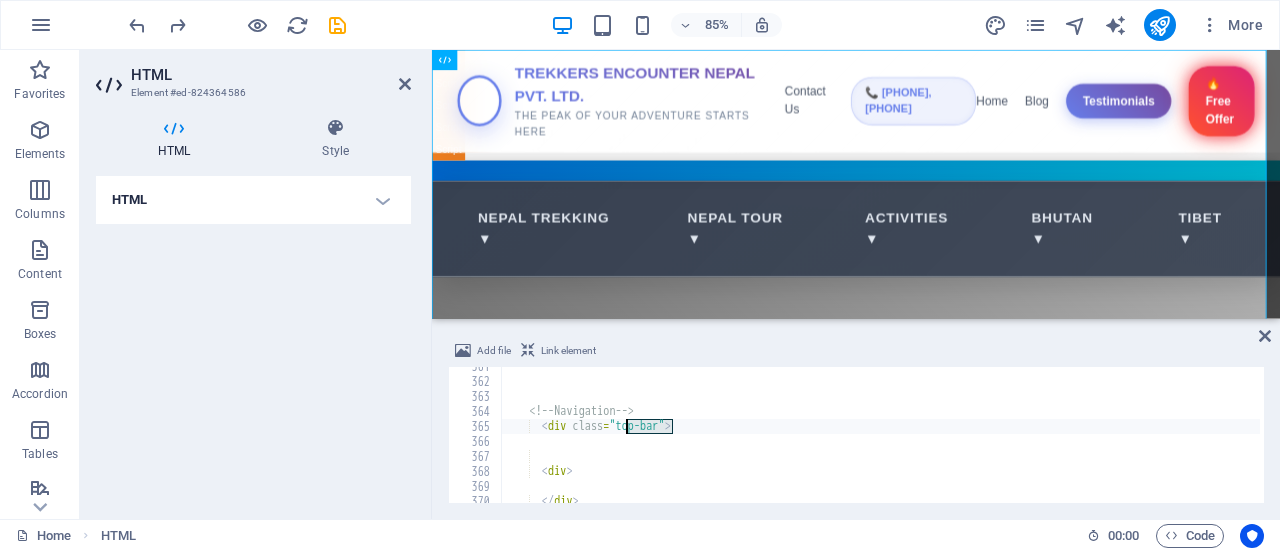drag, startPoint x: 674, startPoint y: 426, endPoint x: 628, endPoint y: 422, distance: 46.173584 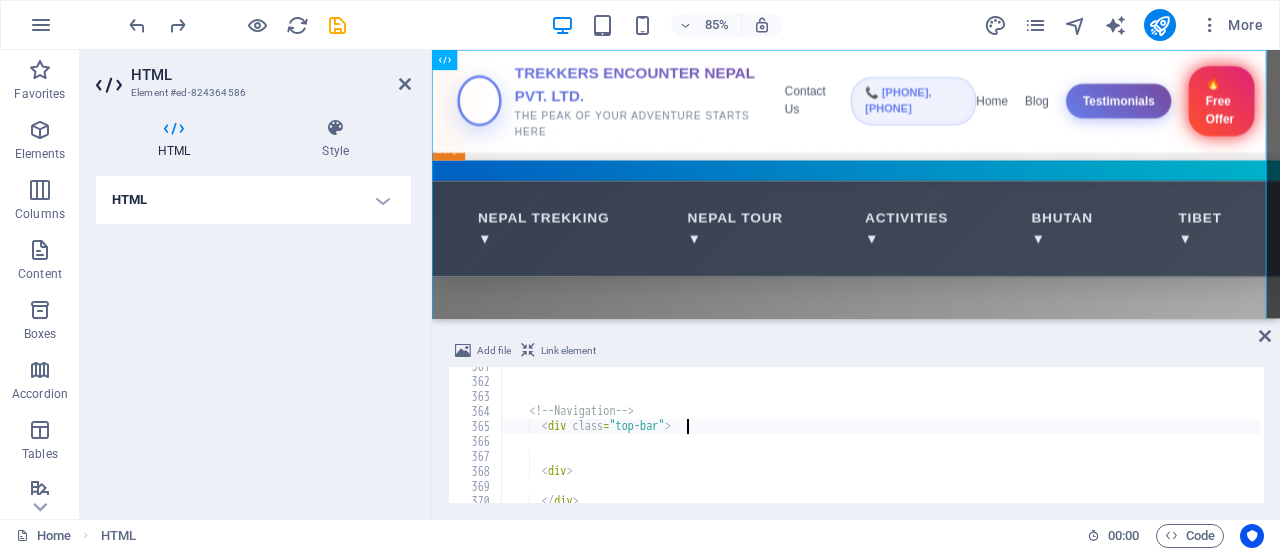 click on "<!--  Navigation  -->         < div   class = "top-bar" >                   < div >         </ div >" at bounding box center [2189, 440] 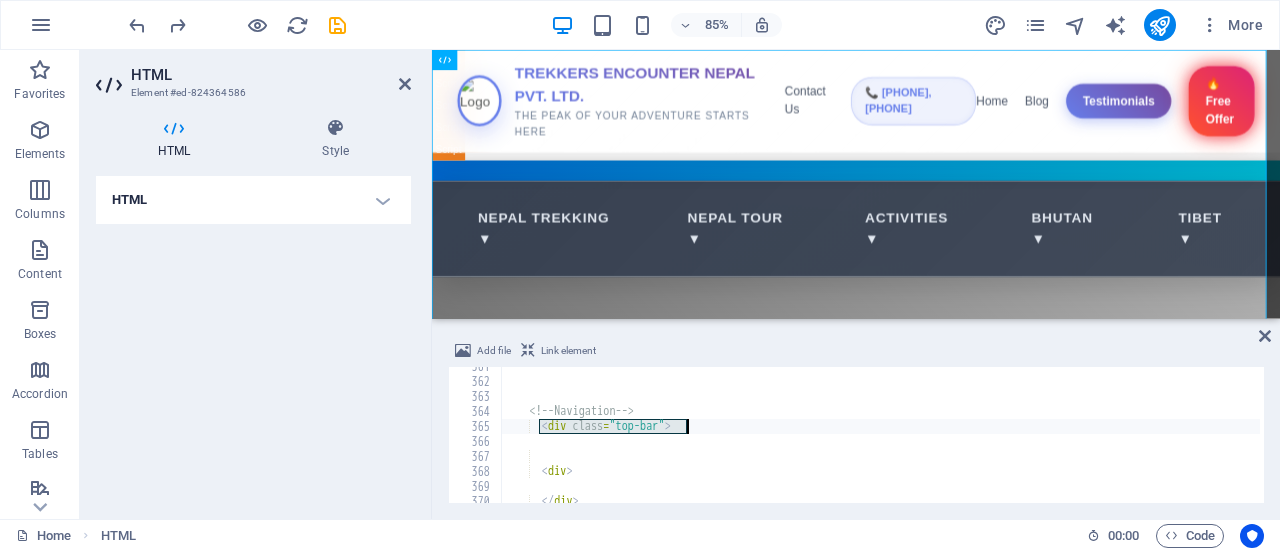 drag, startPoint x: 541, startPoint y: 427, endPoint x: 690, endPoint y: 425, distance: 149.01343 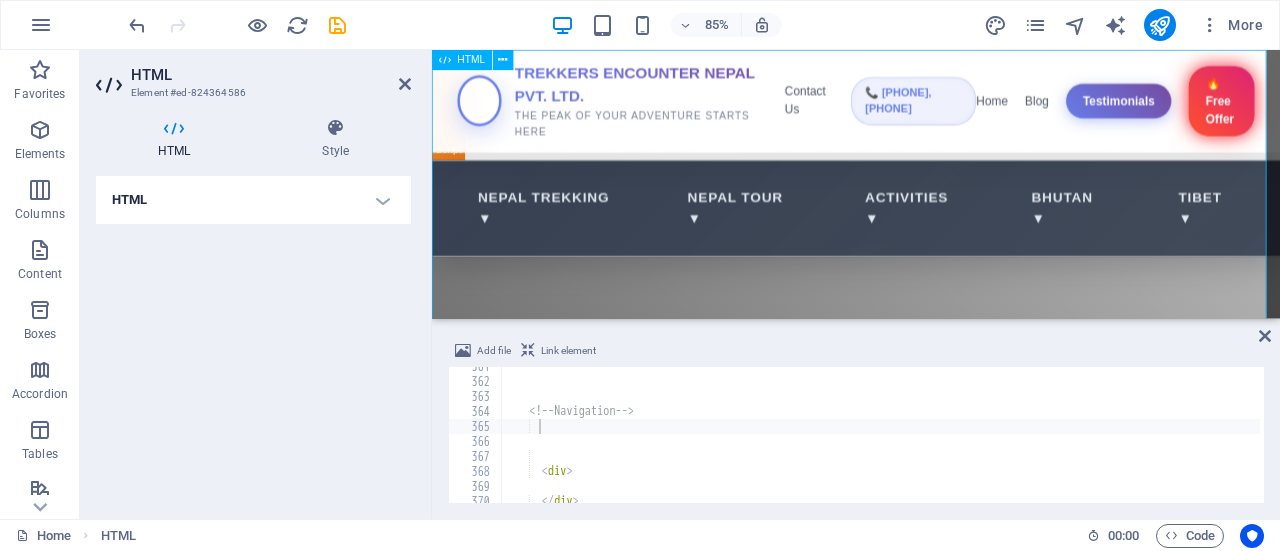 click on "Trekkers Encounter Nepal Pvt. Ltd.
TREKKERS ENCOUNTER NEPAL PVT. LTD.
THE PEAK OF YOUR ADVENTURE STARTS HERE
Contact Us
📞 [PHONE], [PHONE]
Home
Blog
Testimonials
🔥 Free Offer
Nepal Trekking ▼
Nepal Tour ▼
Activities ▼
Bhutan ▼
Tibet ▼
Nepal Adventure Tours
Experience Trekking Trails, Wildlife Safaris & Vibrant City Life
Book Your Tour" at bounding box center [931, 2528] 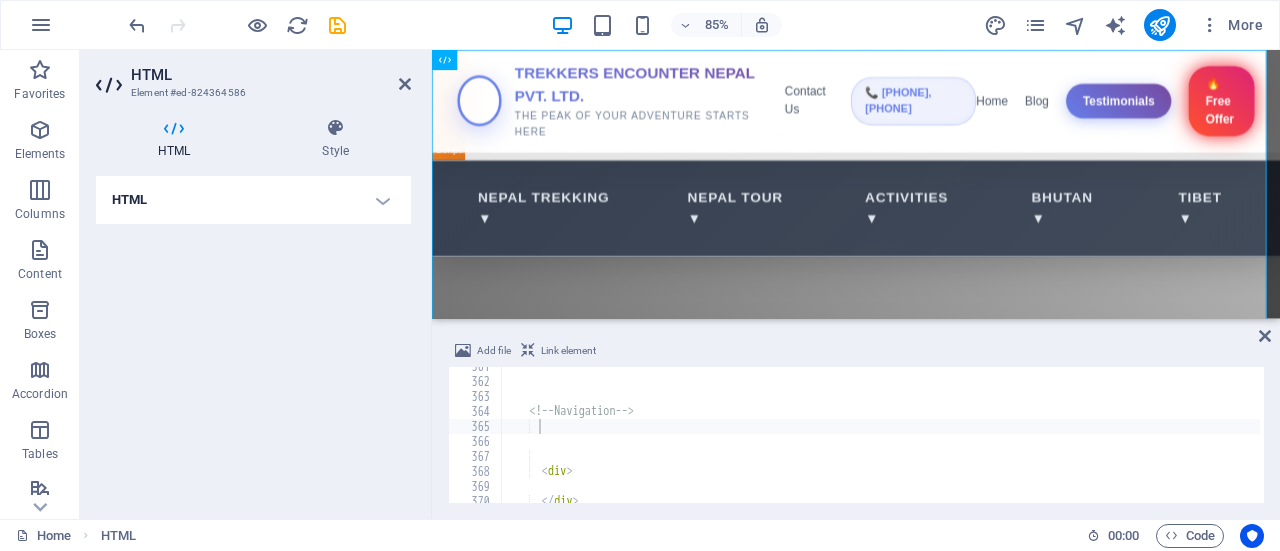 type on "<!-- Navigation -->" 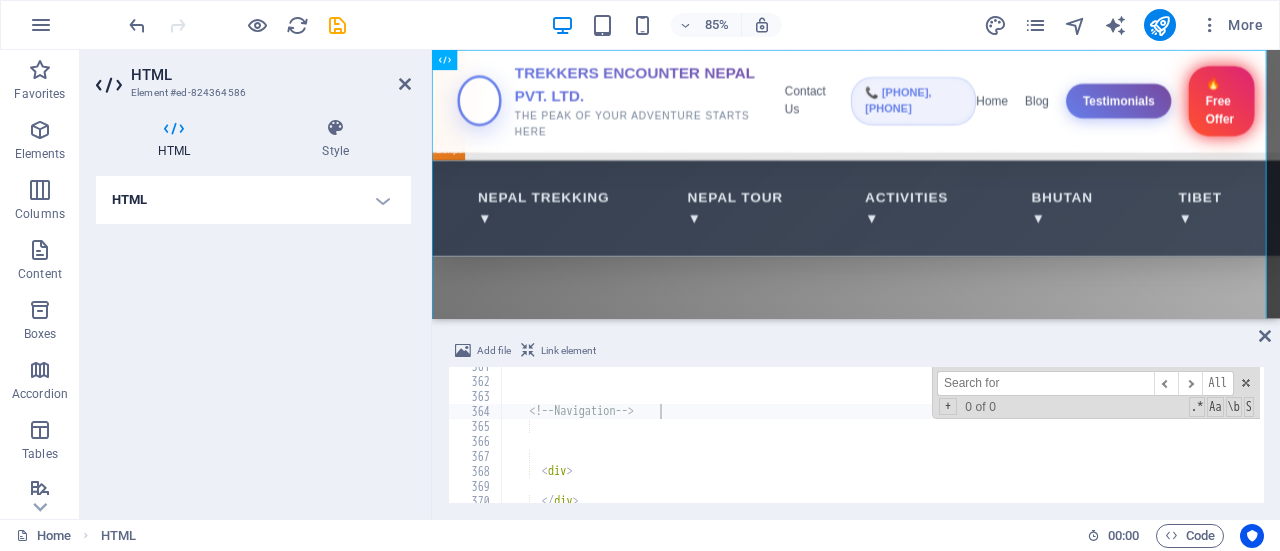paste on "top-bar" 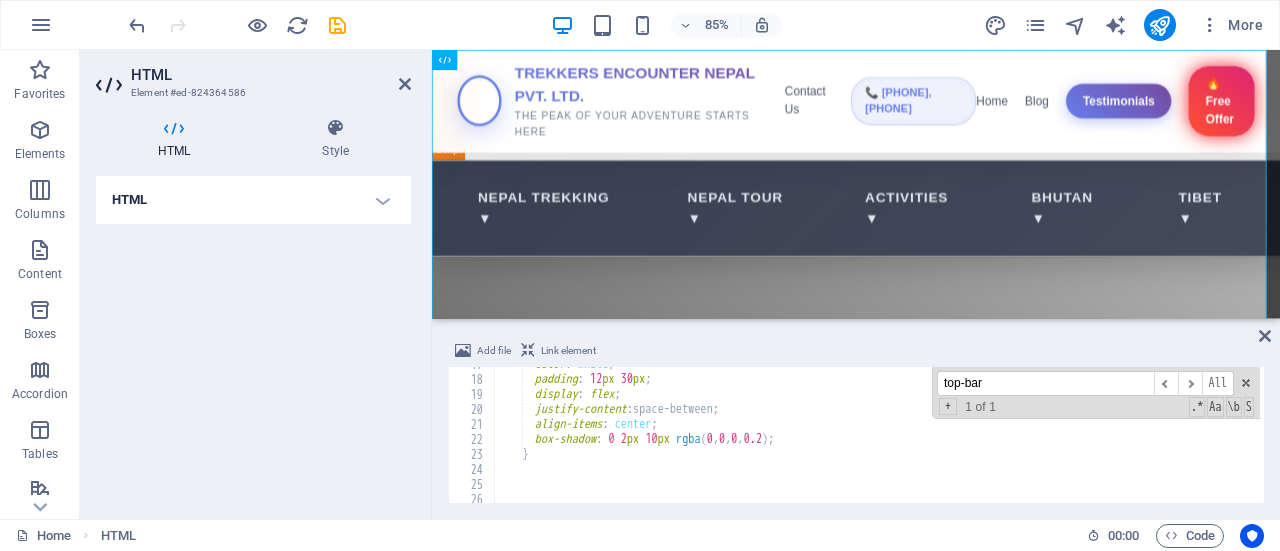 scroll, scrollTop: 240, scrollLeft: 0, axis: vertical 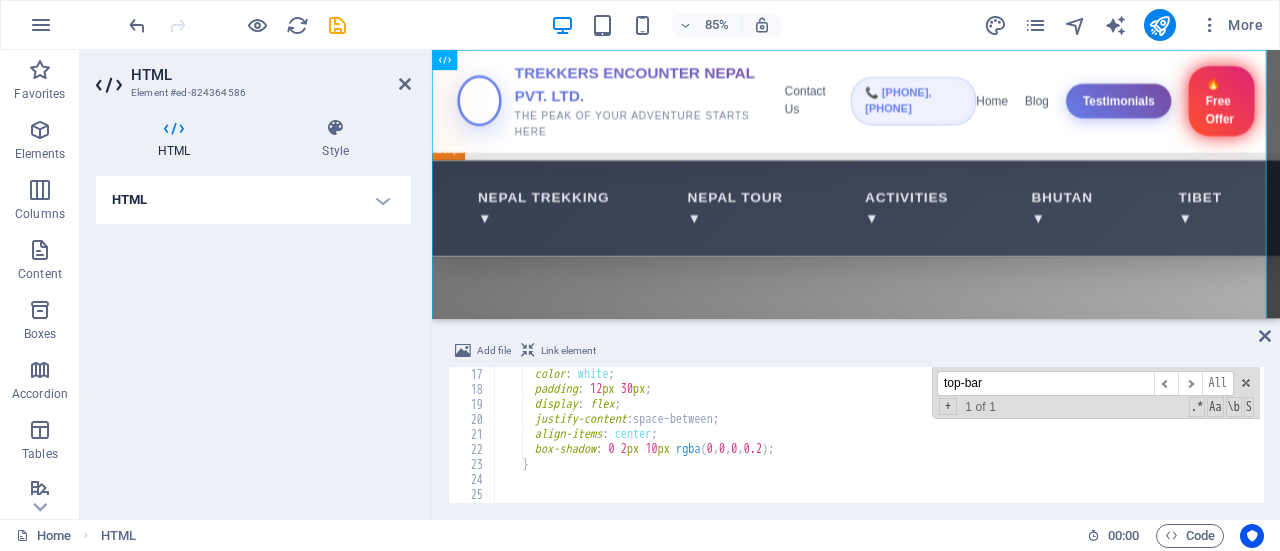 type on "top-bar" 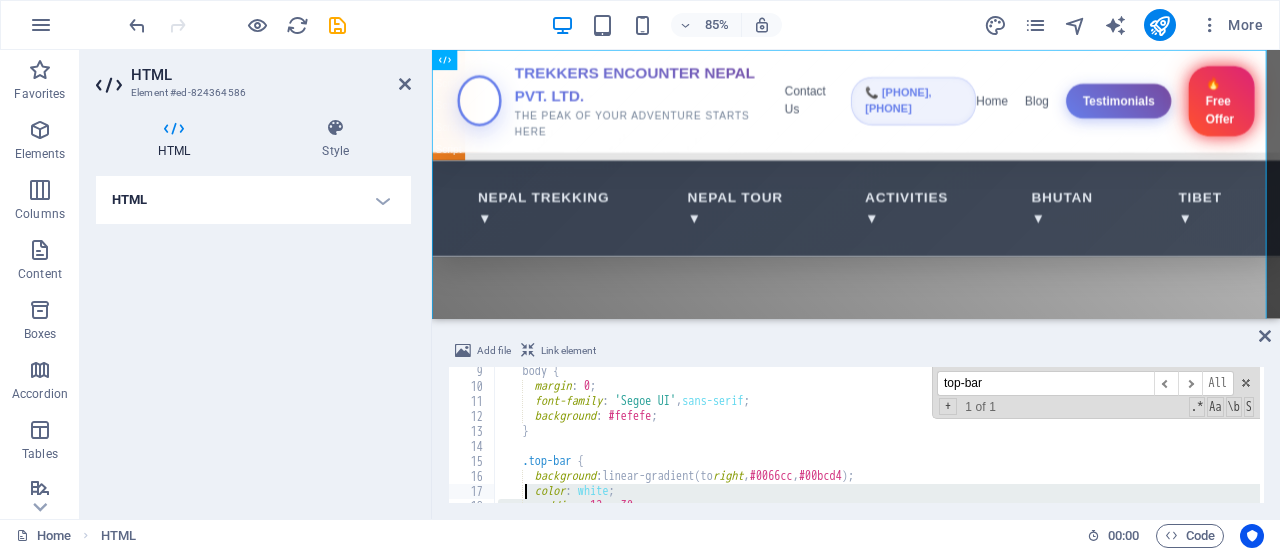 scroll, scrollTop: 123, scrollLeft: 0, axis: vertical 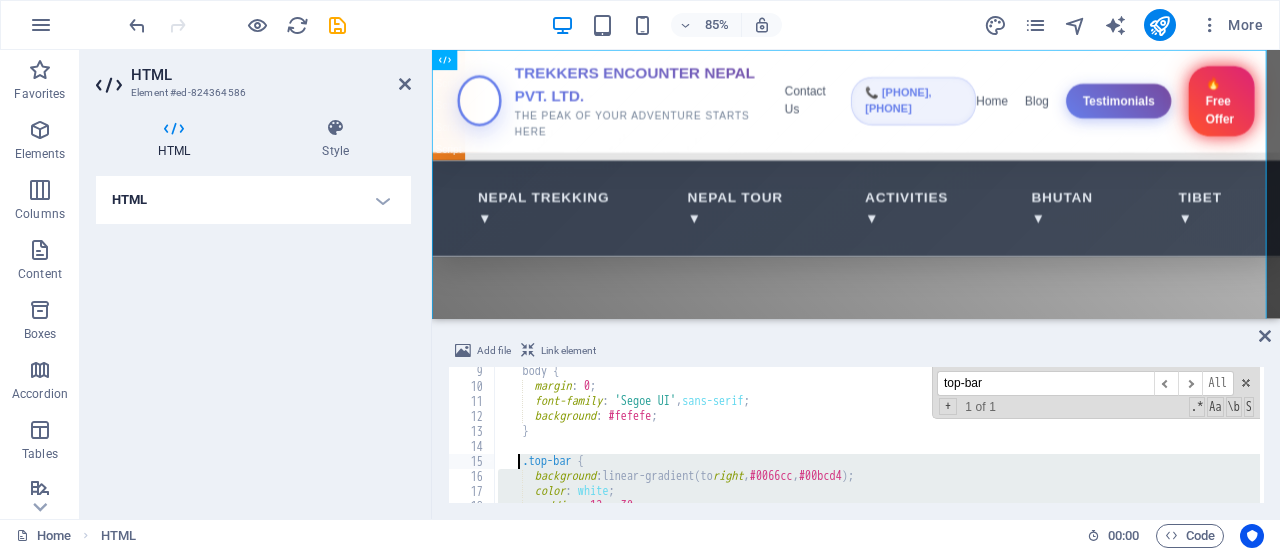 drag, startPoint x: 537, startPoint y: 464, endPoint x: 516, endPoint y: 464, distance: 21 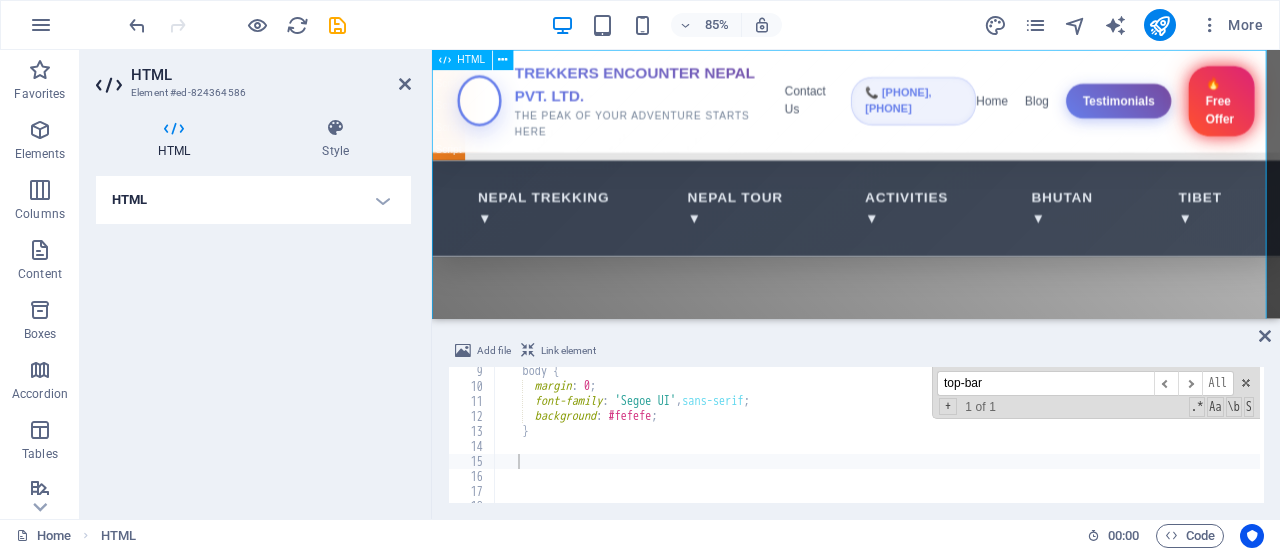 click on "Trekkers Encounter Nepal Pvt. Ltd.
TREKKERS ENCOUNTER NEPAL PVT. LTD.
THE PEAK OF YOUR ADVENTURE STARTS HERE
Contact Us
📞 [PHONE], [PHONE]
Home
Blog
Testimonials
🔥 Free Offer
Nepal Trekking ▼
Nepal Tour ▼
Activities ▼
Bhutan ▼
Tibet ▼
Nepal Adventure Tours
Experience Trekking Trails, Wildlife Safaris & Vibrant City Life
Book Your Tour" at bounding box center [931, 2529] 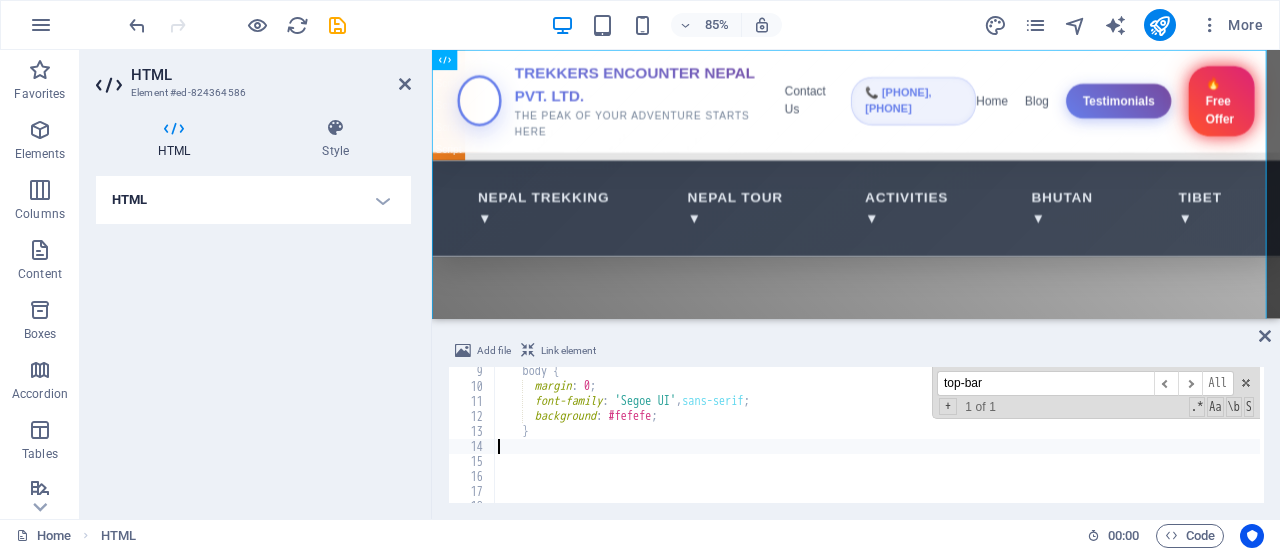 click on "body   {         margin :   0 ;         font-family :   ' Segoe UI ' ,  sans-serif ;         background :   #fefefe ;      }" at bounding box center [2182, 445] 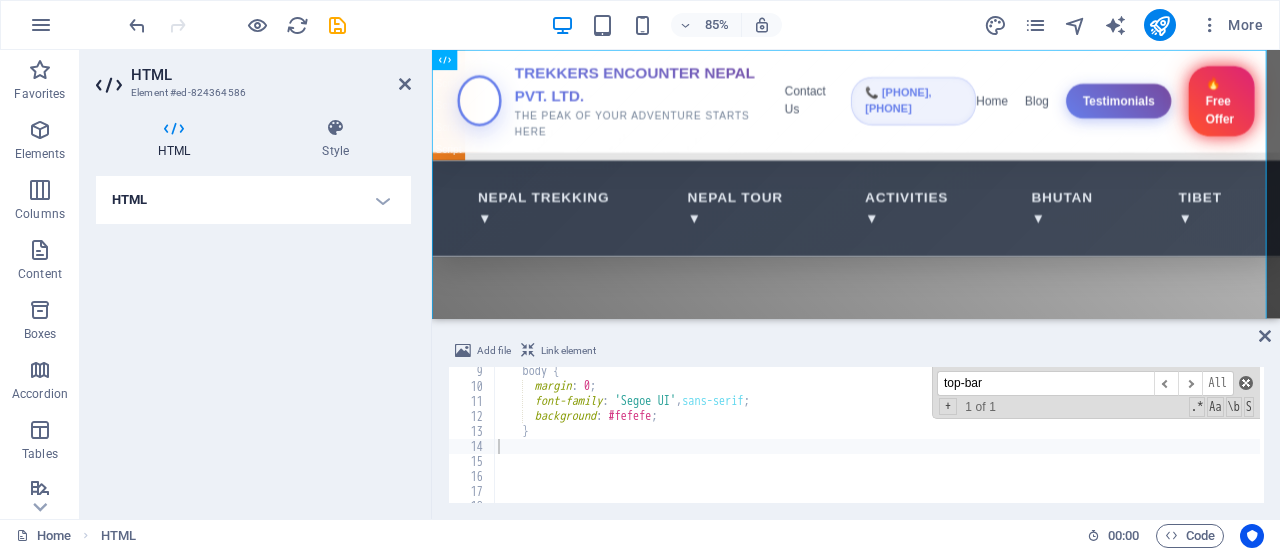 click at bounding box center (1246, 383) 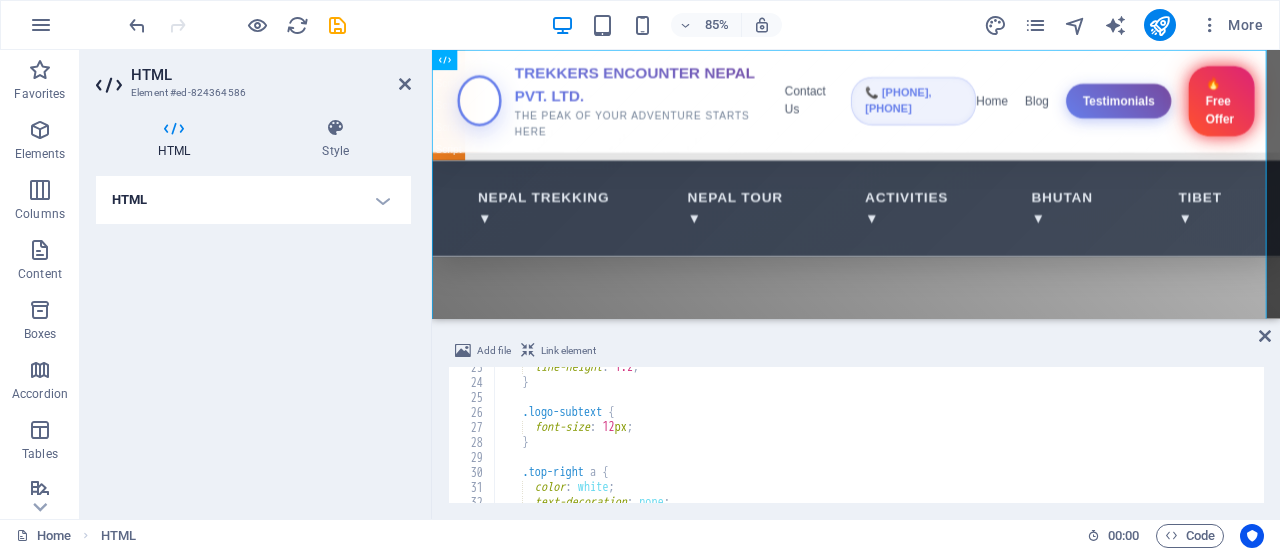 scroll, scrollTop: 336, scrollLeft: 0, axis: vertical 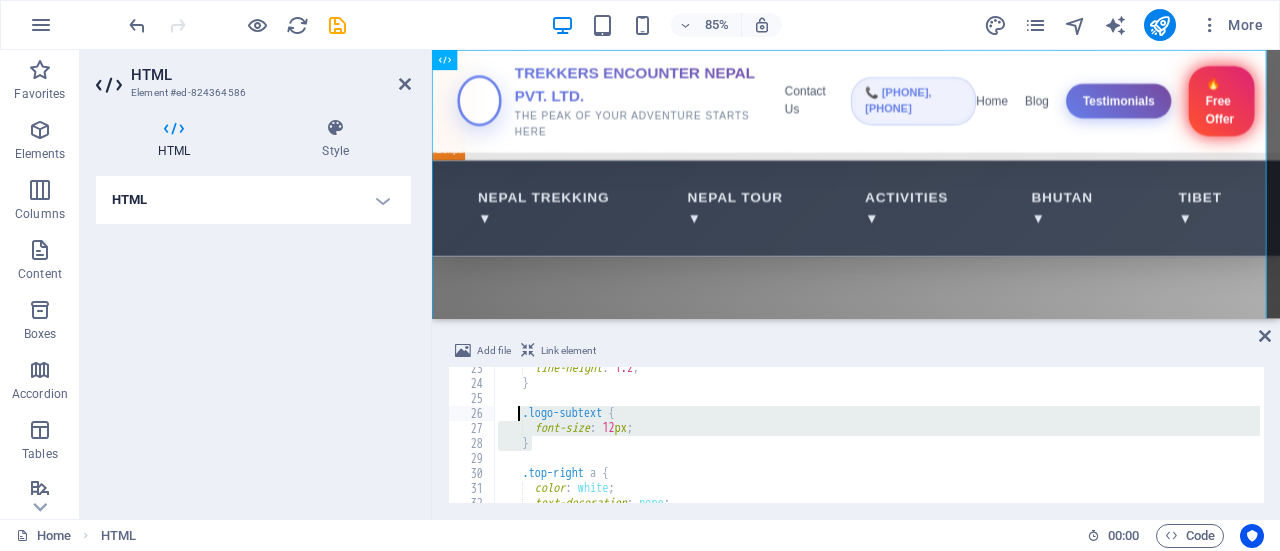 drag, startPoint x: 541, startPoint y: 447, endPoint x: 520, endPoint y: 415, distance: 38.27532 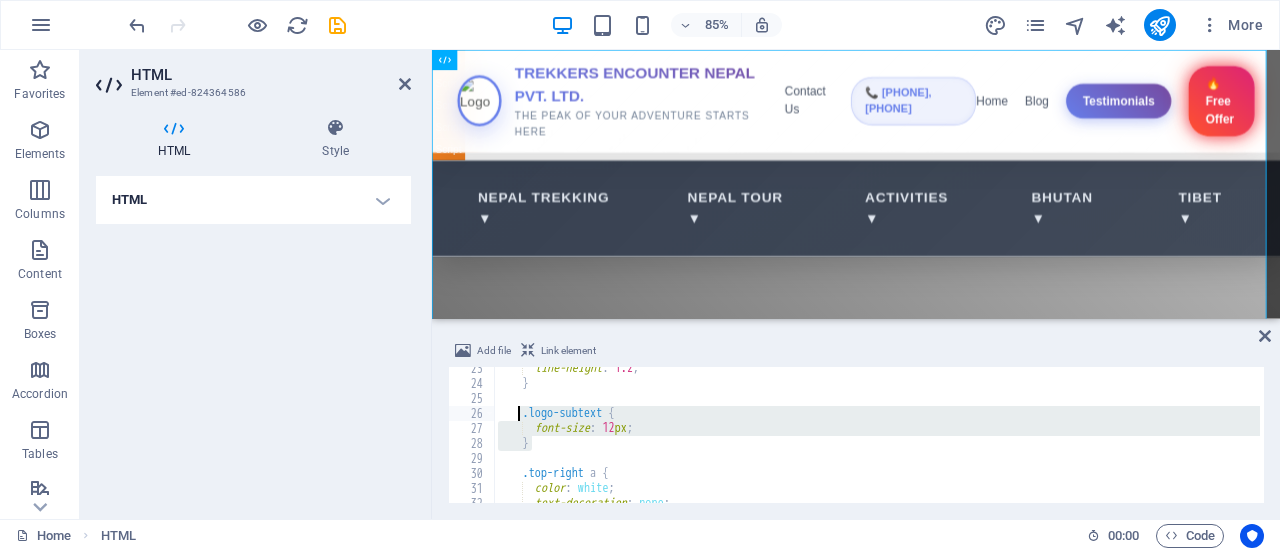 click on "line-height :   1.2 ;      }      .logo-subtext   {         font-size :   12 px ;      }      .top-right   a   {         color :   white ;         text-decoration :   none ;" at bounding box center (2182, 442) 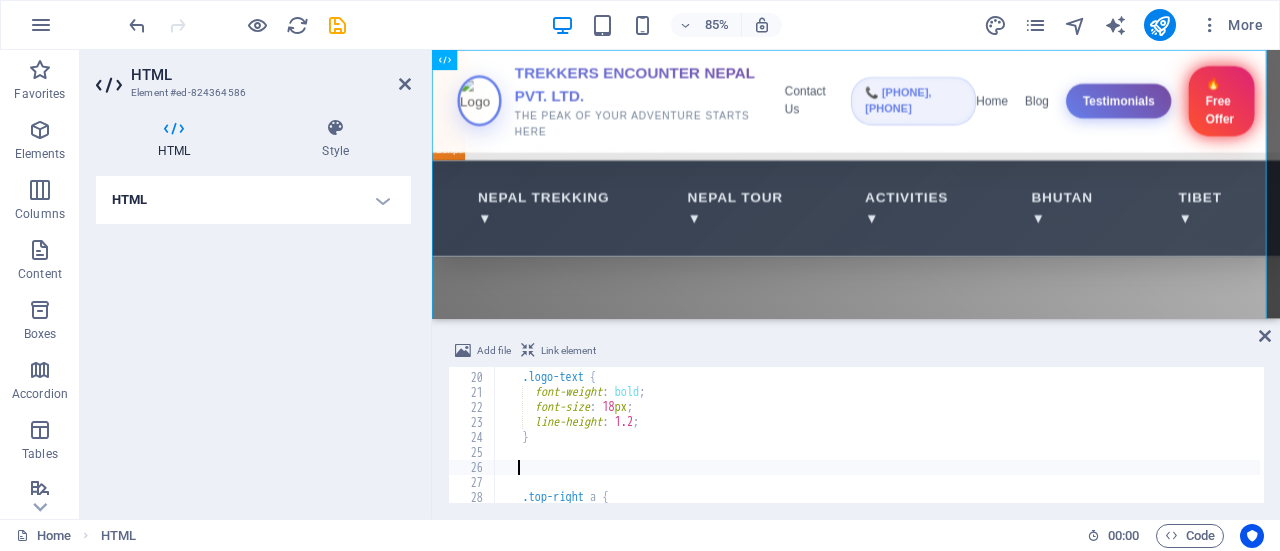 scroll, scrollTop: 268, scrollLeft: 0, axis: vertical 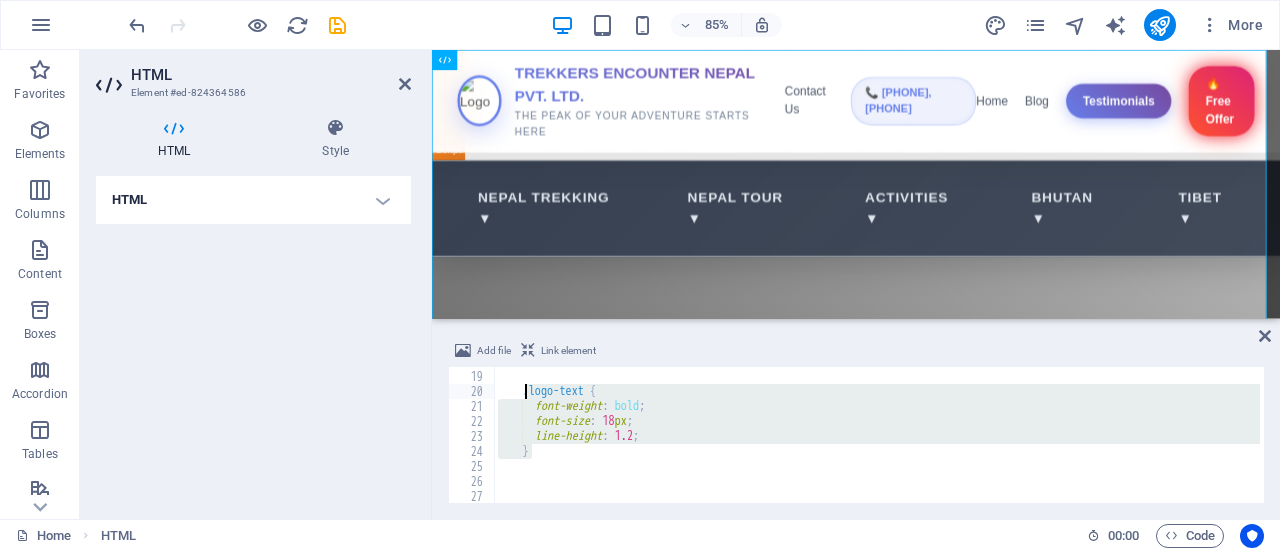 drag, startPoint x: 538, startPoint y: 452, endPoint x: 526, endPoint y: 394, distance: 59.22837 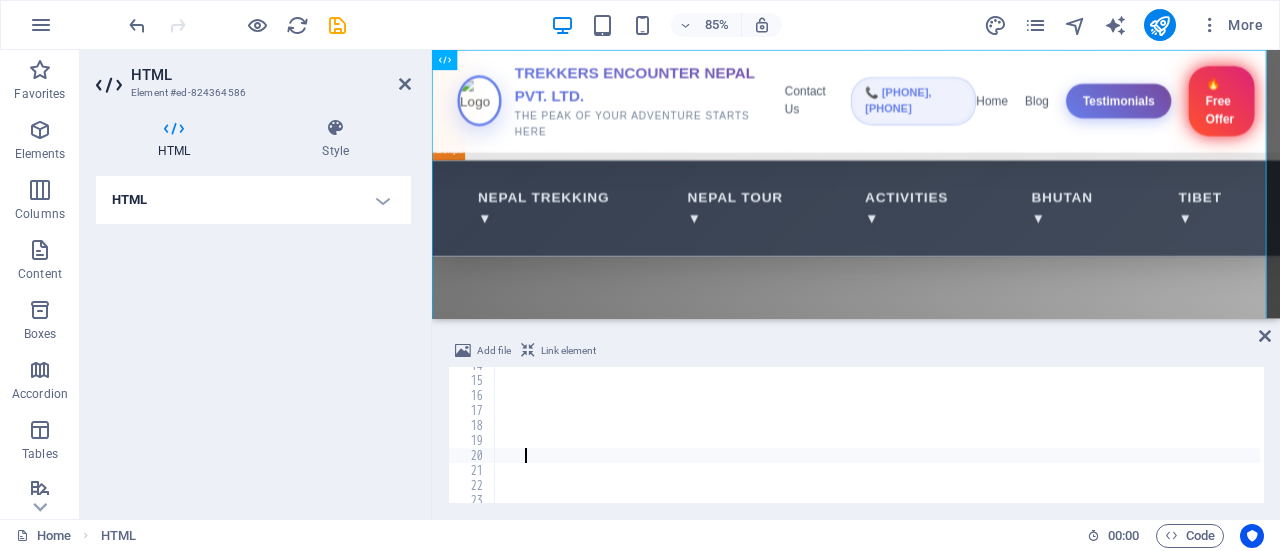scroll, scrollTop: 201, scrollLeft: 0, axis: vertical 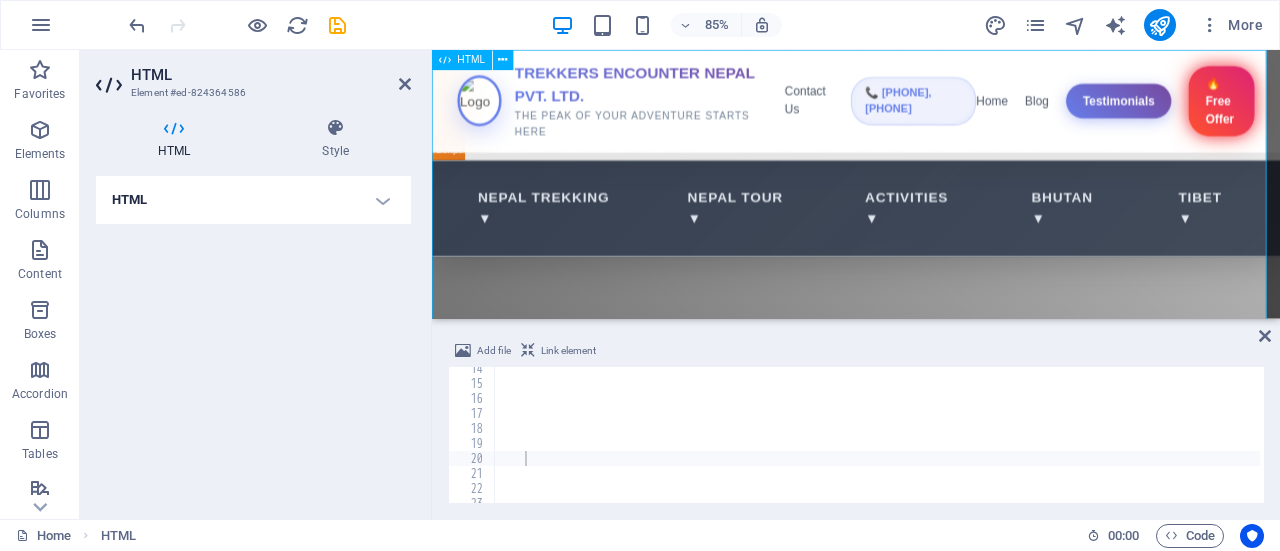 click on "Trekkers Encounter Nepal Pvt. Ltd.
TREKKERS ENCOUNTER NEPAL PVT. LTD.
THE PEAK OF YOUR ADVENTURE STARTS HERE
Contact Us
📞 [PHONE], [PHONE]
Home
Blog
Testimonials
🔥 Free Offer
Nepal Trekking ▼
Nepal Tour ▼
Activities ▼
Bhutan ▼
Tibet ▼
Nepal Adventure Tours
Experience Trekking Trails, Wildlife Safaris & Vibrant City Life
Book Your Tour" at bounding box center [931, 2531] 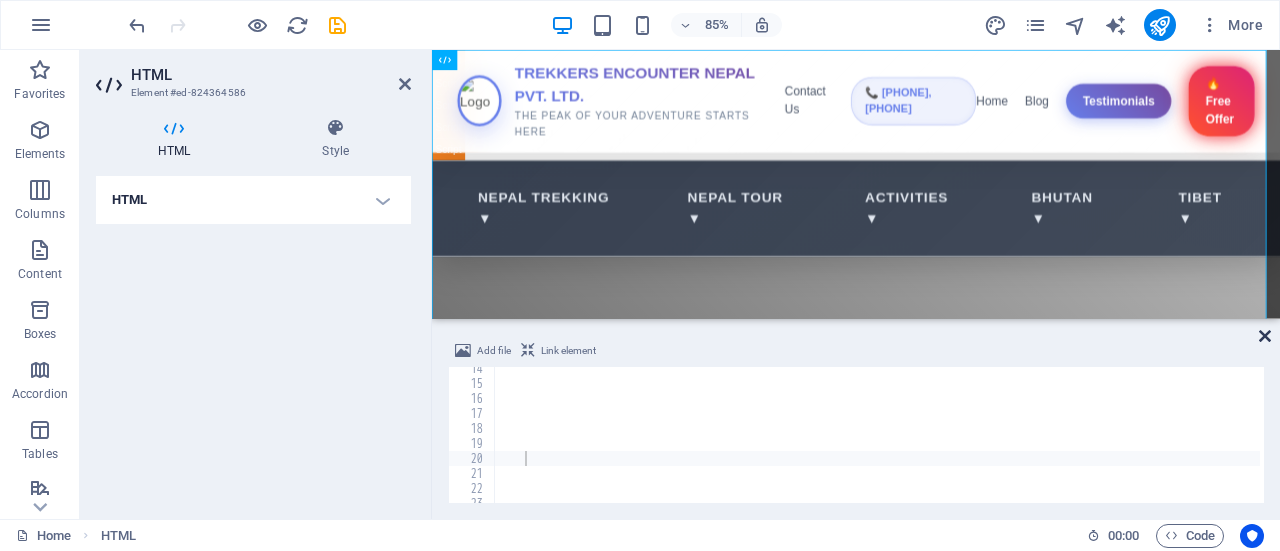 click at bounding box center [1265, 336] 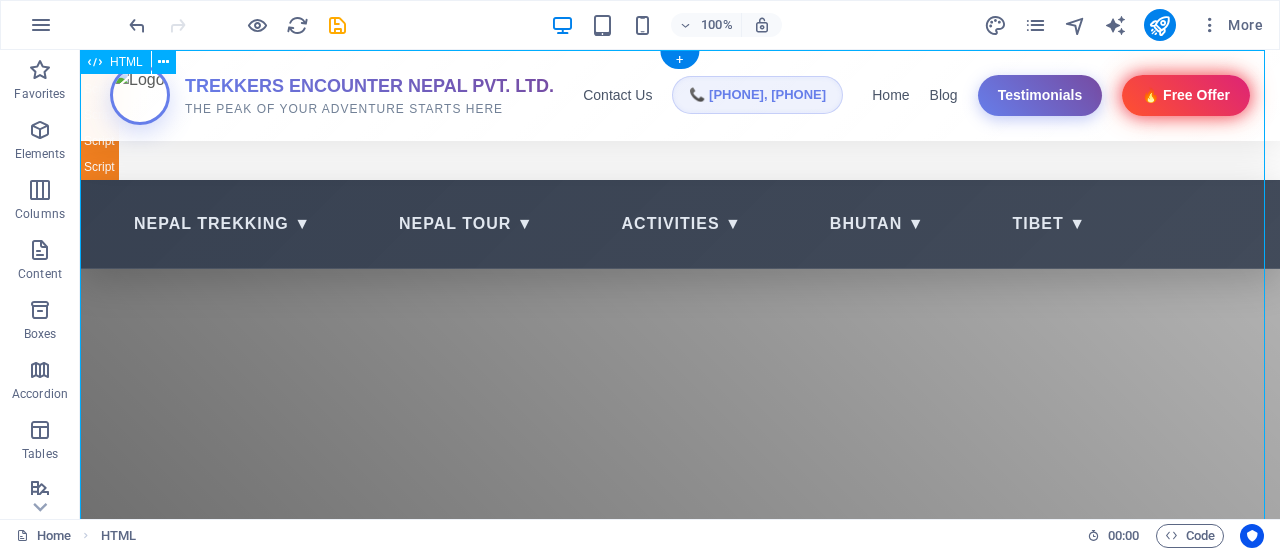 click on "Trekkers Encounter Nepal Pvt. Ltd.
TREKKERS ENCOUNTER NEPAL PVT. LTD.
THE PEAK OF YOUR ADVENTURE STARTS HERE
Contact Us
📞 [PHONE], [PHONE]
Home
Blog
Testimonials
🔥 Free Offer
Nepal Trekking ▼
Nepal Tour ▼
Activities ▼
Bhutan ▼
Tibet ▼
Nepal Adventure Tours
Experience Trekking Trails, Wildlife Safaris & Vibrant City Life
Book Your Tour" at bounding box center (680, 2551) 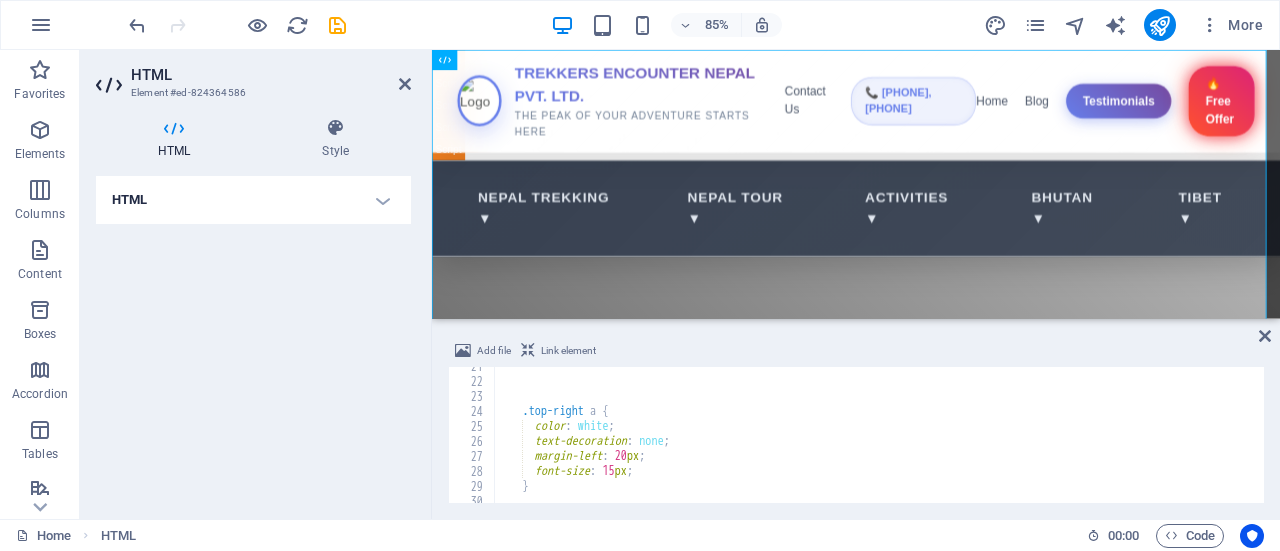 scroll, scrollTop: 308, scrollLeft: 0, axis: vertical 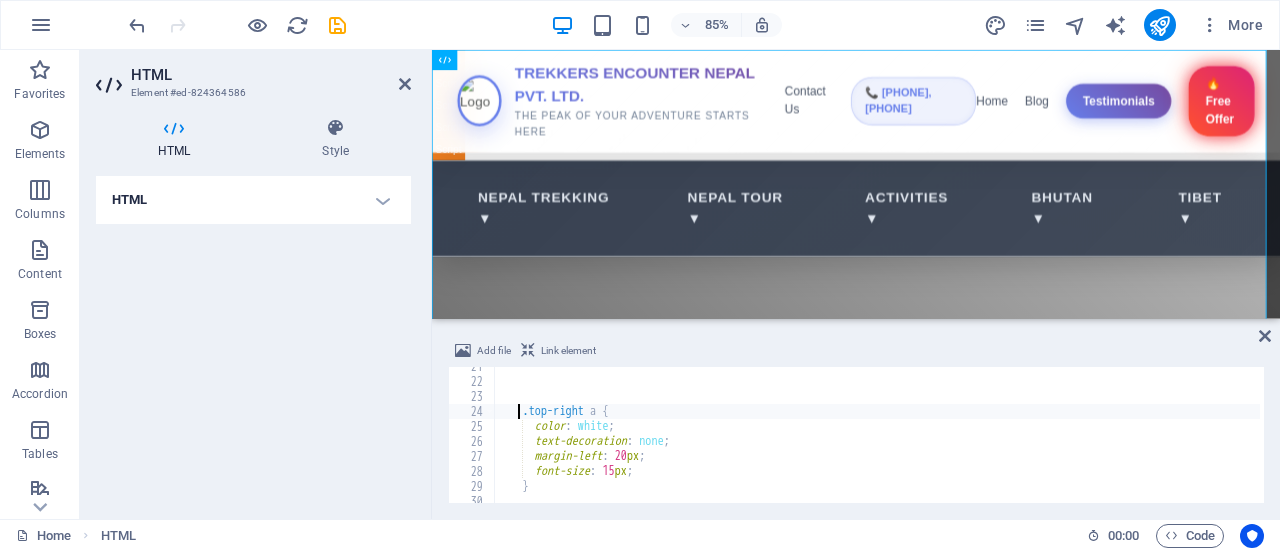 click on ".top-right   a   {         color :   white ;         text-decoration :   none ;         margin-left :   20 px ;         font-size :   15 px ;      }" at bounding box center (2182, 440) 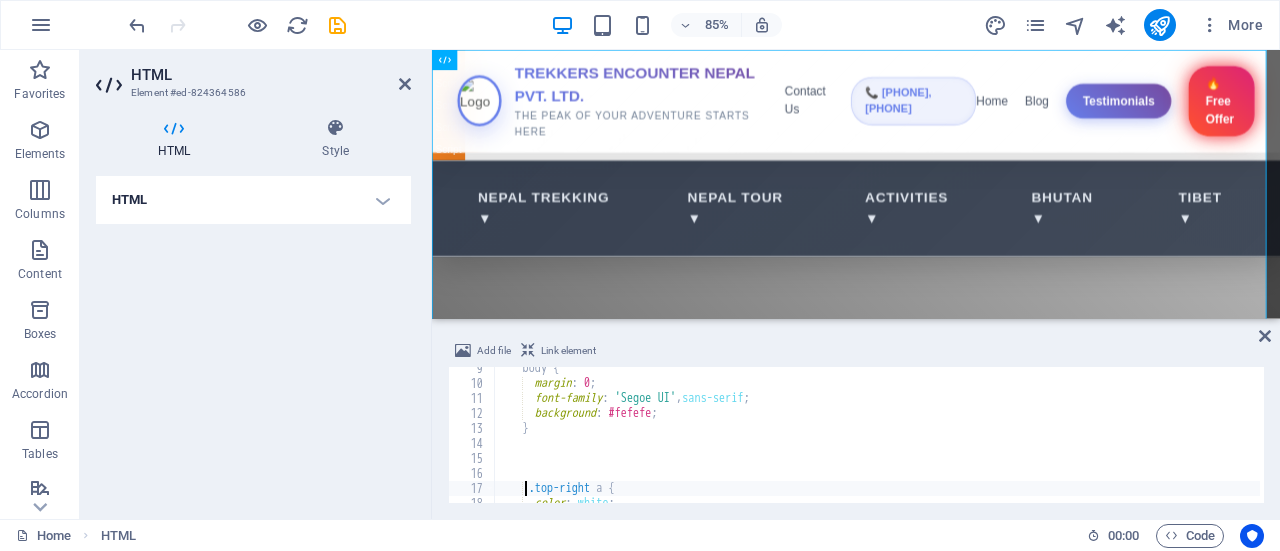 scroll, scrollTop: 123, scrollLeft: 0, axis: vertical 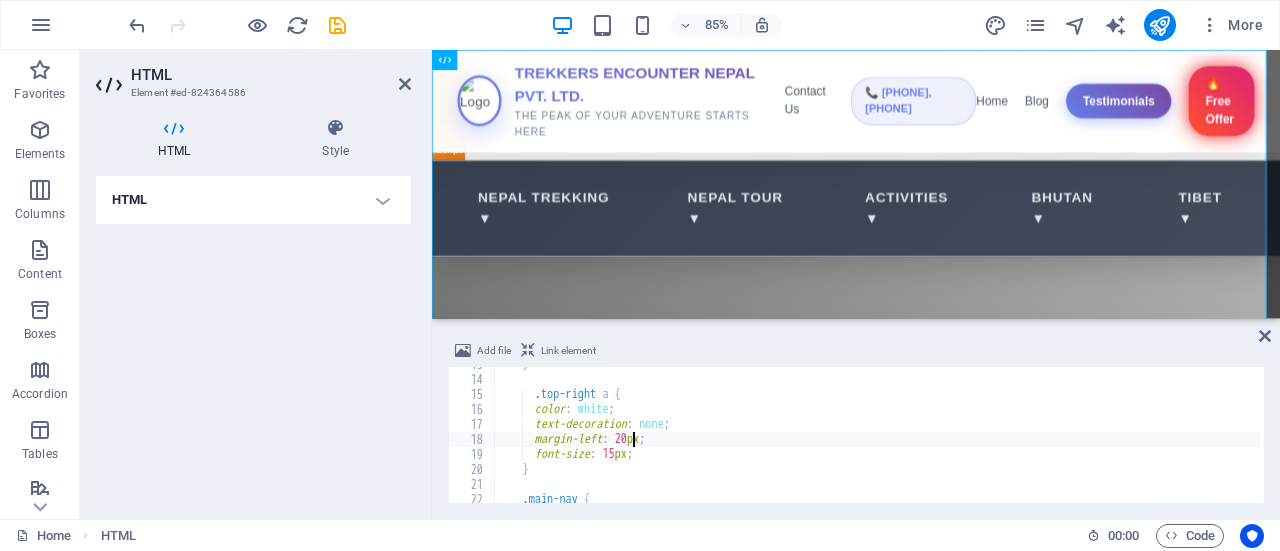 click on "}         .top-right   a   {         color :   white ;         text-decoration :   none ;         margin-left :   20 px ;         font-size :   15 px ;      }      .main-nav   {" at bounding box center (2182, 438) 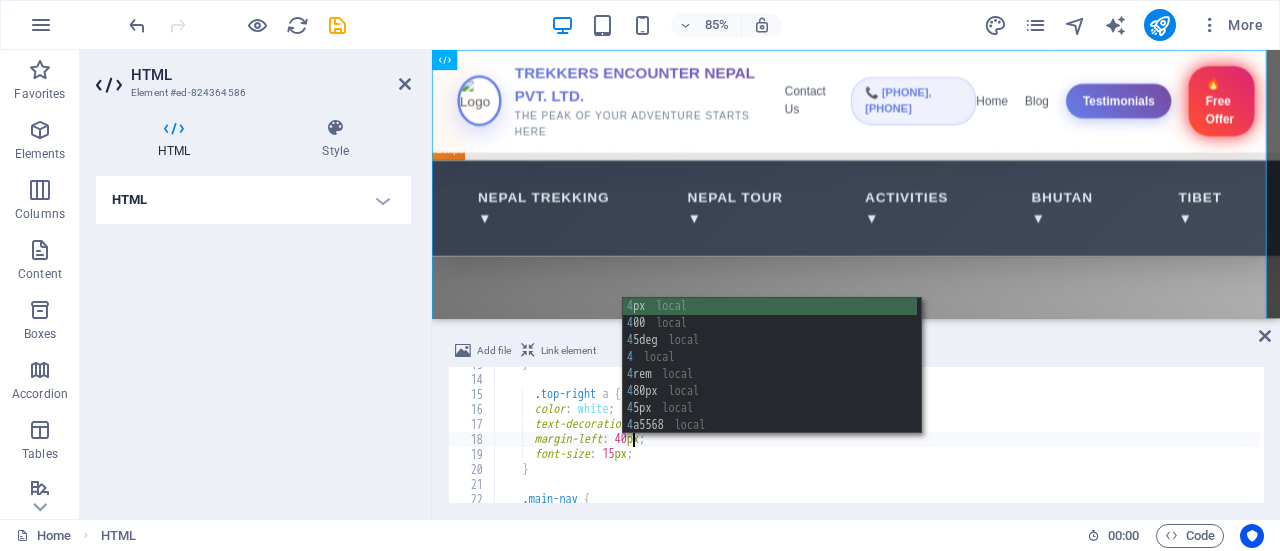 scroll, scrollTop: 0, scrollLeft: 10, axis: horizontal 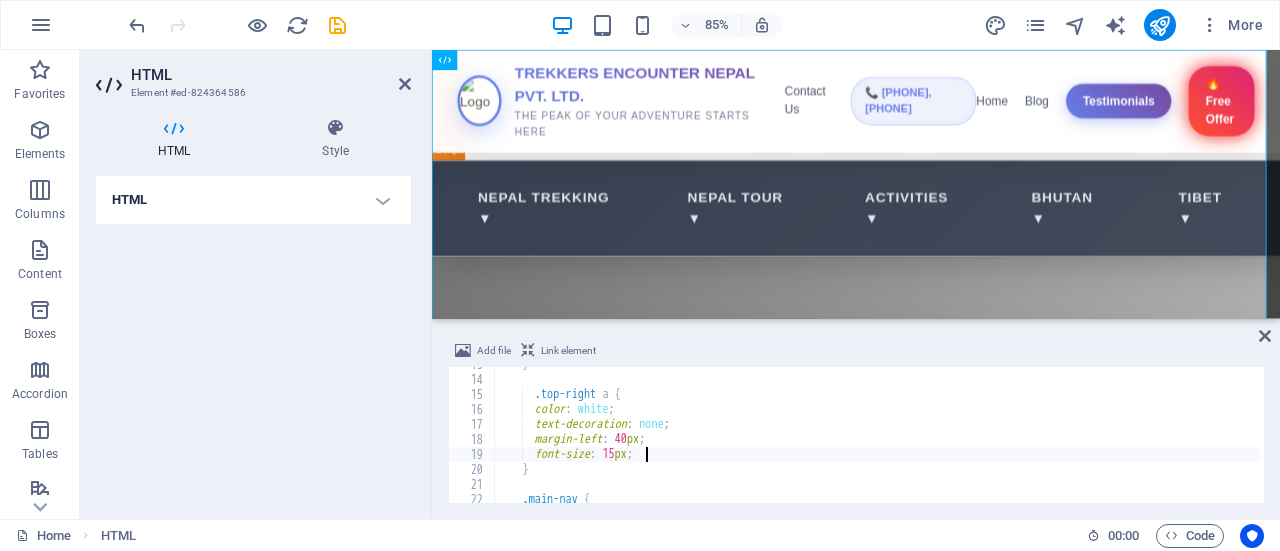 click on "}         .top-right   a   {         color :   white ;         text-decoration :   none ;         margin-left :   40 px ;         font-size :   15 px ;      }      .main-nav   {" at bounding box center (2182, 438) 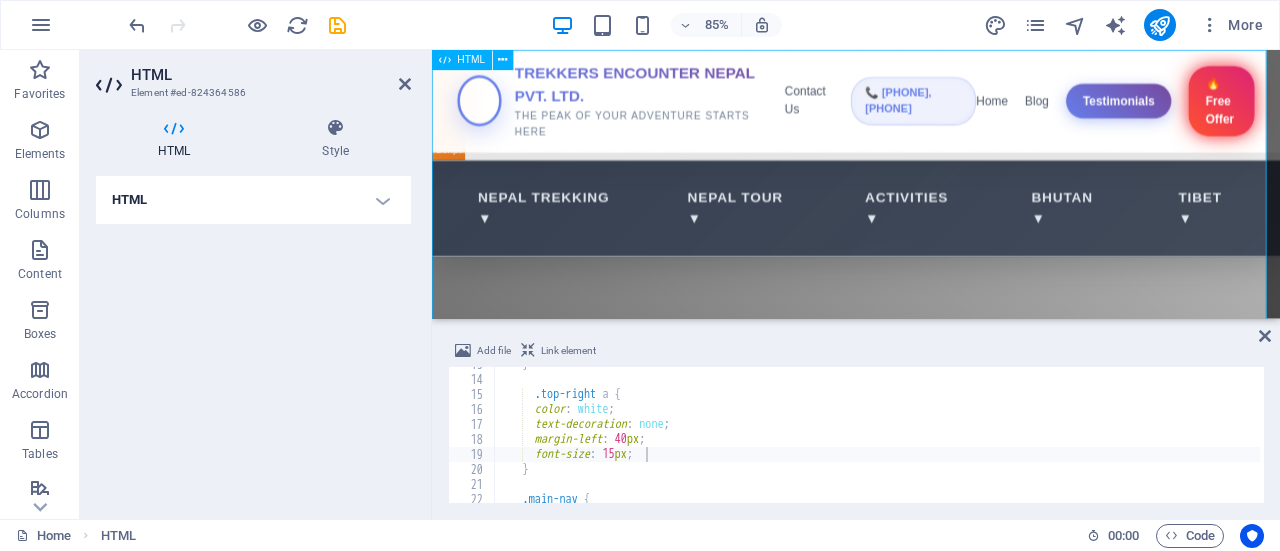 click on "Trekkers Encounter Nepal Pvt. Ltd.
TREKKERS ENCOUNTER NEPAL PVT. LTD.
THE PEAK OF YOUR ADVENTURE STARTS HERE
Contact Us
📞 [PHONE], [PHONE]
Home
Blog
Testimonials
🔥 Free Offer
Nepal Trekking ▼
Nepal Tour ▼
Activities ▼
Bhutan ▼
Tibet ▼
Nepal Adventure Tours
Experience Trekking Trails, Wildlife Safaris & Vibrant City Life
Book Your Tour" at bounding box center (931, 2528) 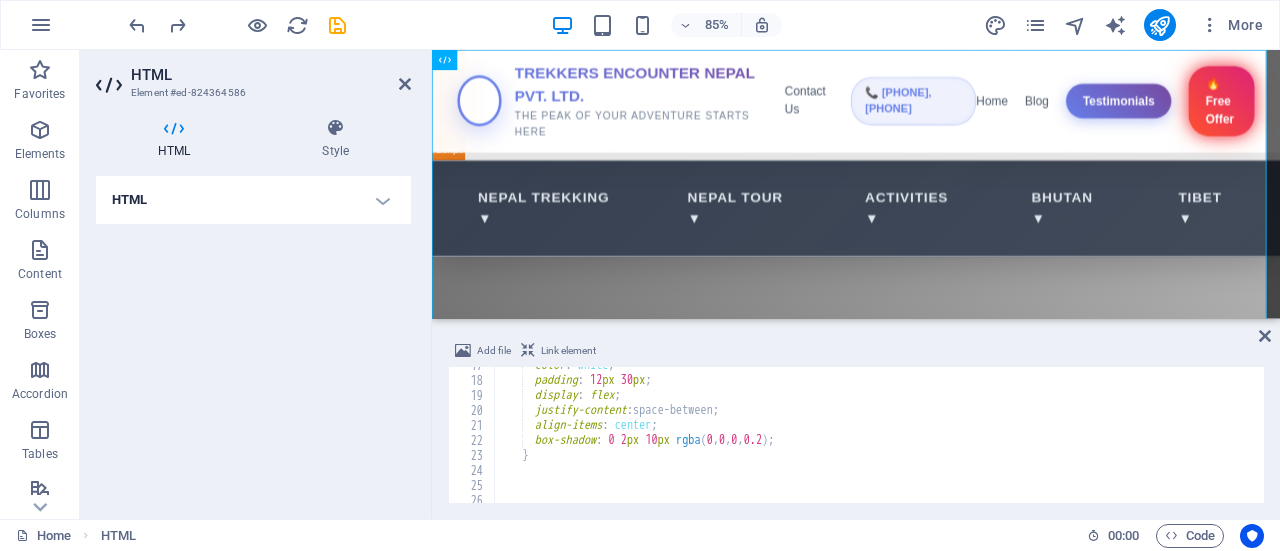 scroll, scrollTop: 249, scrollLeft: 0, axis: vertical 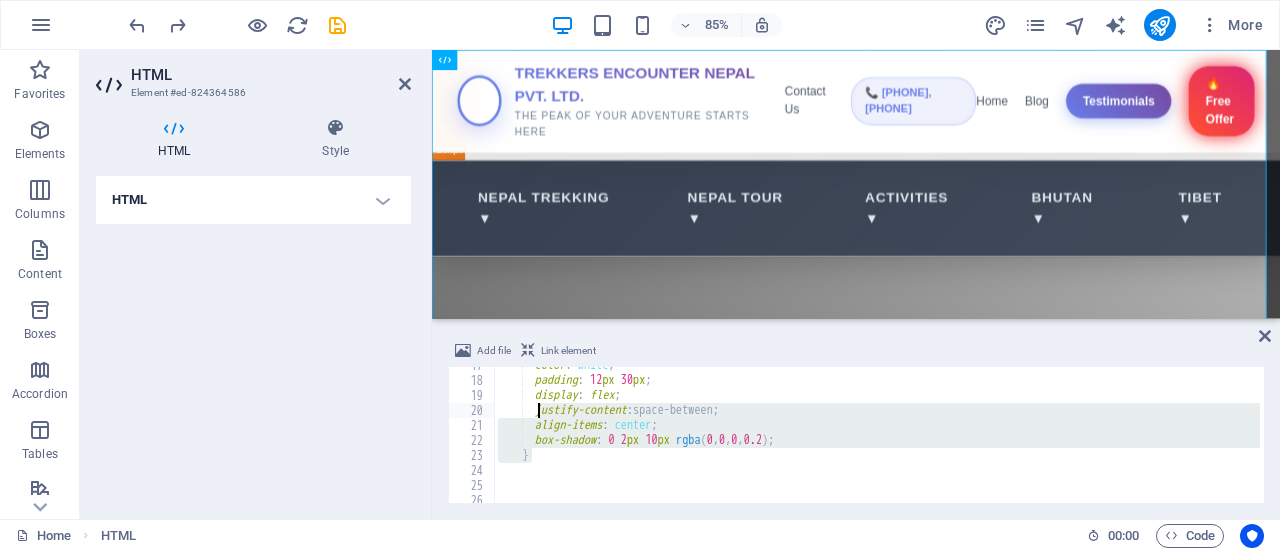 drag, startPoint x: 544, startPoint y: 456, endPoint x: 538, endPoint y: 406, distance: 50.358715 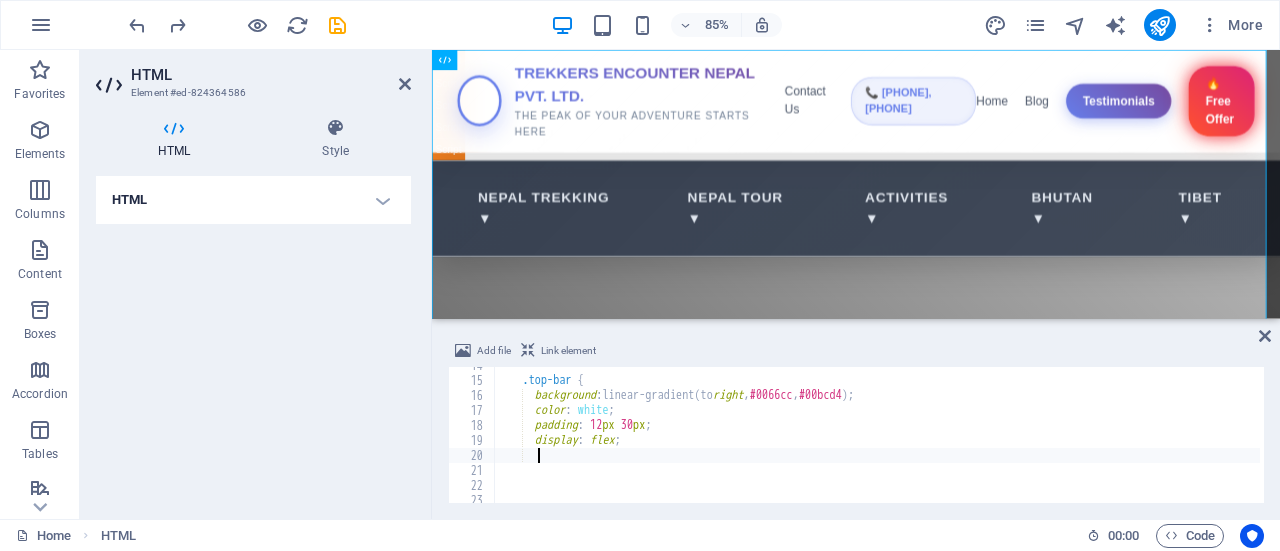 scroll, scrollTop: 204, scrollLeft: 0, axis: vertical 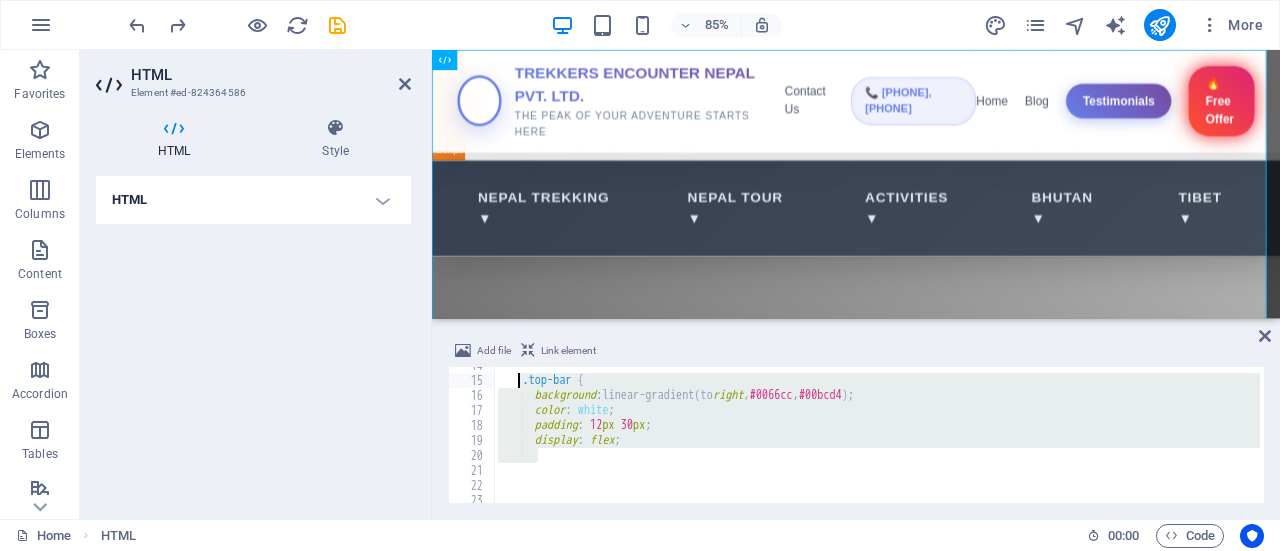 drag, startPoint x: 544, startPoint y: 457, endPoint x: 522, endPoint y: 377, distance: 82.96987 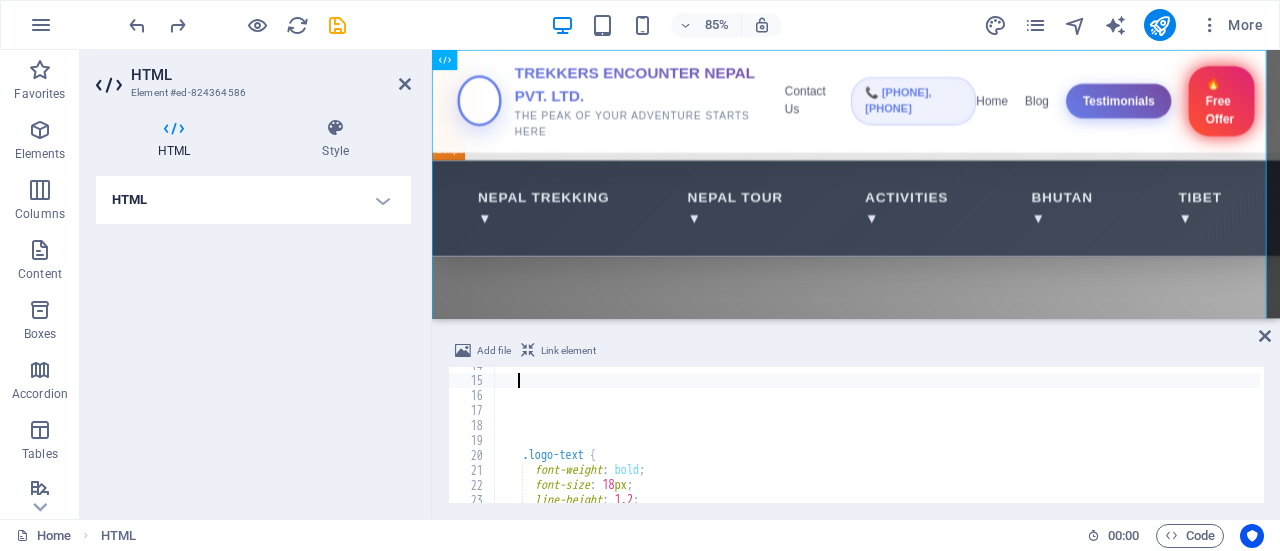 scroll, scrollTop: 0, scrollLeft: 0, axis: both 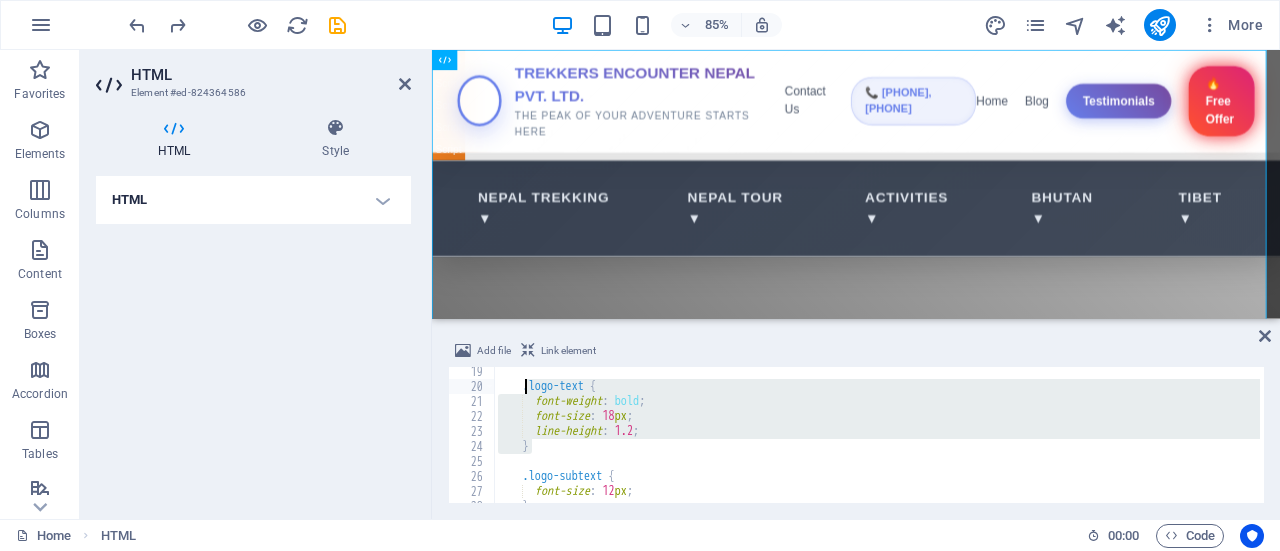 drag, startPoint x: 537, startPoint y: 453, endPoint x: 525, endPoint y: 389, distance: 65.11528 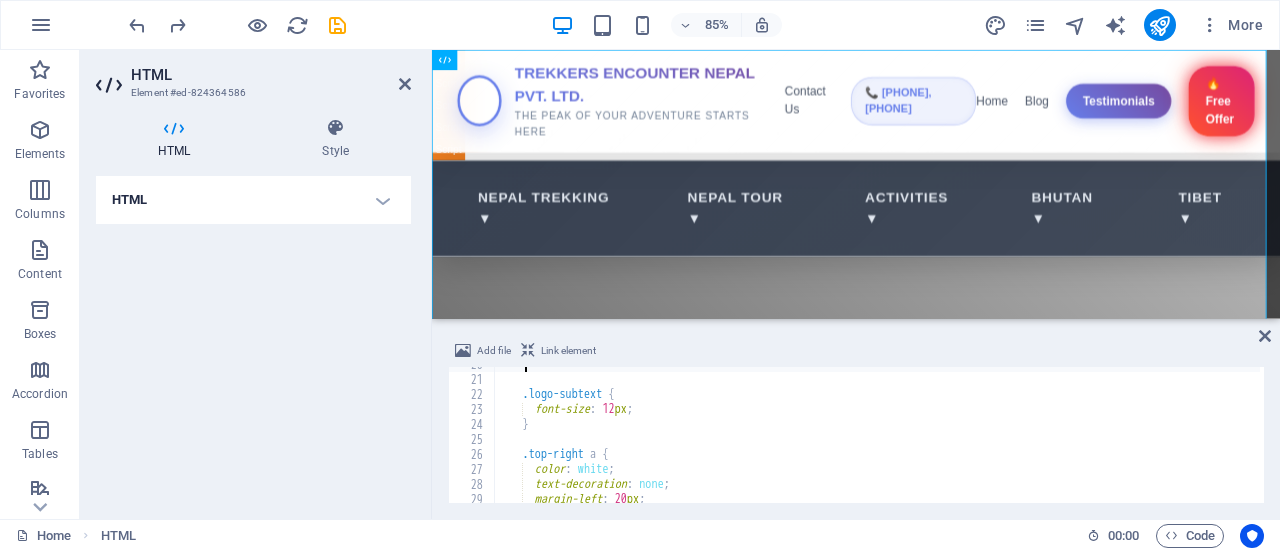 scroll, scrollTop: 295, scrollLeft: 0, axis: vertical 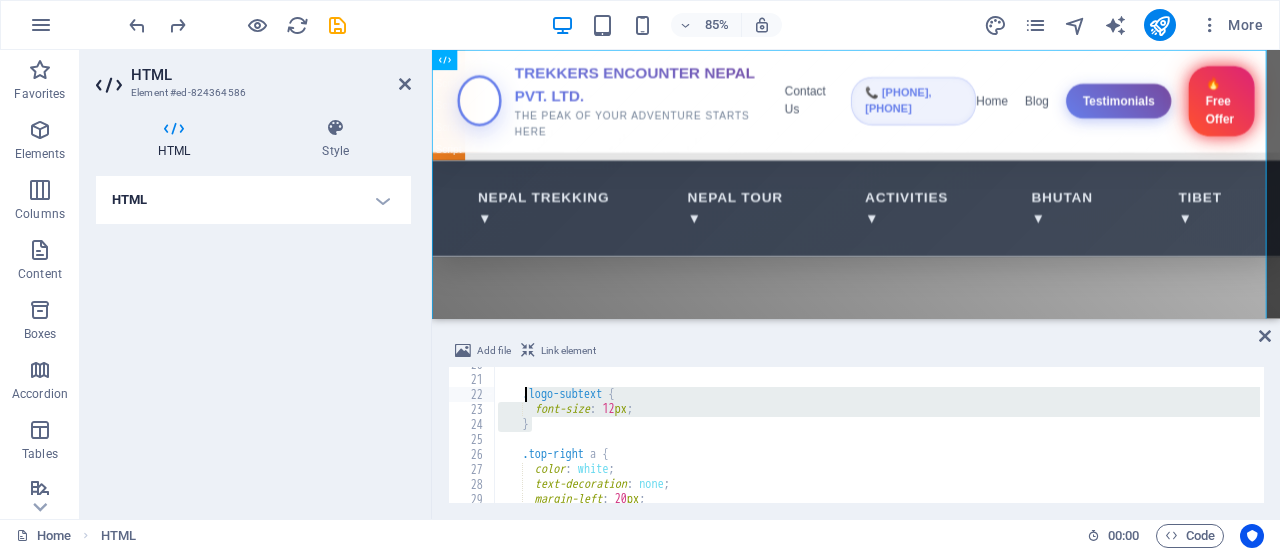 drag, startPoint x: 534, startPoint y: 430, endPoint x: 524, endPoint y: 391, distance: 40.261642 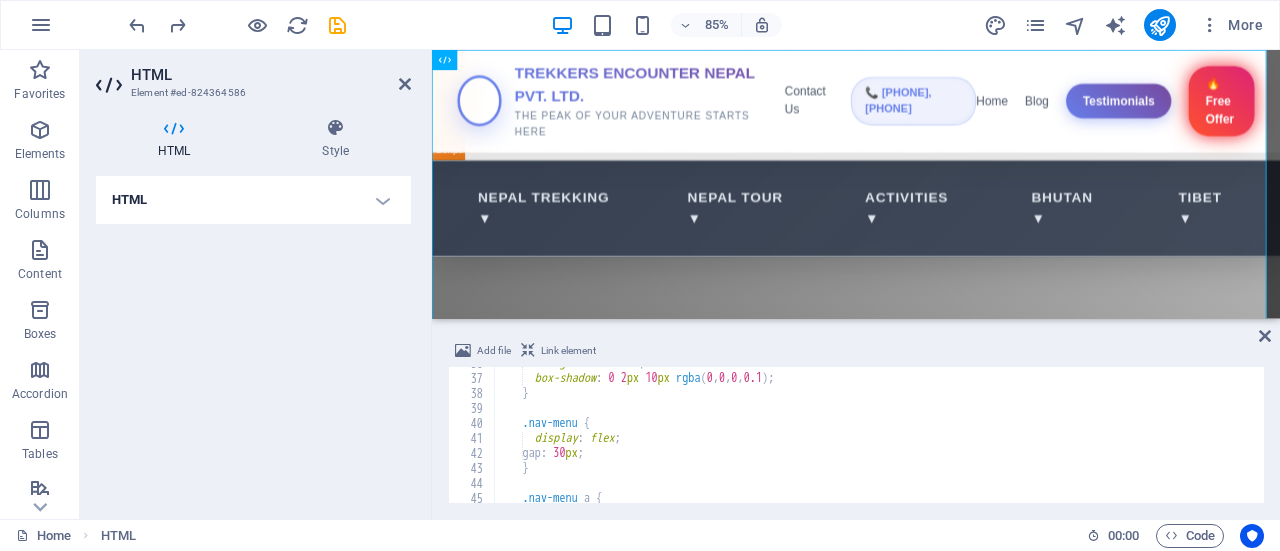 scroll, scrollTop: 554, scrollLeft: 0, axis: vertical 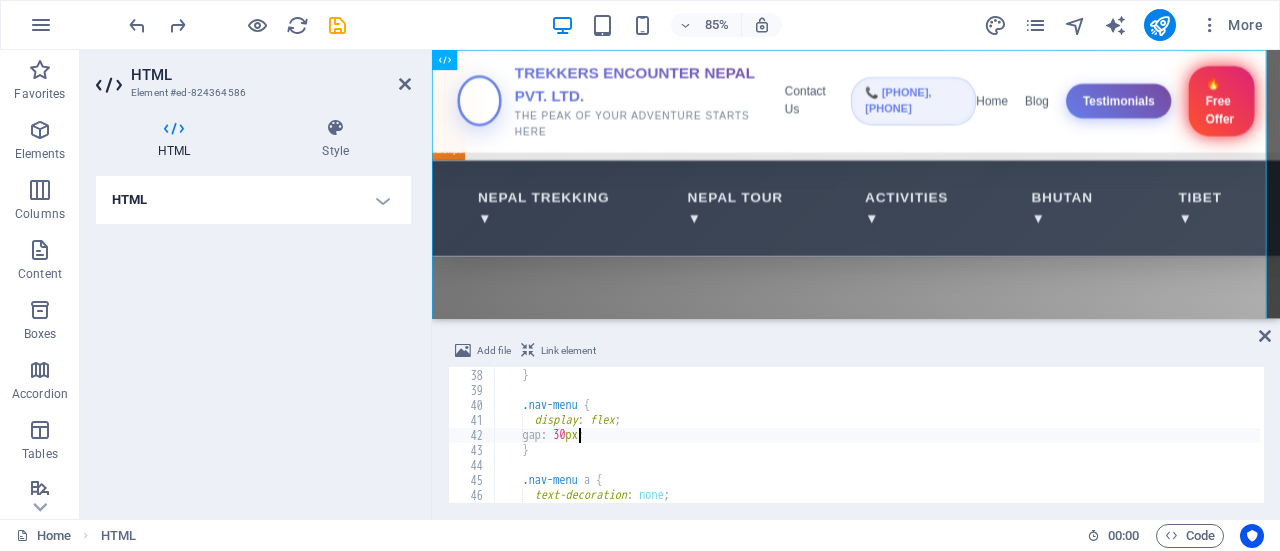 click on "box-shadow :   0   2 px   10 px   rgba ( 0 ,  0 ,  0 ,  0.1 ) ;      }      .nav-menu   {         display :   flex ;        gap :   30 px ;      }      .nav-menu   a   {         text-decoration :   none ;" at bounding box center (2182, 434) 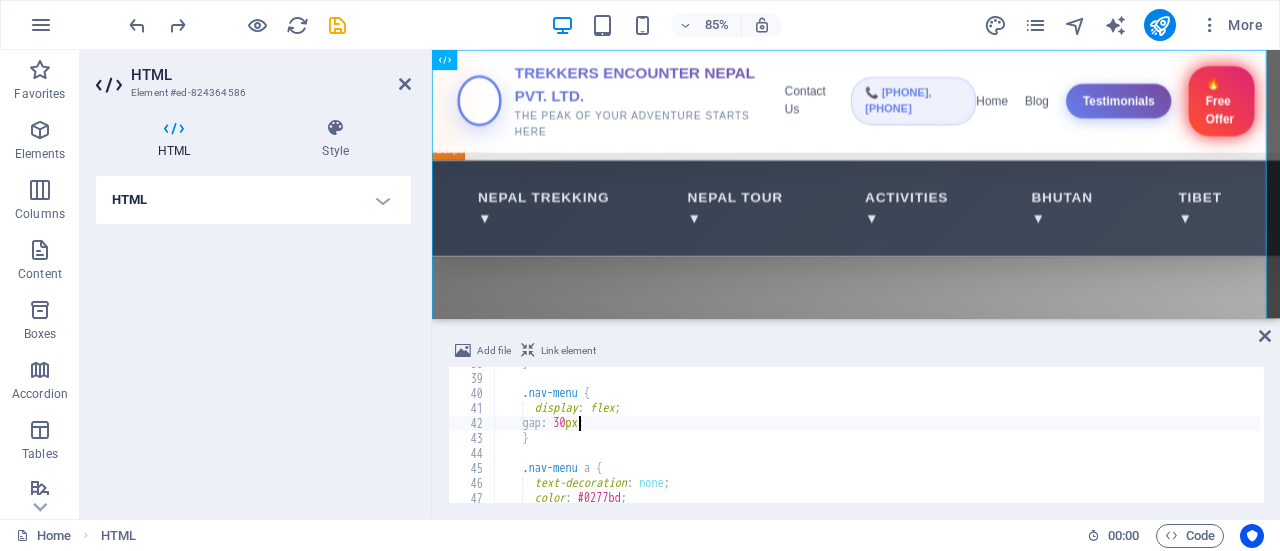 scroll, scrollTop: 564, scrollLeft: 0, axis: vertical 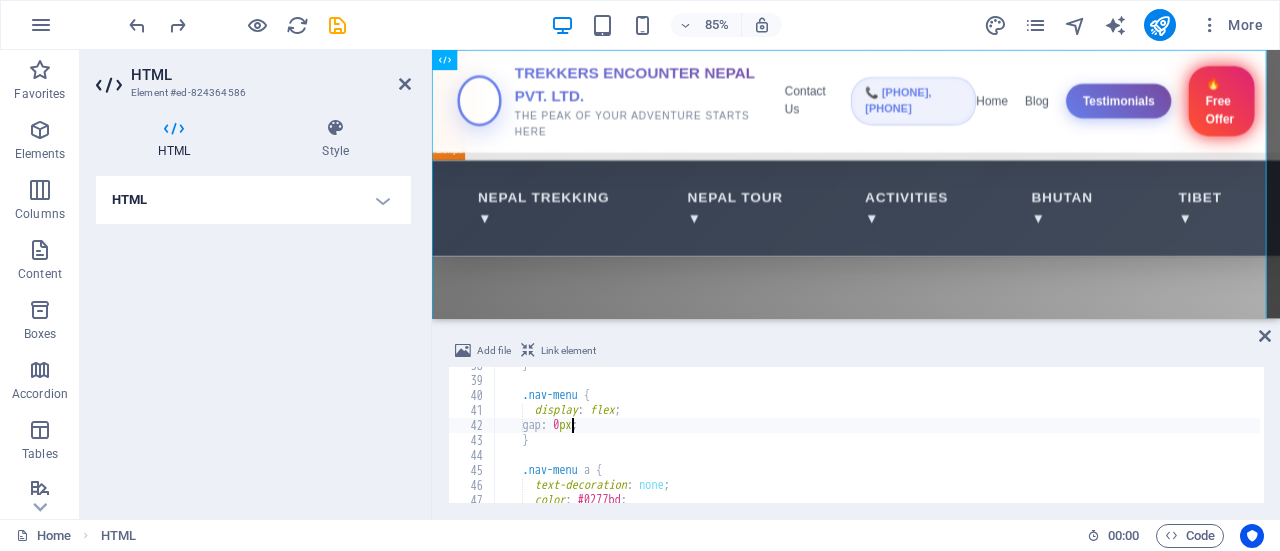 type on "gap: 10px;" 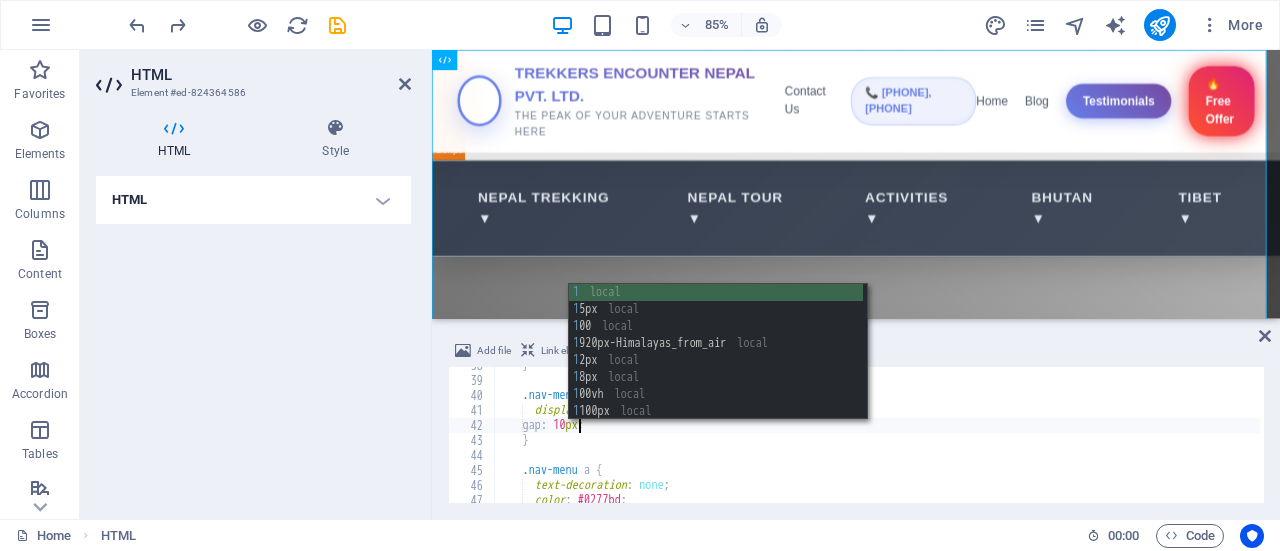 scroll, scrollTop: 0, scrollLeft: 6, axis: horizontal 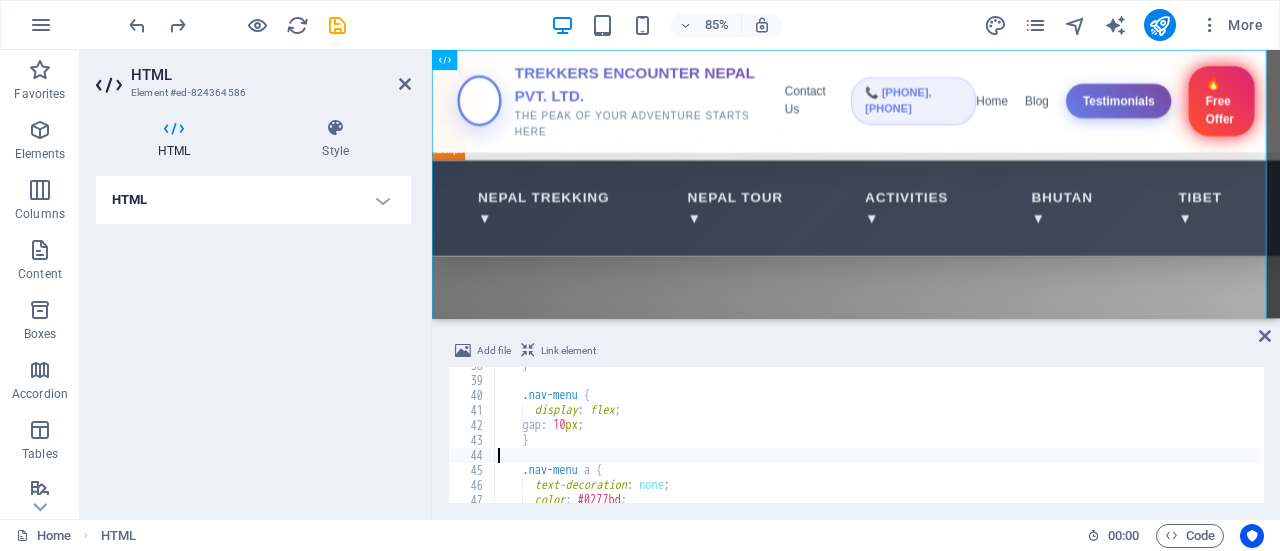 click on "}      .nav-menu   {         display :   flex ;        gap :   10 px ;      }      .nav-menu   a   {         text-decoration :   none ;         color :   #0277bd ;" at bounding box center [2182, 439] 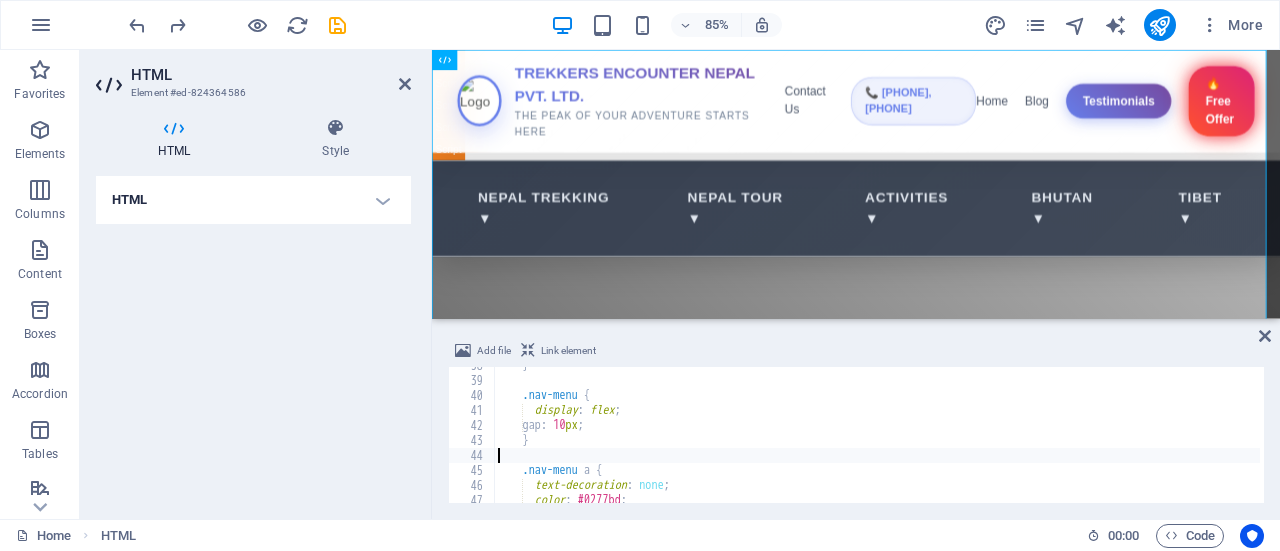 scroll, scrollTop: 0, scrollLeft: 0, axis: both 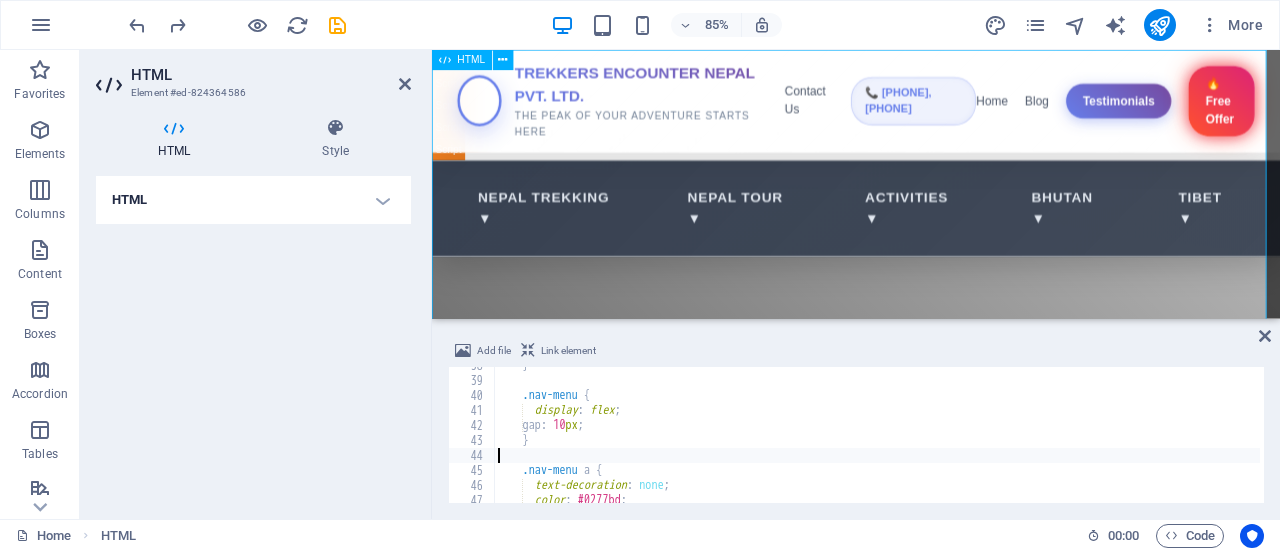 click on "Trekkers Encounter Nepal Pvt. Ltd.
TREKKERS ENCOUNTER NEPAL PVT. LTD.
THE PEAK OF YOUR ADVENTURE STARTS HERE
Contact Us
📞 [PHONE], [PHONE]
Home
Blog
Testimonials
🔥 Free Offer
Nepal Trekking ▼
Nepal Tour ▼
Activities ▼
Bhutan ▼
Tibet ▼
Nepal Adventure Tours
Experience Trekking Trails, Wildlife Safaris & Vibrant City Life
Book Your Tour" at bounding box center [931, 2528] 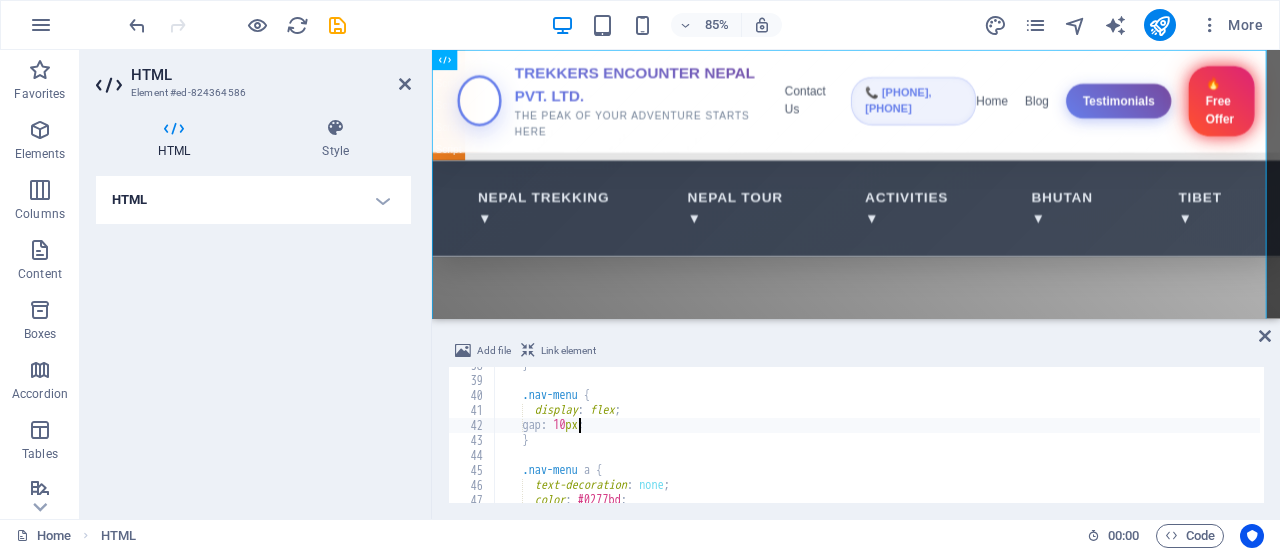 click on "}      .nav-menu   {         display :   flex ;        gap :   10 px ;      }      .nav-menu   a   {         text-decoration :   none ;         color :   #0277bd ;" at bounding box center (2182, 439) 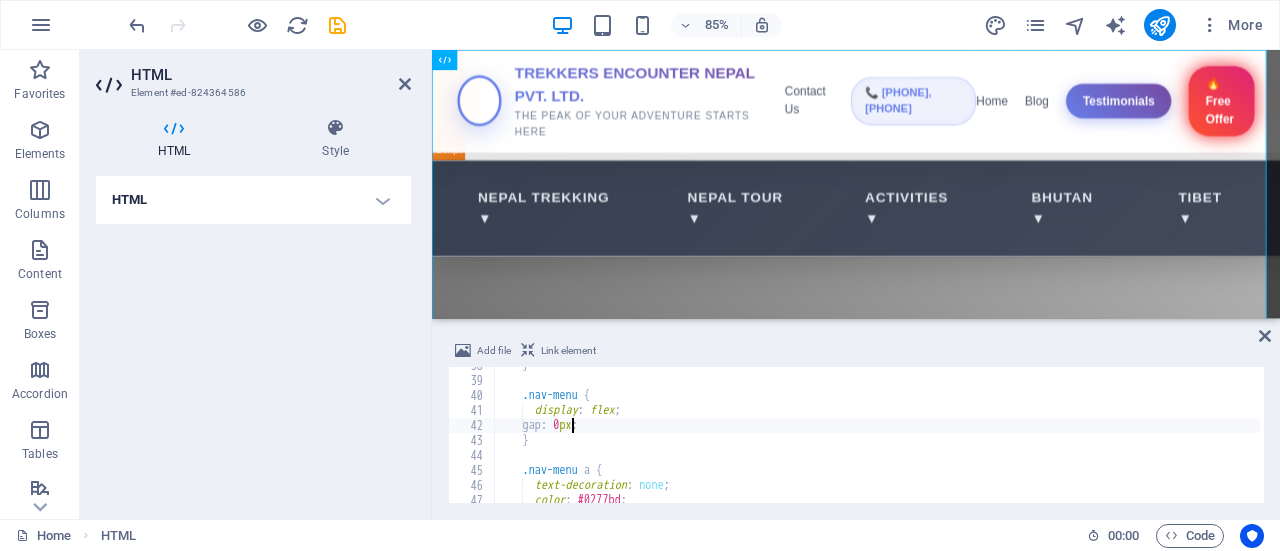 type on "gap: 30px;" 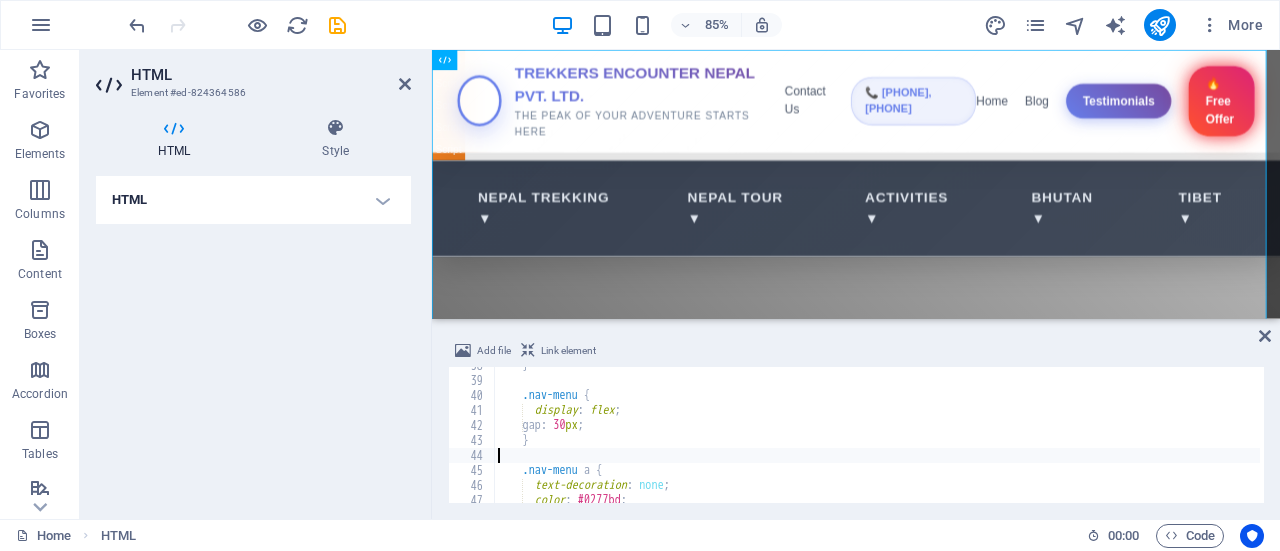 click on "}      .nav-menu   {         display :   flex ;        gap :   30 px ;      }      .nav-menu   a   {         text-decoration :   none ;         color :   #0277bd ;" at bounding box center [2182, 439] 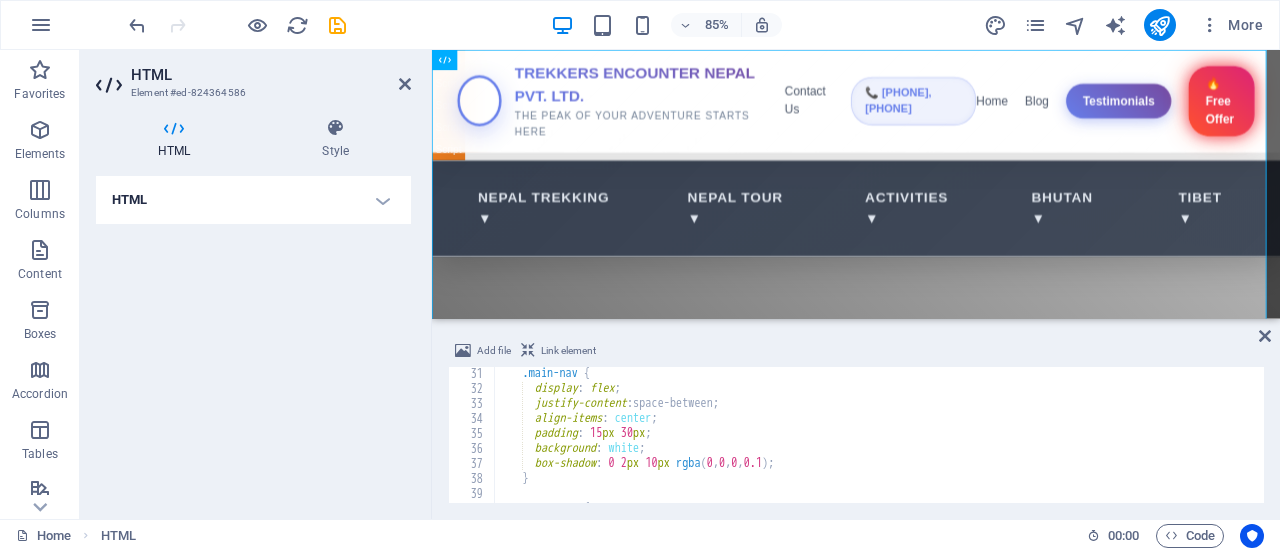 scroll, scrollTop: 448, scrollLeft: 0, axis: vertical 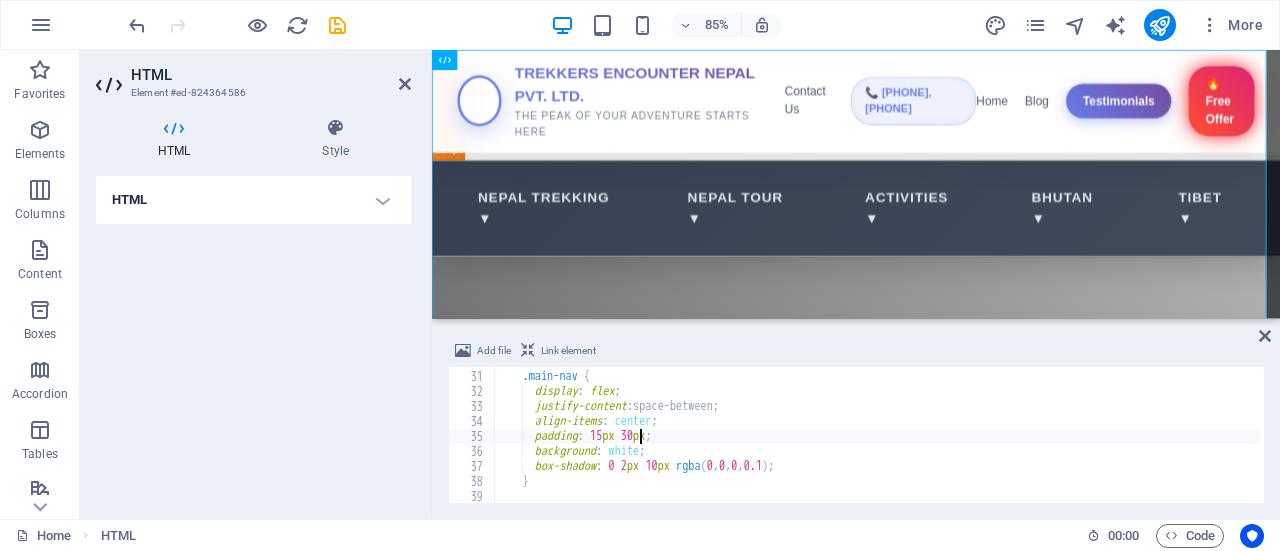 click on ".main-nav   {         display :   flex ;         justify-content :  space-between ;         align-items :   center ;         padding :   15 px   30 px ;         background :   white ;         box-shadow :   0   2 px   10 px   rgba ( 0 ,  0 ,  0 ,  0.1 ) ;      }" at bounding box center [2182, 435] 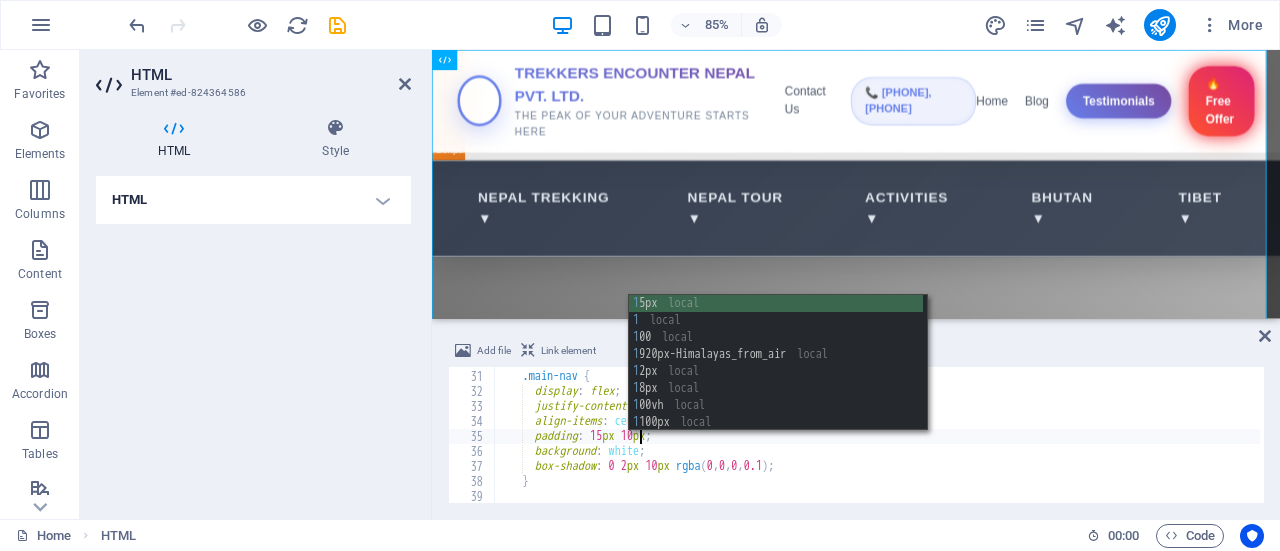 scroll, scrollTop: 0, scrollLeft: 11, axis: horizontal 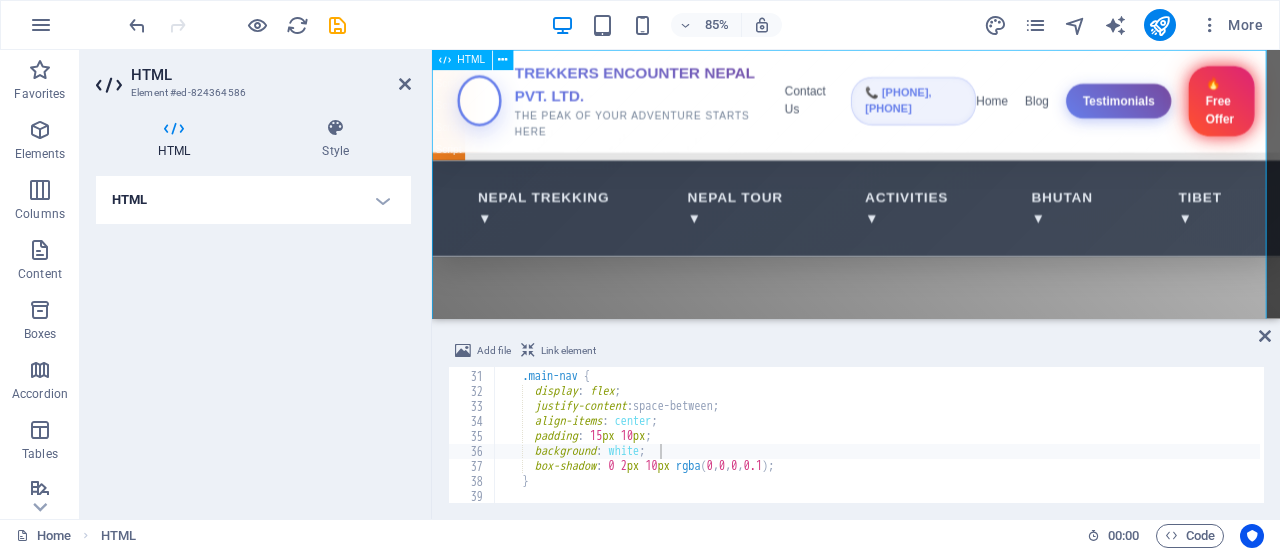 click on "Trekkers Encounter Nepal Pvt. Ltd.
TREKKERS ENCOUNTER NEPAL PVT. LTD.
THE PEAK OF YOUR ADVENTURE STARTS HERE
Contact Us
📞 [PHONE], [PHONE]
Home
Blog
Testimonials
🔥 Free Offer
Nepal Trekking ▼
Nepal Tour ▼
Activities ▼
Bhutan ▼
Tibet ▼
Nepal Adventure Tours
Experience Trekking Trails, Wildlife Safaris & Vibrant City Life
Book Your Tour" at bounding box center [931, 2530] 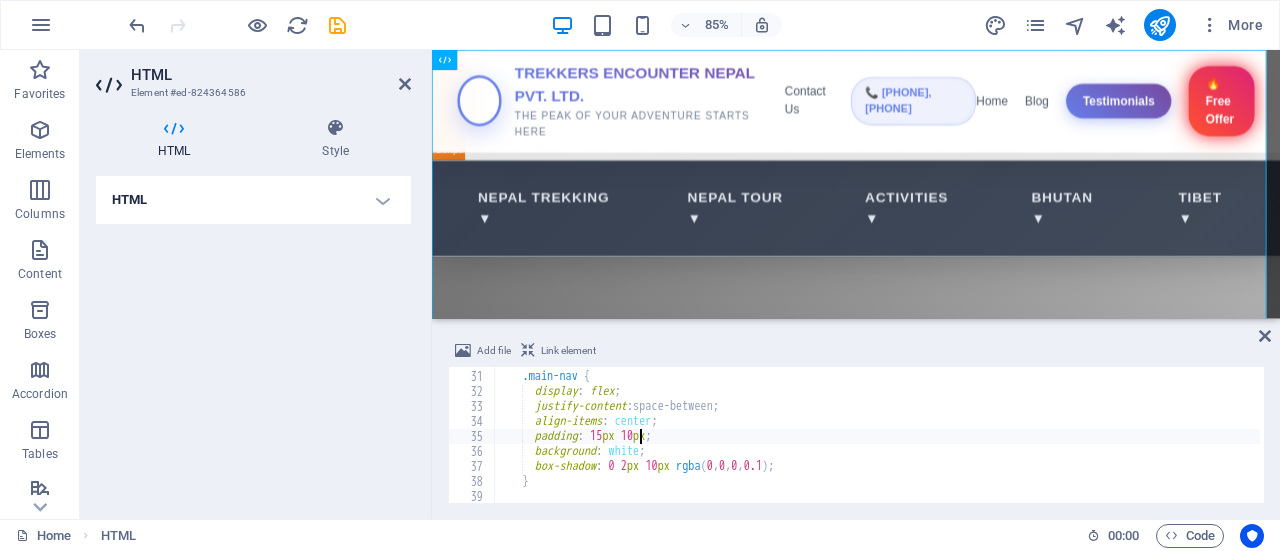 click on ".main-nav   {         display :   flex ;         justify-content :  space-between ;         align-items :   center ;         padding :   15 px   10 px ;         background :   white ;         box-shadow :   0   2 px   10 px   rgba ( 0 ,  0 ,  0 ,  0.1 ) ;      }" at bounding box center (2182, 435) 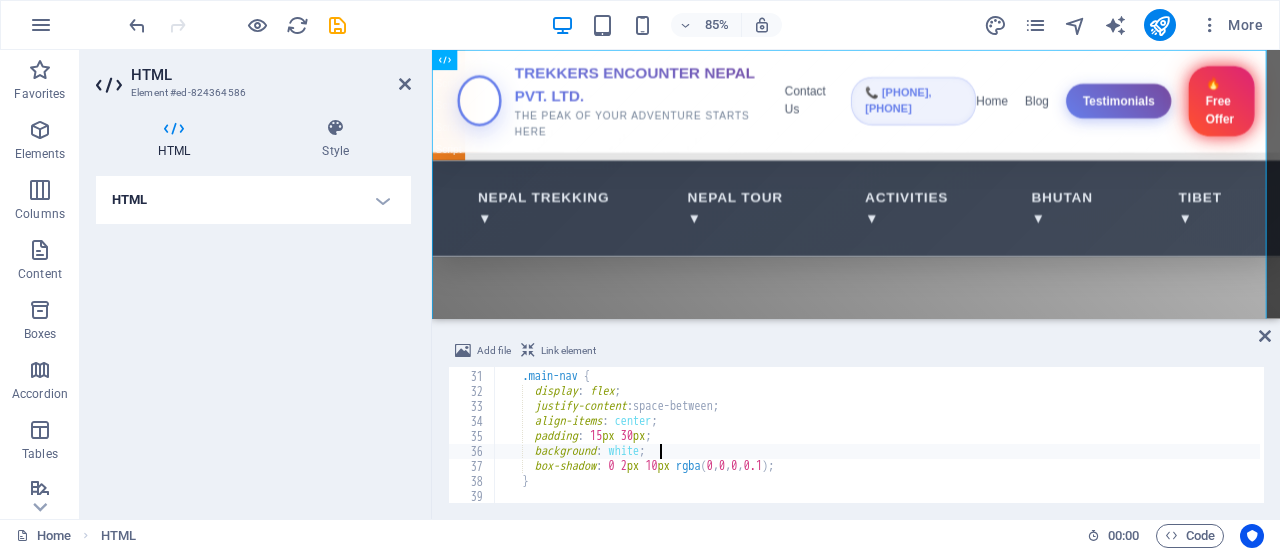 click on ".main-nav   {         display :   flex ;         justify-content :  space-between ;         align-items :   center ;         padding :   15 px   30 px ;         background :   white ;         box-shadow :   0   2 px   10 px   rgba ( 0 ,  0 ,  0 ,  0.1 ) ;      }" at bounding box center [2182, 435] 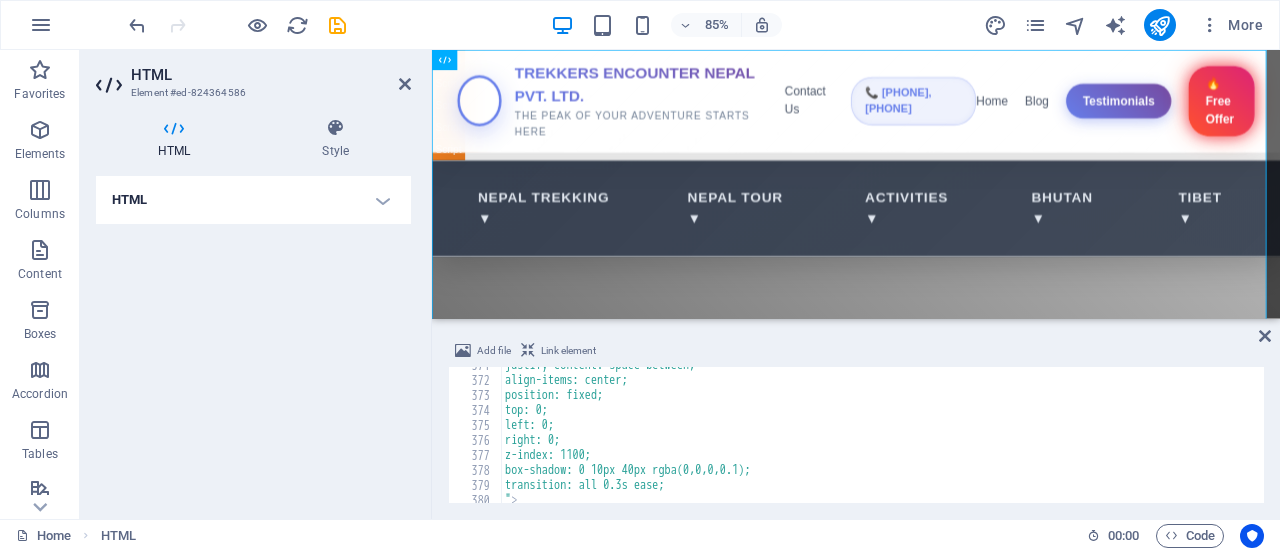 scroll, scrollTop: 5560, scrollLeft: 0, axis: vertical 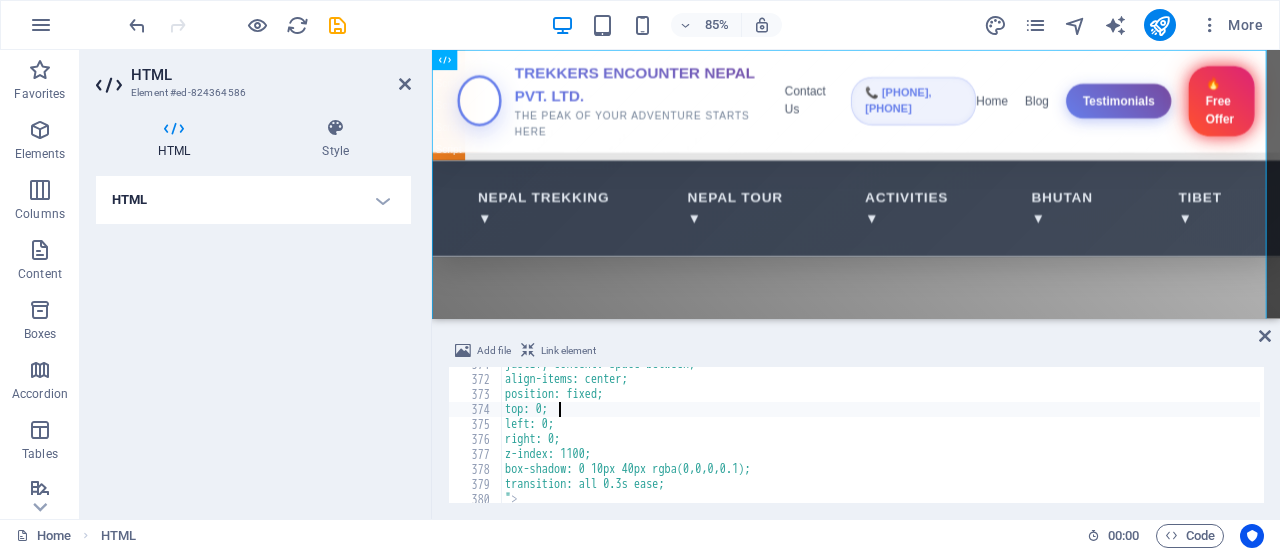 click on "justify-content: space-between;   align-items: center;   position: fixed;   top: 0;   left: 0;   right: 0;   z-index: 1100;   box-shadow: 0 10px 40px rgba(0,0,0,0.1);   transition: all 0.3s ease; " >" at bounding box center (2189, 438) 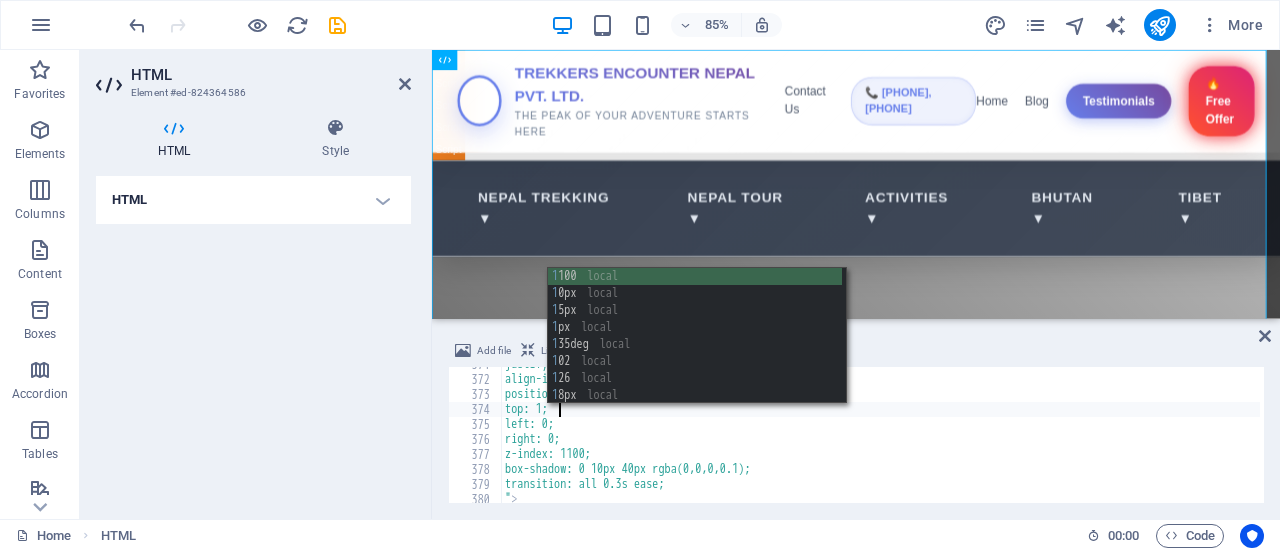 scroll, scrollTop: 0, scrollLeft: 4, axis: horizontal 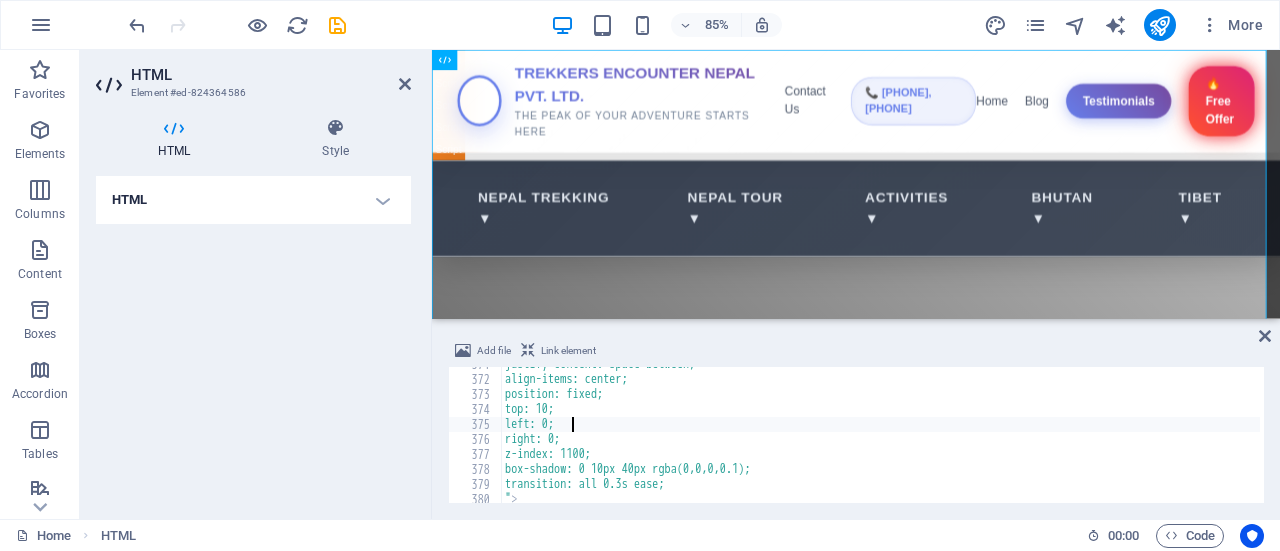 click on "justify-content: space-between;   align-items: center;   position: fixed;   top: 10;   left: 0;   right: 0;   z-index: 1100;   box-shadow: 0 10px 40px rgba(0,0,0,0.1);   transition: all 0.3s ease; " >" at bounding box center [2189, 438] 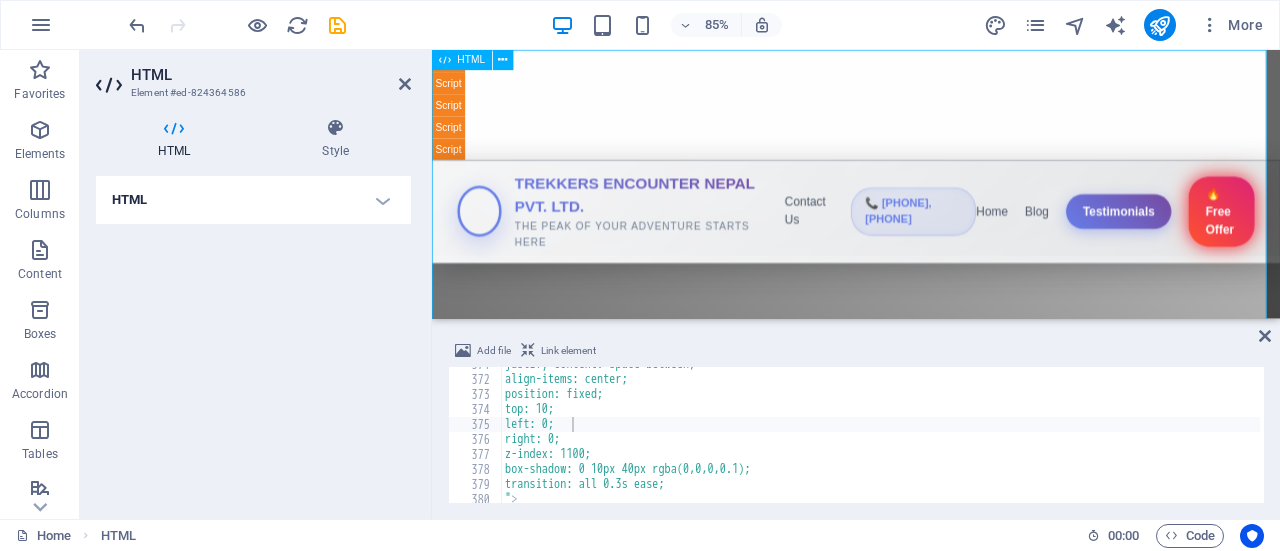 click on "Trekkers Encounter Nepal Pvt. Ltd.
TREKKERS ENCOUNTER NEPAL PVT. LTD.
THE PEAK OF YOUR ADVENTURE STARTS HERE
Contact Us
📞 [PHONE], [PHONE]
Home
Blog
Testimonials
🔥 Free Offer
Nepal Trekking ▼
Nepal Tour ▼
Activities ▼
Bhutan ▼
Tibet ▼
Nepal Adventure Tours
Experience Trekking Trails, Wildlife Safaris & Vibrant City Life
Book Your Tour" at bounding box center [931, 2528] 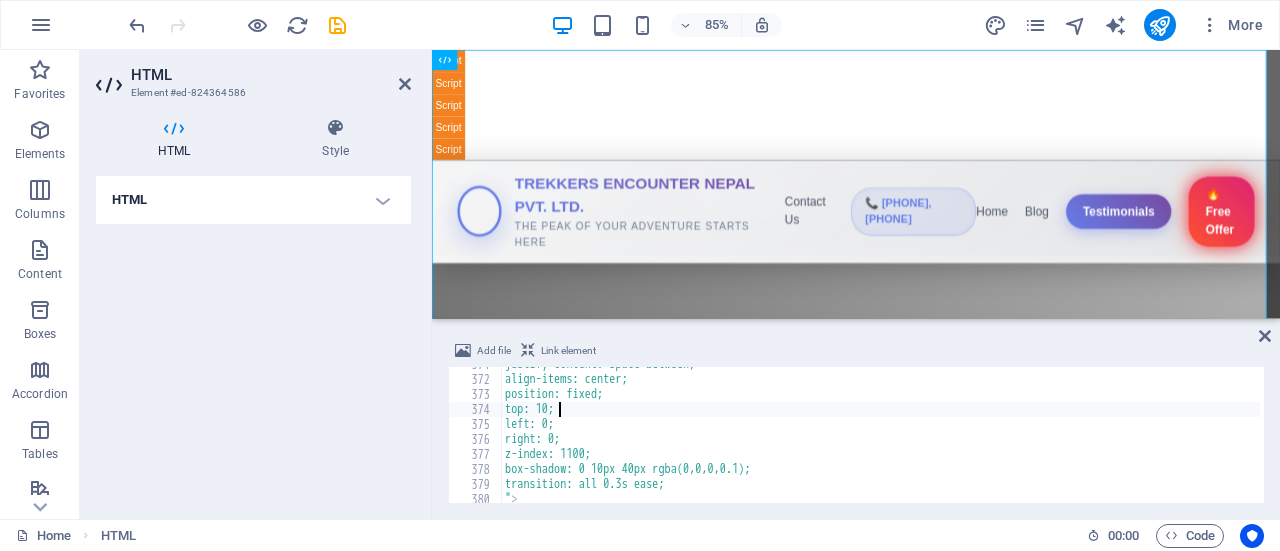click on "justify-content: space-between;   align-items: center;   position: fixed;   top: 10;   left: 0;   right: 0;   z-index: 1100;   box-shadow: 0 10px 40px rgba(0,0,0,0.1);   transition: all 0.3s ease; " >" at bounding box center (2189, 438) 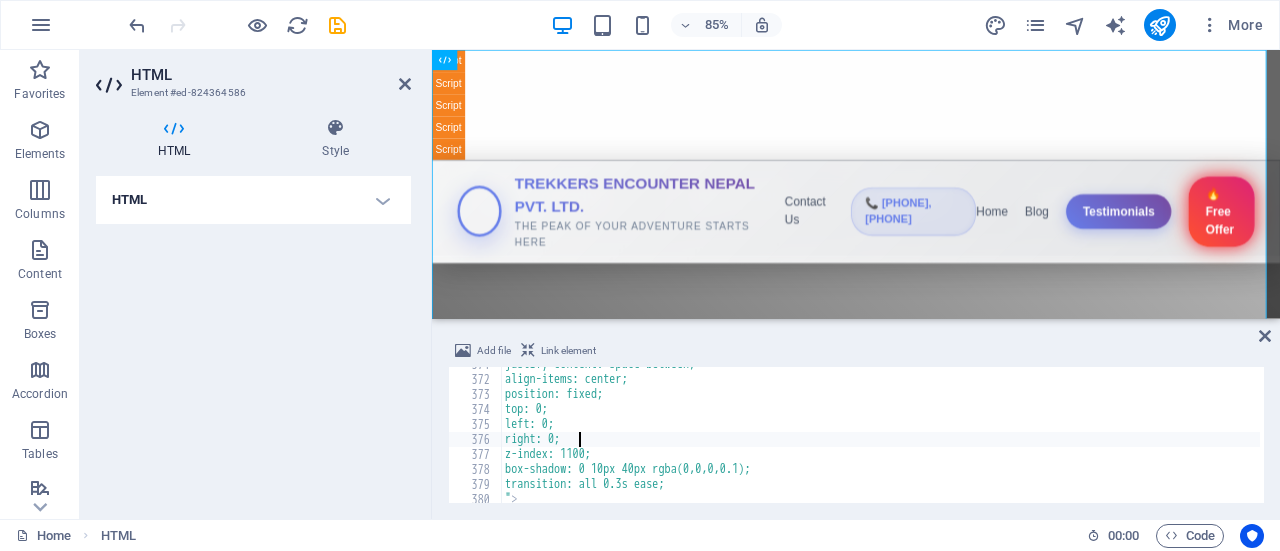 click on "justify-content: space-between;   align-items: center;   position: fixed;   top: 0;   left: 0;   right: 0;   z-index: 1100;   box-shadow: 0 10px 40px rgba(0,0,0,0.1);   transition: all 0.3s ease; " >" at bounding box center [2189, 438] 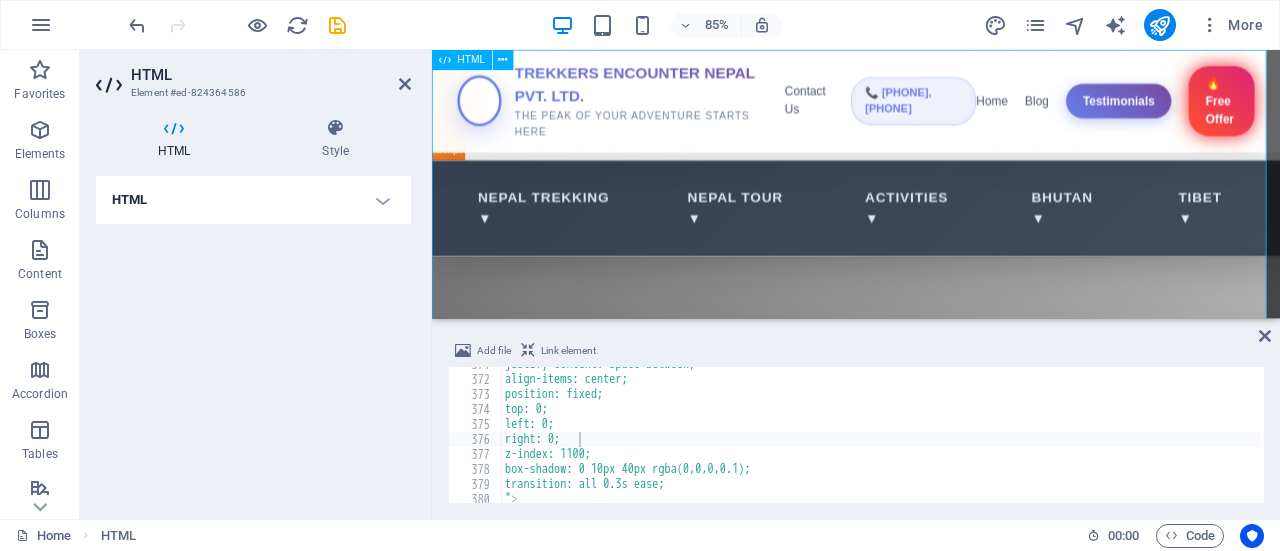 click on "Trekkers Encounter Nepal Pvt. Ltd.
TREKKERS ENCOUNTER NEPAL PVT. LTD.
THE PEAK OF YOUR ADVENTURE STARTS HERE
Contact Us
📞 [PHONE], [PHONE]
Home
Blog
Testimonials
🔥 Free Offer
Nepal Trekking ▼
Nepal Tour ▼
Activities ▼
Bhutan ▼
Tibet ▼
Nepal Adventure Tours
Experience Trekking Trails, Wildlife Safaris & Vibrant City Life
Book Your Tour" at bounding box center (931, 2528) 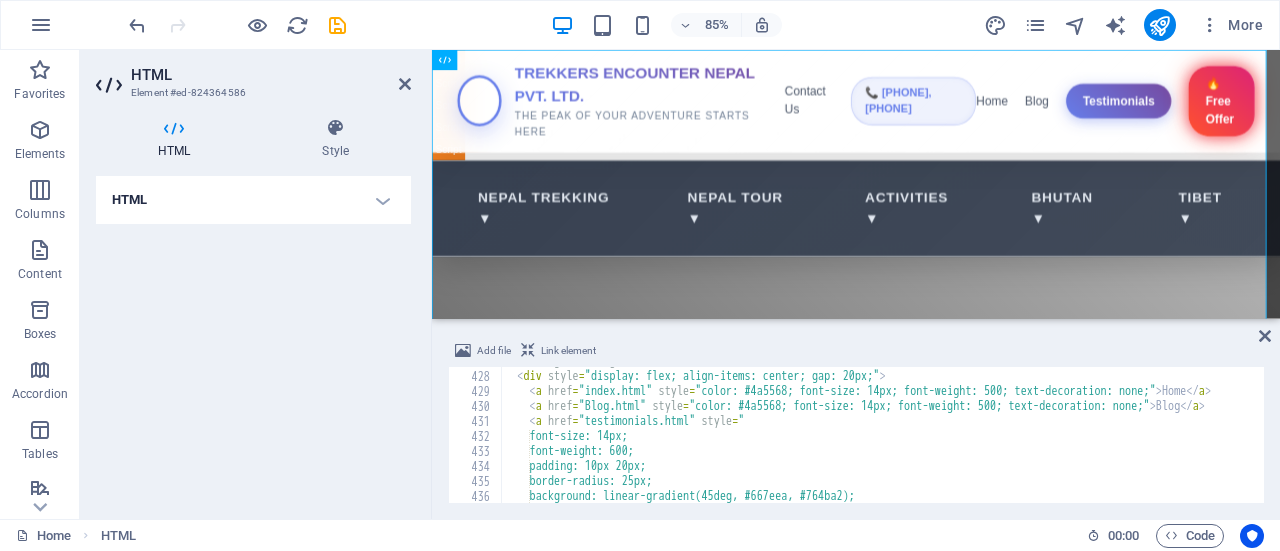 scroll, scrollTop: 6403, scrollLeft: 0, axis: vertical 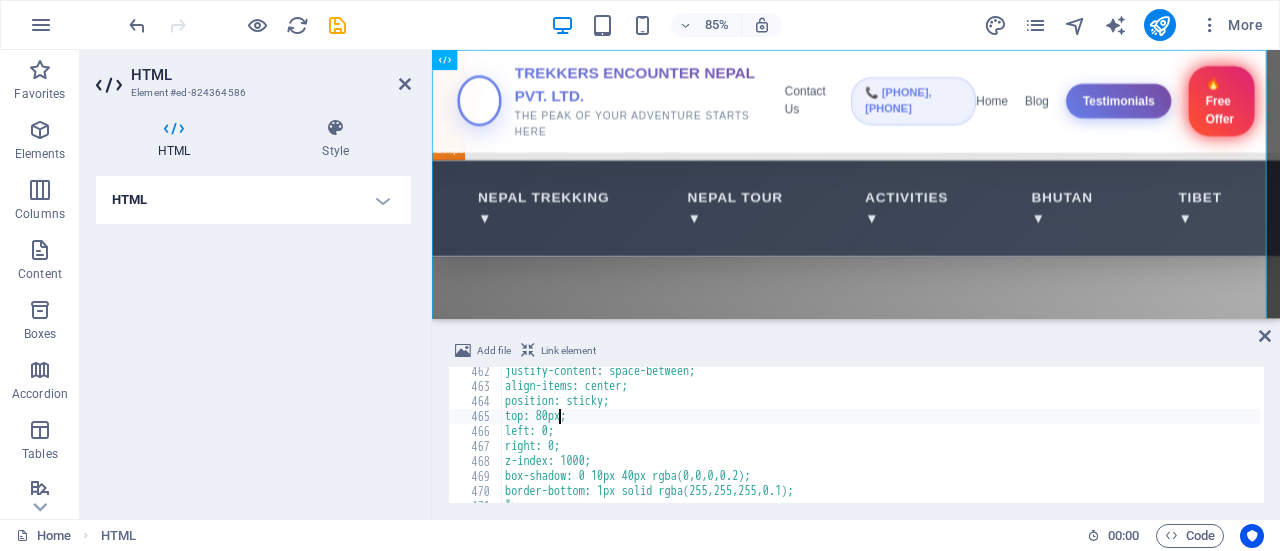 click on "justify-content: space-between;   align-items: center;   position: sticky;   top: 80px;   left: 0;   right: 0;   z-index: 1000;   box-shadow: 0 10px 40px rgba(0,0,0,0.2);   border-bottom: 1px solid rgba(255,255,255,0.1); " >" at bounding box center [2189, 445] 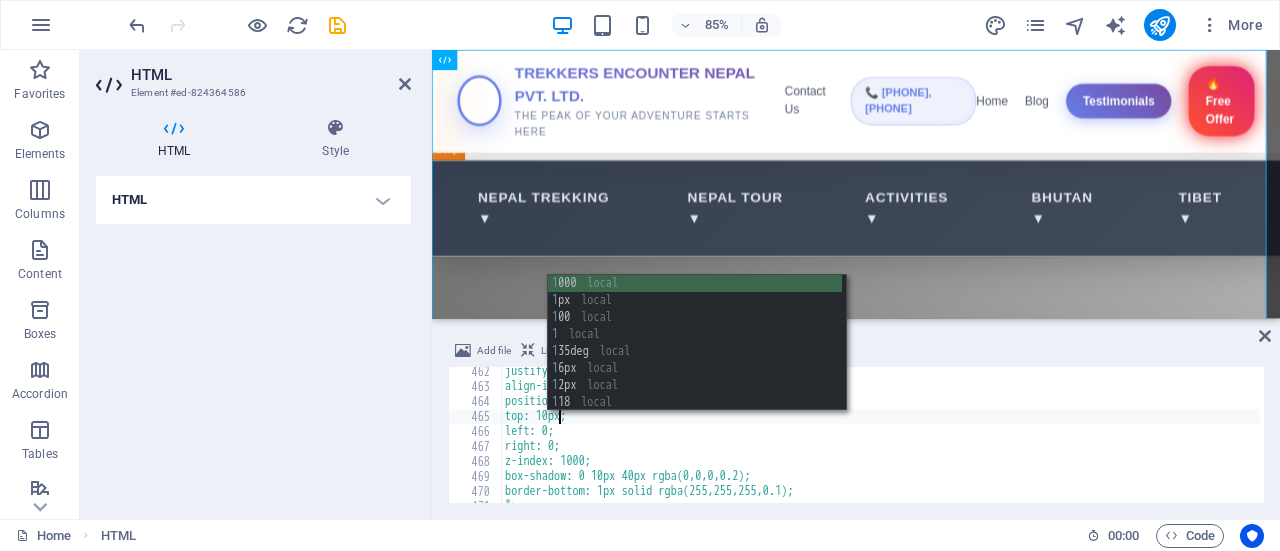 scroll, scrollTop: 0, scrollLeft: 4, axis: horizontal 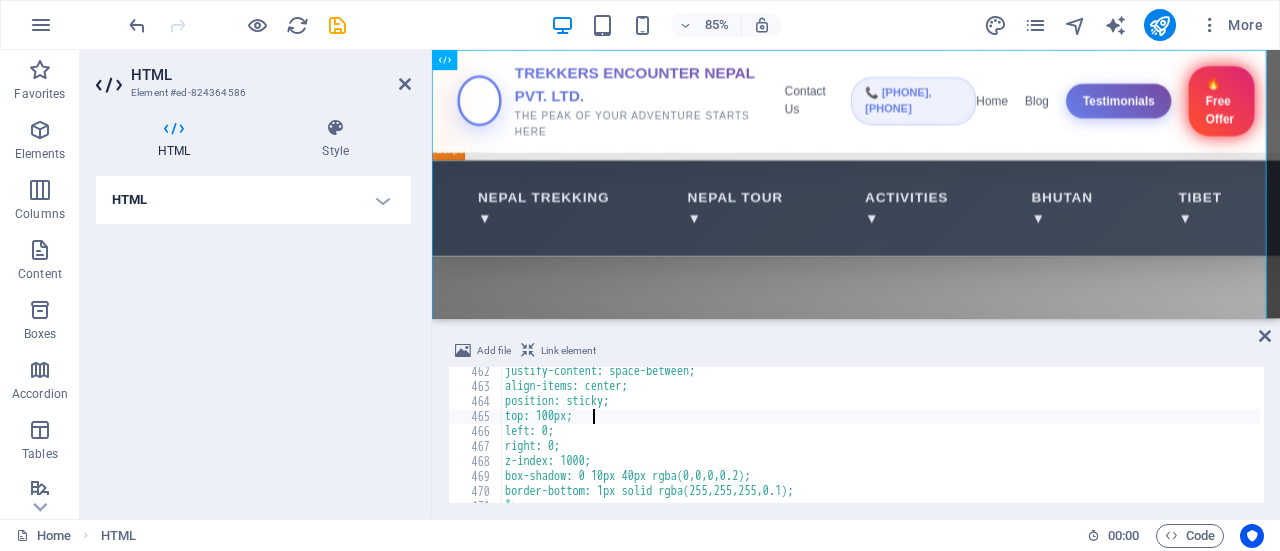 click on "justify-content: space-between;   align-items: center;   position: sticky;   top: 100px;   left: 0;   right: 0;   z-index: 1000;   box-shadow: 0 10px 40px rgba(0,0,0,0.2);   border-bottom: 1px solid rgba(255,255,255,0.1); " >" at bounding box center (2189, 445) 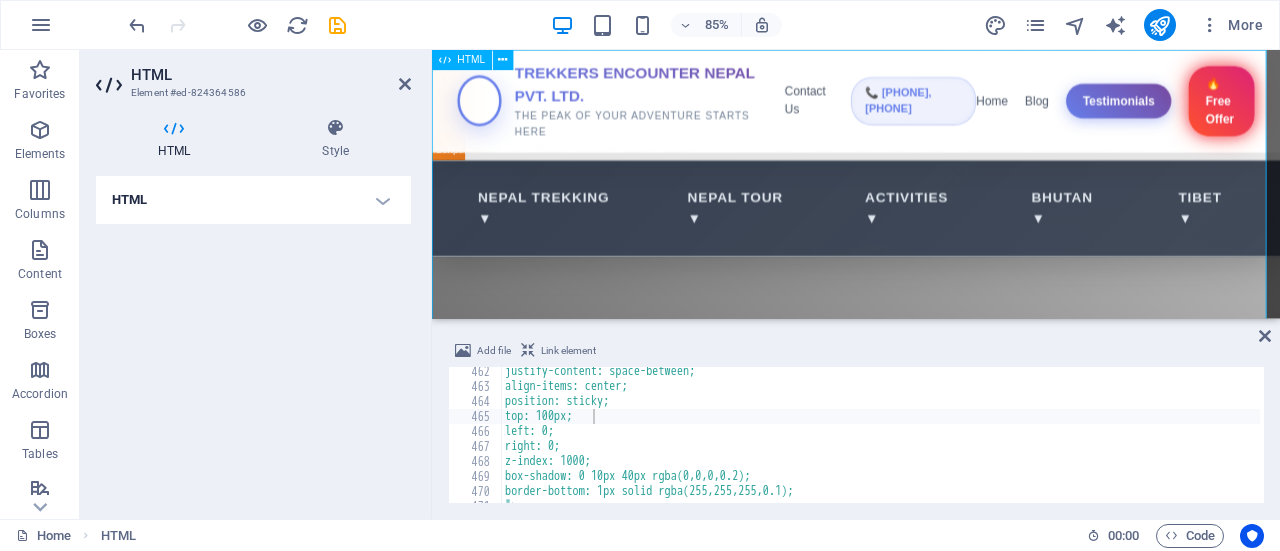 click on "Trekkers Encounter Nepal Pvt. Ltd.
TREKKERS ENCOUNTER NEPAL PVT. LTD.
THE PEAK OF YOUR ADVENTURE STARTS HERE
Contact Us
📞 [PHONE], [PHONE]
Home
Blog
Testimonials
🔥 Free Offer
Nepal Trekking ▼
Nepal Tour ▼
Activities ▼
Bhutan ▼
Tibet ▼
Nepal Adventure Tours
Experience Trekking Trails, Wildlife Safaris & Vibrant City Life
Book Your Tour" at bounding box center [931, 2528] 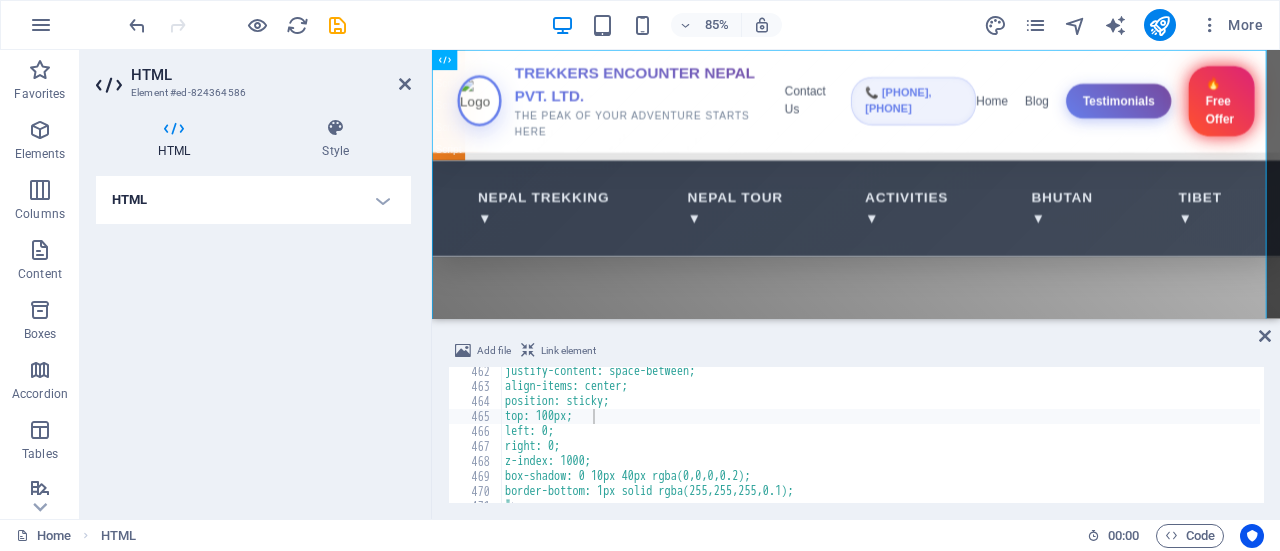 click on "justify-content: space-between;   align-items: center;   position: sticky;   top: 100px;   left: 0;   right: 0;   z-index: 1000;   box-shadow: 0 10px 40px rgba(0,0,0,0.2);   border-bottom: 1px solid rgba(255,255,255,0.1); " >" at bounding box center (2189, 445) 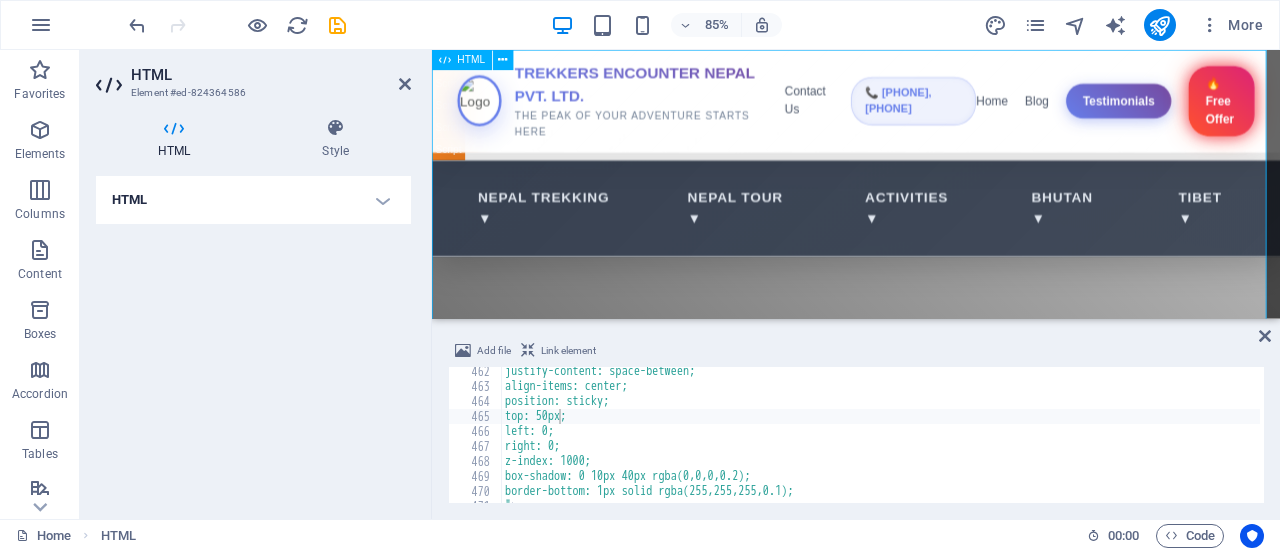click on "Trekkers Encounter Nepal Pvt. Ltd.
TREKKERS ENCOUNTER NEPAL PVT. LTD.
THE PEAK OF YOUR ADVENTURE STARTS HERE
Contact Us
📞 [PHONE], [PHONE]
Home
Blog
Testimonials
🔥 Free Offer
Nepal Trekking ▼
Nepal Tour ▼
Activities ▼
Bhutan ▼
Tibet ▼
Nepal Adventure Tours
Experience Trekking Trails, Wildlife Safaris & Vibrant City Life
Book Your Tour" at bounding box center (931, 2529) 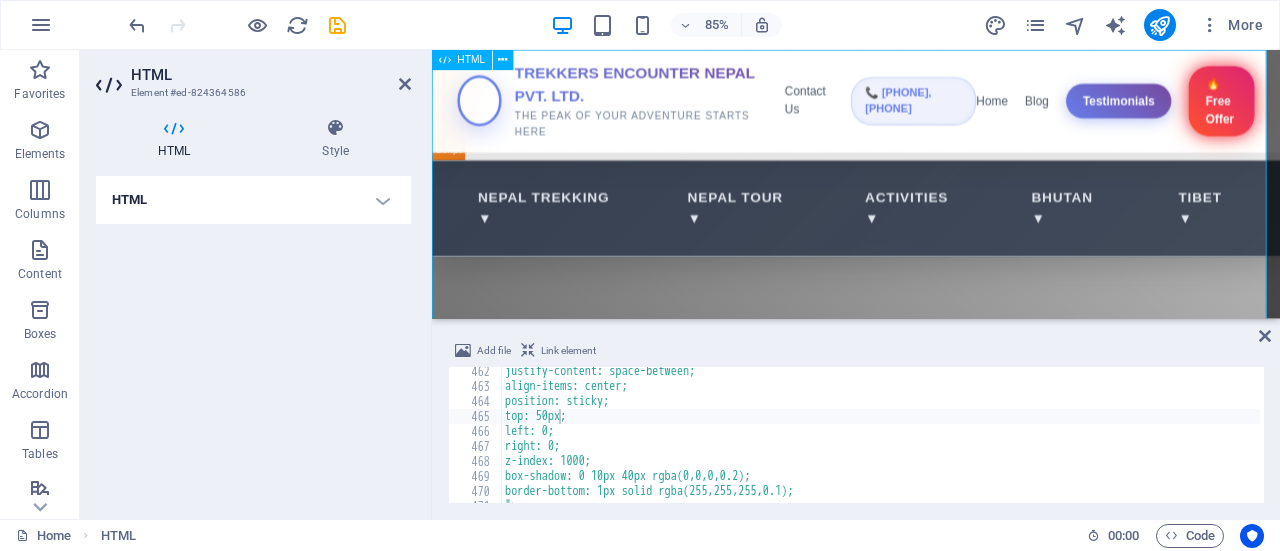 click on "Trekkers Encounter Nepal Pvt. Ltd.
TREKKERS ENCOUNTER NEPAL PVT. LTD.
THE PEAK OF YOUR ADVENTURE STARTS HERE
Contact Us
📞 [PHONE], [PHONE]
Home
Blog
Testimonials
🔥 Free Offer
Nepal Trekking ▼
Nepal Tour ▼
Activities ▼
Bhutan ▼
Tibet ▼
Nepal Adventure Tours
Experience Trekking Trails, Wildlife Safaris & Vibrant City Life
Book Your Tour" at bounding box center (931, 2528) 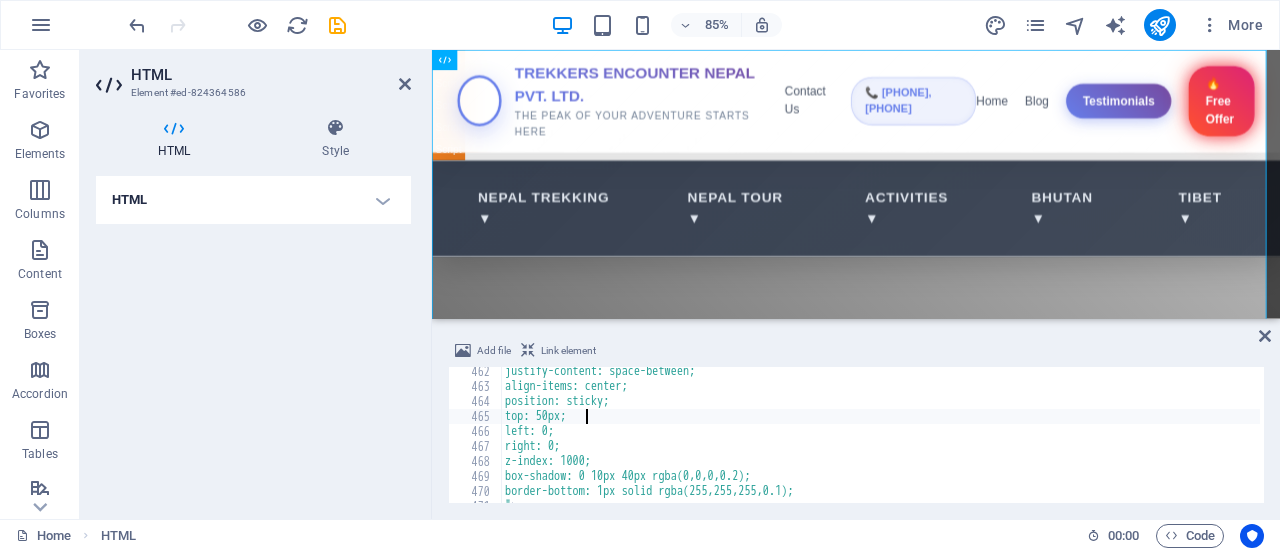 click on "justify-content: space-between;   align-items: center;   position: sticky;   top: 50px;   left: 0;   right: 0;   z-index: 1000;   box-shadow: 0 10px 40px rgba(0,0,0,0.2);   border-bottom: 1px solid rgba(255,255,255,0.1); " >" at bounding box center (2189, 445) 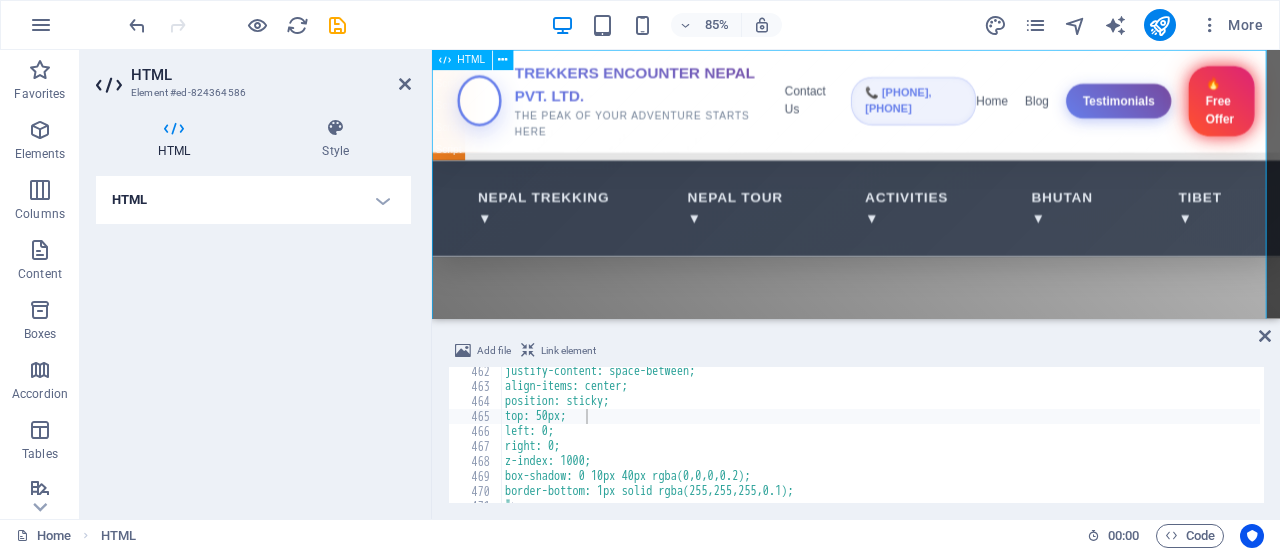 click on "Trekkers Encounter Nepal Pvt. Ltd.
TREKKERS ENCOUNTER NEPAL PVT. LTD.
THE PEAK OF YOUR ADVENTURE STARTS HERE
Contact Us
📞 [PHONE], [PHONE]
Home
Blog
Testimonials
🔥 Free Offer
Nepal Trekking ▼
Nepal Tour ▼
Activities ▼
Bhutan ▼
Tibet ▼
Nepal Adventure Tours
Experience Trekking Trails, Wildlife Safaris & Vibrant City Life
Book Your Tour" at bounding box center [931, 2530] 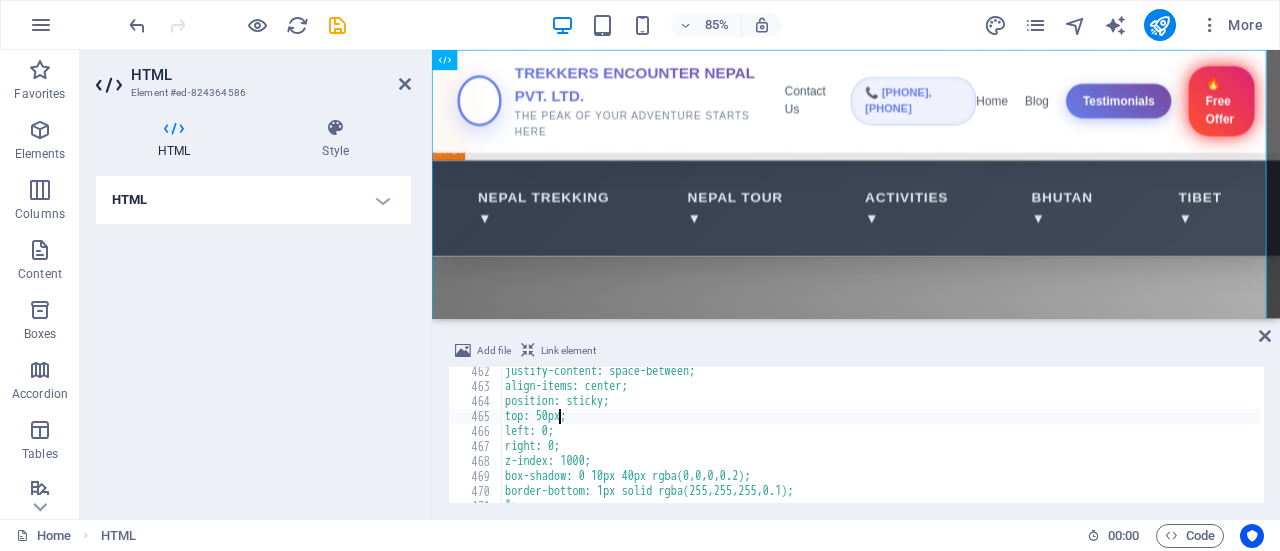 click on "justify-content: space-between;   align-items: center;   position: sticky;   top: 50px;   left: 0;   right: 0;   z-index: 1000;   box-shadow: 0 10px 40px rgba(0,0,0,0.2);   border-bottom: 1px solid rgba(255,255,255,0.1); " >" at bounding box center [2189, 445] 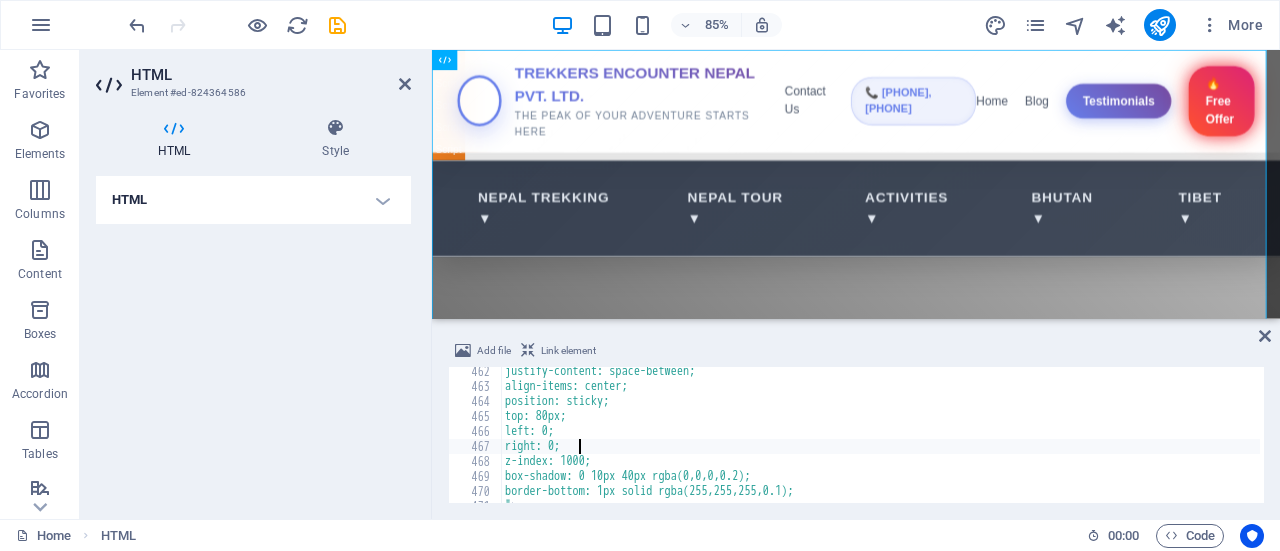 click on "justify-content: space-between;   align-items: center;   position: sticky;   top: 80px;   left: 0;   right: 0;   z-index: 1000;   box-shadow: 0 10px 40px rgba(0,0,0,0.2);   border-bottom: 1px solid rgba(255,255,255,0.1); " >" at bounding box center (2189, 445) 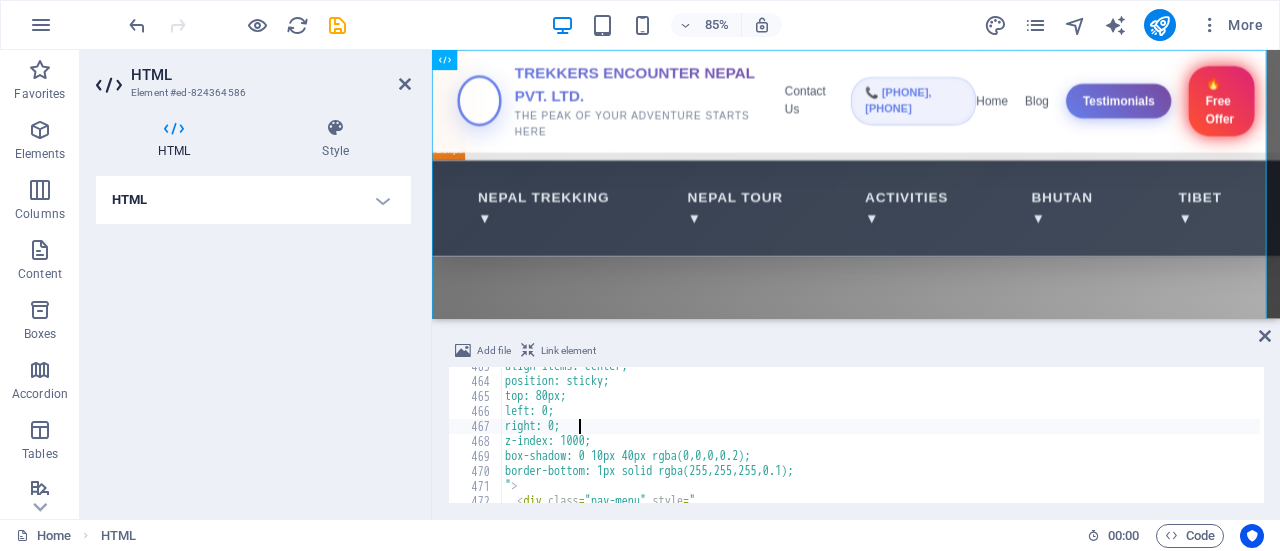 scroll, scrollTop: 6943, scrollLeft: 0, axis: vertical 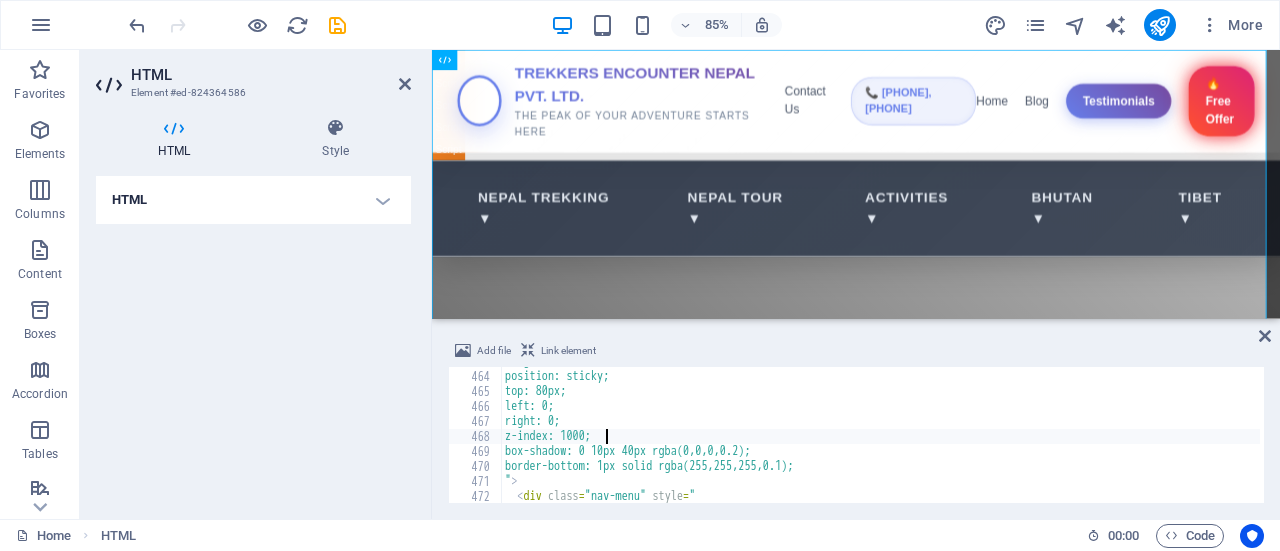 click on "align-items: center;   position: sticky;   top: 80px;   left: 0;   right: 0;   z-index: 1000;   box-shadow: 0 10px 40px rgba(0,0,0,0.2);   border-bottom: 1px solid rgba(255,255,255,0.1); " >    < div   class = "nav-menu"   style = "" at bounding box center [2189, 435] 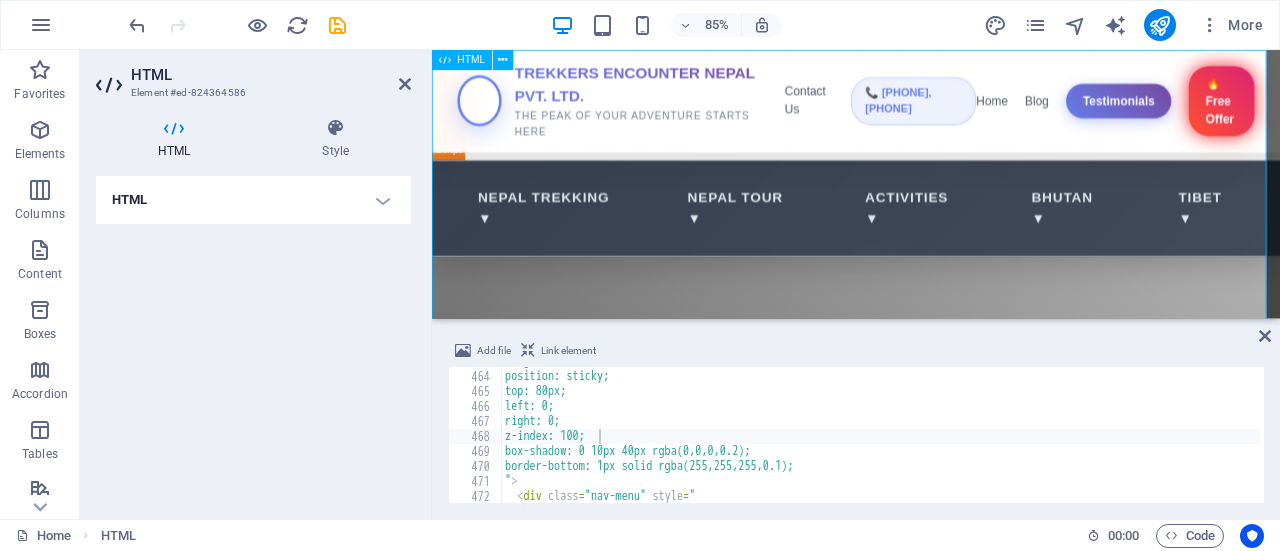 click on "Trekkers Encounter Nepal Pvt. Ltd.
TREKKERS ENCOUNTER NEPAL PVT. LTD.
THE PEAK OF YOUR ADVENTURE STARTS HERE
Contact Us
📞 [PHONE], [PHONE]
Home
Blog
Testimonials
🔥 Free Offer
Nepal Trekking ▼
Nepal Tour ▼
Activities ▼
Bhutan ▼
Tibet ▼
Nepal Adventure Tours
Experience Trekking Trails, Wildlife Safaris & Vibrant City Life
Book Your Tour" at bounding box center (931, 2528) 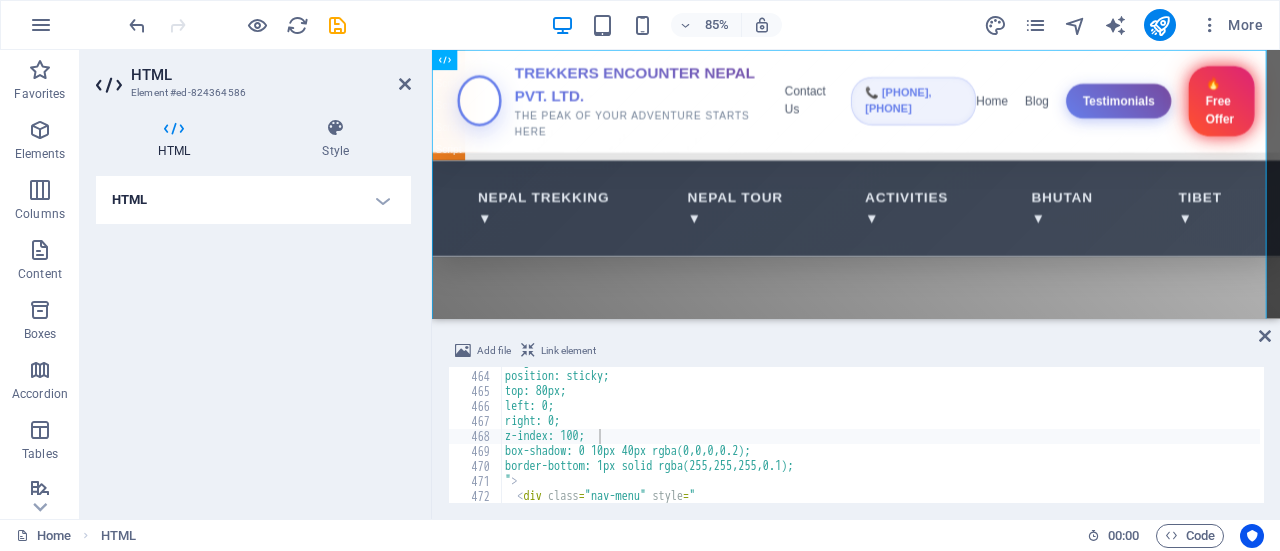 click on "Add file Link element" at bounding box center (856, 353) 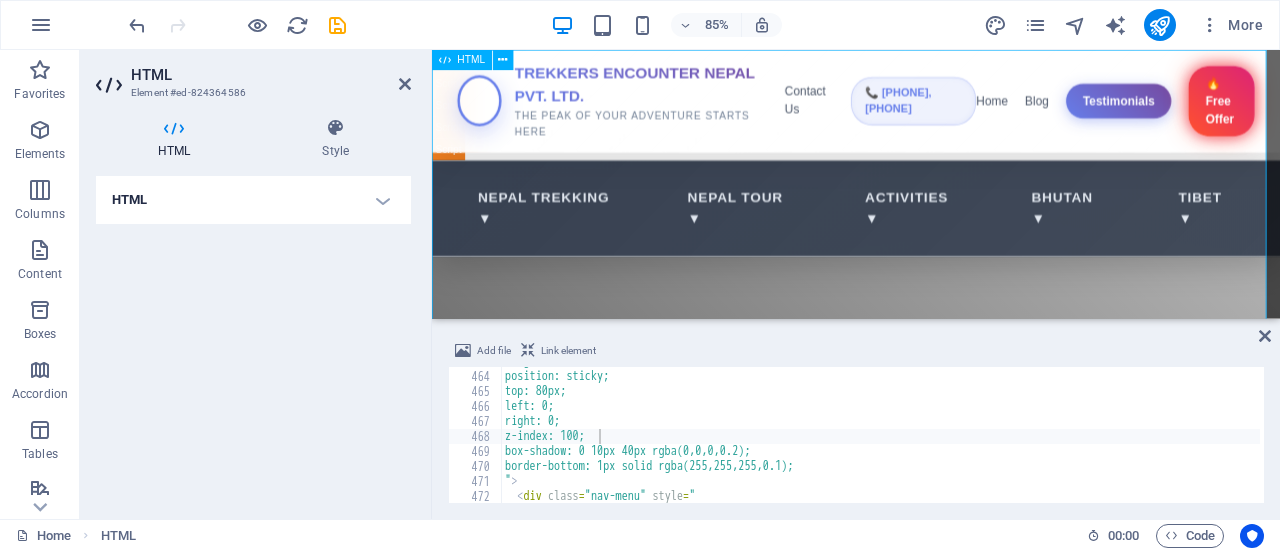 click on "Trekkers Encounter Nepal Pvt. Ltd.
TREKKERS ENCOUNTER NEPAL PVT. LTD.
THE PEAK OF YOUR ADVENTURE STARTS HERE
Contact Us
📞 [PHONE], [PHONE]
Home
Blog
Testimonials
🔥 Free Offer
Nepal Trekking ▼
Nepal Tour ▼
Activities ▼
Bhutan ▼
Tibet ▼
Nepal Adventure Tours
Experience Trekking Trails, Wildlife Safaris & Vibrant City Life
Book Your Tour" at bounding box center (931, 2528) 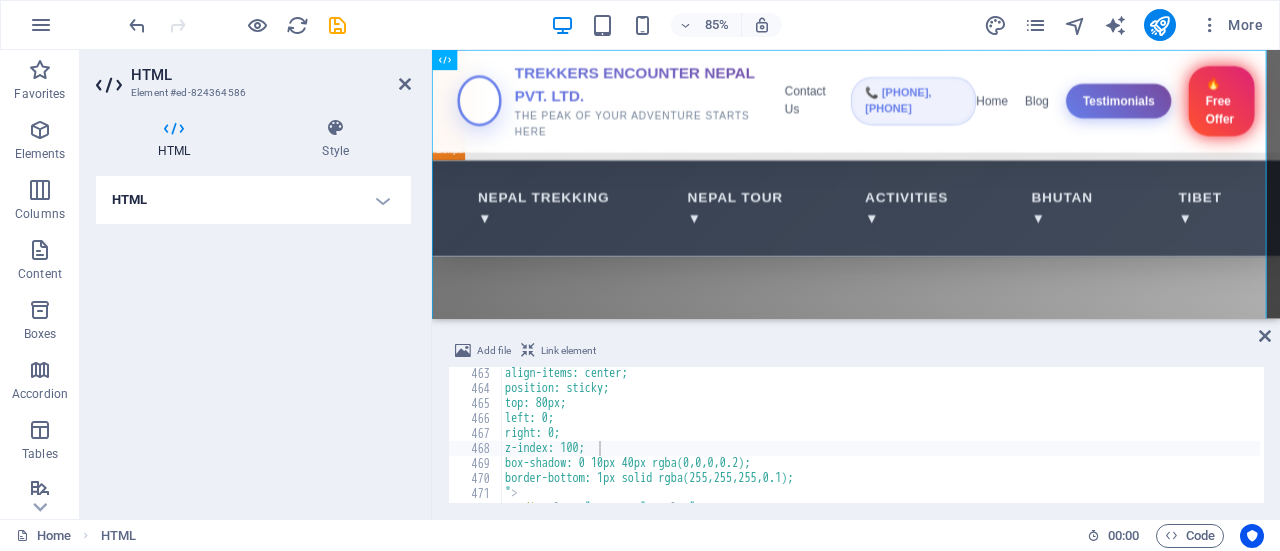 scroll, scrollTop: 6929, scrollLeft: 0, axis: vertical 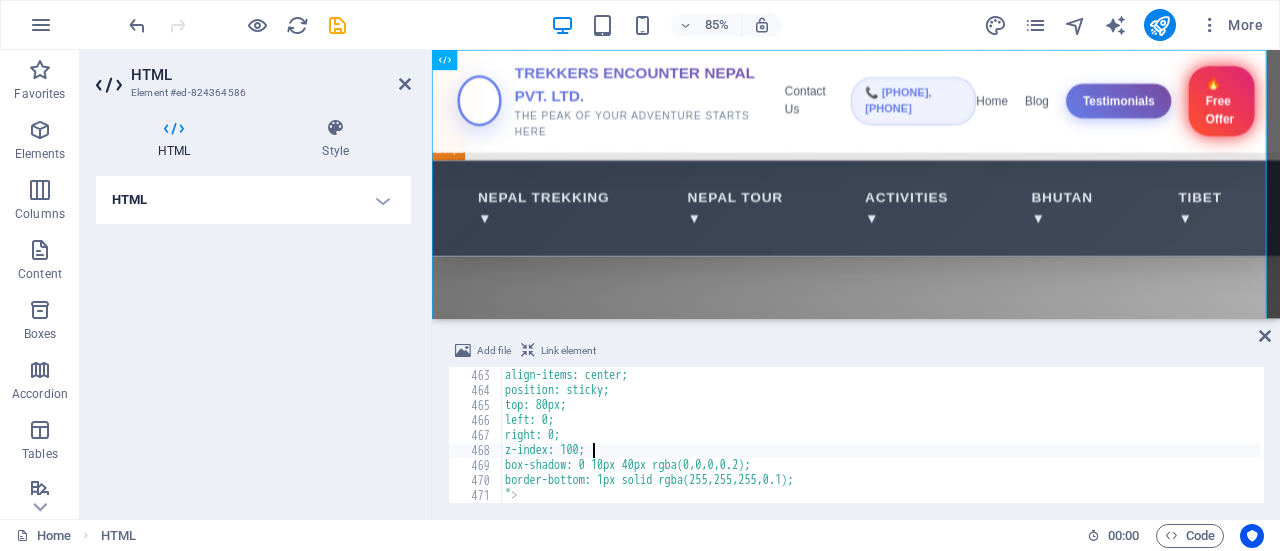 click on "justify-content: space-between;   align-items: center;   position: sticky;   top: 80px;   left: 0;   right: 0;   z-index: 100;   box-shadow: 0 10px 40px rgba(0,0,0,0.2);   border-bottom: 1px solid rgba(255,255,255,0.1); " >" at bounding box center [2189, 434] 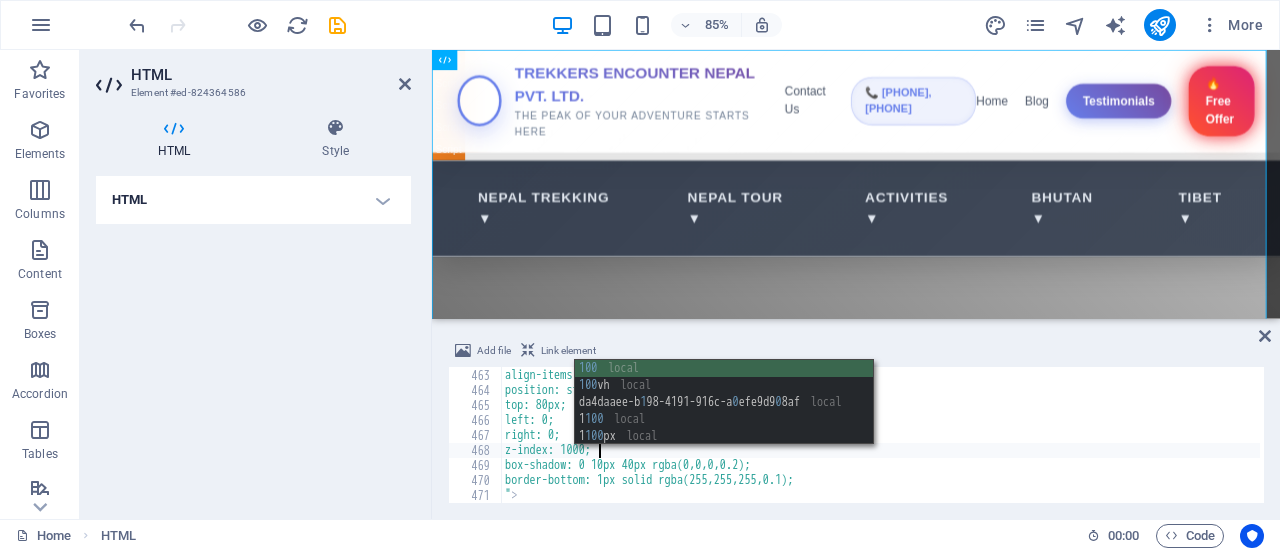 scroll, scrollTop: 0, scrollLeft: 7, axis: horizontal 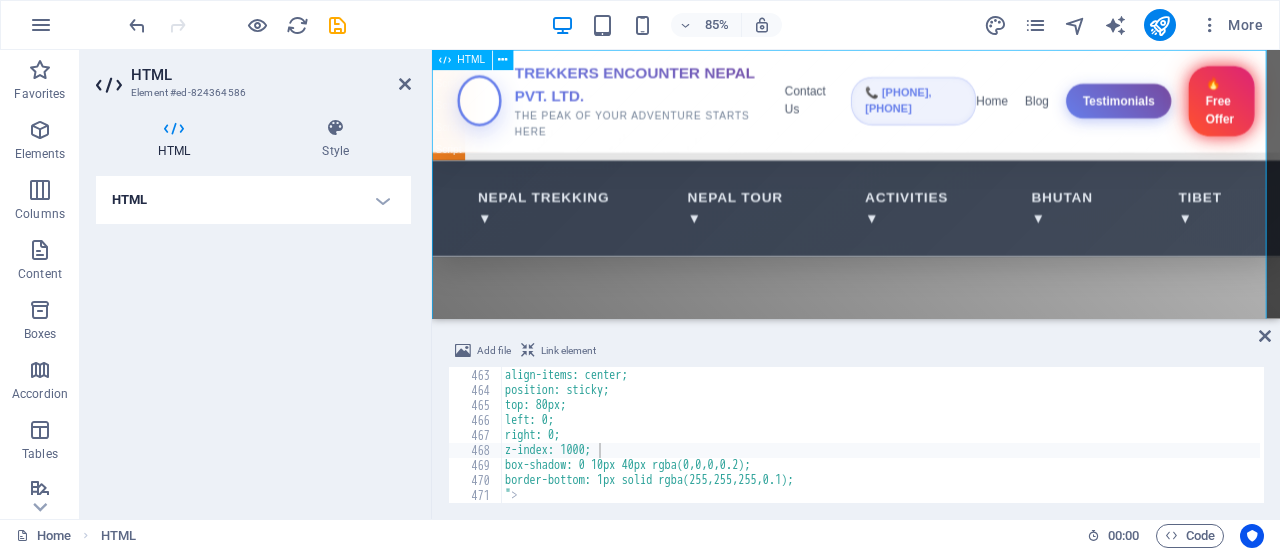 click on "Trekkers Encounter Nepal Pvt. Ltd.
TREKKERS ENCOUNTER NEPAL PVT. LTD.
THE PEAK OF YOUR ADVENTURE STARTS HERE
Contact Us
📞 [PHONE], [PHONE]
Home
Blog
Testimonials
🔥 Free Offer
Nepal Trekking ▼
Nepal Tour ▼
Activities ▼
Bhutan ▼
Tibet ▼
Nepal Adventure Tours
Experience Trekking Trails, Wildlife Safaris & Vibrant City Life
Book Your Tour" at bounding box center [931, 2528] 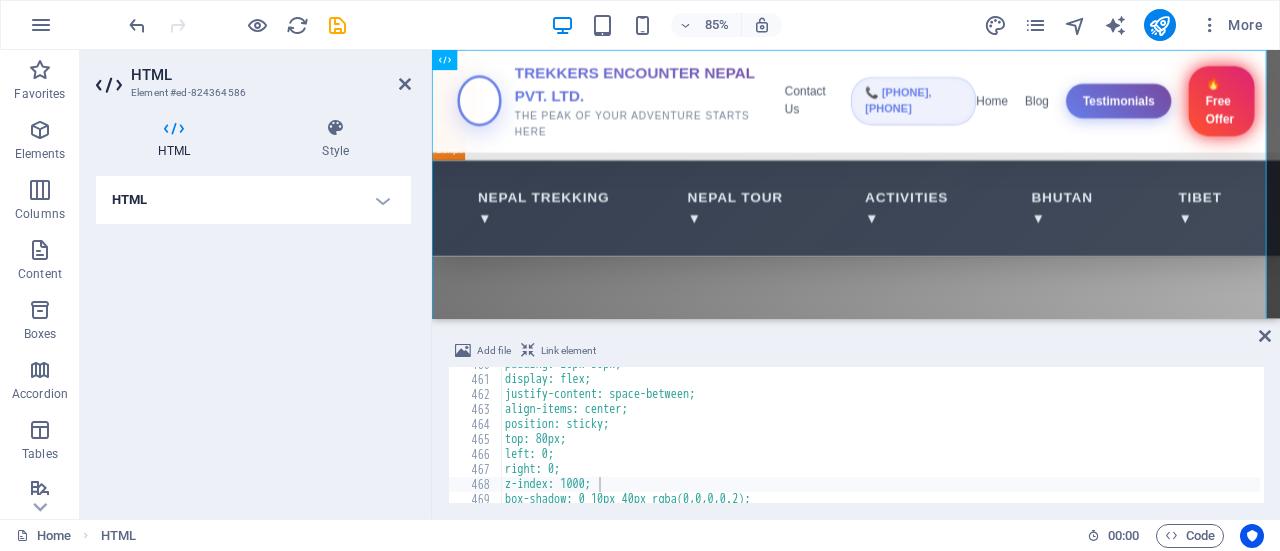 scroll, scrollTop: 6895, scrollLeft: 0, axis: vertical 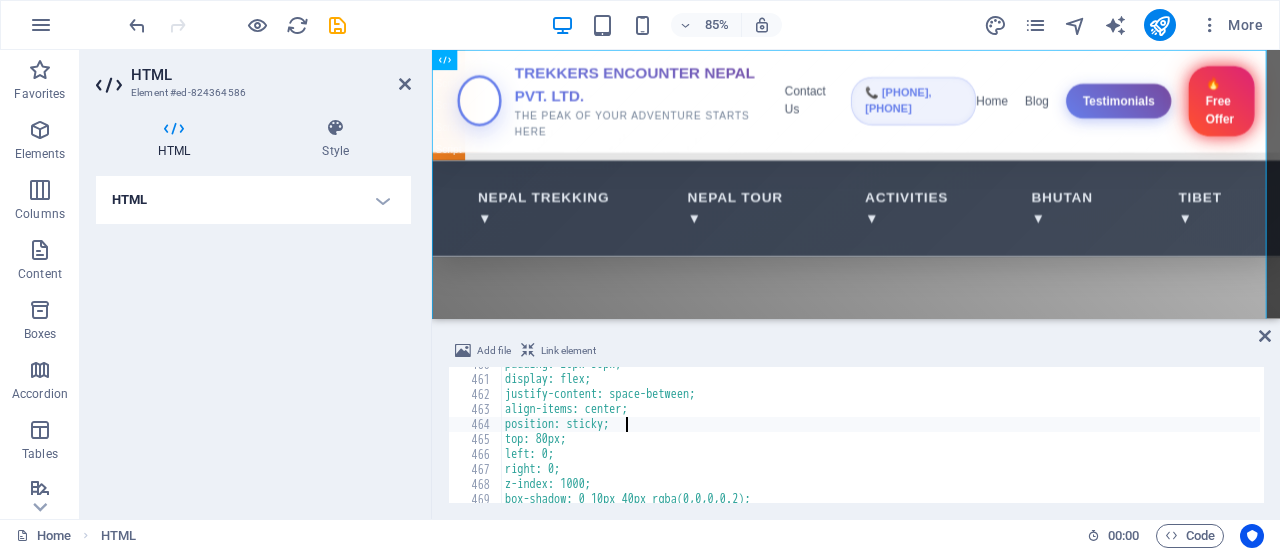 click on "padding: 20px 30px;   display: flex;   justify-content: space-between;   align-items: center;   position: sticky;   top: 80px;   left: 0;   right: 0;   z-index: 1000;   box-shadow: 0 10px 40px rgba(0,0,0,0.2);" at bounding box center (2189, 438) 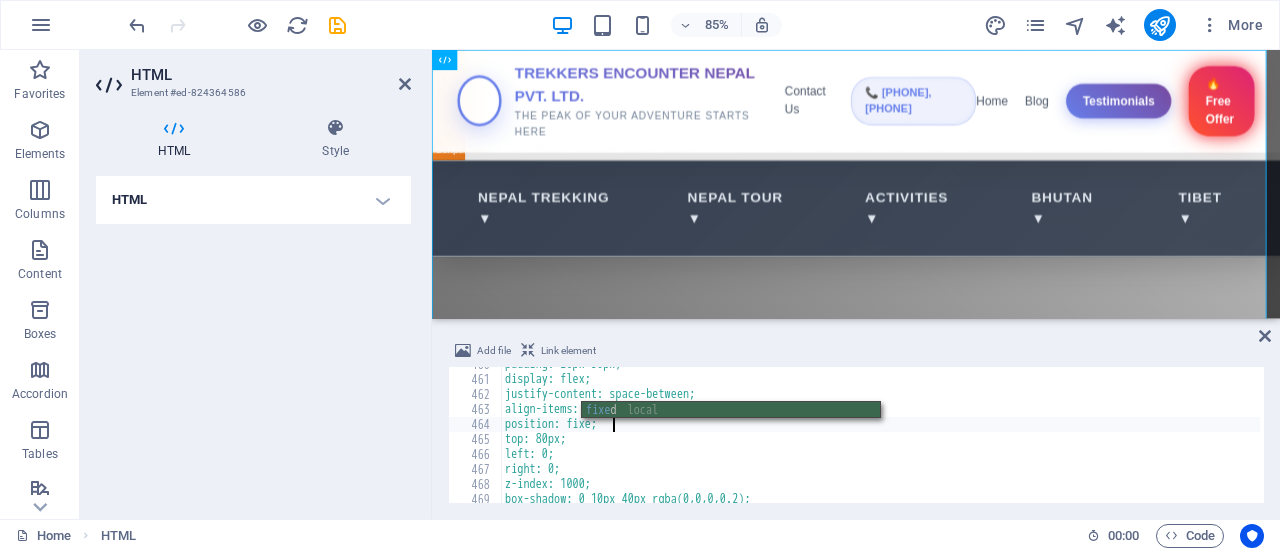 scroll, scrollTop: 0, scrollLeft: 8, axis: horizontal 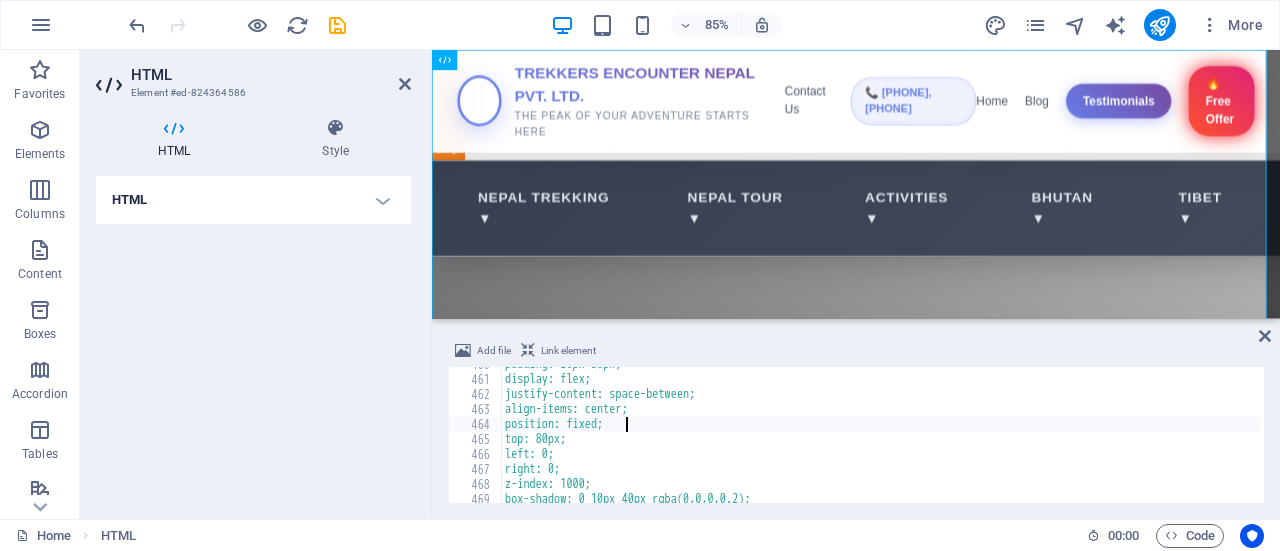 click on "padding: 20px 30px;   display: flex;   justify-content: space-between;   align-items: center;   position: fixed;   top: 80px;   left: 0;   right: 0;   z-index: 1000;   box-shadow: 0 10px 40px rgba(0,0,0,0.2);" at bounding box center (2189, 438) 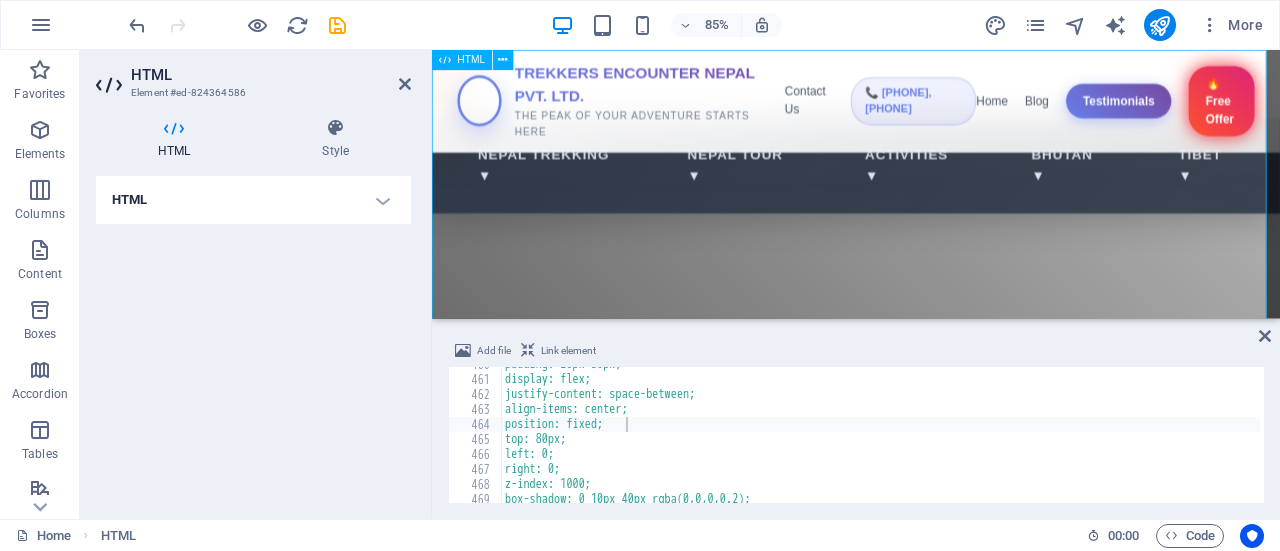 click on "Trekkers Encounter Nepal Pvt. Ltd.
TREKKERS ENCOUNTER NEPAL PVT. LTD.
THE PEAK OF YOUR ADVENTURE STARTS HERE
Contact Us
📞 [PHONE], [PHONE]
Home
Blog
Testimonials
🔥 Free Offer
Nepal Trekking ▼
Nepal Tour ▼
Activities ▼
Bhutan ▼
Tibet ▼
Nepal Adventure Tours
Experience Trekking Trails, Wildlife Safaris & Vibrant City Life
Book Your Tour" at bounding box center (931, 2472) 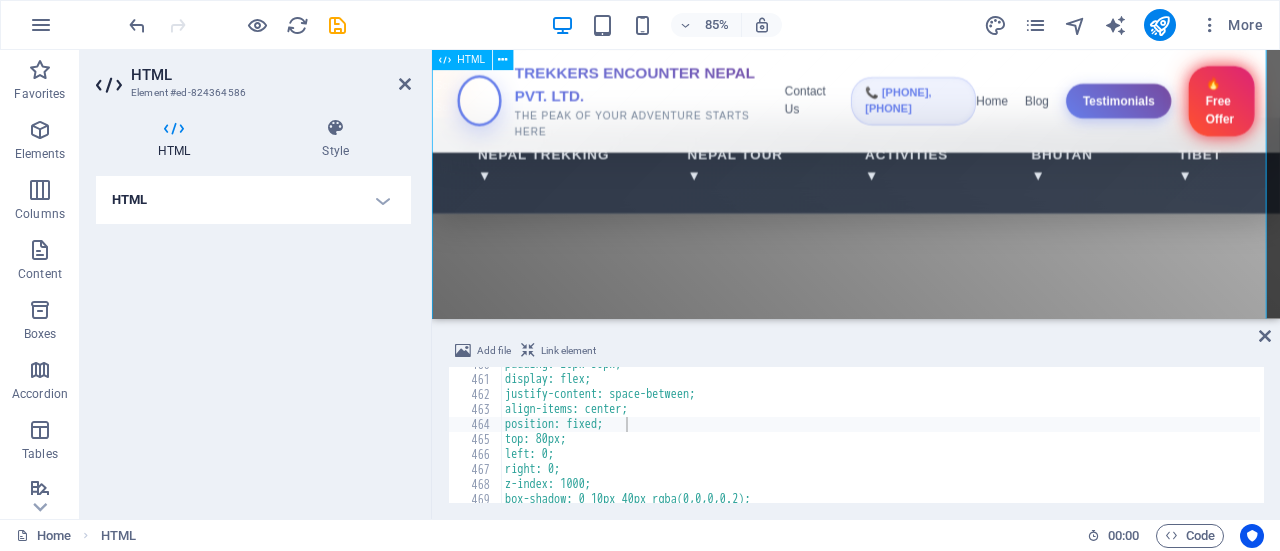 scroll, scrollTop: 0, scrollLeft: 0, axis: both 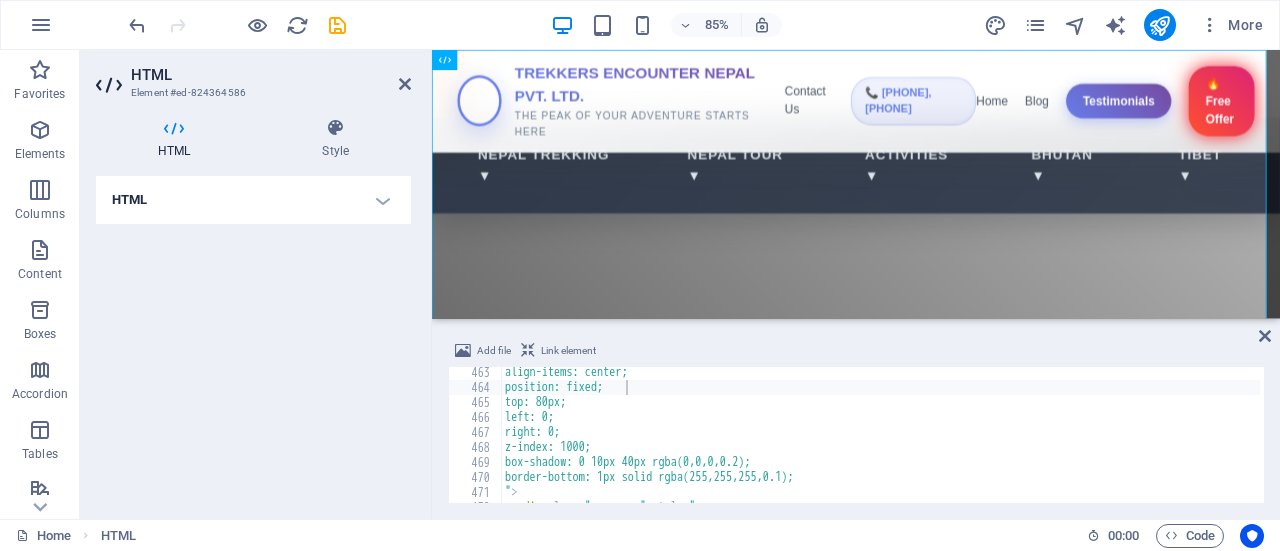 click on "align-items: center;   position: fixed;   top: 80px;   left: 0;   right: 0;   z-index: 1000;   box-shadow: 0 10px 40px rgba(0,0,0,0.2);   border-bottom: 1px solid rgba(255,255,255,0.1); " >    < div   class = "nav-menu"   style = "" at bounding box center (2189, 446) 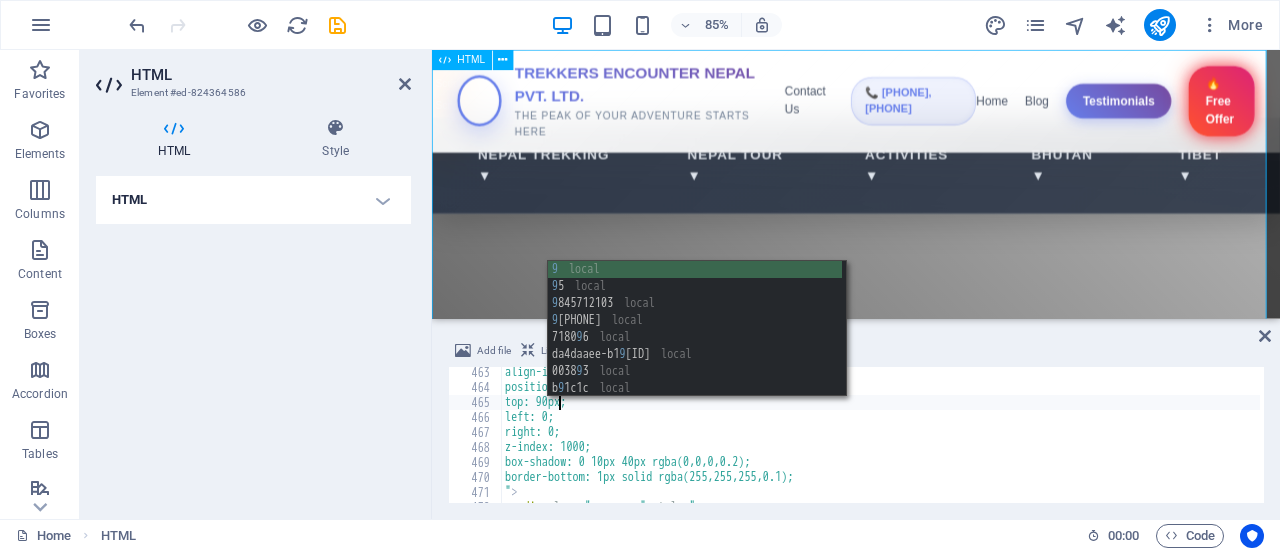 type on "top: 90px;" 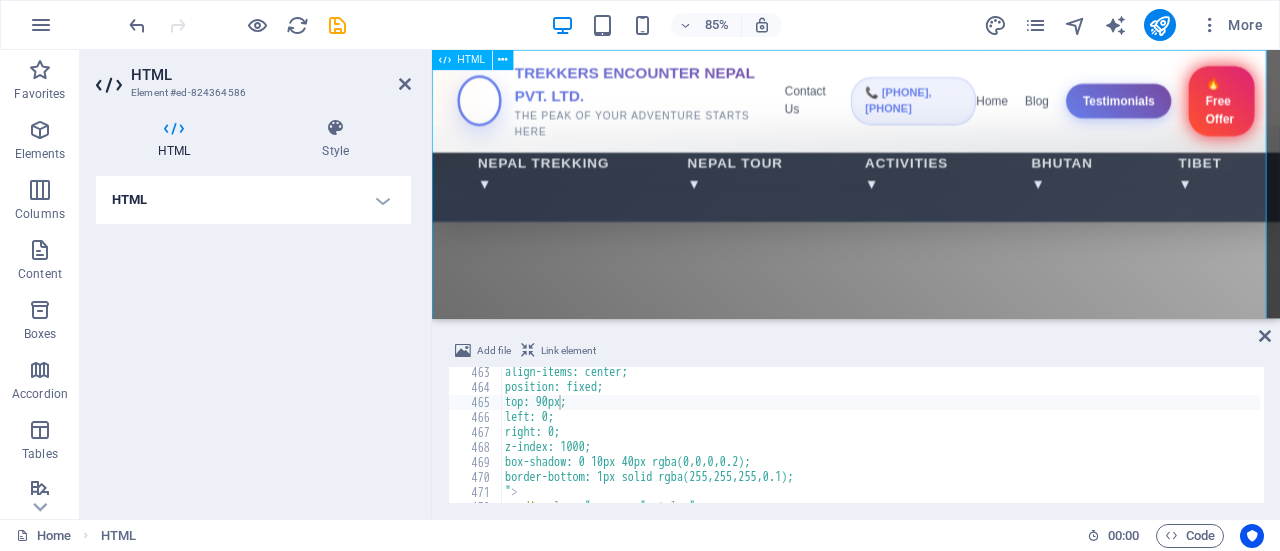 click on "Trekkers Encounter Nepal Pvt. Ltd.
TREKKERS ENCOUNTER NEPAL PVT. LTD.
THE PEAK OF YOUR ADVENTURE STARTS HERE
Contact Us
📞 [PHONE], [PHONE]
Home
Blog
Testimonials
🔥 Free Offer
Nepal Trekking ▼
Nepal Tour ▼
Activities ▼
Bhutan ▼
Tibet ▼
Nepal Adventure Tours
Experience Trekking Trails, Wildlife Safaris & Vibrant City Life
Book Your Tour" at bounding box center [931, 2472] 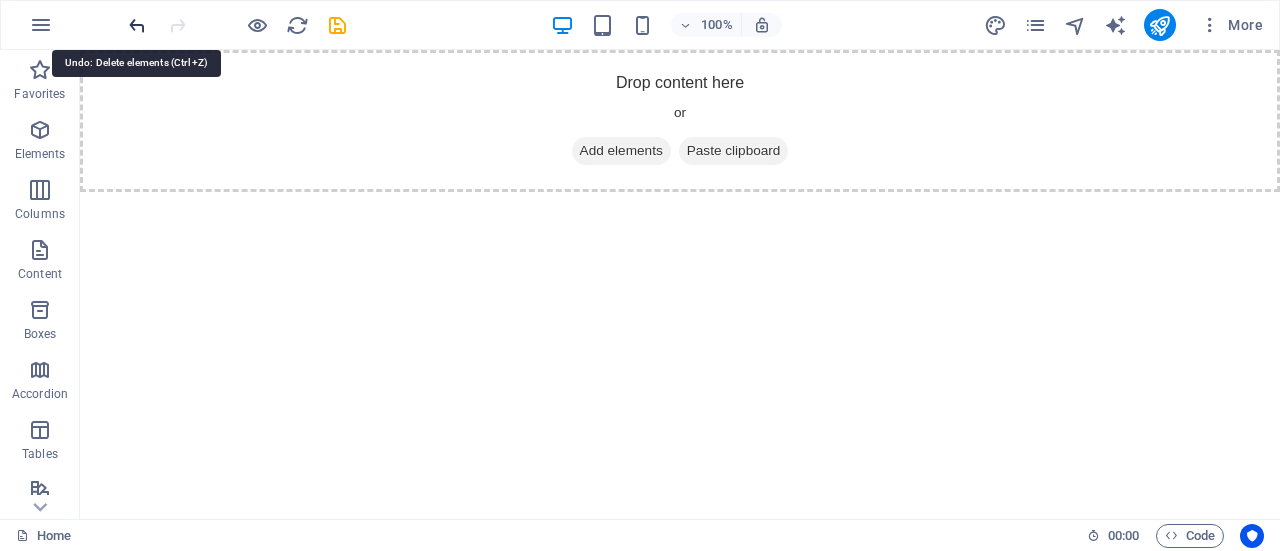 click at bounding box center (137, 25) 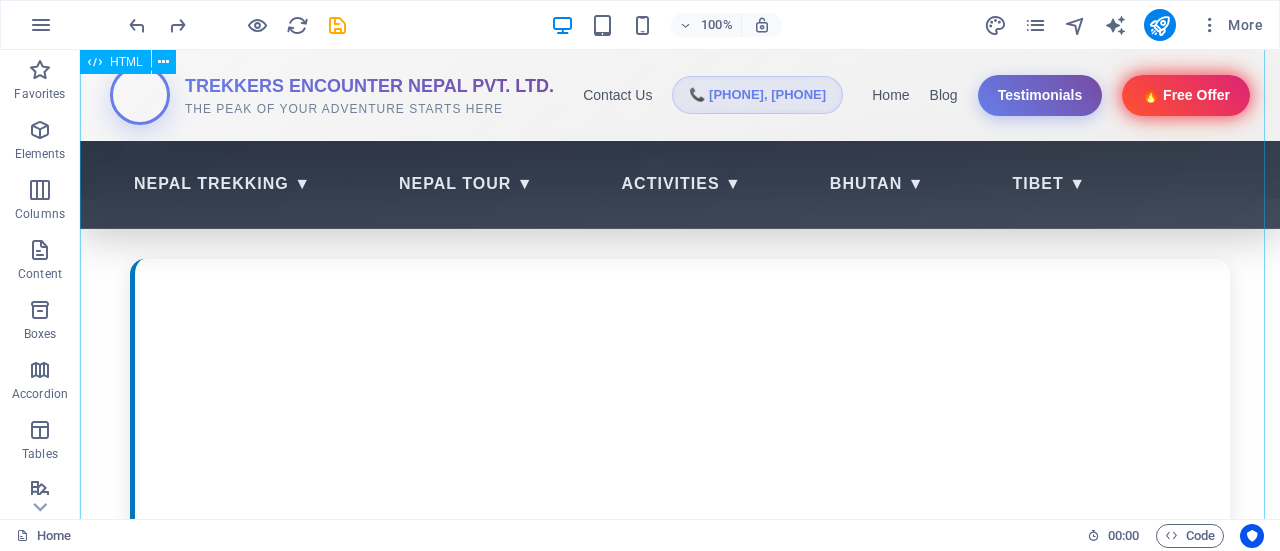 scroll, scrollTop: 0, scrollLeft: 0, axis: both 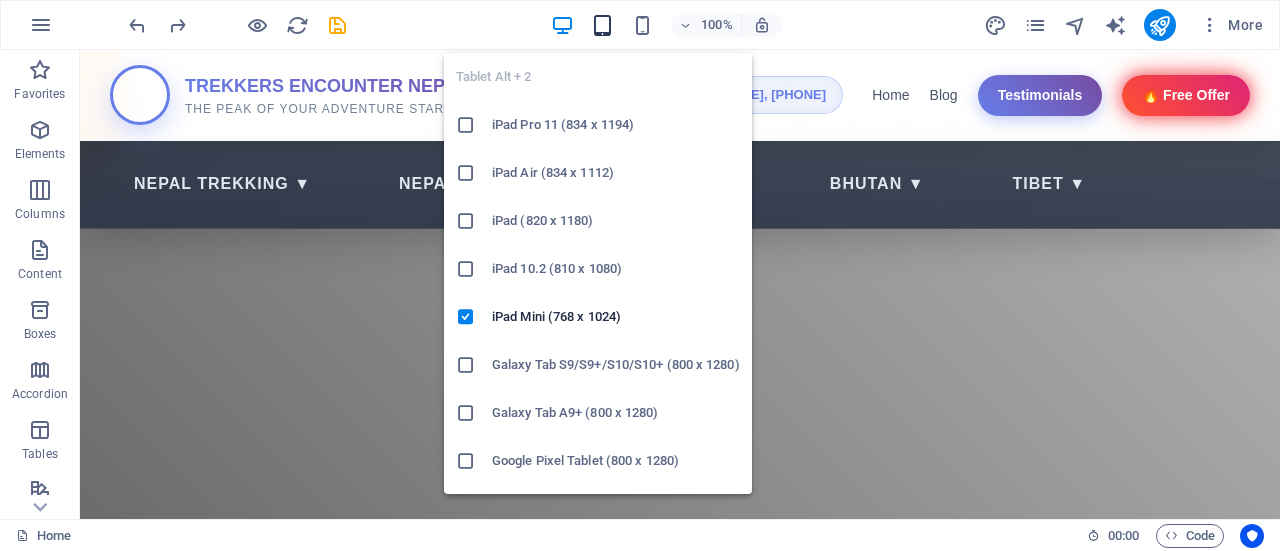 click at bounding box center [602, 25] 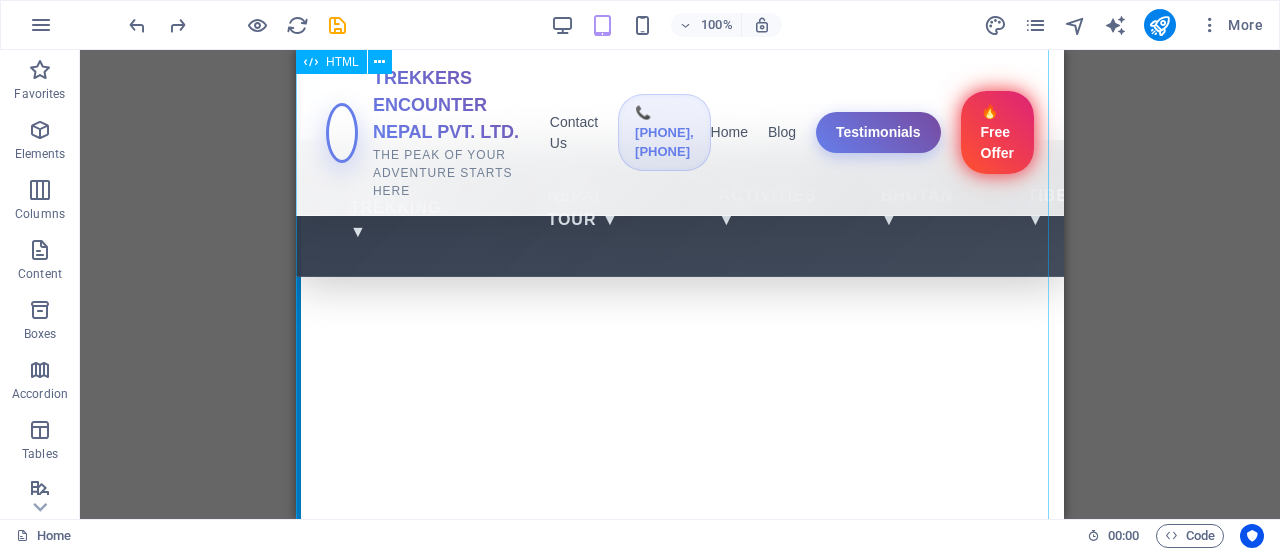 scroll, scrollTop: 0, scrollLeft: 0, axis: both 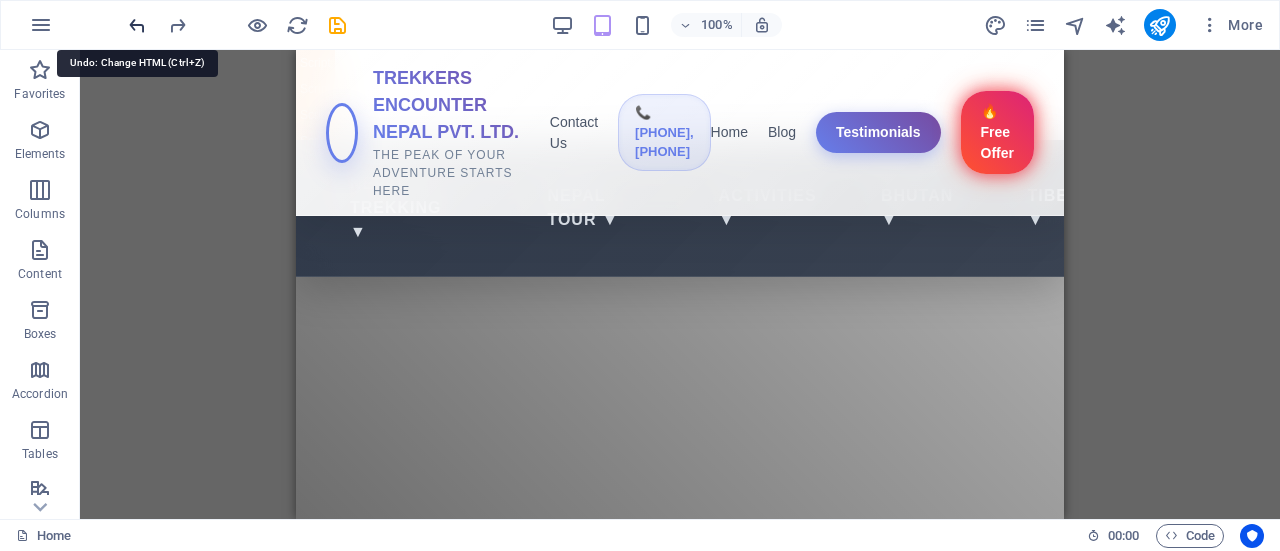click at bounding box center (137, 25) 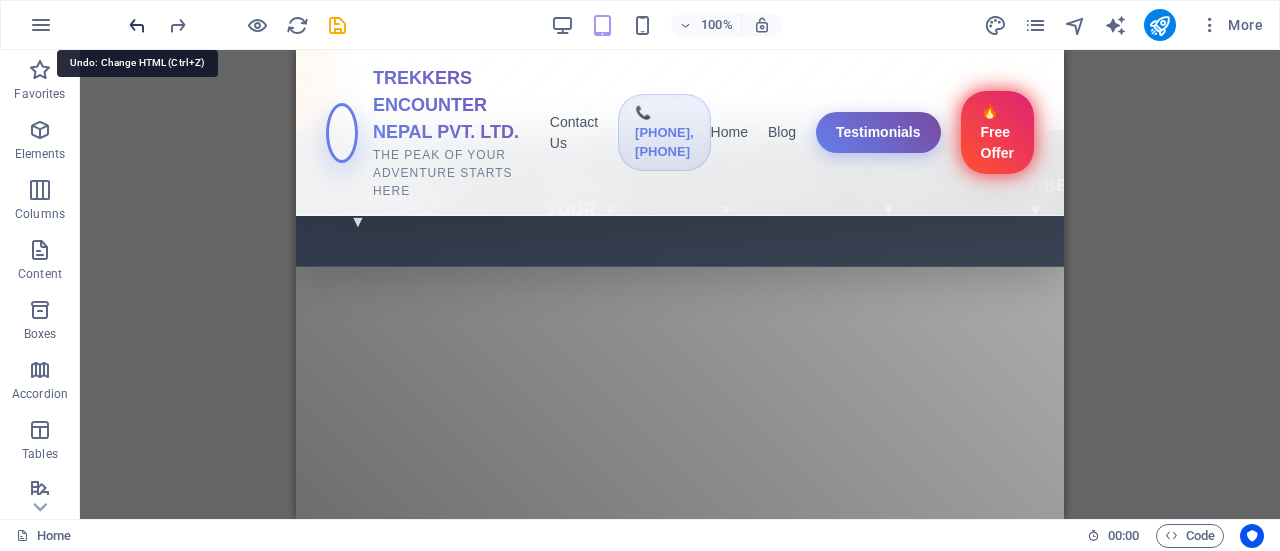 click at bounding box center (137, 25) 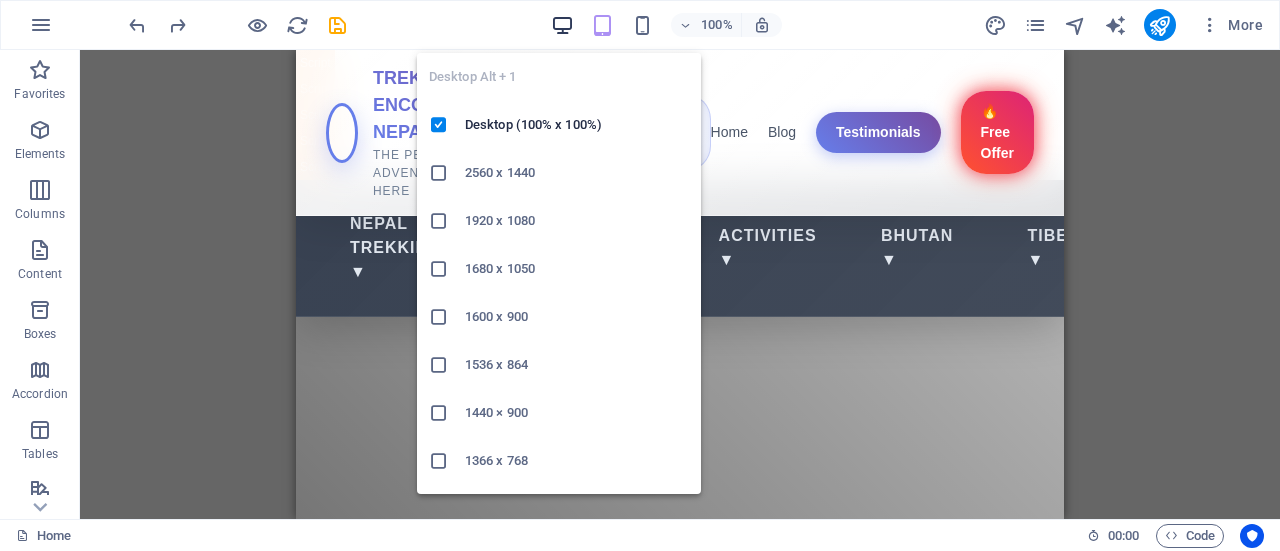 click at bounding box center [562, 25] 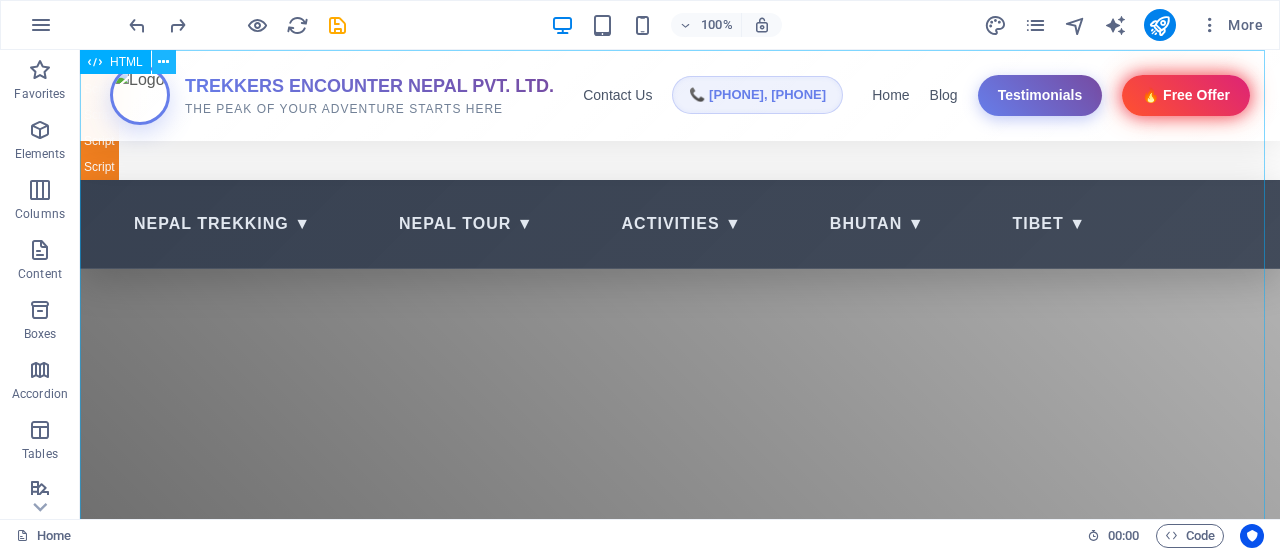 click at bounding box center (164, 62) 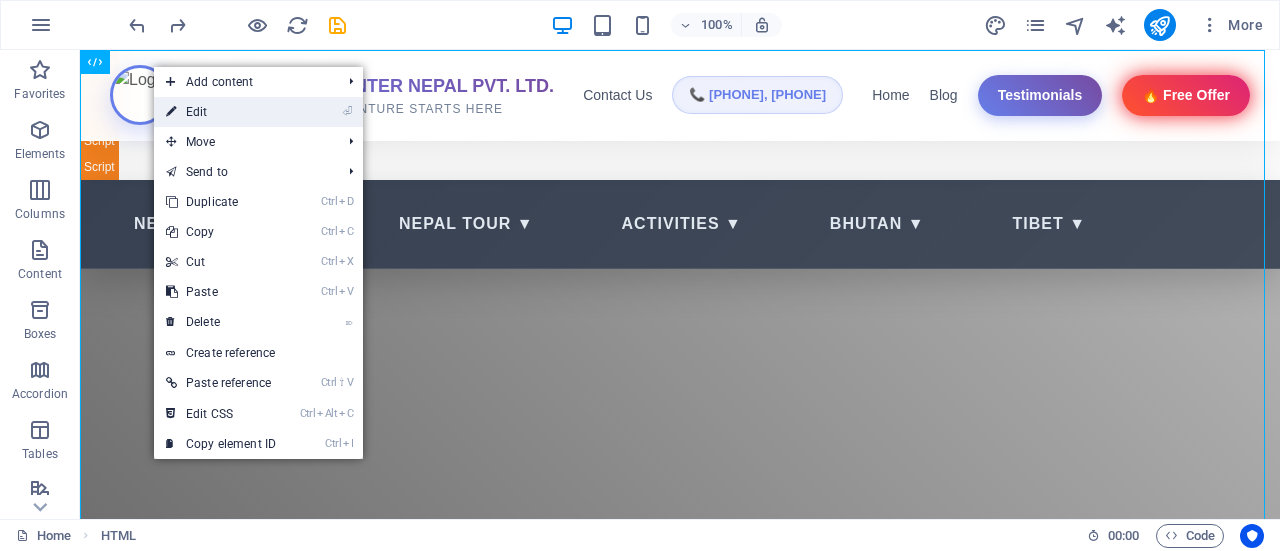 click on "⏎  Edit" at bounding box center [221, 112] 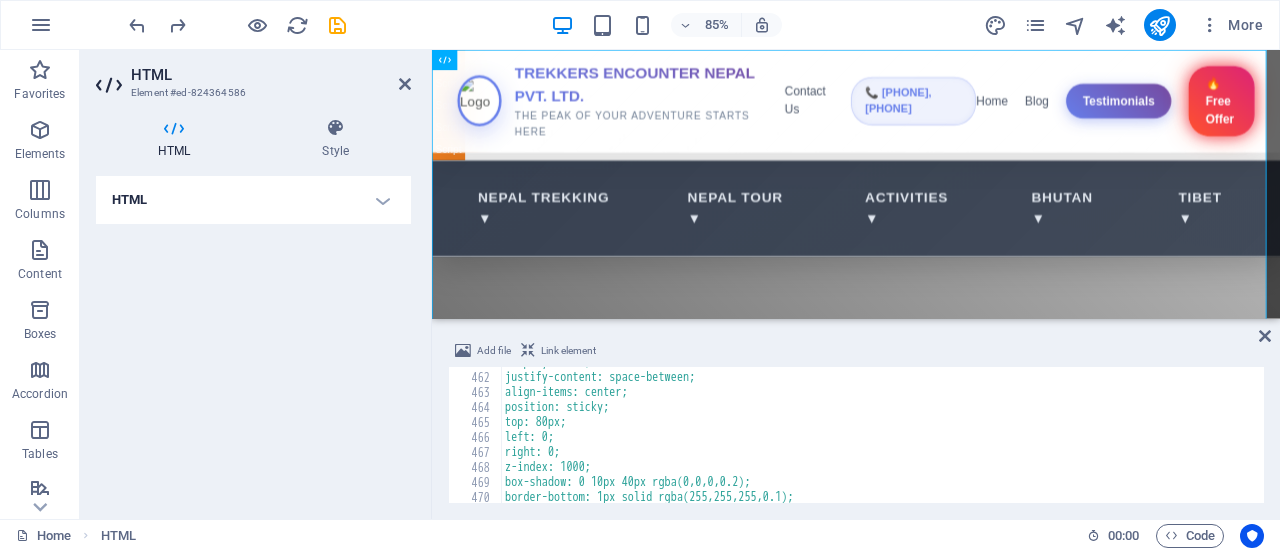 scroll, scrollTop: 6912, scrollLeft: 0, axis: vertical 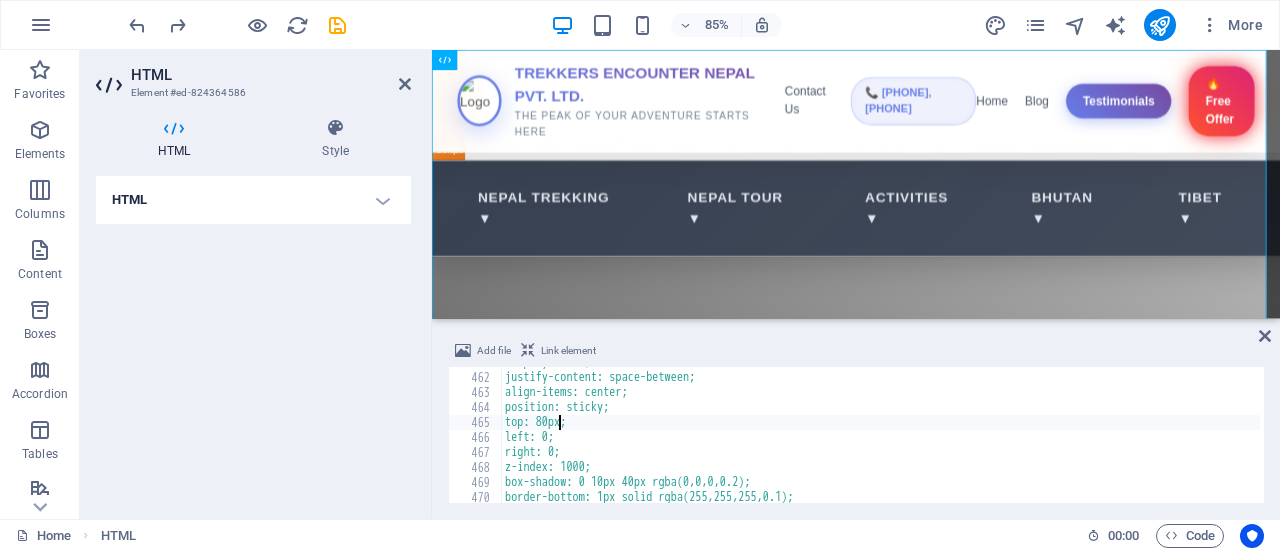 click on "display: flex;   justify-content: space-between;   align-items: center;   position: sticky;   top: 80px;   left: 0;   right: 0;   z-index: 1000;   box-shadow: 0 10px 40px rgba(0,0,0,0.2);   border-bottom: 1px solid rgba(255,255,255,0.1);" at bounding box center [2189, 436] 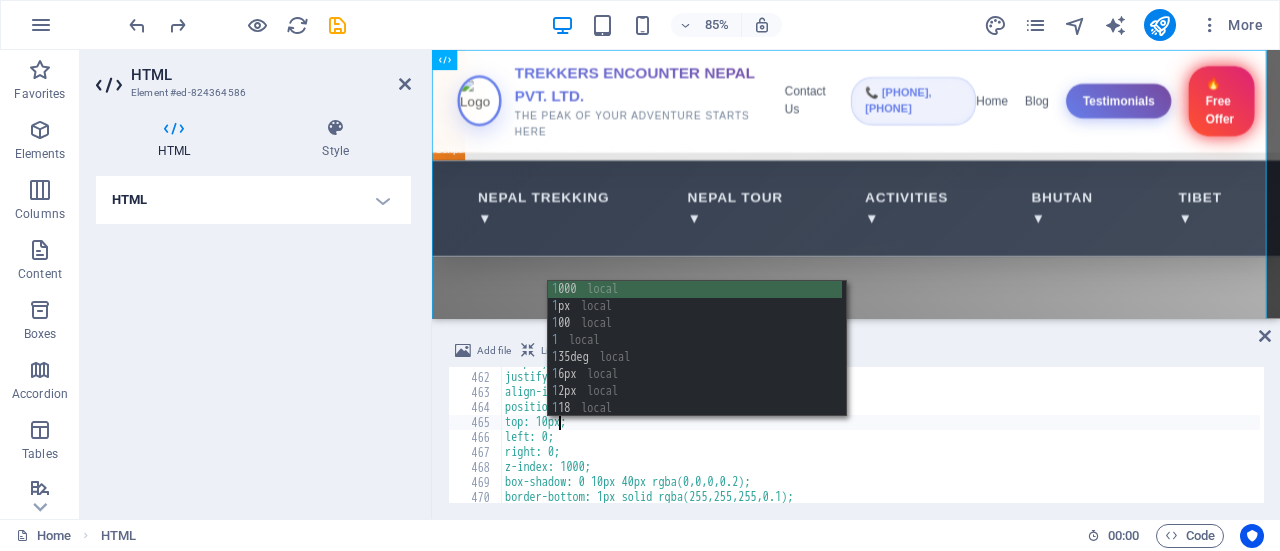 scroll, scrollTop: 0, scrollLeft: 4, axis: horizontal 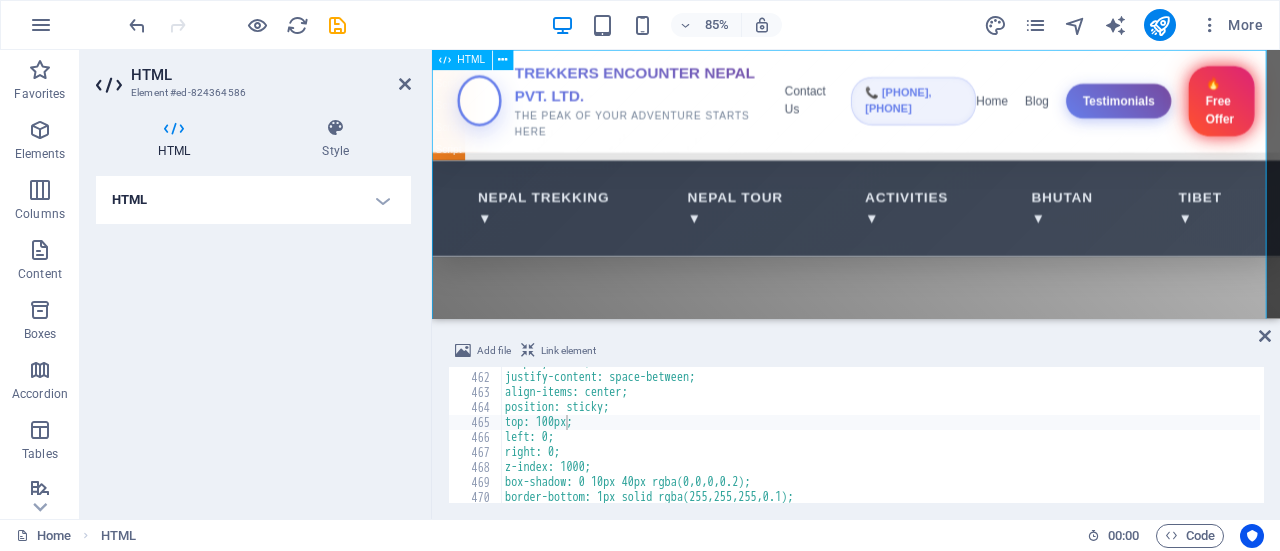 click on "Trekkers Encounter Nepal Pvt. Ltd.
TREKKERS ENCOUNTER NEPAL PVT. LTD.
THE PEAK OF YOUR ADVENTURE STARTS HERE
Contact Us
📞 [PHONE], [PHONE]
Home
Blog
Testimonials
🔥 Free Offer
Nepal Trekking ▼
Nepal Tour ▼
Activities ▼
Bhutan ▼
Tibet ▼
Nepal Adventure Tours
Experience Trekking Trails, Wildlife Safaris & Vibrant City Life
Book Your Tour" at bounding box center (931, 2528) 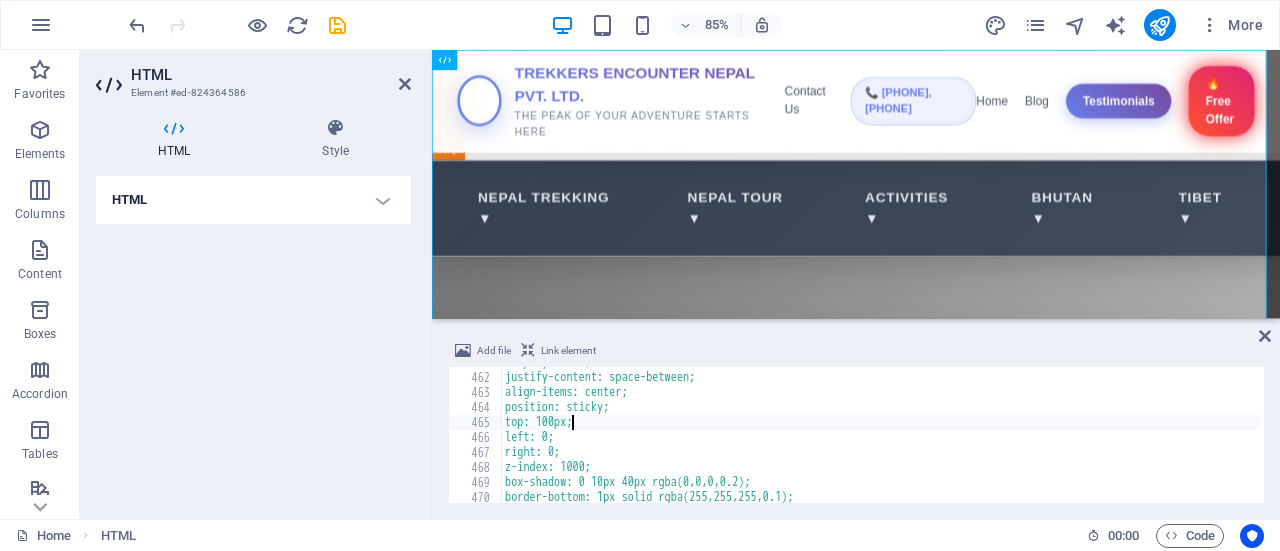 click on "display: flex;   justify-content: space-between;   align-items: center;   position: sticky;   top: 100px;   left: 0;   right: 0;   z-index: 1000;   box-shadow: 0 10px 40px rgba(0,0,0,0.2);   border-bottom: 1px solid rgba(255,255,255,0.1);" at bounding box center [2189, 436] 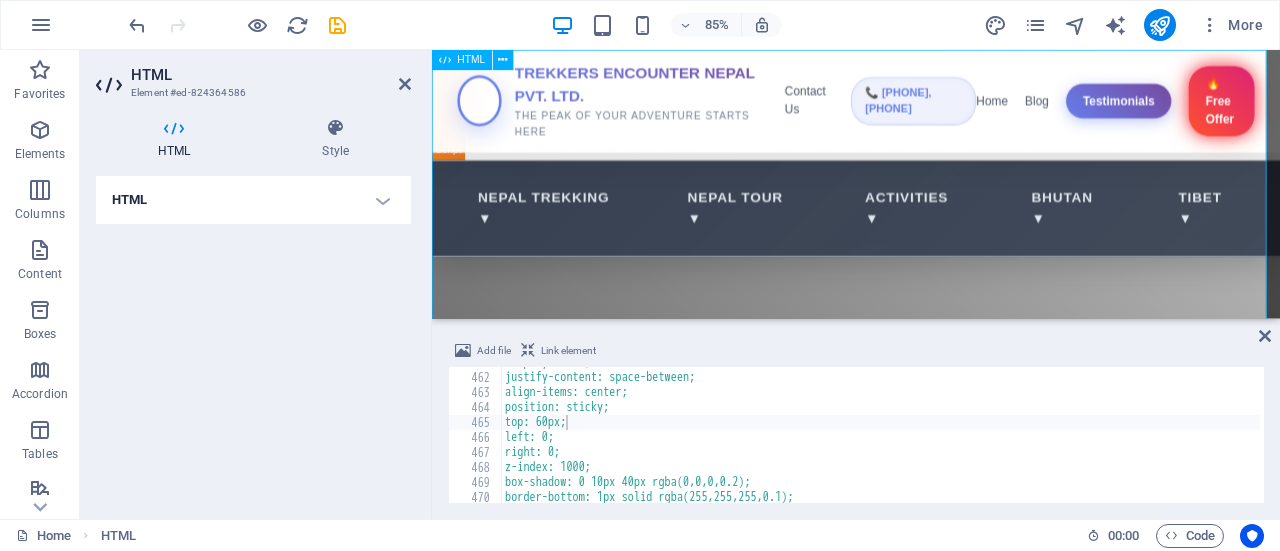 click on "Trekkers Encounter Nepal Pvt. Ltd.
TREKKERS ENCOUNTER NEPAL PVT. LTD.
THE PEAK OF YOUR ADVENTURE STARTS HERE
Contact Us
📞 [PHONE], [PHONE]
Home
Blog
Testimonials
🔥 Free Offer
Nepal Trekking ▼
Nepal Tour ▼
Activities ▼
Bhutan ▼
Tibet ▼
Nepal Adventure Tours
Experience Trekking Trails, Wildlife Safaris & Vibrant City Life
Book Your Tour" at bounding box center [931, 2528] 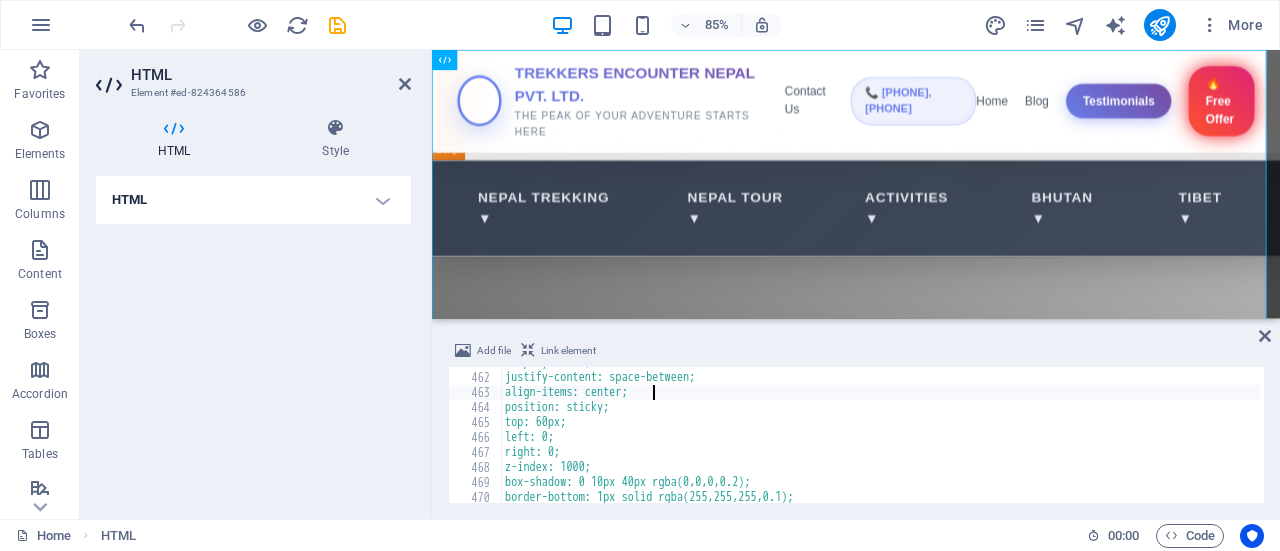 click on "display: flex;   justify-content: space-between;   align-items: center;   position: sticky;   top: 60px;   left: 0;   right: 0;   z-index: 1000;   box-shadow: 0 10px 40px rgba(0,0,0,0.2);   border-bottom: 1px solid rgba(255,255,255,0.1);" at bounding box center [2189, 436] 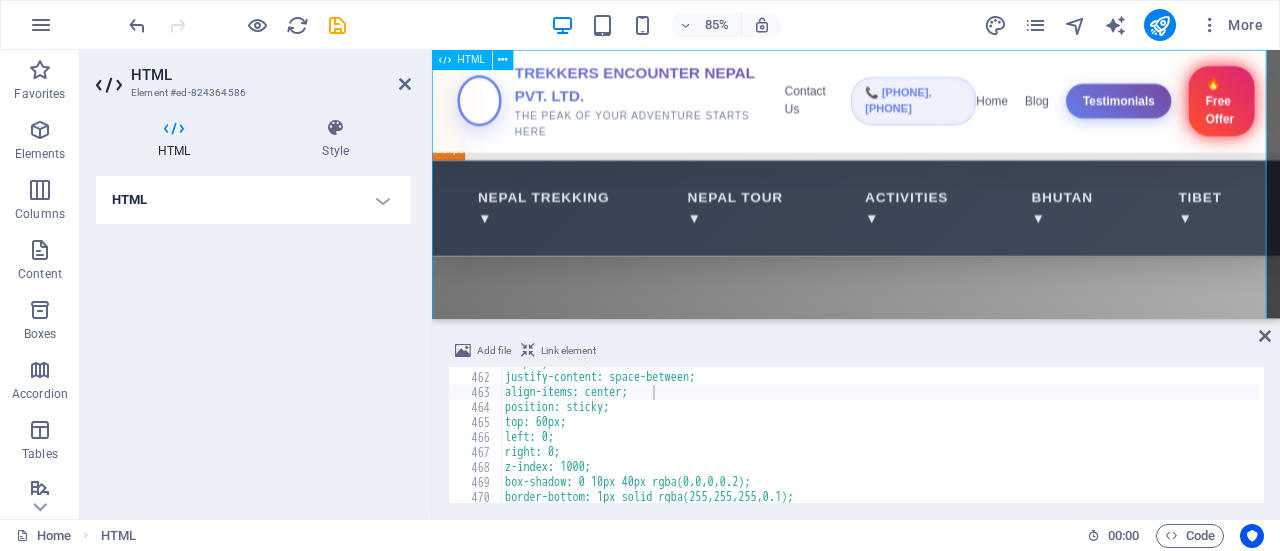 click on "Trekkers Encounter Nepal Pvt. Ltd.
TREKKERS ENCOUNTER NEPAL PVT. LTD.
THE PEAK OF YOUR ADVENTURE STARTS HERE
Contact Us
📞 [PHONE], [PHONE]
Home
Blog
Testimonials
🔥 Free Offer
Nepal Trekking ▼
Nepal Tour ▼
Activities ▼
Bhutan ▼
Tibet ▼
Nepal Adventure Tours
Experience Trekking Trails, Wildlife Safaris & Vibrant City Life
Book Your Tour" at bounding box center [931, 2529] 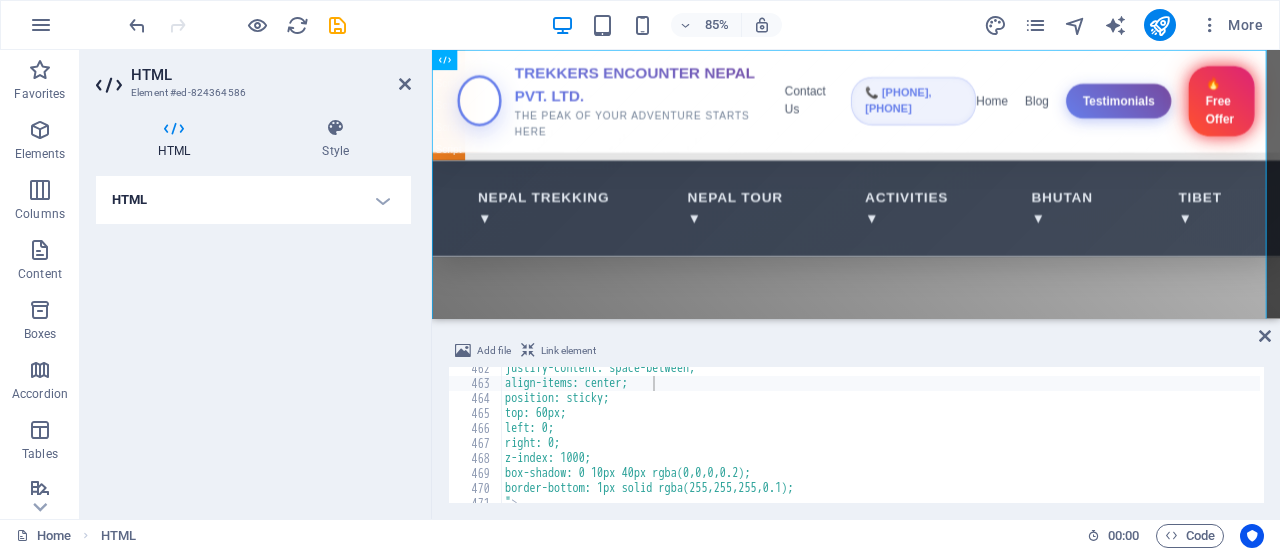 scroll, scrollTop: 6921, scrollLeft: 0, axis: vertical 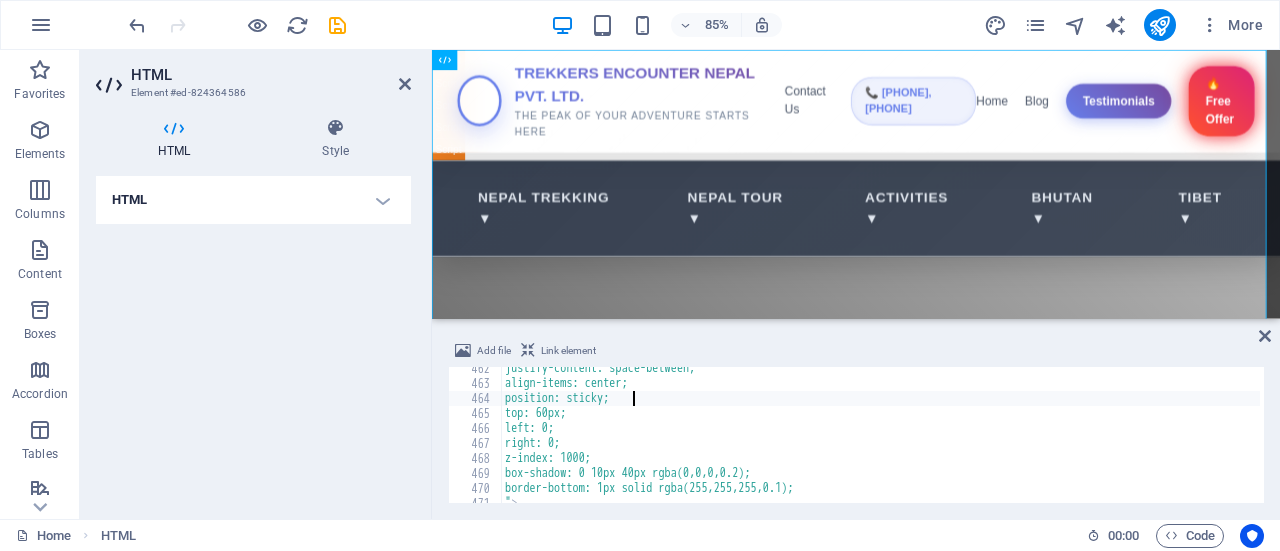 click on "justify-content: space-between;   align-items: center;   position: sticky;   top: 60px;   left: 0;   right: 0;   z-index: 1000;   box-shadow: 0 10px 40px rgba(0,0,0,0.2);   border-bottom: 1px solid rgba(255,255,255,0.1); " >" at bounding box center (2189, 442) 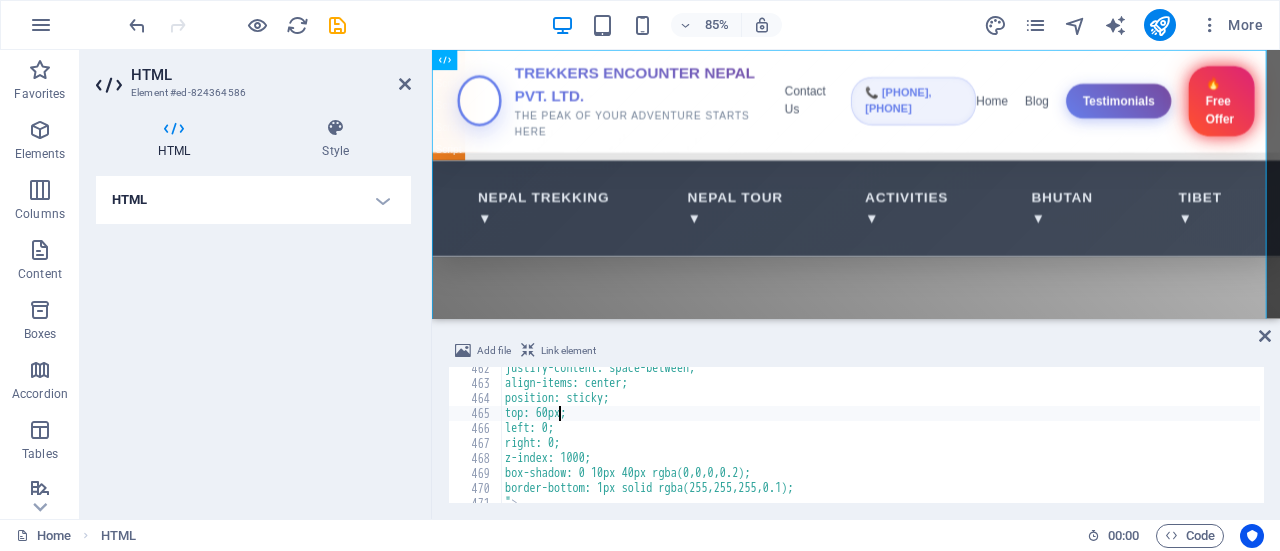 click on "justify-content: space-between;   align-items: center;   position: sticky;   top: 60px;   left: 0;   right: 0;   z-index: 1000;   box-shadow: 0 10px 40px rgba(0,0,0,0.2);   border-bottom: 1px solid rgba(255,255,255,0.1); " >" at bounding box center [2189, 442] 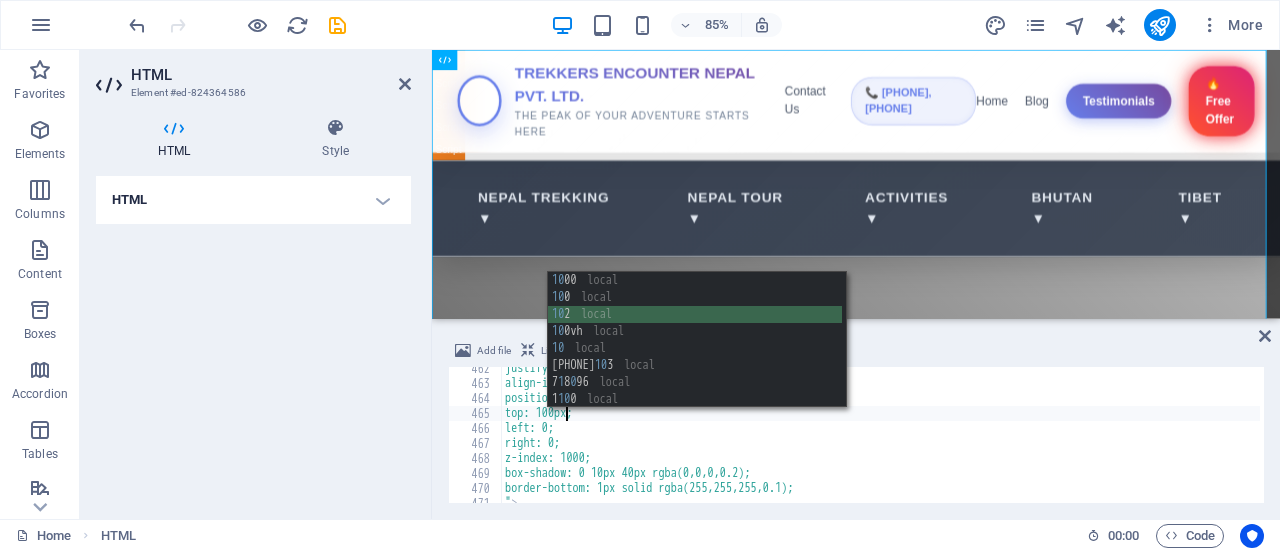 click on "[NUMBER] [NUMBER] [NUMBER] [NUMBER] [NUMBER] [NUMBER] [NUMBER] [NUMBER] [NUMBER] [NUMBER] [NUMBER]      <!--  Navigation  -->         < div   class = "top-bar" >                   < div >         </ div >      </ div > top-left ​ ​ All Replace All + 1 of 1 .* Aa \b S     הההההההההההההההההההההההההההההההההההההההההההההההההההההההההההההההההההההההההההההההההההההההההההההההההההההההההההההההההההההההההההההההההההההההההההההההההההההההההההההההההההההההההההההההההההההההההההההההההההההההההההההההההההההההההההההההההההההההההההההההההההההההההההההההה XXXXXXXXXXXXXXXXXXXXXXXXXXXXXXXXXXXXXXXXXXXXXXXXXXXXXXXXXXXXXXXXXXXXXXXXXXXXXXXXXXXXXXXXXXXXXXXXXXXXXXXXXXXXXXXXXXXXXXXXXXXXXXXXXXXXXXXXXXXXXXXXXXXXXXXXXXXXXXXXXXXXXXXXXXXXXXXXXXXXXXXXXXXXXXXXXXXXXXXXXXXXXXXXXXXXXXXXXXXXXXXXXXXXXXXXXXXXXXXXXXXXXXXXXXXXXXXX" at bounding box center (695, 357) 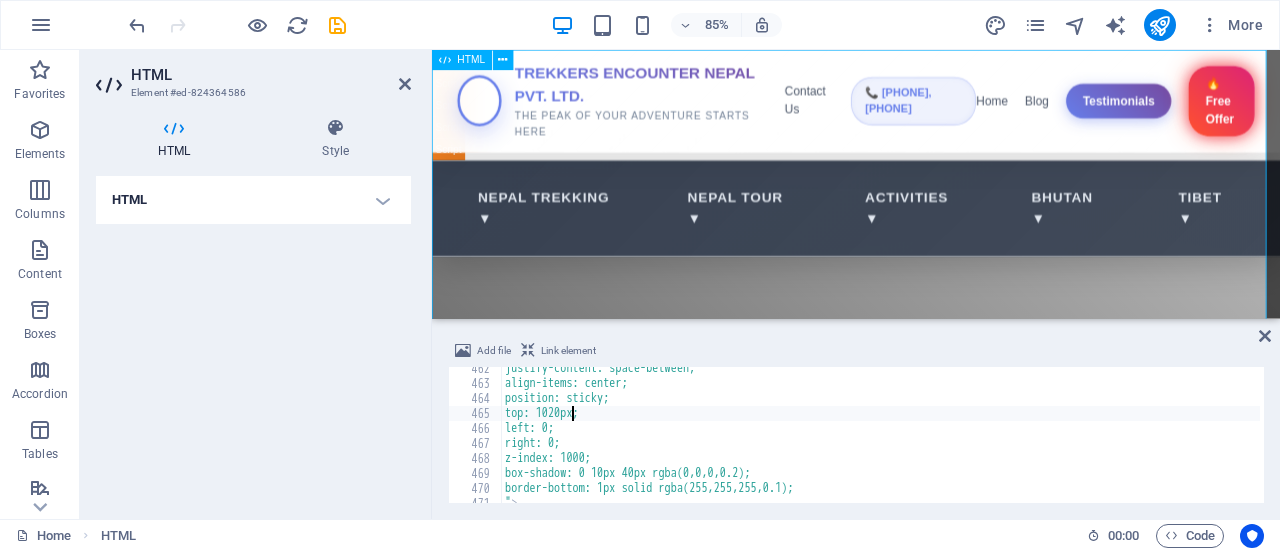 type on "top: 1020px;" 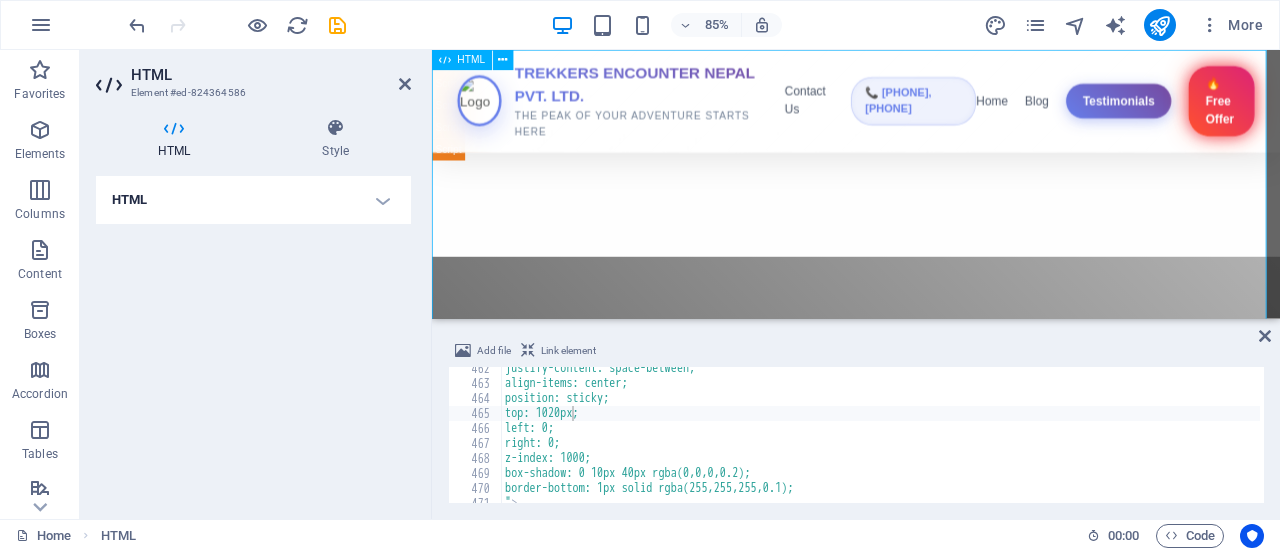 click on "Trekkers Encounter Nepal Pvt. Ltd.
TREKKERS ENCOUNTER NEPAL PVT. LTD.
THE PEAK OF YOUR ADVENTURE STARTS HERE
Contact Us
📞 [PHONE], [PHONE]
Home
Blog
Testimonials
🔥 Free Offer
Nepal Trekking ▼
Nepal Tour ▼
Activities ▼
Bhutan ▼
Tibet ▼
Nepal Adventure Tours
Experience Trekking Trails, Wildlife Safaris & Vibrant City Life
Book Your Tour" at bounding box center (931, 2528) 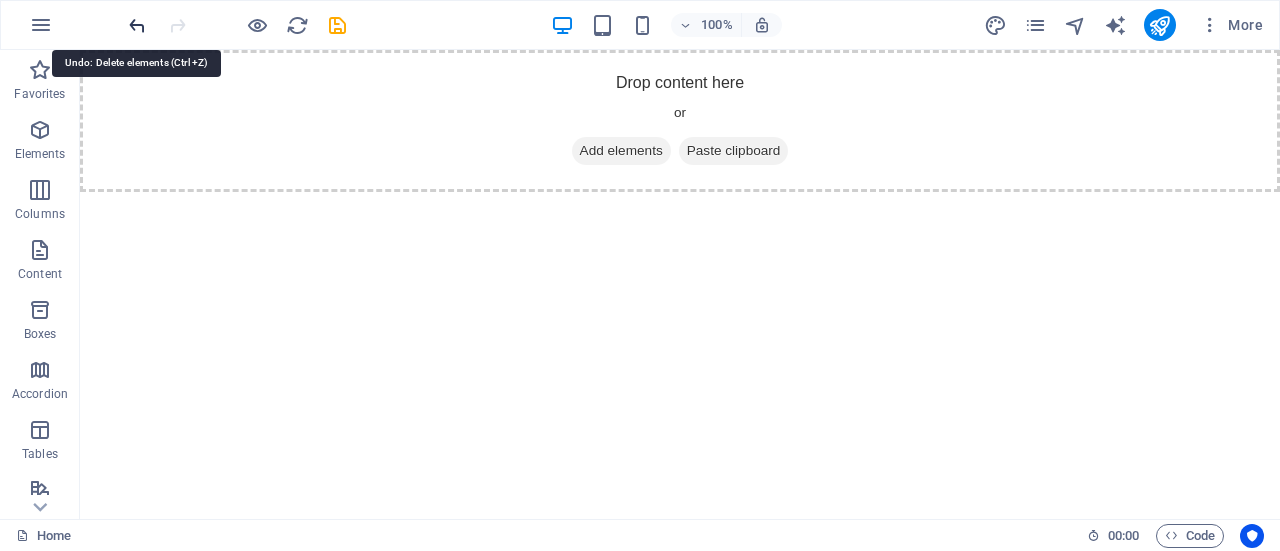 click at bounding box center (137, 25) 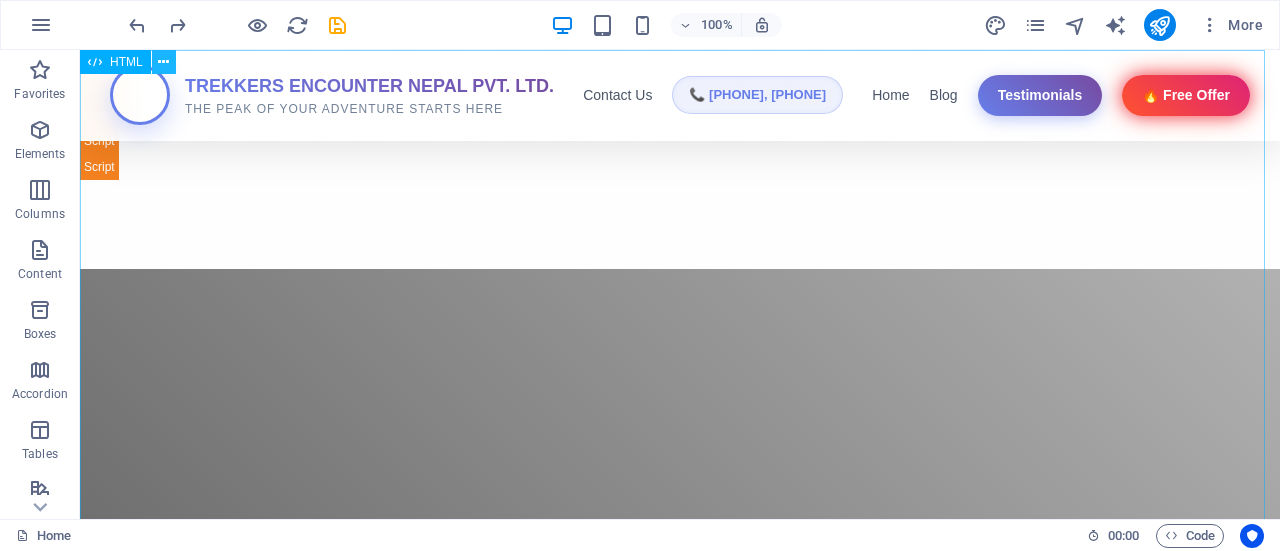 click at bounding box center [163, 62] 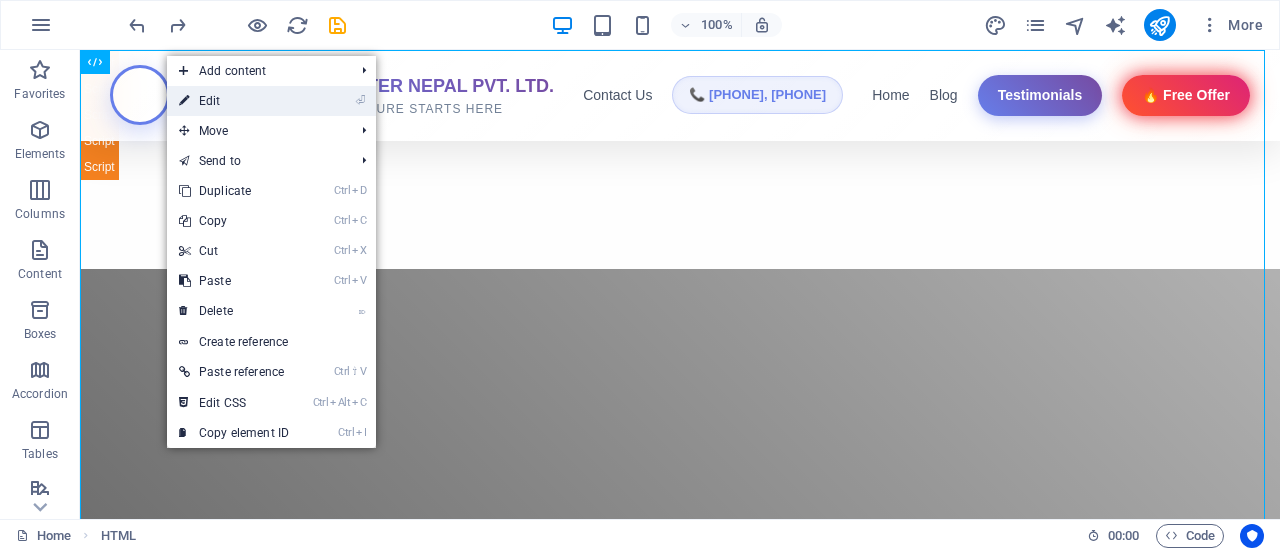 click on "⏎  Edit" at bounding box center [234, 101] 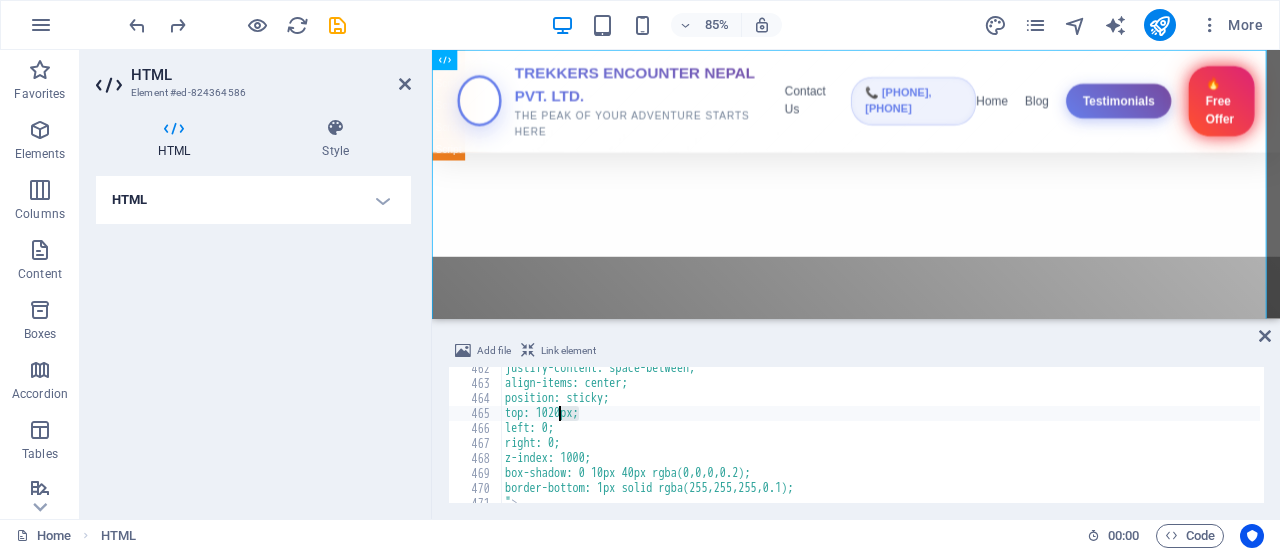 drag, startPoint x: 578, startPoint y: 415, endPoint x: 559, endPoint y: 415, distance: 19 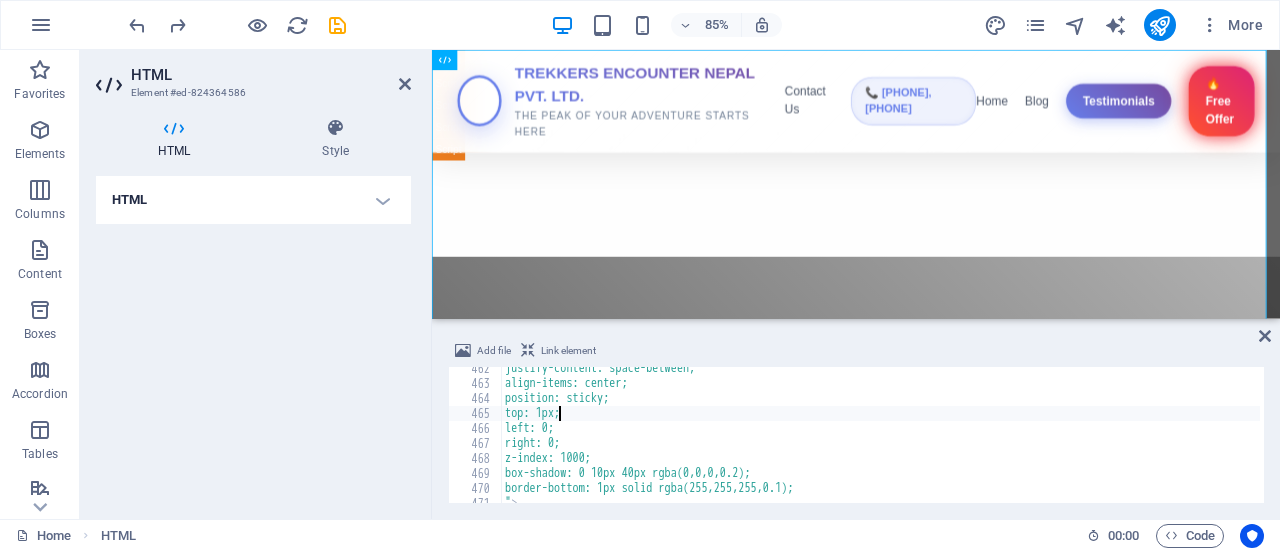 scroll, scrollTop: 6921, scrollLeft: 0, axis: vertical 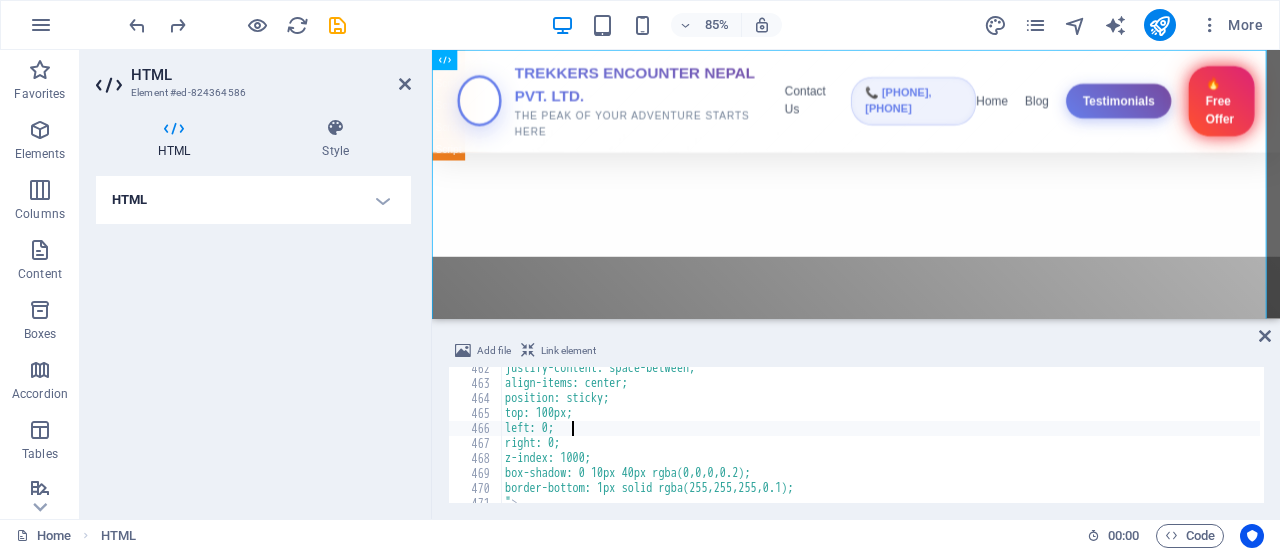 click on "justify-content: space-between;   align-items: center;   position: sticky;   top: 100px;   left: 0;   right: 0;   z-index: 1000;   box-shadow: 0 10px 40px rgba(0,0,0,0.2);   border-bottom: 1px solid rgba(255,255,255,0.1); " >" at bounding box center (2189, 442) 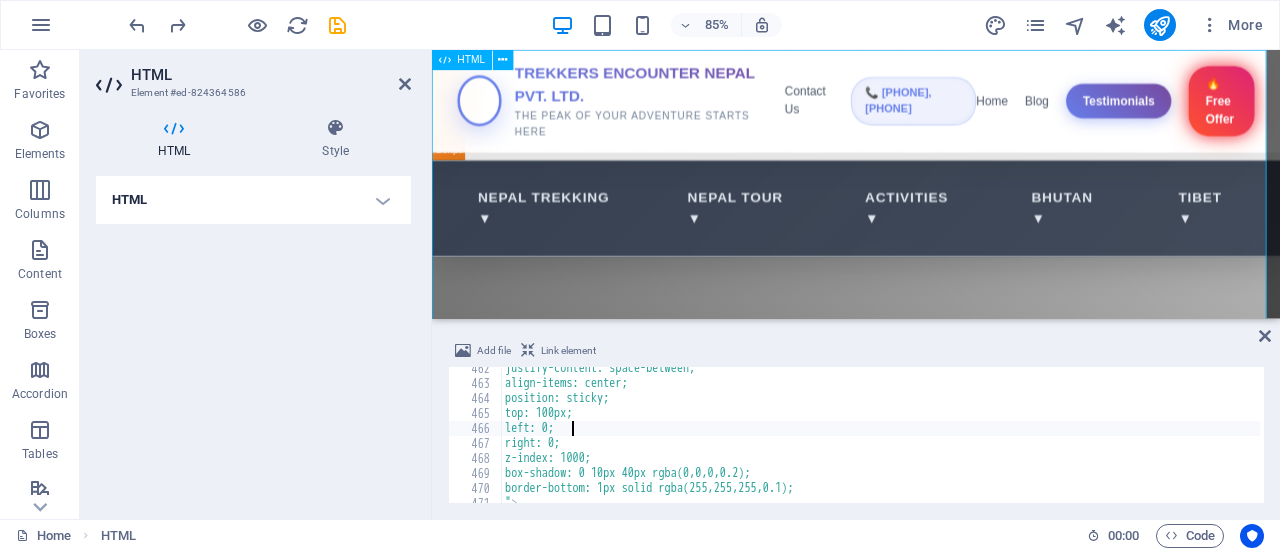 click on "Trekkers Encounter Nepal Pvt. Ltd.
TREKKERS ENCOUNTER NEPAL PVT. LTD.
THE PEAK OF YOUR ADVENTURE STARTS HERE
Contact Us
📞 [PHONE], [PHONE]
Home
Blog
Testimonials
🔥 Free Offer
Nepal Trekking ▼
Nepal Tour ▼
Activities ▼
Bhutan ▼
Tibet ▼
Nepal Adventure Tours
Experience Trekking Trails, Wildlife Safaris & Vibrant City Life
Book Your Tour" at bounding box center [931, 2528] 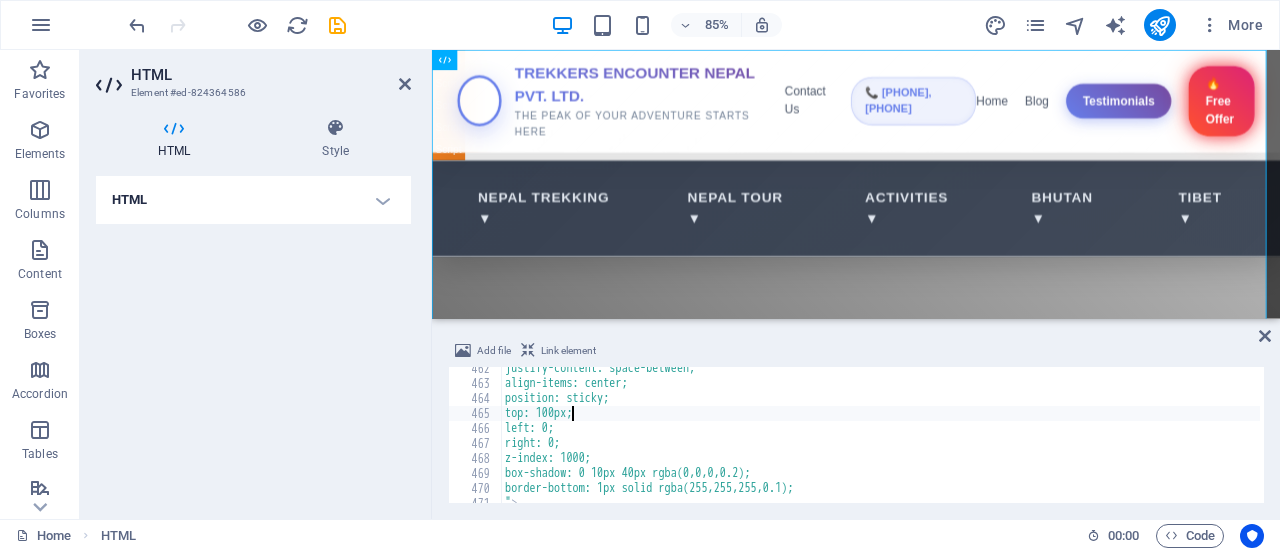 click on "justify-content: space-between;   align-items: center;   position: sticky;   top: 100px;   left: 0;   right: 0;   z-index: 1000;   box-shadow: 0 10px 40px rgba(0,0,0,0.2);   border-bottom: 1px solid rgba(255,255,255,0.1); " >" at bounding box center [2189, 442] 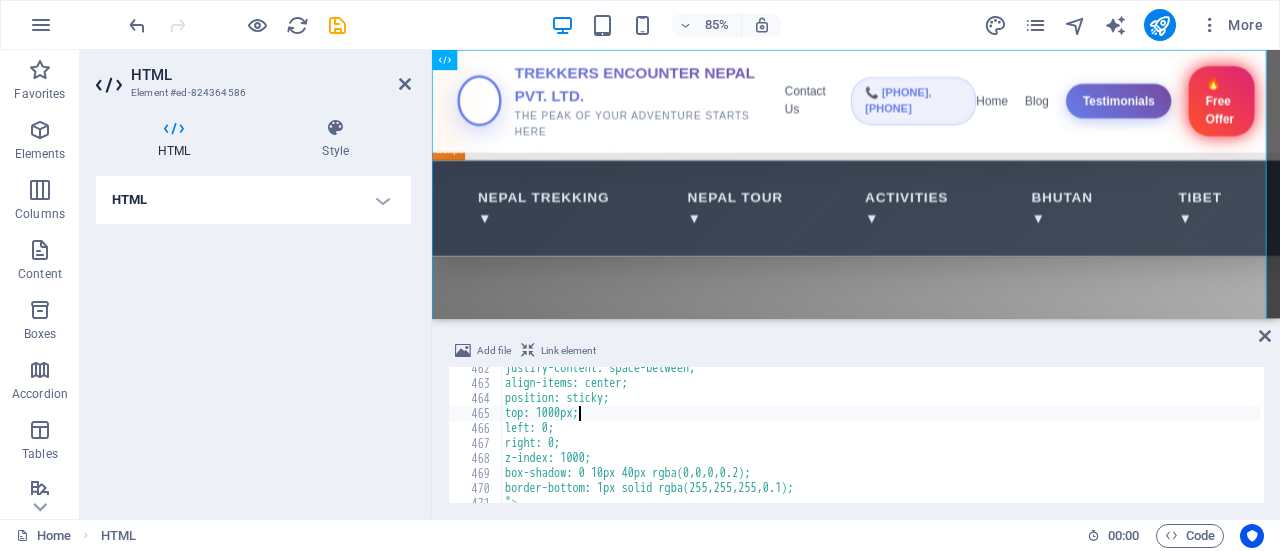 scroll, scrollTop: 0, scrollLeft: 5, axis: horizontal 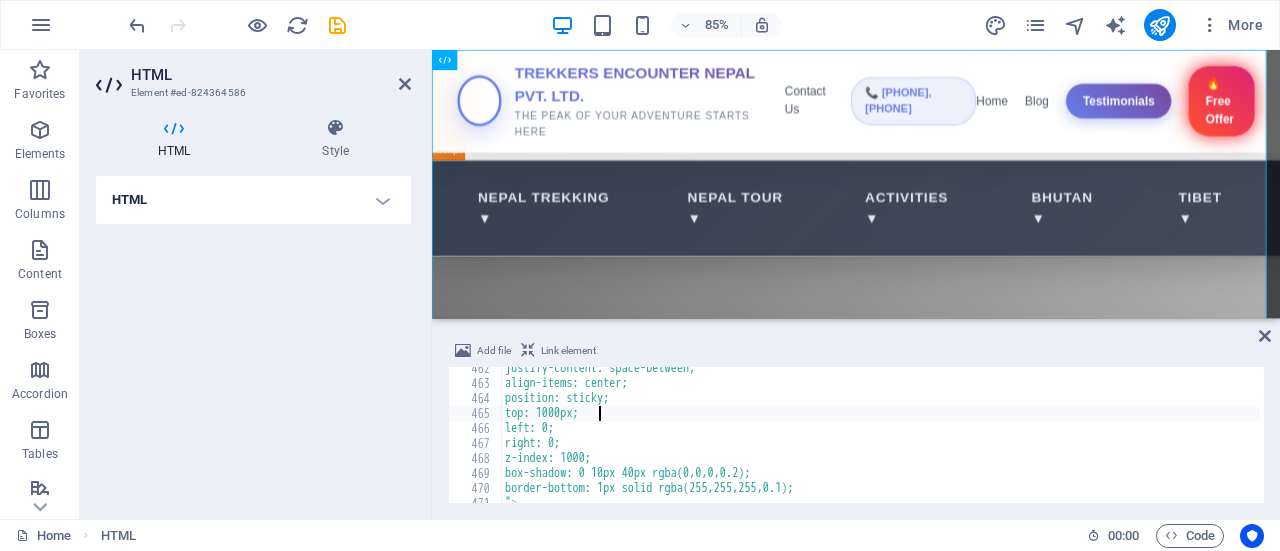 click on "justify-content: space-between;   align-items: center;   position: sticky;   top: 1000px;   left: 0;   right: 0;   z-index: 1000;   box-shadow: 0 10px 40px rgba(0,0,0,0.2);   border-bottom: 1px solid rgba(255,255,255,0.1); " >" at bounding box center (2189, 442) 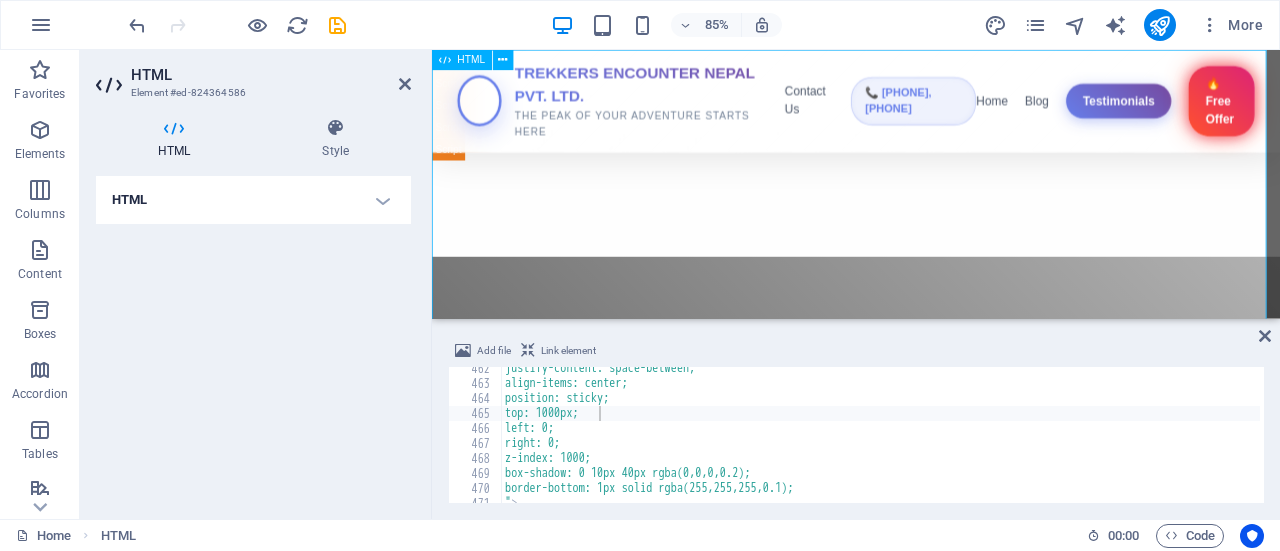 click on "Trekkers Encounter Nepal Pvt. Ltd.
TREKKERS ENCOUNTER NEPAL PVT. LTD.
THE PEAK OF YOUR ADVENTURE STARTS HERE
Contact Us
📞 [PHONE], [PHONE]
Home
Blog
Testimonials
🔥 Free Offer
Nepal Trekking ▼
Nepal Tour ▼
Activities ▼
Bhutan ▼
Tibet ▼
Nepal Adventure Tours
Experience Trekking Trails, Wildlife Safaris & Vibrant City Life
Book Your Tour" at bounding box center (931, 2528) 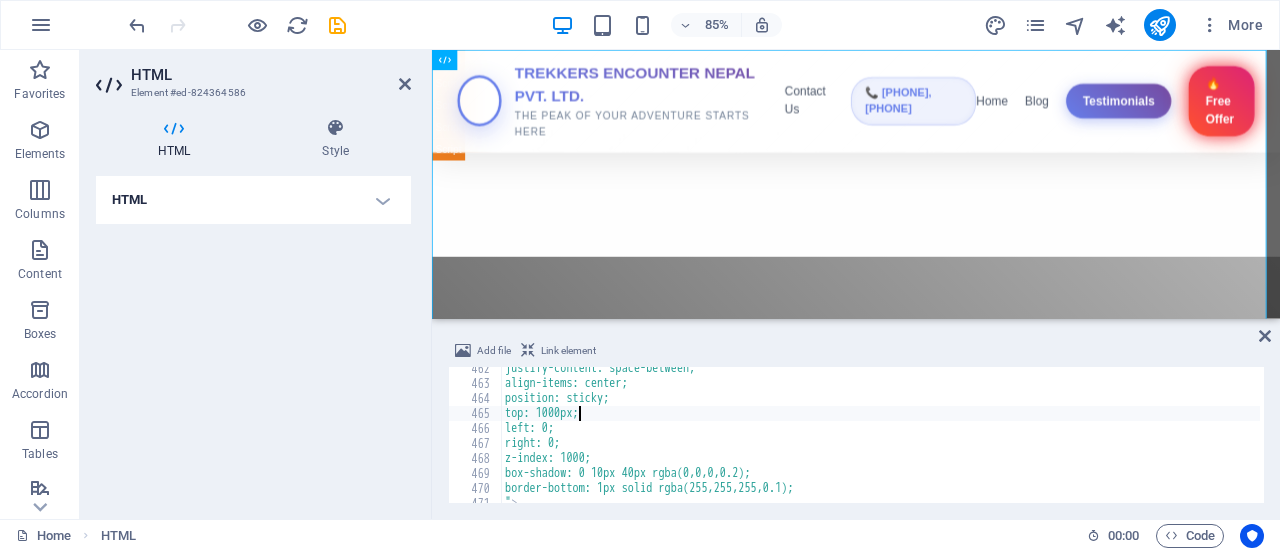 click on "justify-content: space-between;   align-items: center;   position: sticky;   top: 1000px;   left: 0;   right: 0;   z-index: 1000;   box-shadow: 0 10px 40px rgba(0,0,0,0.2);   border-bottom: 1px solid rgba(255,255,255,0.1); " >" at bounding box center (2189, 442) 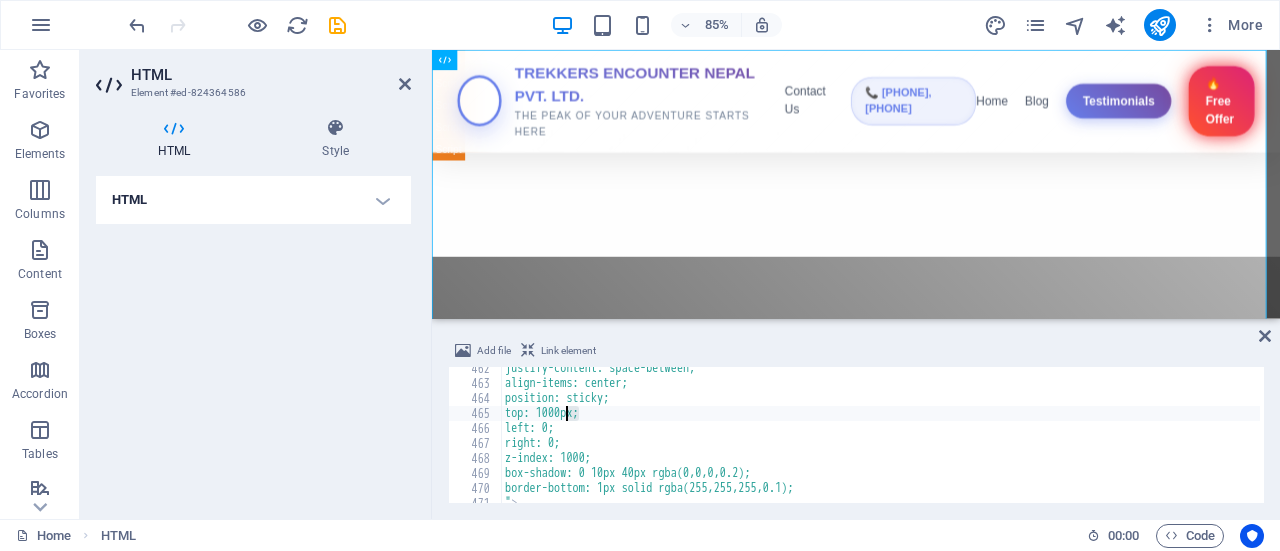 drag, startPoint x: 576, startPoint y: 411, endPoint x: 565, endPoint y: 413, distance: 11.18034 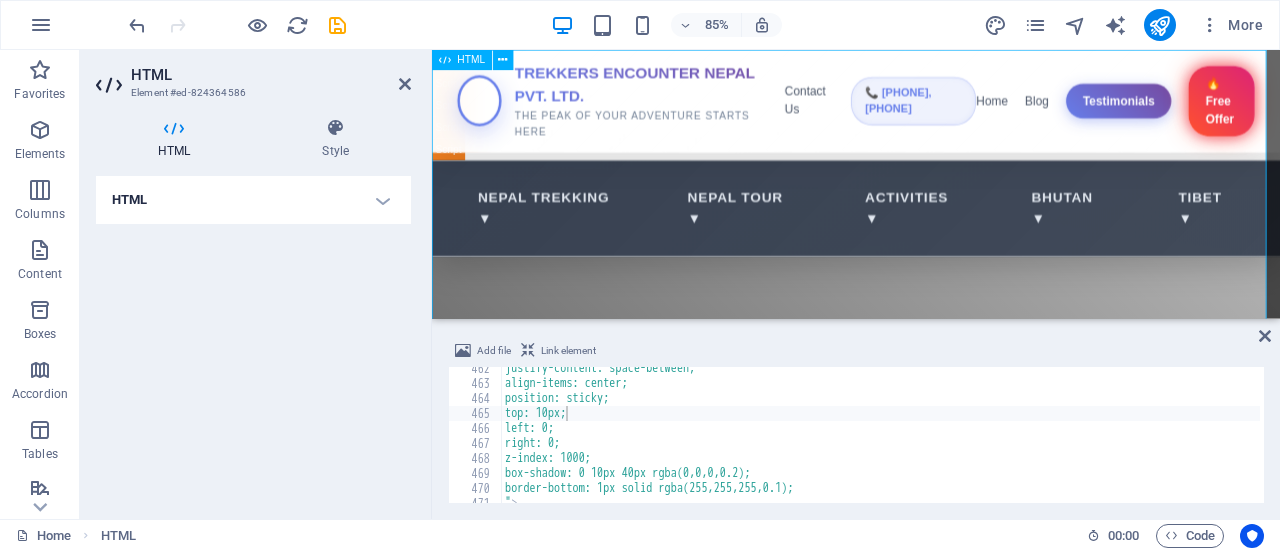 click on "Trekkers Encounter Nepal Pvt. Ltd.
TREKKERS ENCOUNTER NEPAL PVT. LTD.
THE PEAK OF YOUR ADVENTURE STARTS HERE
Contact Us
📞 [PHONE], [PHONE]
Home
Blog
Testimonials
🔥 Free Offer
Nepal Trekking ▼
Nepal Tour ▼
Activities ▼
Bhutan ▼
Tibet ▼
Nepal Adventure Tours
Experience Trekking Trails, Wildlife Safaris & Vibrant City Life
Book Your Tour" at bounding box center (931, 2529) 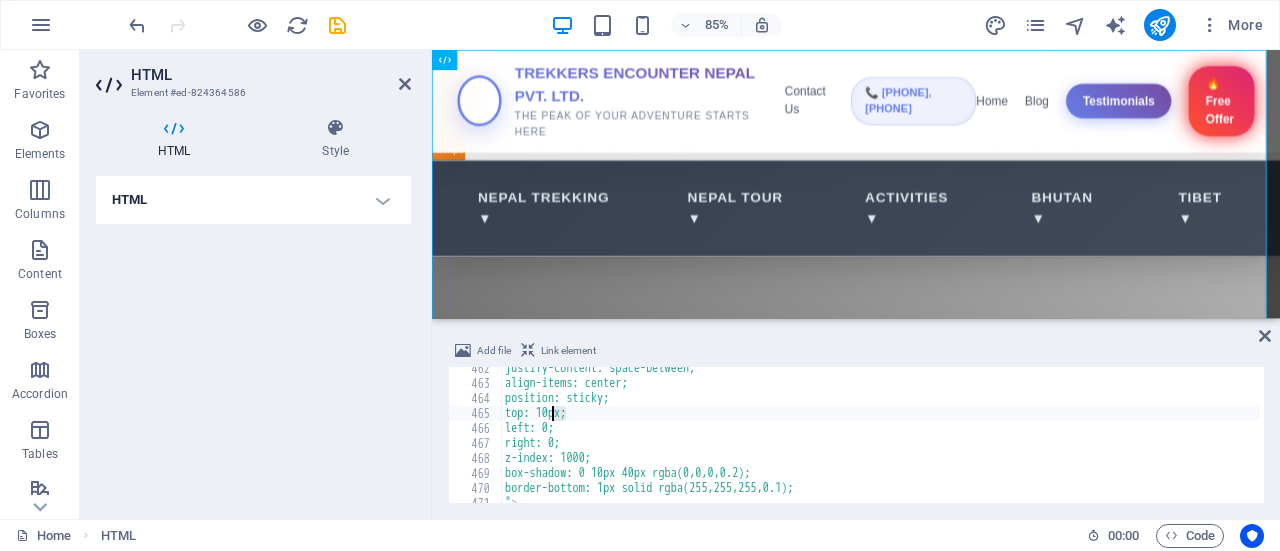 drag, startPoint x: 566, startPoint y: 411, endPoint x: 550, endPoint y: 412, distance: 16.03122 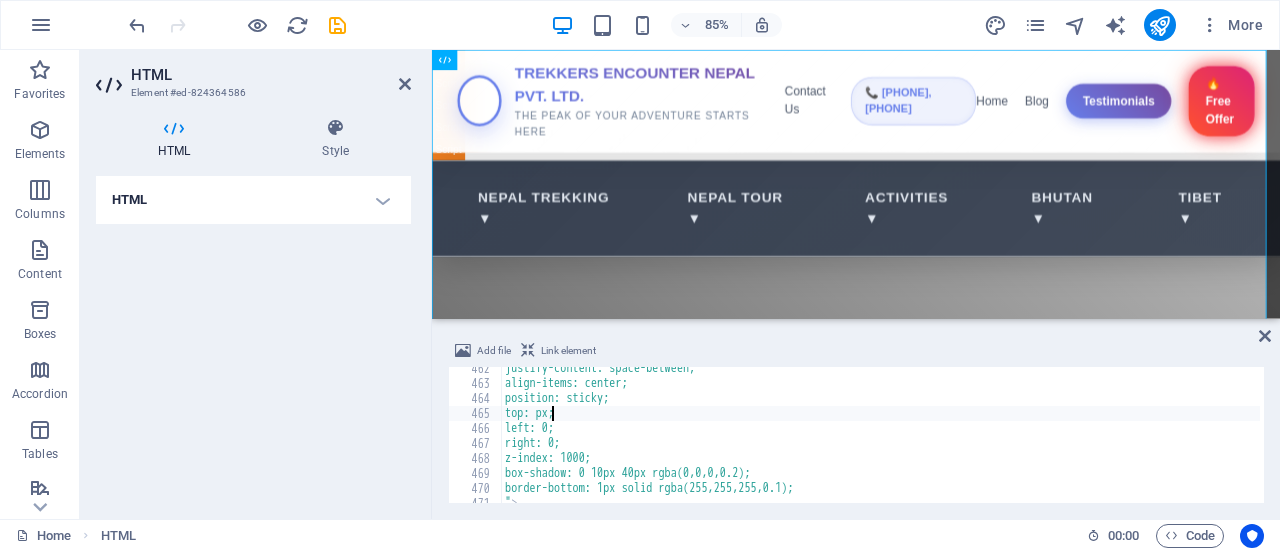 scroll, scrollTop: 0, scrollLeft: 4, axis: horizontal 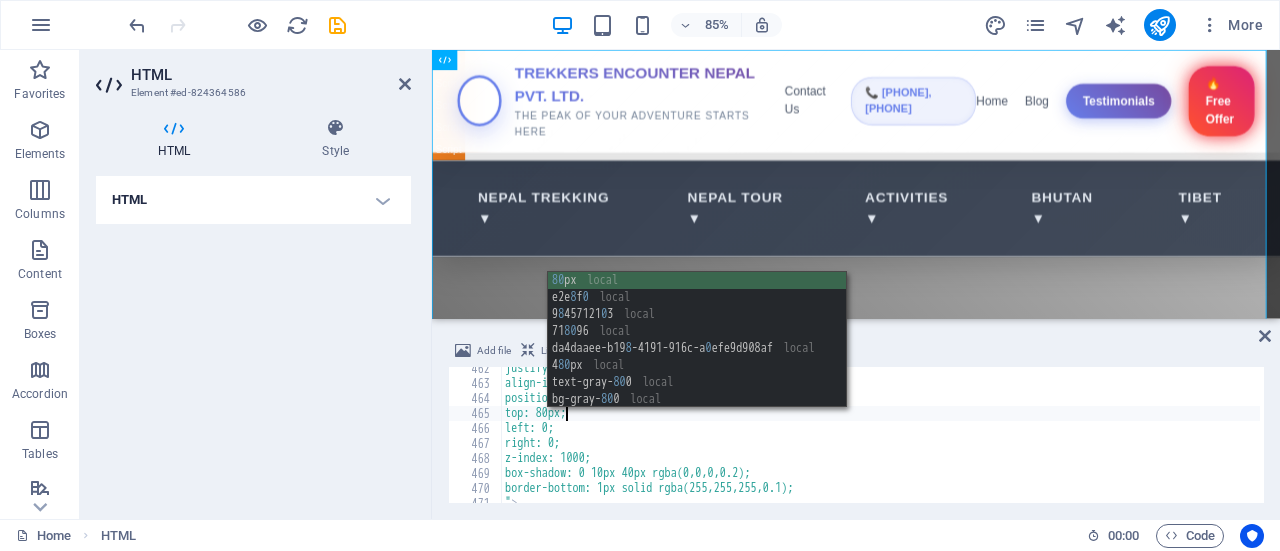 click on "justify-content: space-between;   align-items: center;   position: sticky;   top: 80px;   left: 0;   right: 0;   z-index: 1000;   box-shadow: 0 10px 40px rgba(0,0,0,0.2);   border-bottom: 1px solid rgba(255,255,255,0.1); " >" at bounding box center [2189, 442] 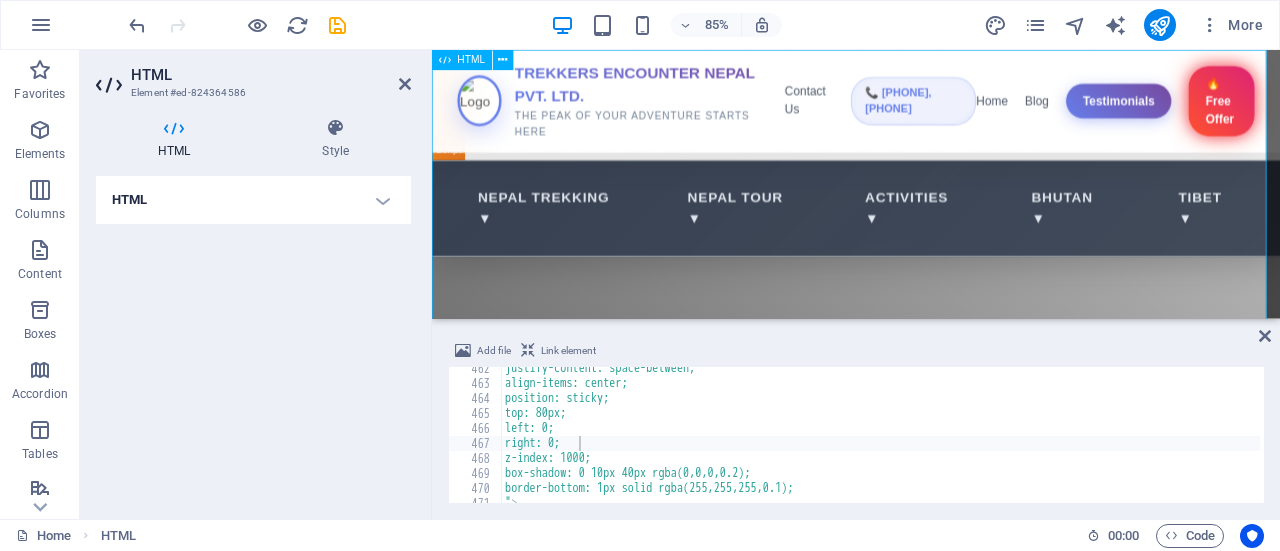 click on "Trekkers Encounter Nepal Pvt. Ltd.
TREKKERS ENCOUNTER NEPAL PVT. LTD.
THE PEAK OF YOUR ADVENTURE STARTS HERE
Contact Us
📞 [PHONE], [PHONE]
Home
Blog
Testimonials
🔥 Free Offer
Nepal Trekking ▼
Nepal Tour ▼
Activities ▼
Bhutan ▼
Tibet ▼
Nepal Adventure Tours
Experience Trekking Trails, Wildlife Safaris & Vibrant City Life
Book Your Tour" at bounding box center [931, 2529] 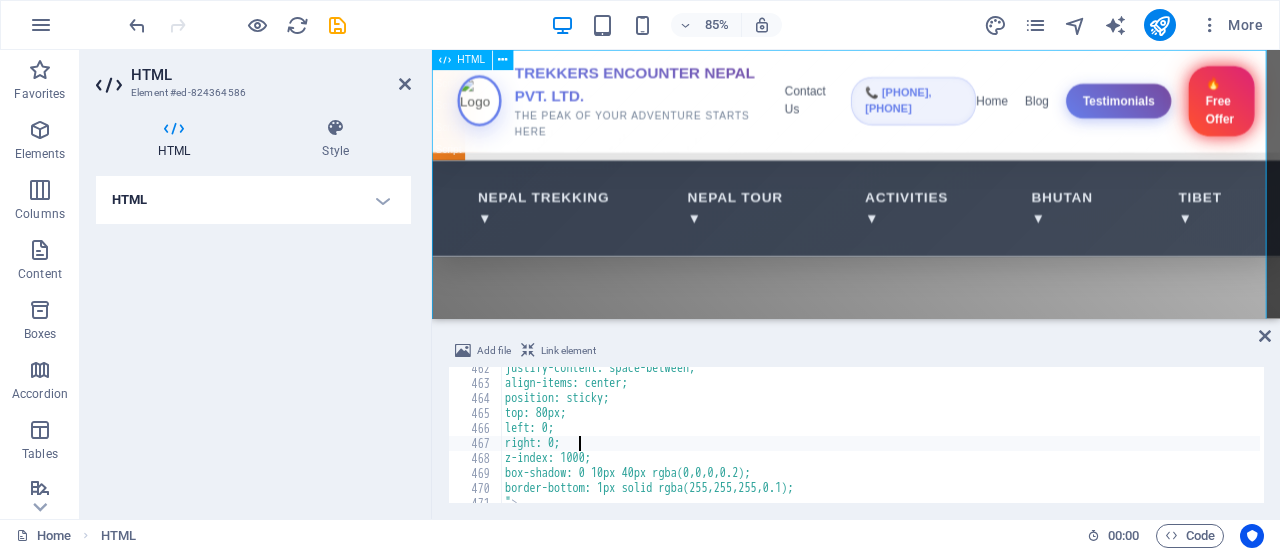 click on "Trekkers Encounter Nepal Pvt. Ltd.
TREKKERS ENCOUNTER NEPAL PVT. LTD.
THE PEAK OF YOUR ADVENTURE STARTS HERE
Contact Us
📞 [PHONE], [PHONE]
Home
Blog
Testimonials
🔥 Free Offer
Nepal Trekking ▼
Nepal Tour ▼
Activities ▼
Bhutan ▼
Tibet ▼
Nepal Adventure Tours
Experience Trekking Trails, Wildlife Safaris & Vibrant City Life
Book Your Tour" at bounding box center [931, 2529] 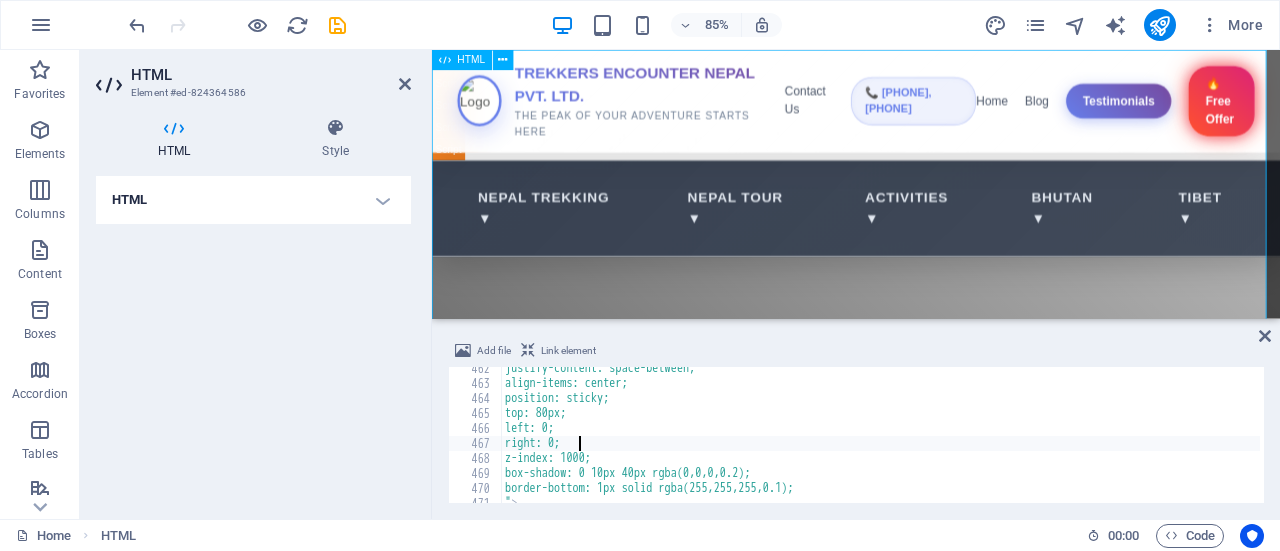 click on "Trekkers Encounter Nepal Pvt. Ltd.
TREKKERS ENCOUNTER NEPAL PVT. LTD.
THE PEAK OF YOUR ADVENTURE STARTS HERE
Contact Us
📞 [PHONE], [PHONE]
Home
Blog
Testimonials
🔥 Free Offer
Nepal Trekking ▼
Nepal Tour ▼
Activities ▼
Bhutan ▼
Tibet ▼
Nepal Adventure Tours
Experience Trekking Trails, Wildlife Safaris & Vibrant City Life
Book Your Tour" at bounding box center [931, 2529] 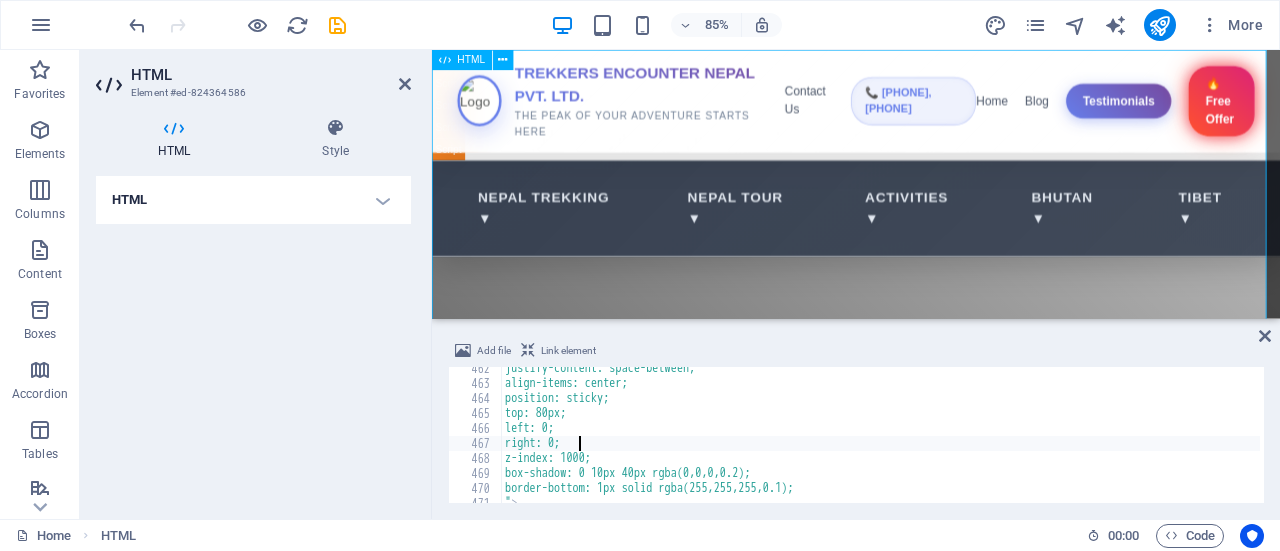 click on "Trekkers Encounter Nepal Pvt. Ltd.
TREKKERS ENCOUNTER NEPAL PVT. LTD.
THE PEAK OF YOUR ADVENTURE STARTS HERE
Contact Us
📞 [PHONE], [PHONE]
Home
Blog
Testimonials
🔥 Free Offer
Nepal Trekking ▼
Nepal Tour ▼
Activities ▼
Bhutan ▼
Tibet ▼
Nepal Adventure Tours
Experience Trekking Trails, Wildlife Safaris & Vibrant City Life
Book Your Tour" at bounding box center [931, 2529] 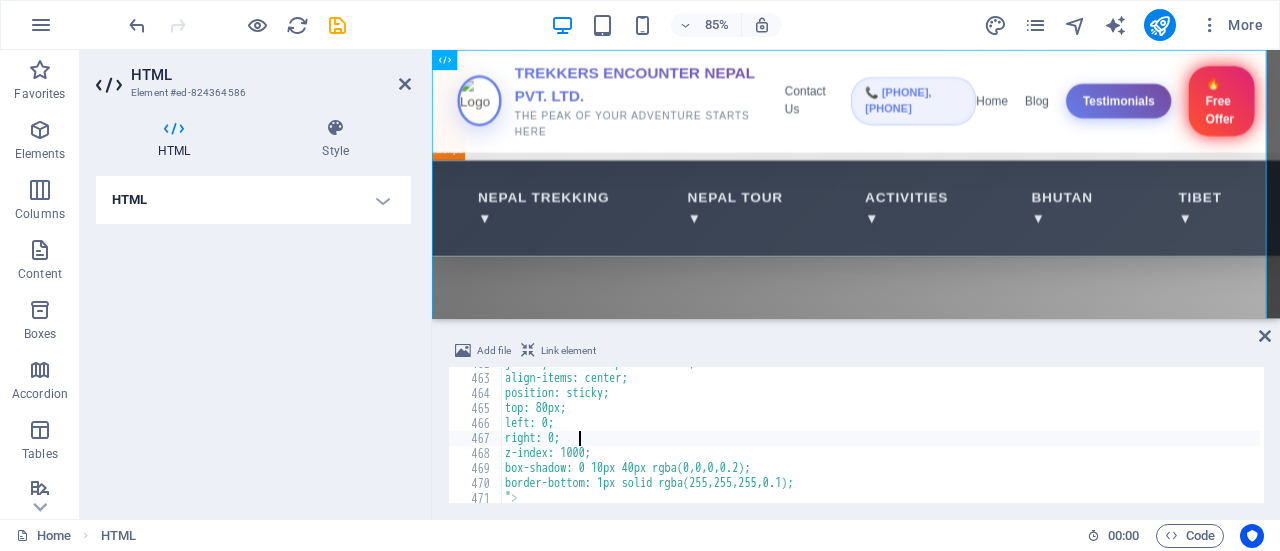 scroll, scrollTop: 6907, scrollLeft: 0, axis: vertical 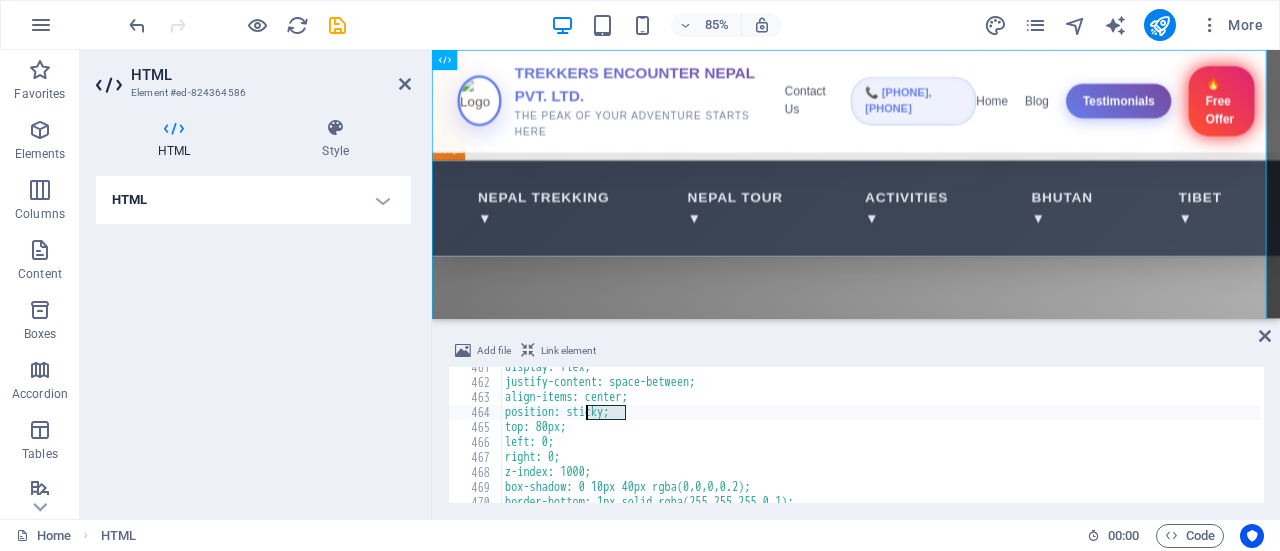 drag, startPoint x: 626, startPoint y: 411, endPoint x: 586, endPoint y: 413, distance: 40.04997 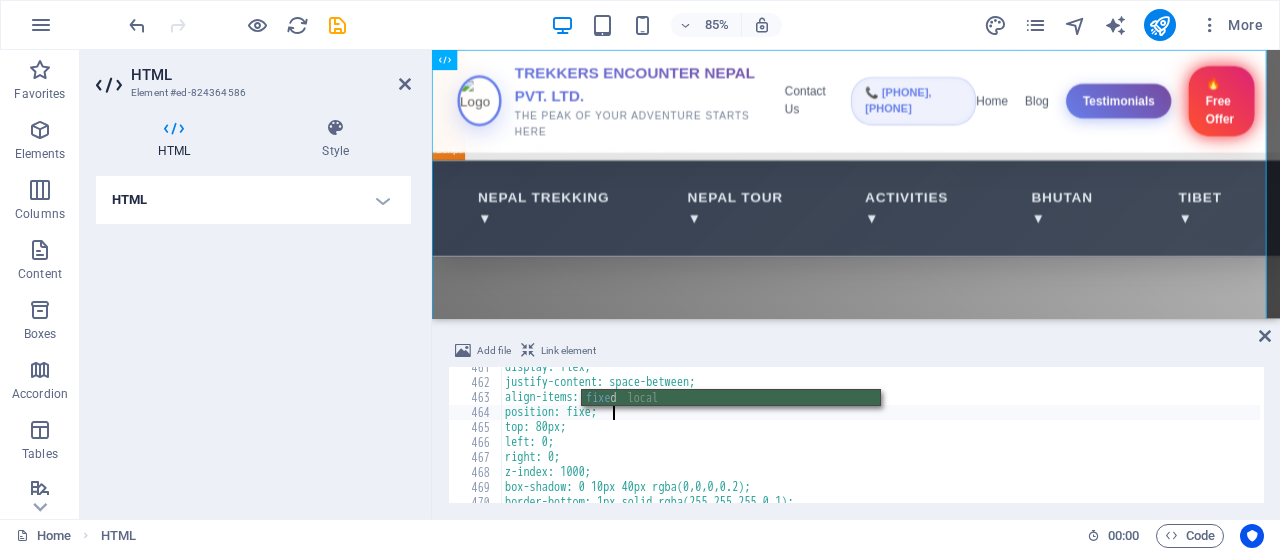 scroll, scrollTop: 0, scrollLeft: 8, axis: horizontal 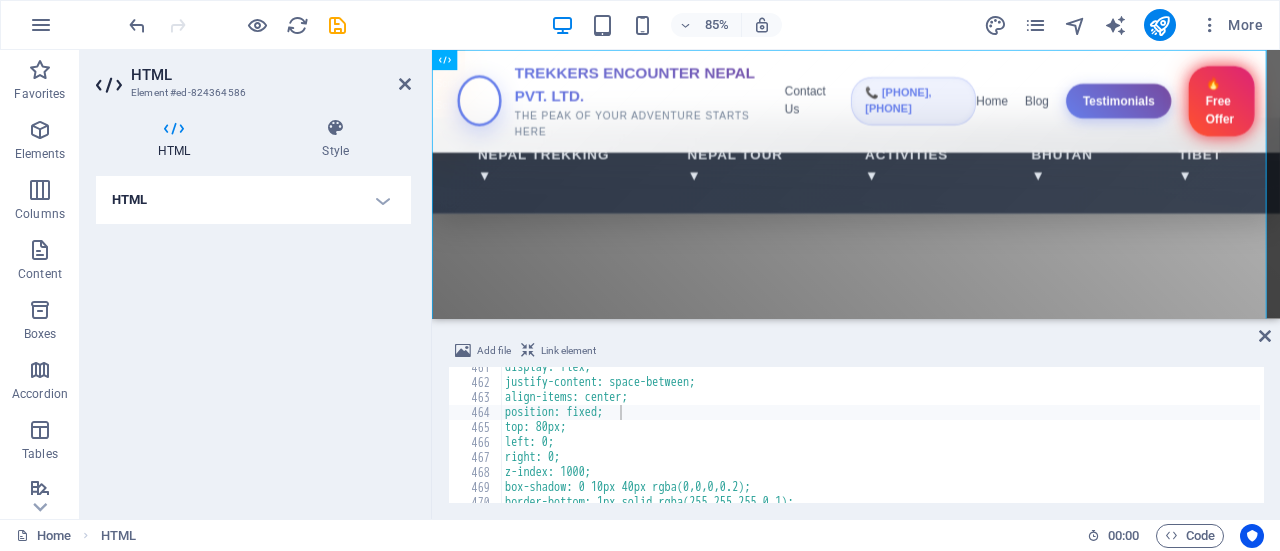click on "Add file Link element" at bounding box center (856, 353) 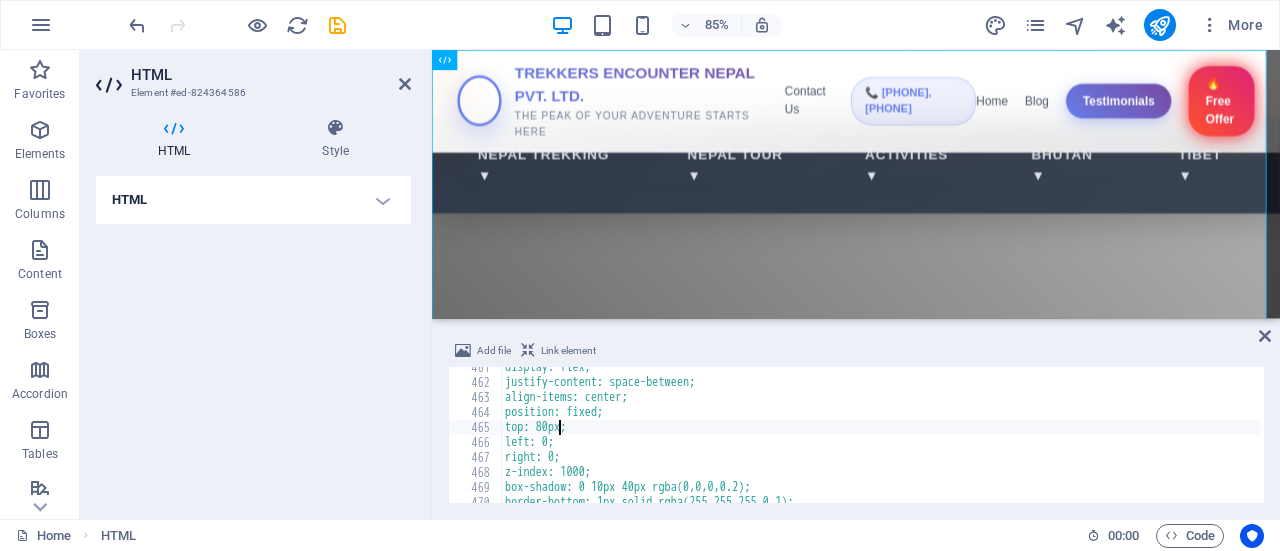 click on "display: flex;   justify-content: space-between;   align-items: center;   position: fixed;   top: 80px;   left: 0;   right: 0;   z-index: 1000;   box-shadow: 0 10px 40px rgba(0,0,0,0.2);   border-bottom: 1px solid rgba(255,255,255,0.1);" at bounding box center [2189, 441] 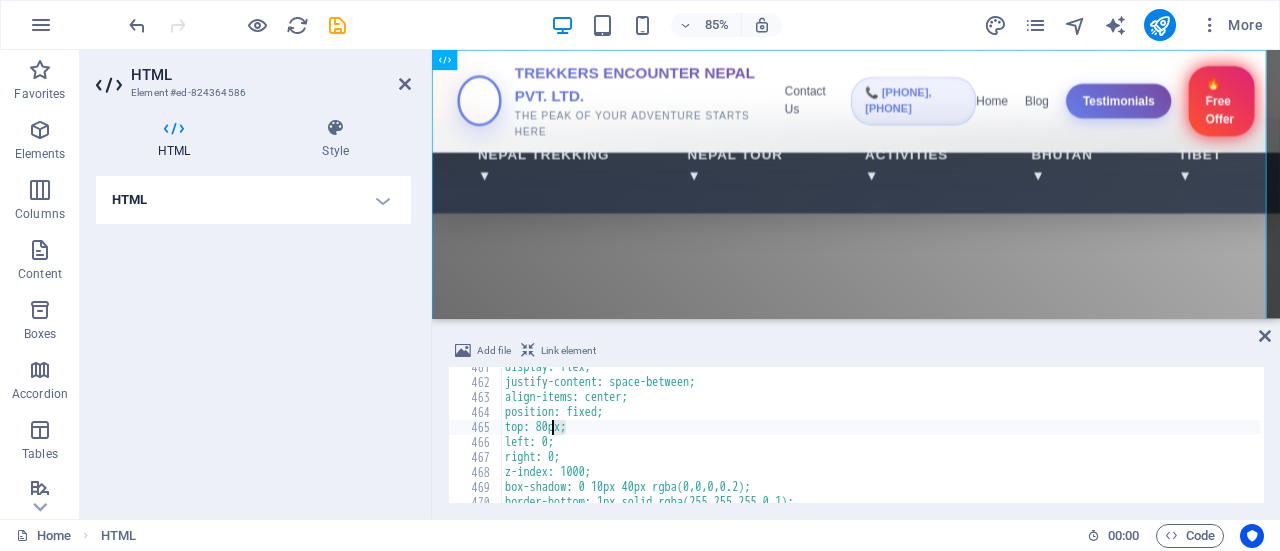 drag, startPoint x: 564, startPoint y: 427, endPoint x: 551, endPoint y: 427, distance: 13 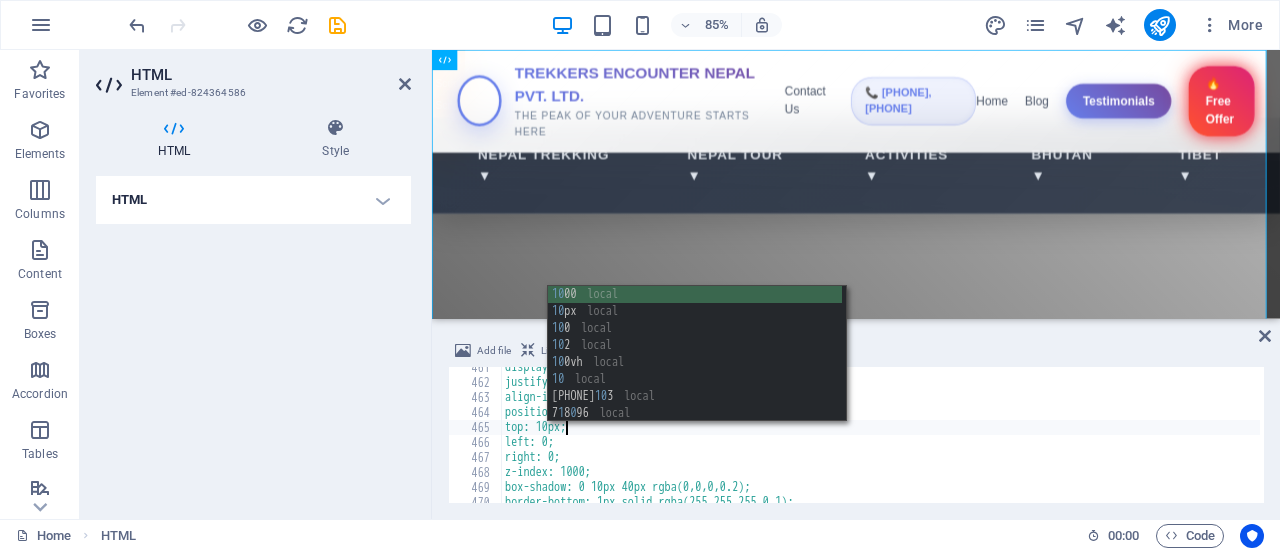 scroll, scrollTop: 0, scrollLeft: 6, axis: horizontal 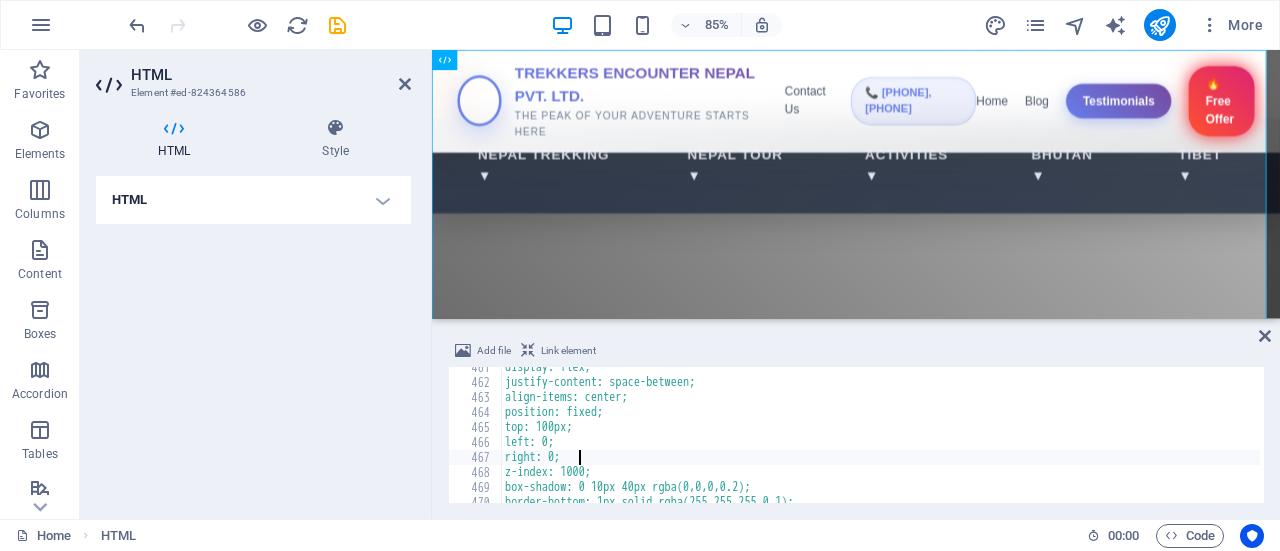 click on "display: flex;   justify-content: space-between;   align-items: center;   position: fixed;   top: 100px;   left: 0;   right: 0;   z-index: 1000;   box-shadow: 0 10px 40px rgba(0,0,0,0.2);   border-bottom: 1px solid rgba(255,255,255,0.1);" at bounding box center (2189, 441) 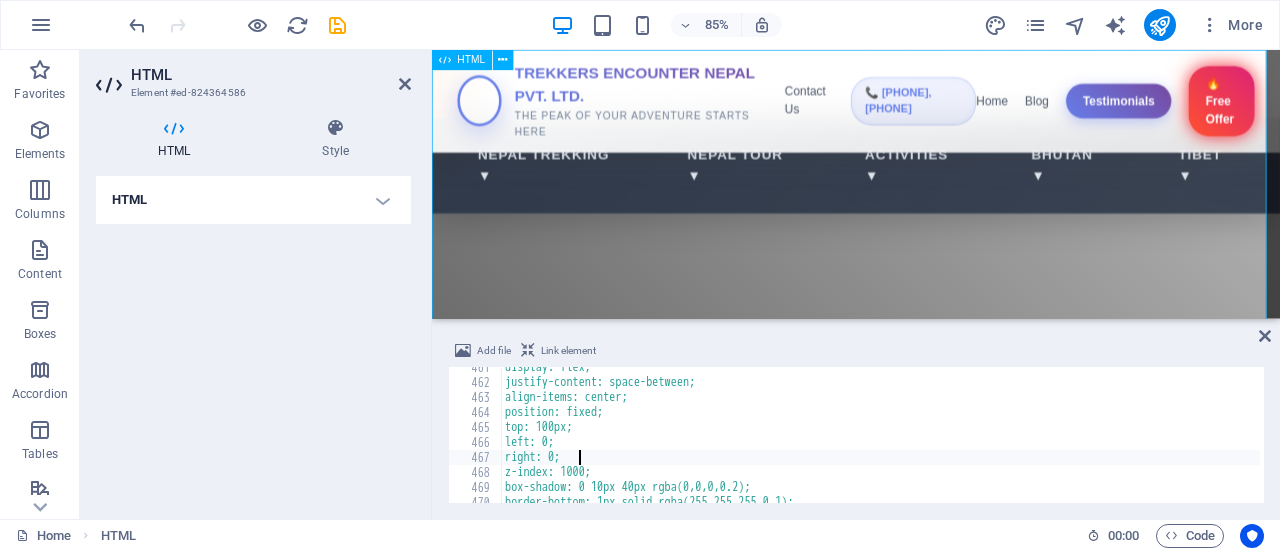 type on "right: 0;" 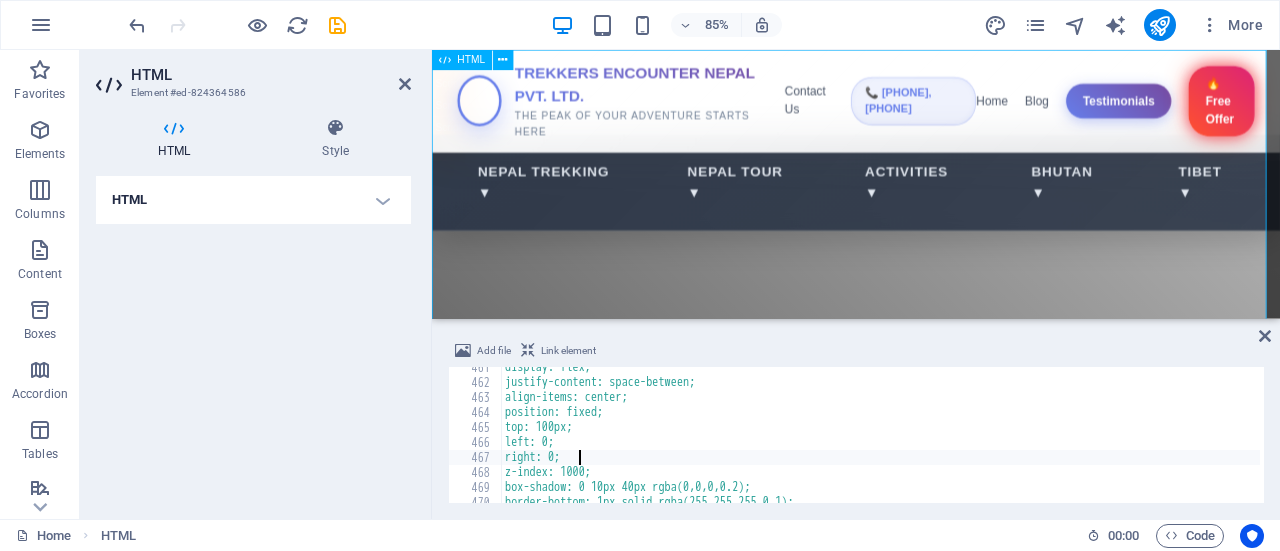 click on "Trekkers Encounter Nepal Pvt. Ltd.
TREKKERS ENCOUNTER NEPAL PVT. LTD.
THE PEAK OF YOUR ADVENTURE STARTS HERE
Contact Us
📞 [PHONE], [PHONE]
Home
Blog
Testimonials
🔥 Free Offer
Nepal Trekking ▼
Nepal Tour ▼
Activities ▼
Bhutan ▼
Tibet ▼
Nepal Adventure Tours
Experience Trekking Trails, Wildlife Safaris & Vibrant City Life
Book Your Tour" at bounding box center (931, 2472) 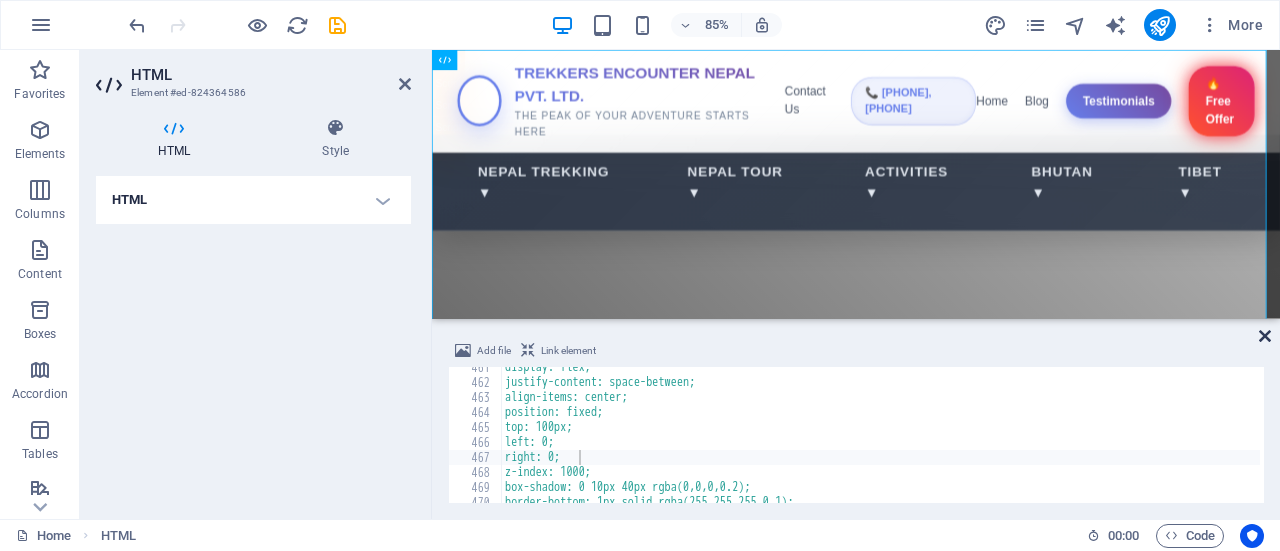 click at bounding box center (1265, 336) 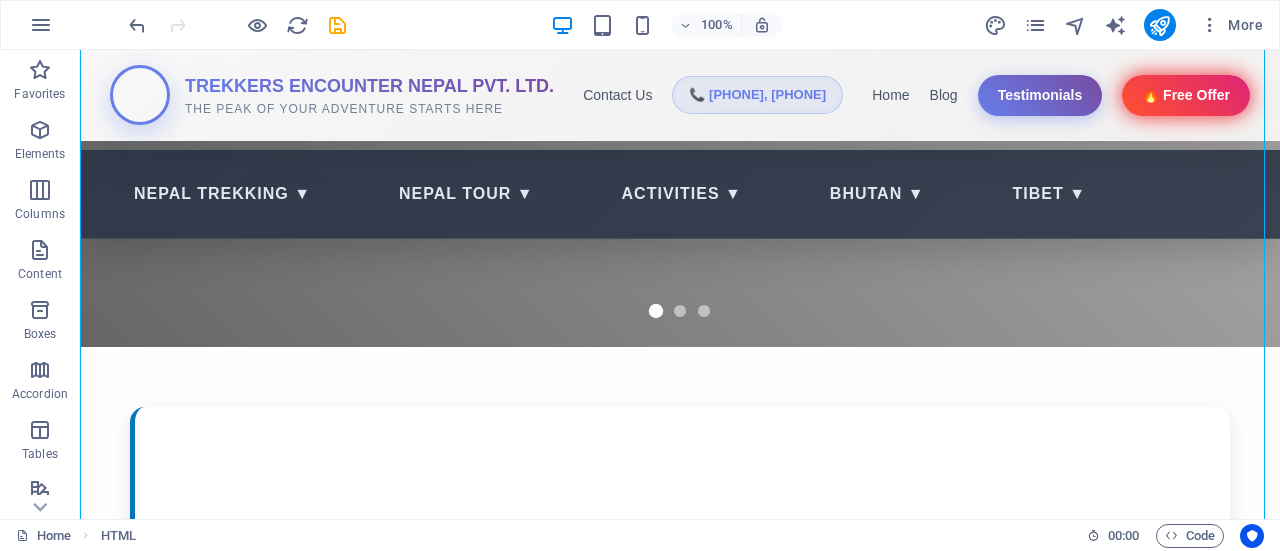 scroll, scrollTop: 0, scrollLeft: 0, axis: both 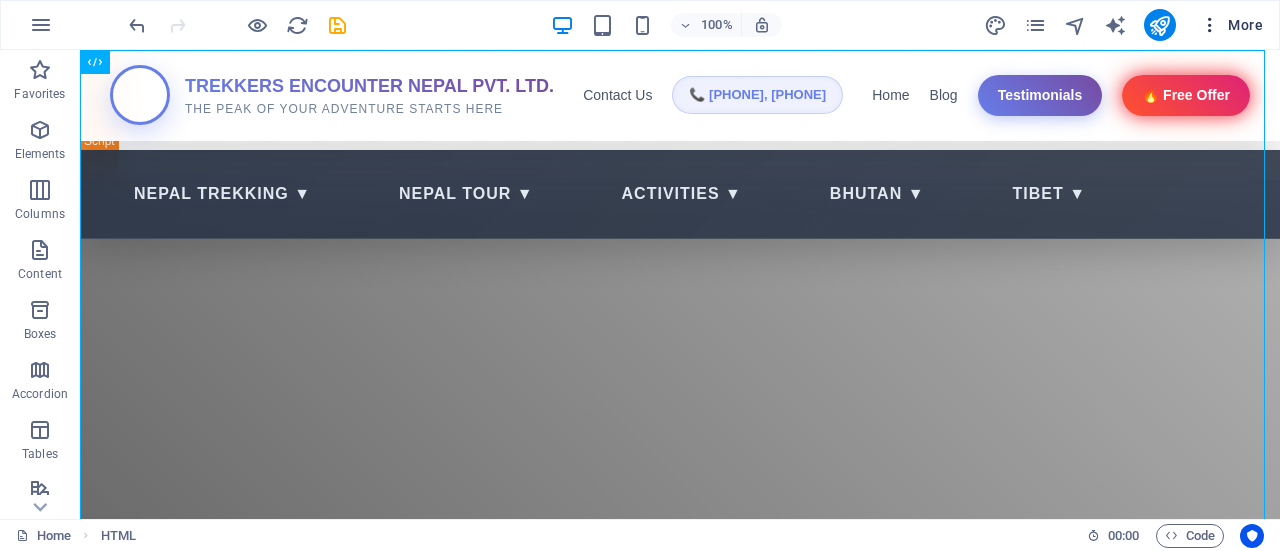 click at bounding box center [1210, 25] 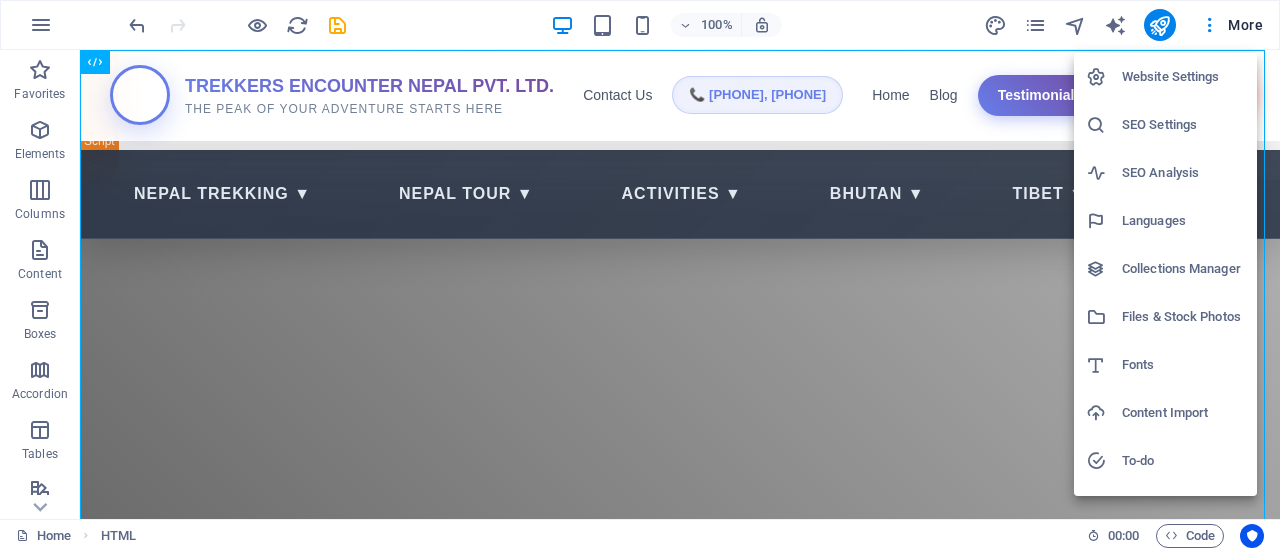 click on "Files & Stock Photos" at bounding box center (1183, 317) 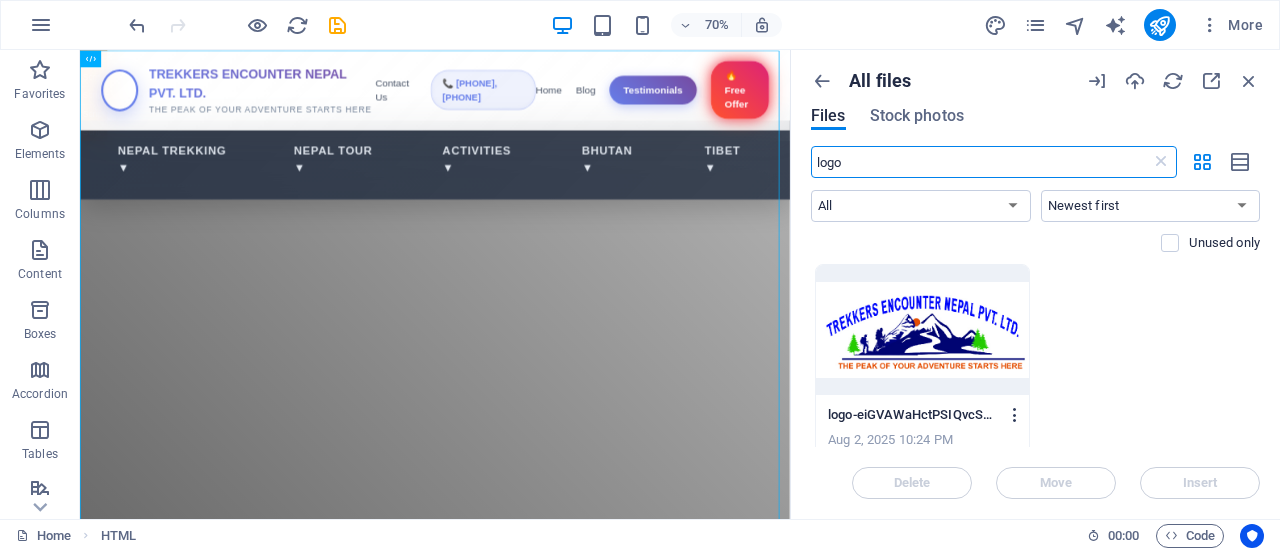 type on "logo" 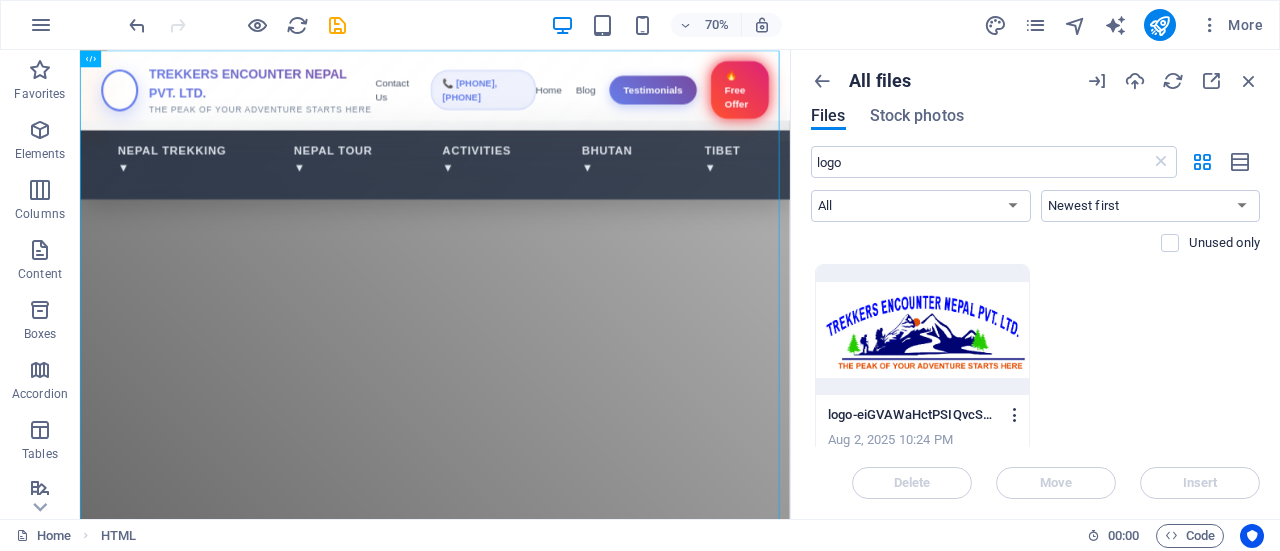 click at bounding box center (1015, 415) 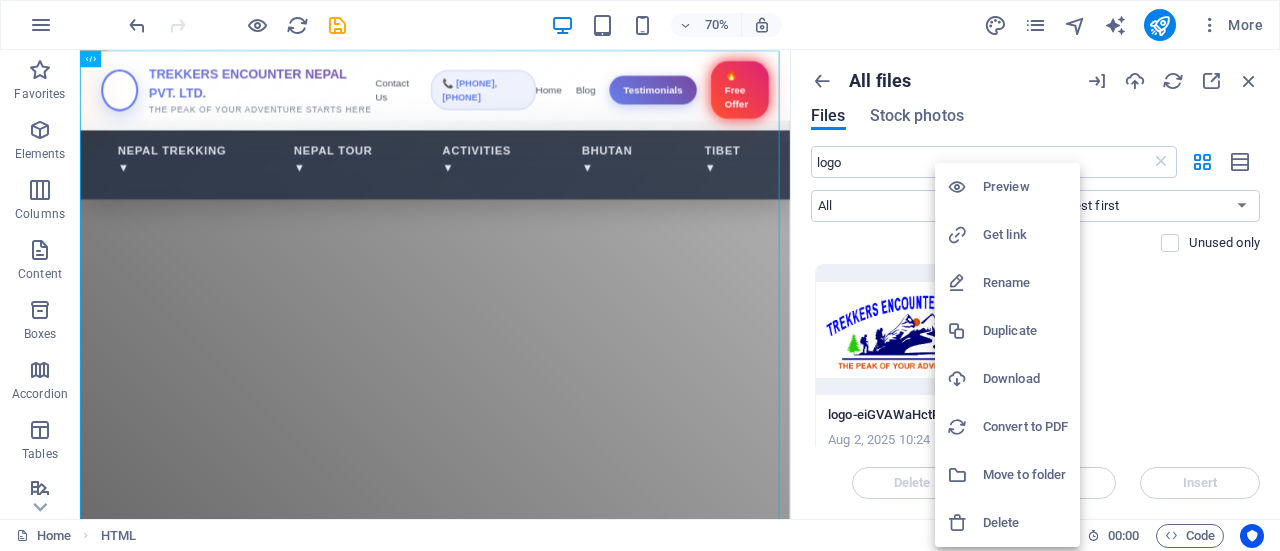 click on "Get link" at bounding box center (1007, 235) 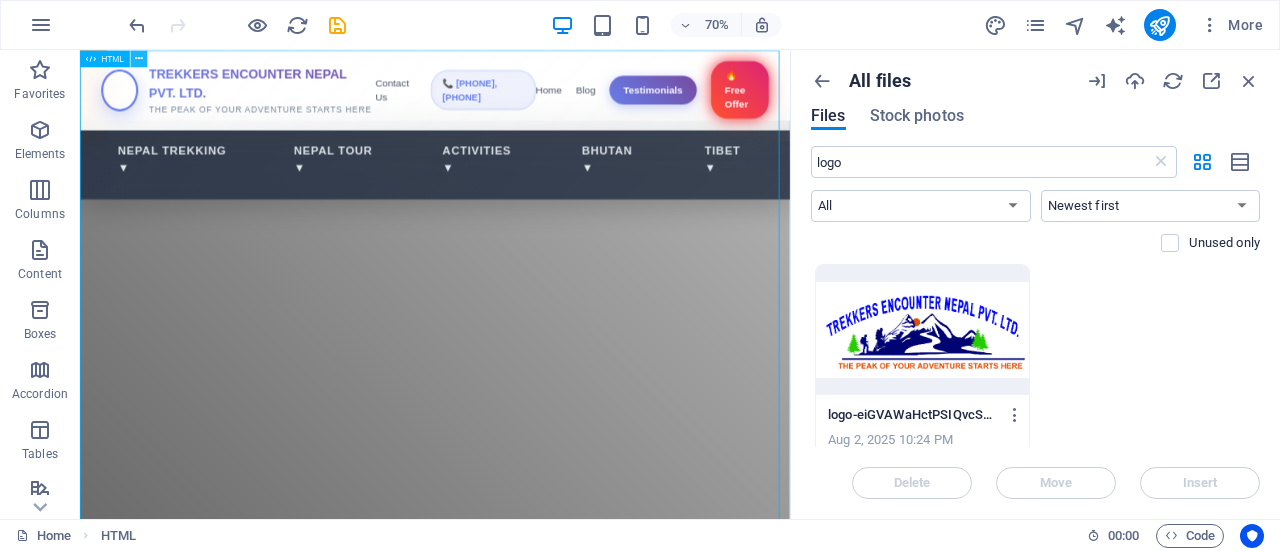 click at bounding box center (139, 58) 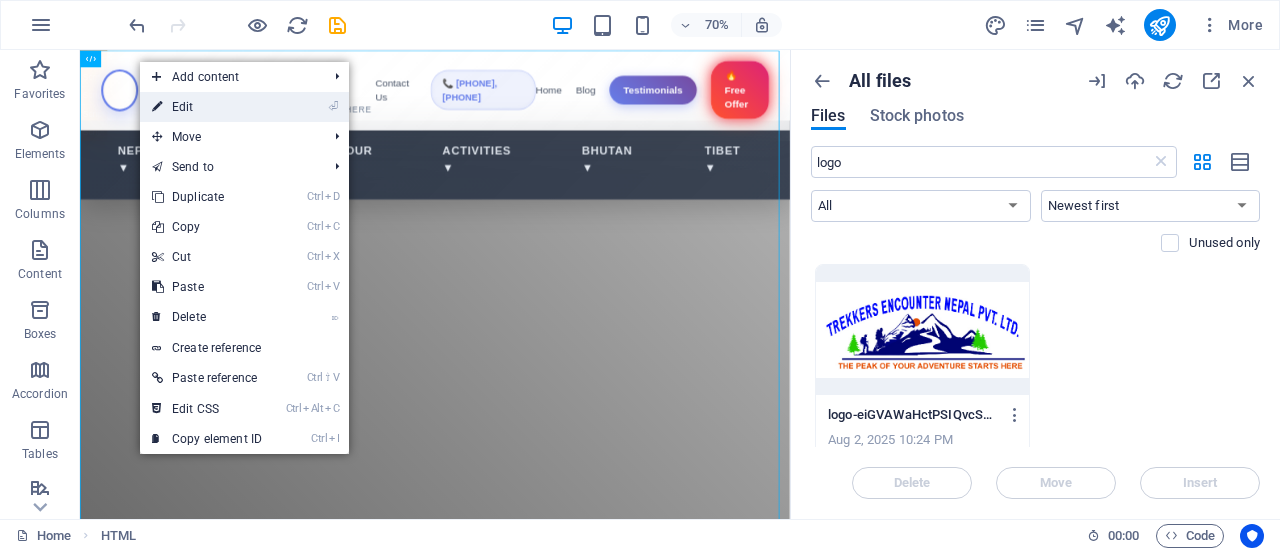 click on "⏎  Edit" at bounding box center [207, 107] 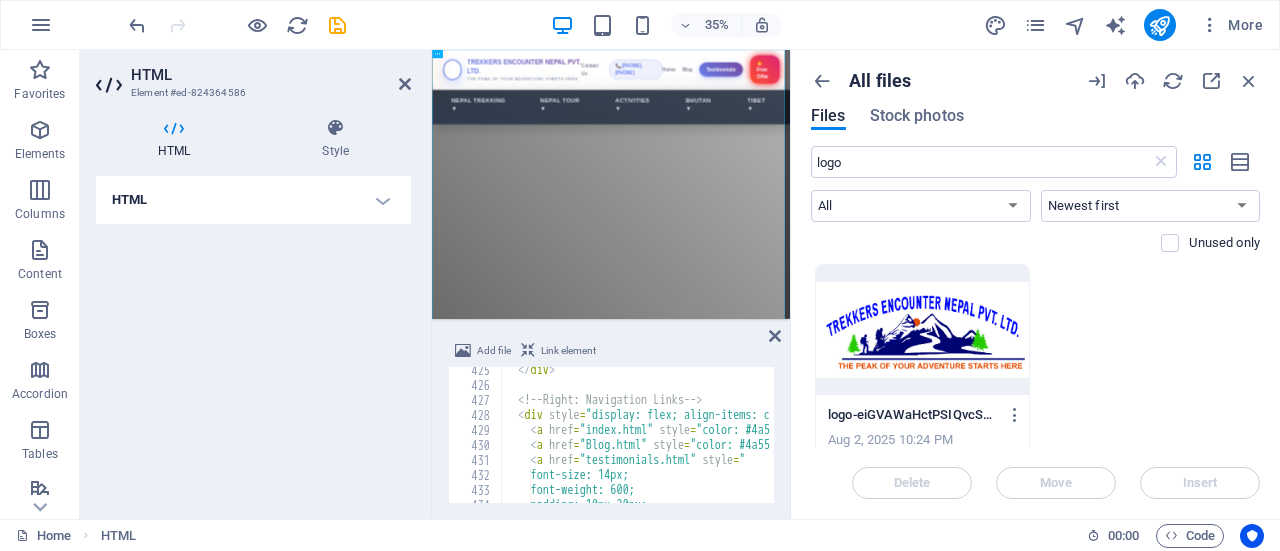 scroll, scrollTop: 6352, scrollLeft: 0, axis: vertical 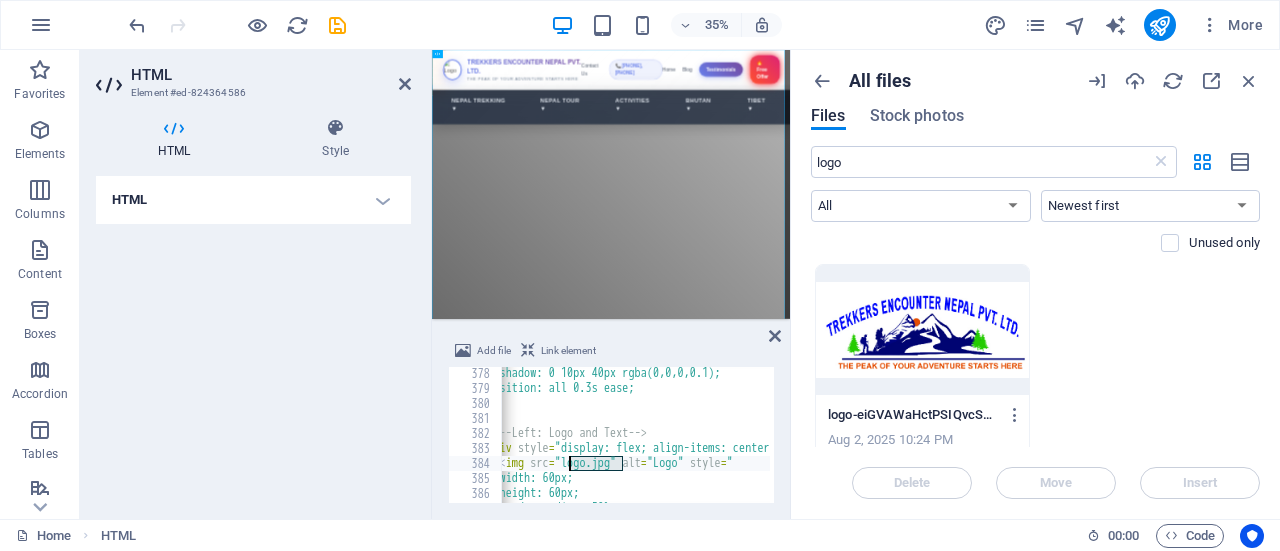 drag, startPoint x: 620, startPoint y: 462, endPoint x: 570, endPoint y: 463, distance: 50.01 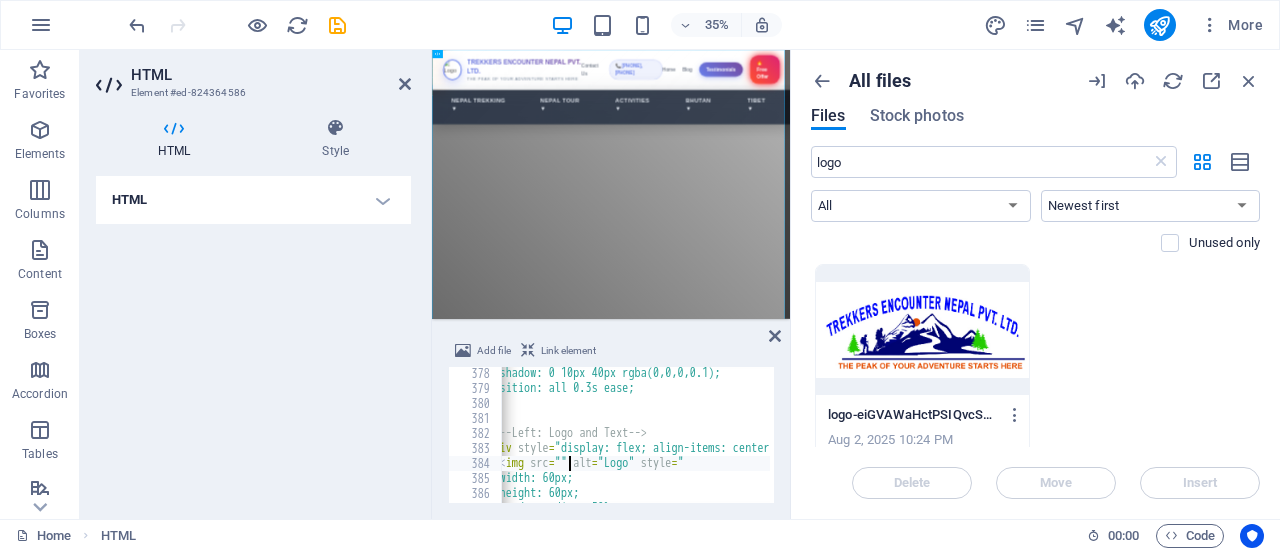 type on "<img src="https://cdn1.site-media.eu/images/0/18089800/logo-eiGVAWaHctPSIQvcSADOkg.jpg" alt="Logo" style="" 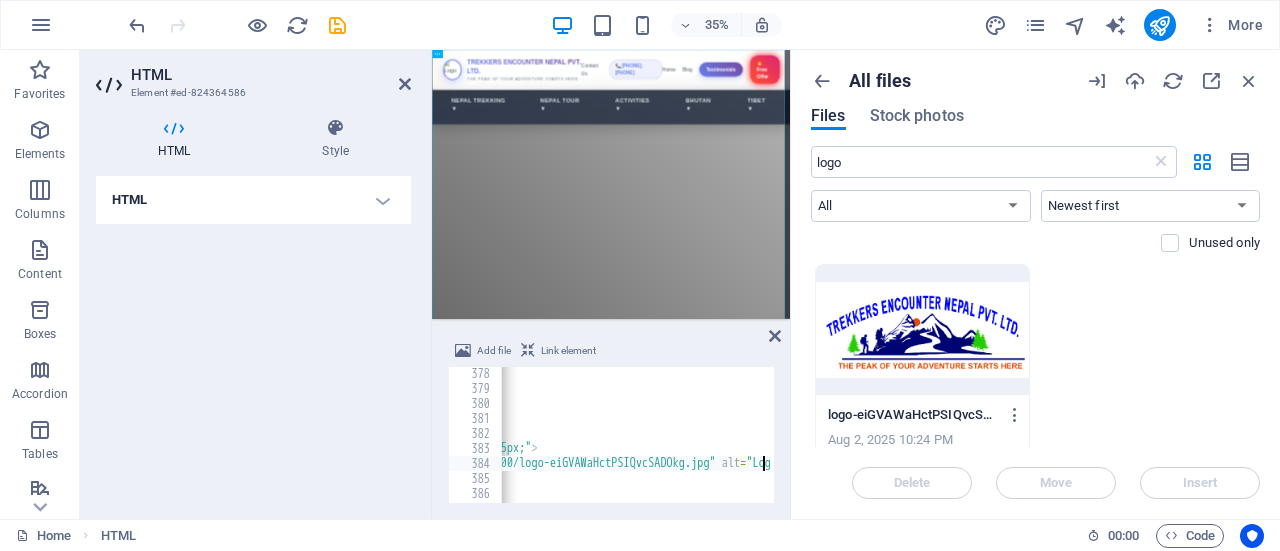 scroll, scrollTop: 0, scrollLeft: 349, axis: horizontal 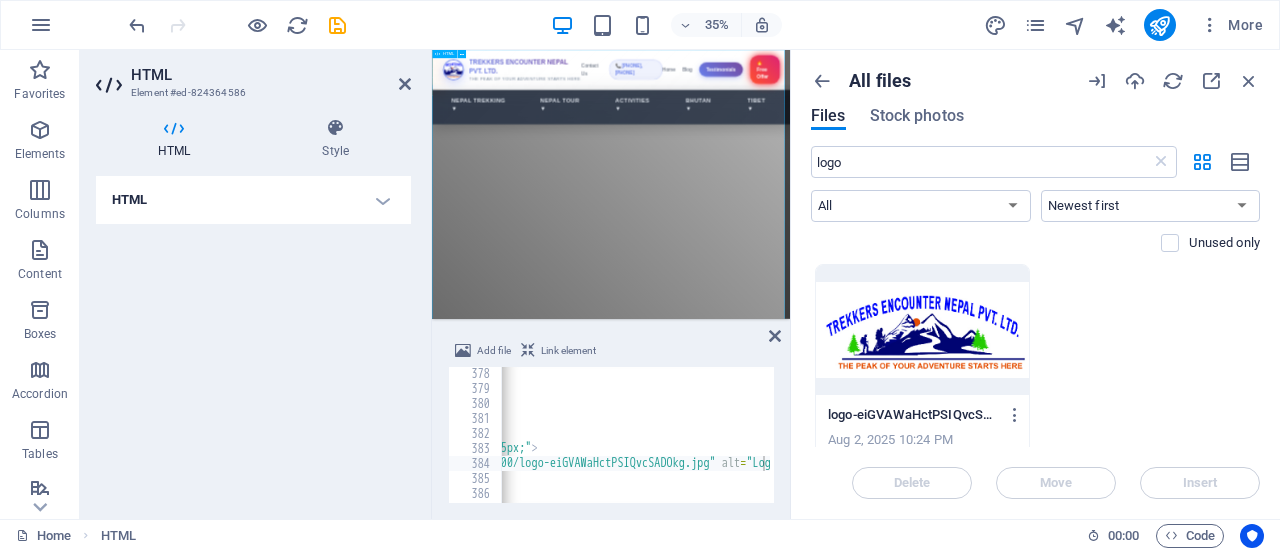 click on "Trekkers Encounter Nepal Pvt. Ltd.
TREKKERS ENCOUNTER NEPAL PVT. LTD.
THE PEAK OF YOUR ADVENTURE STARTS HERE
Contact Us
📞 [PHONE], [PHONE]
Home
Blog
Testimonials
🔥 Free Offer
Nepal Trekking ▼
Nepal Tour ▼
Activities ▼
Bhutan ▼
Tibet ▼
Nepal Adventure Tours
Experience Trekking Trails, Wildlife Safaris & Vibrant City Life
Book Your Tour" at bounding box center (943, 2698) 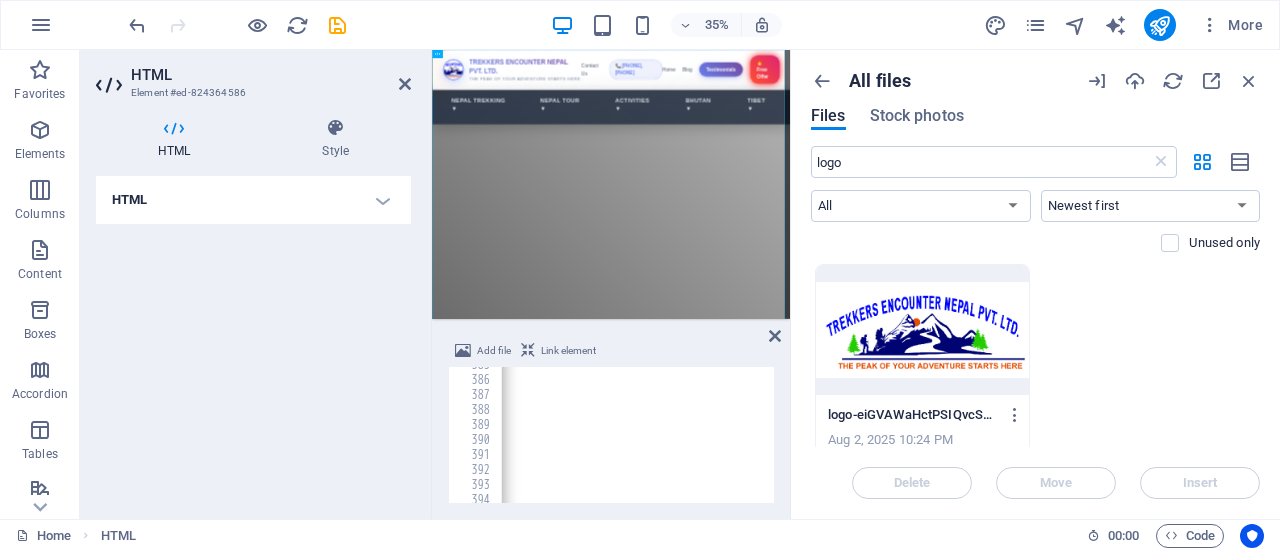scroll, scrollTop: 5770, scrollLeft: 0, axis: vertical 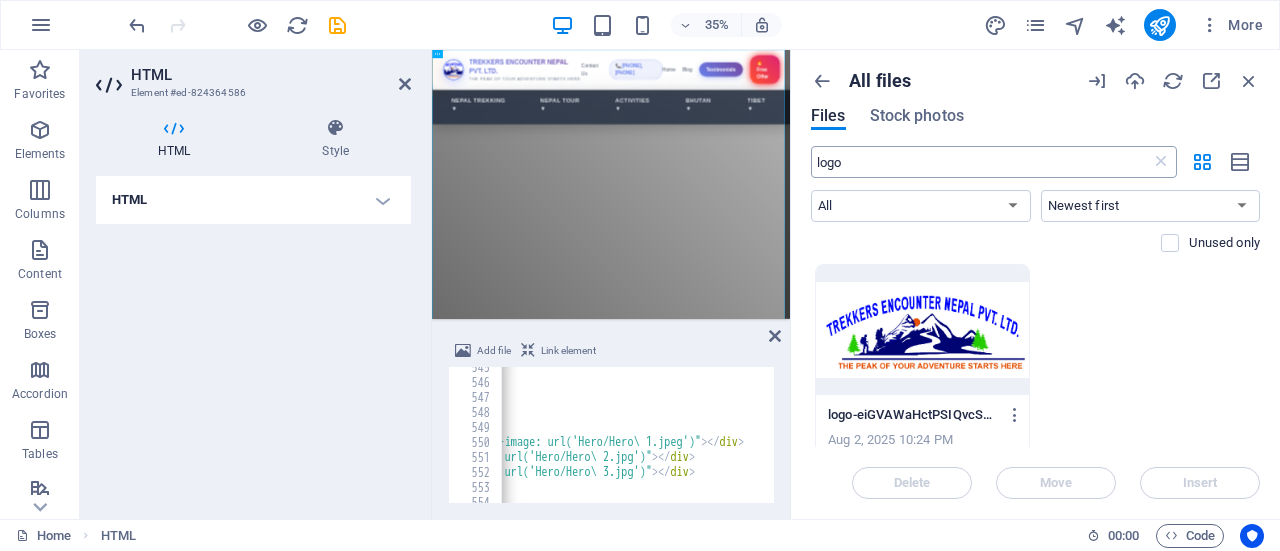 click on "logo" at bounding box center (981, 162) 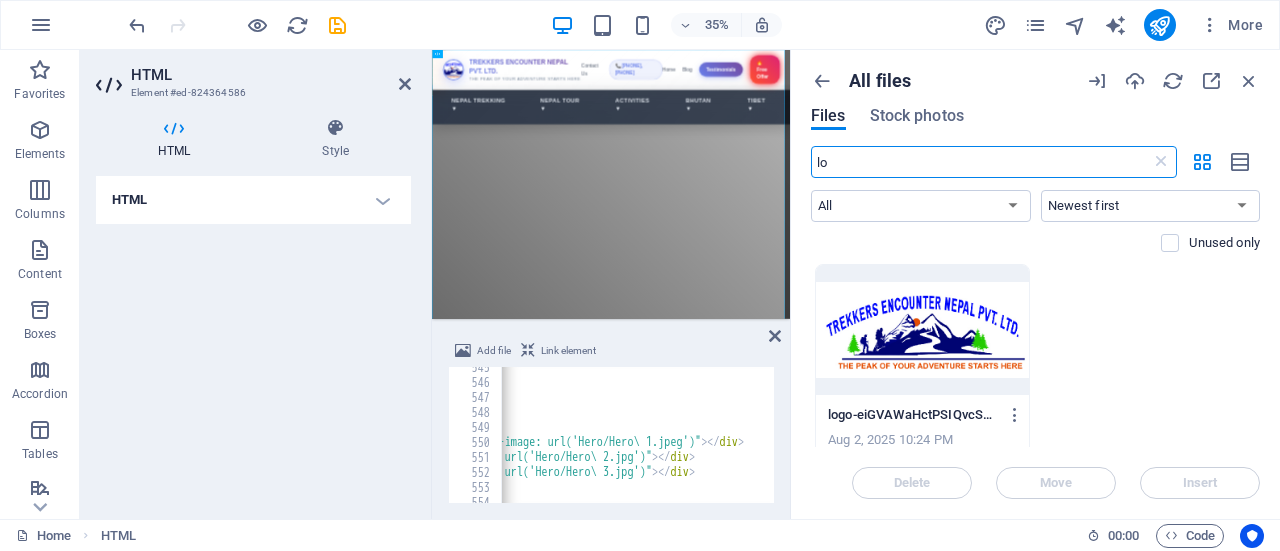 type on "l" 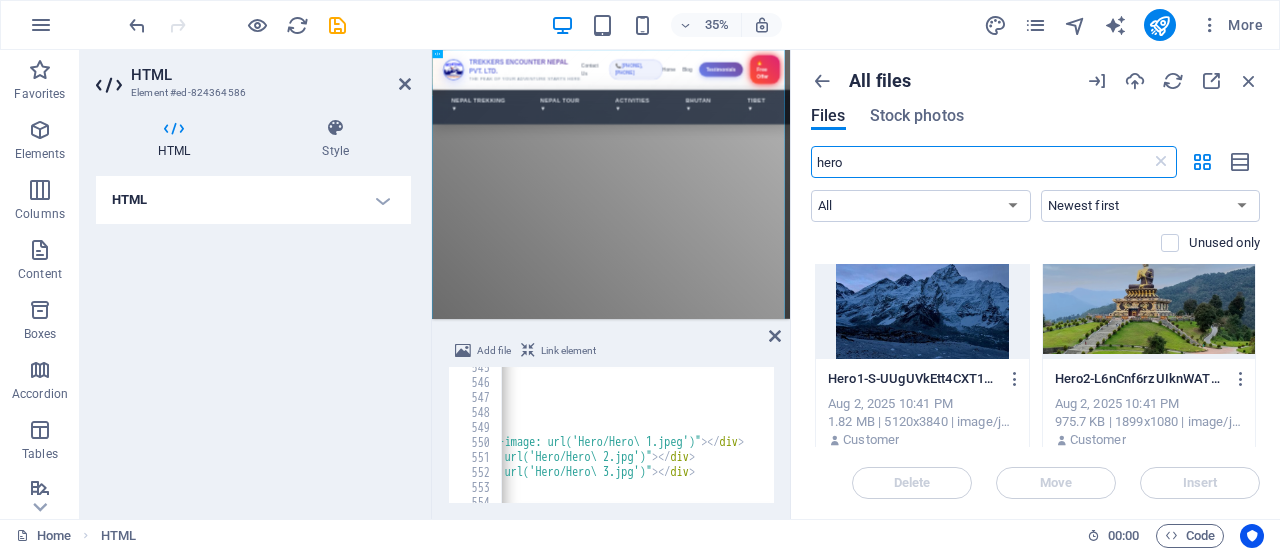 scroll, scrollTop: 0, scrollLeft: 0, axis: both 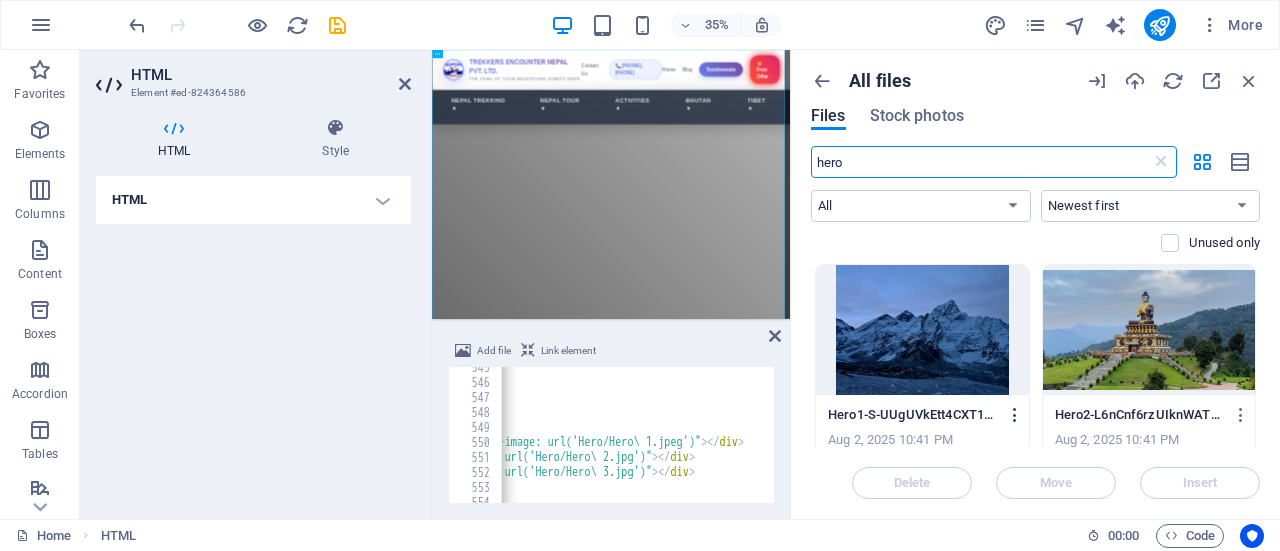 type on "hero" 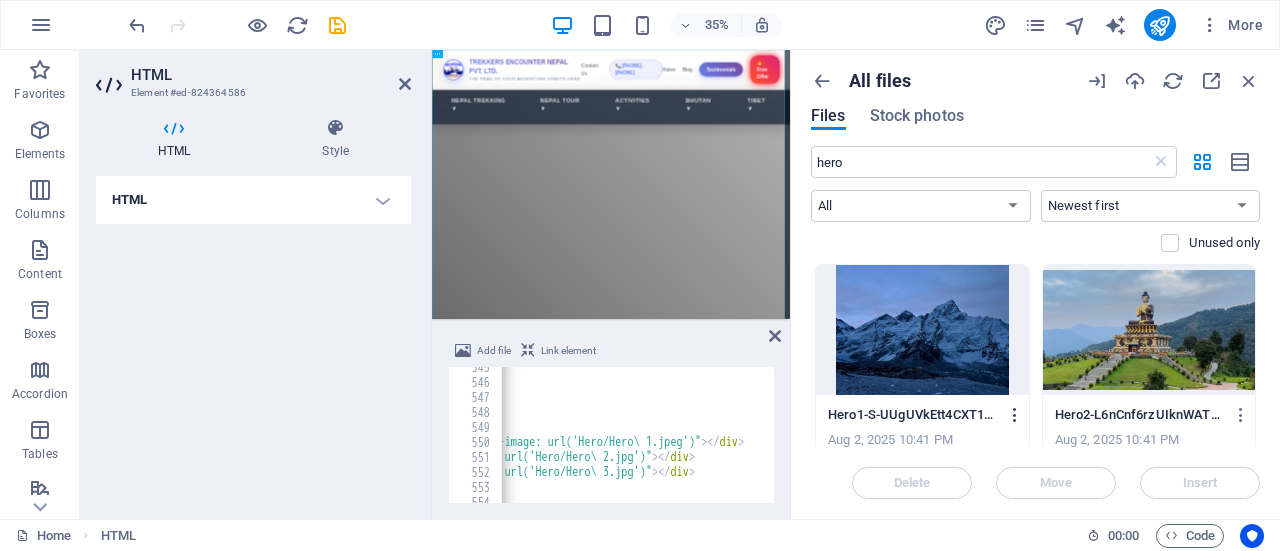 click at bounding box center [1015, 415] 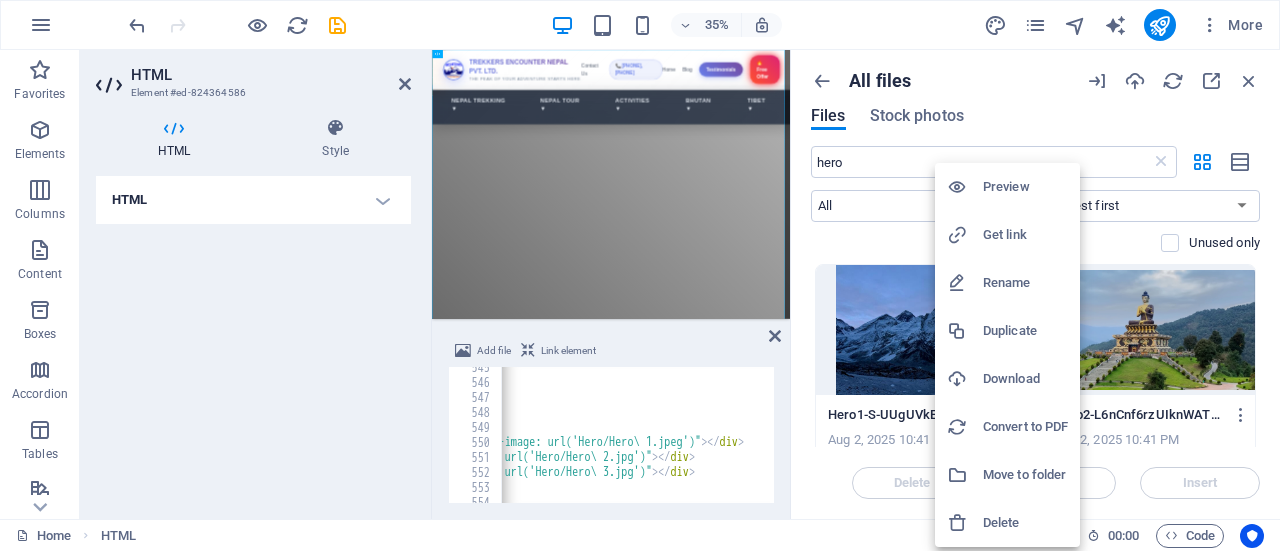 click on "Get link" at bounding box center (1025, 235) 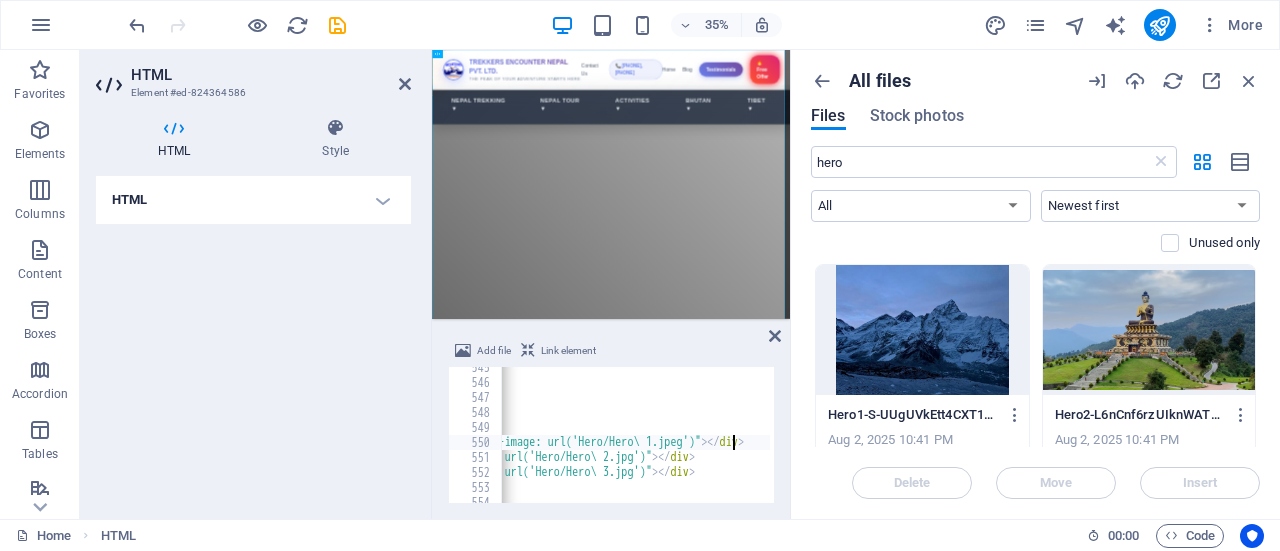 click on "< div   class = "gtranslate_wrapper" > </ div >     <!--  Hero Section  -->    < section   id = "home"   class = "hero-section" >      < div   class = "hero-slider" >         < div   class = "hero-slide active"   style = "background-image: url('Hero/Hero\ 1.jpeg')" > </ div >         < div   class = "hero-slide"   style = "background-image: url('Hero/Hero\ 2.jpg')" > </ div >         < div   class = "hero-slide"   style = "background-image: url('Hero/Hero\ 3.jpg')" > </ div >      </ div >" at bounding box center (1851, 441) 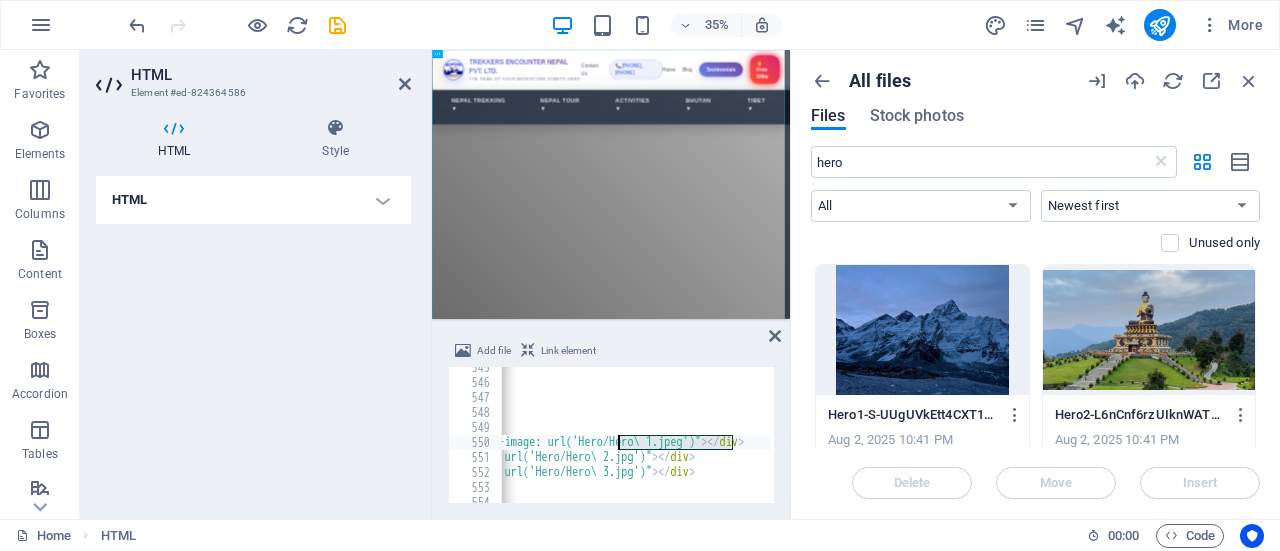 drag, startPoint x: 730, startPoint y: 443, endPoint x: 619, endPoint y: 445, distance: 111.01801 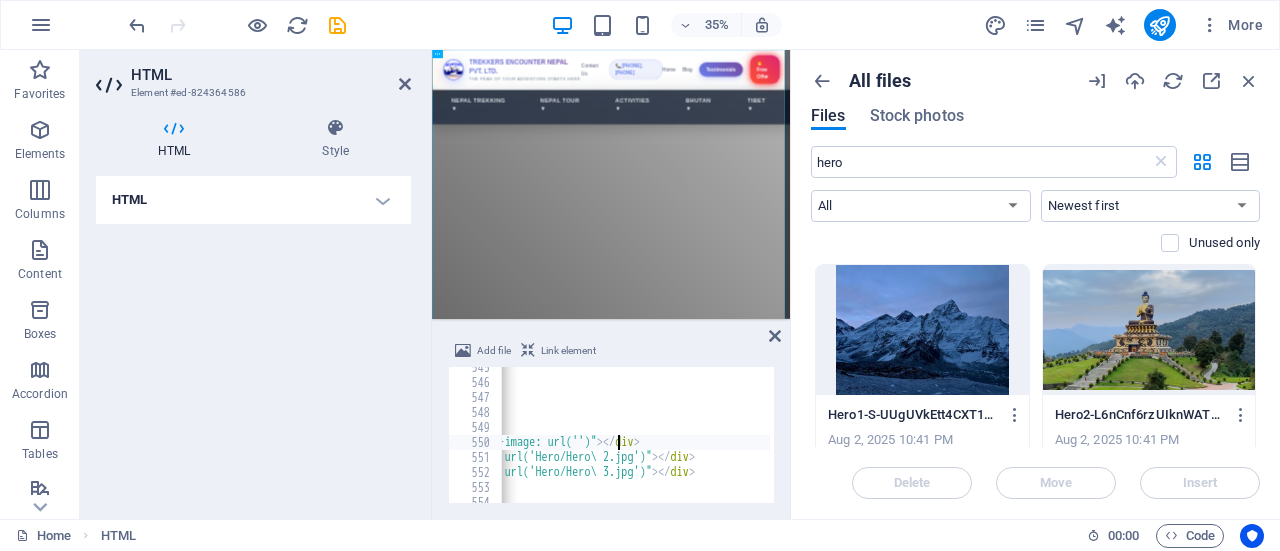 paste on "https://cdn1.site-media.eu/images/0/18091080/Hero1-S-UUgUVkEtt4CXT118Ad4A.jpeg" 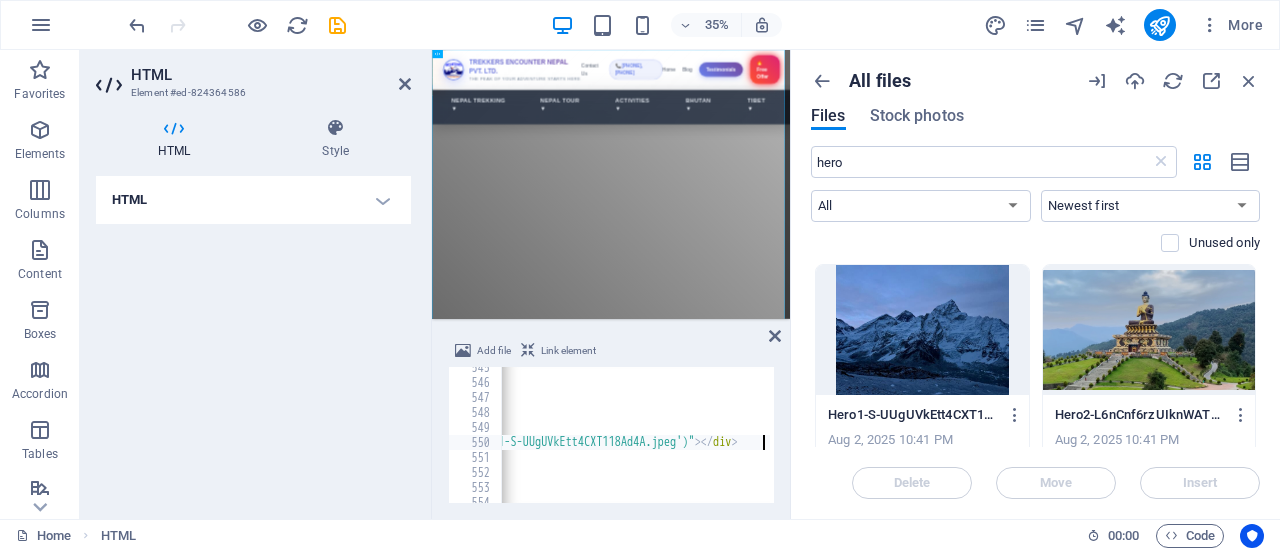 scroll, scrollTop: 0, scrollLeft: 720, axis: horizontal 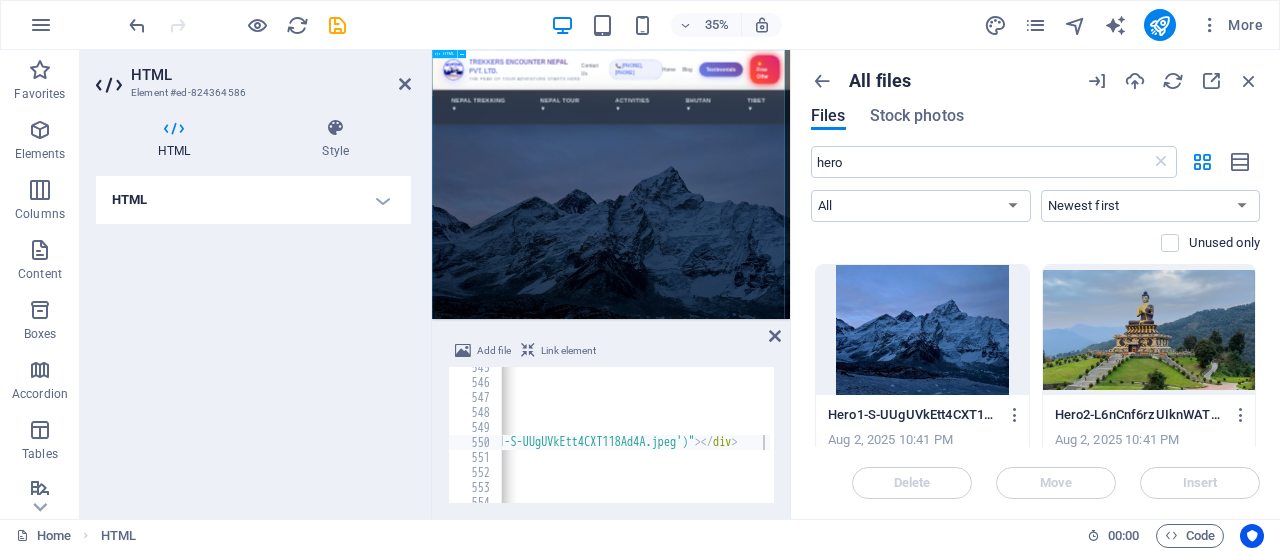 click on "Trekkers Encounter Nepal Pvt. Ltd.
TREKKERS ENCOUNTER NEPAL PVT. LTD.
THE PEAK OF YOUR ADVENTURE STARTS HERE
Contact Us
📞 [PHONE], [PHONE]
Home
Blog
Testimonials
🔥 Free Offer
Nepal Trekking ▼
Nepal Tour ▼
Activities ▼
Bhutan ▼
Tibet ▼
Nepal Adventure Tours
Experience Trekking Trails, Wildlife Safaris & Vibrant City Life
Book Your Tour" at bounding box center [943, 2698] 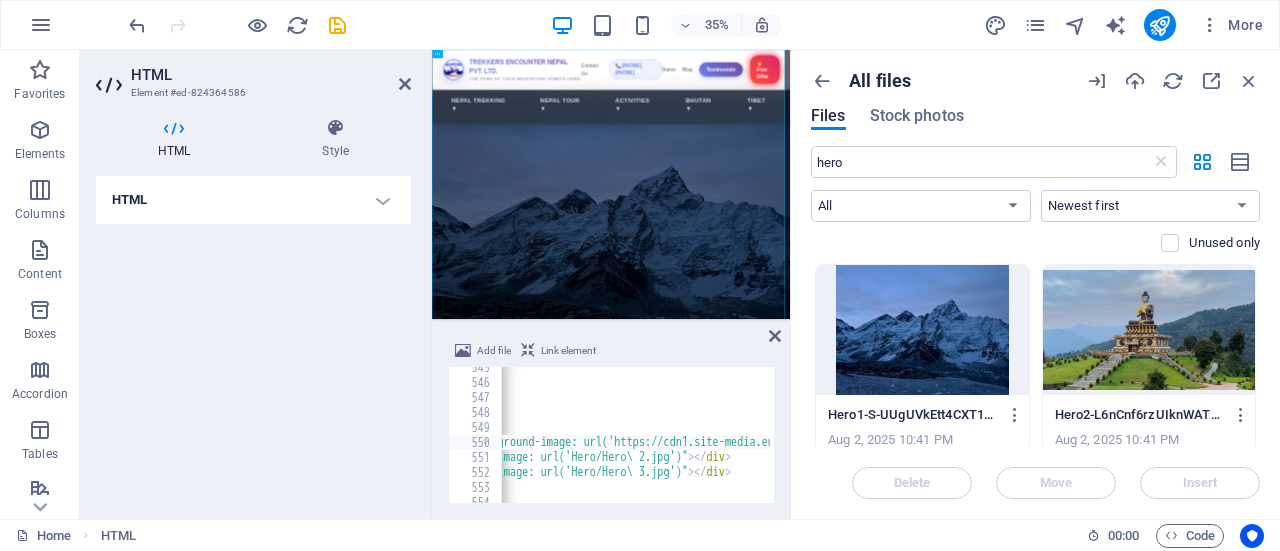 scroll, scrollTop: 0, scrollLeft: 303, axis: horizontal 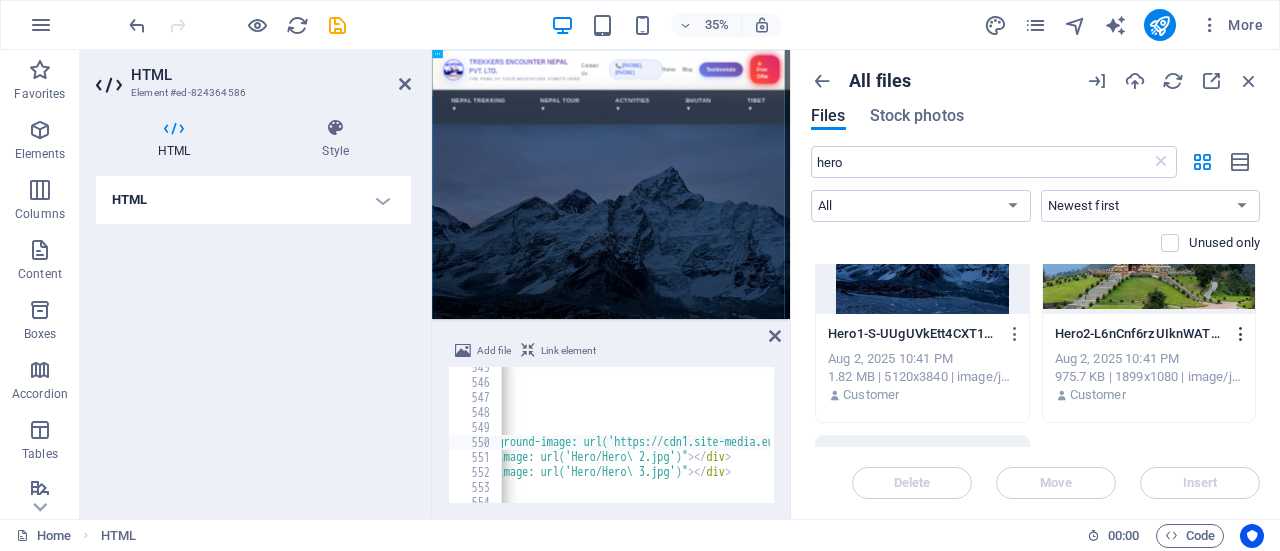 click at bounding box center [1241, 334] 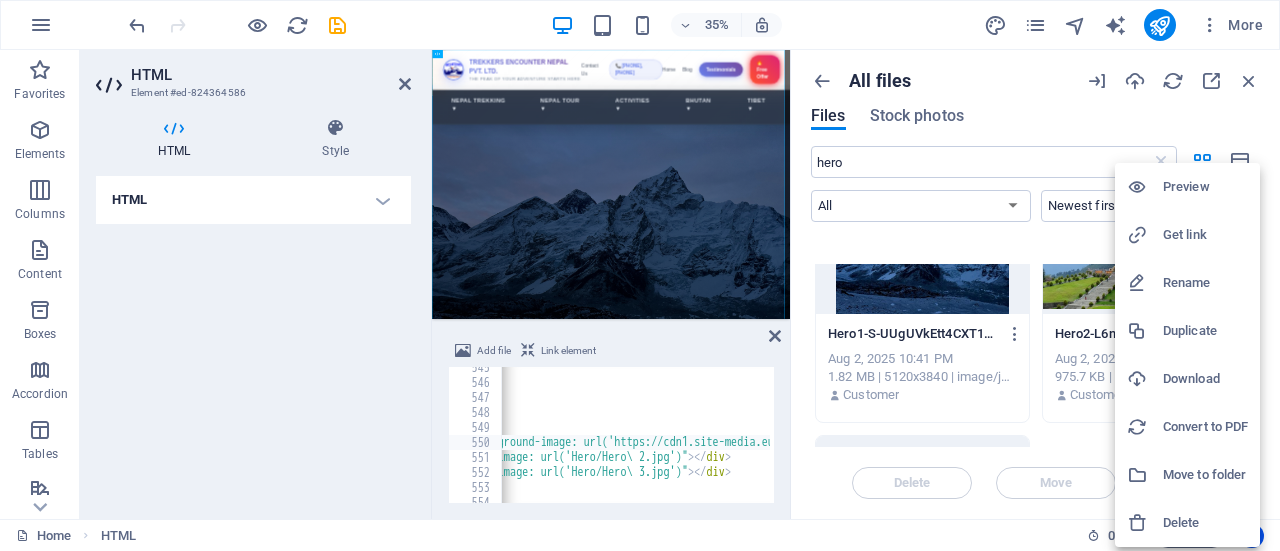 click at bounding box center [1145, 235] 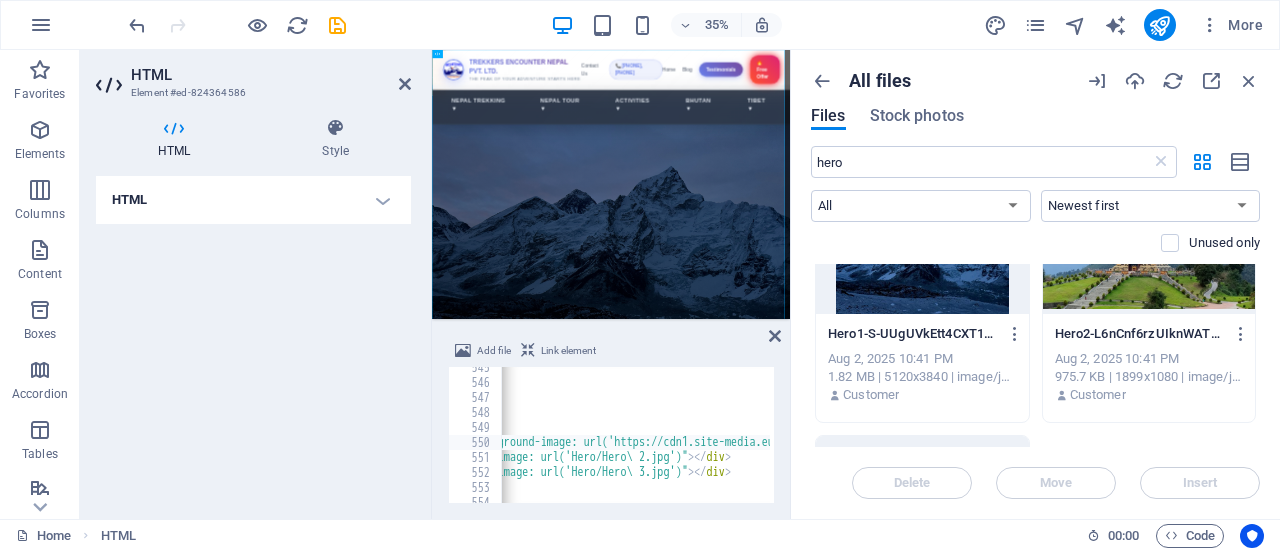 type on "<div class="hero-slide" style="background-image: url('Hero/Hero\ 2.jpg')"></div>" 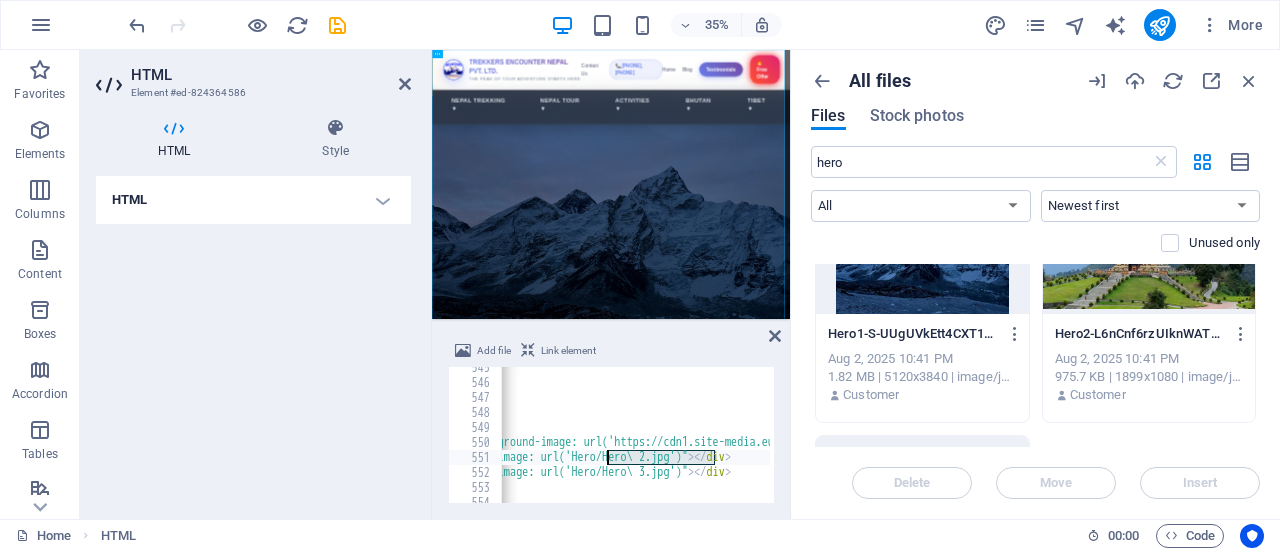 drag, startPoint x: 712, startPoint y: 459, endPoint x: 608, endPoint y: 461, distance: 104.019226 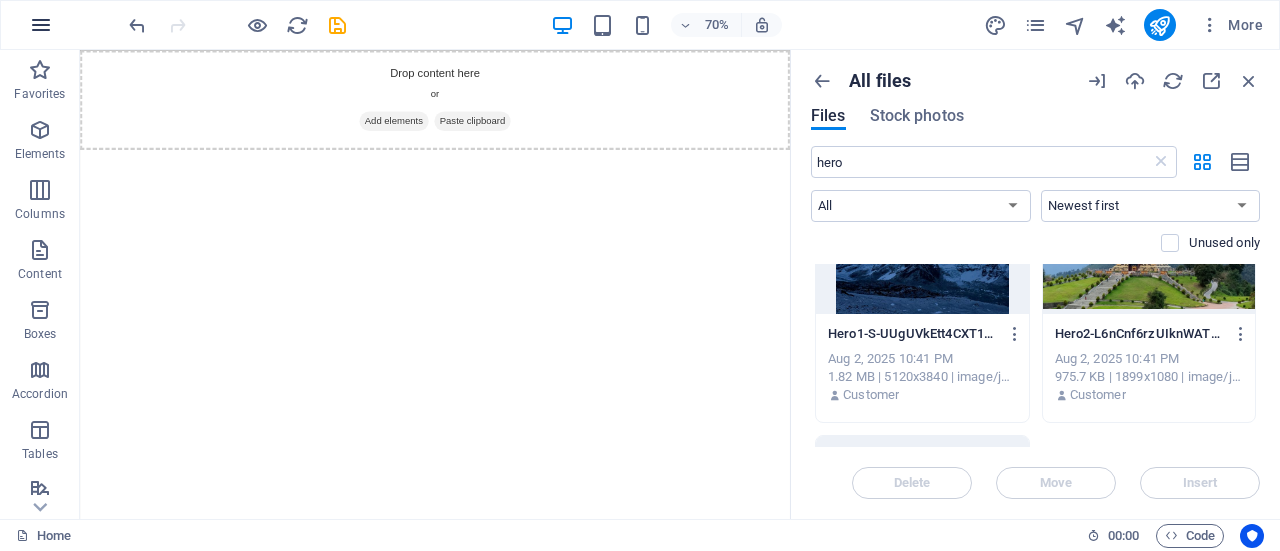 click at bounding box center [41, 25] 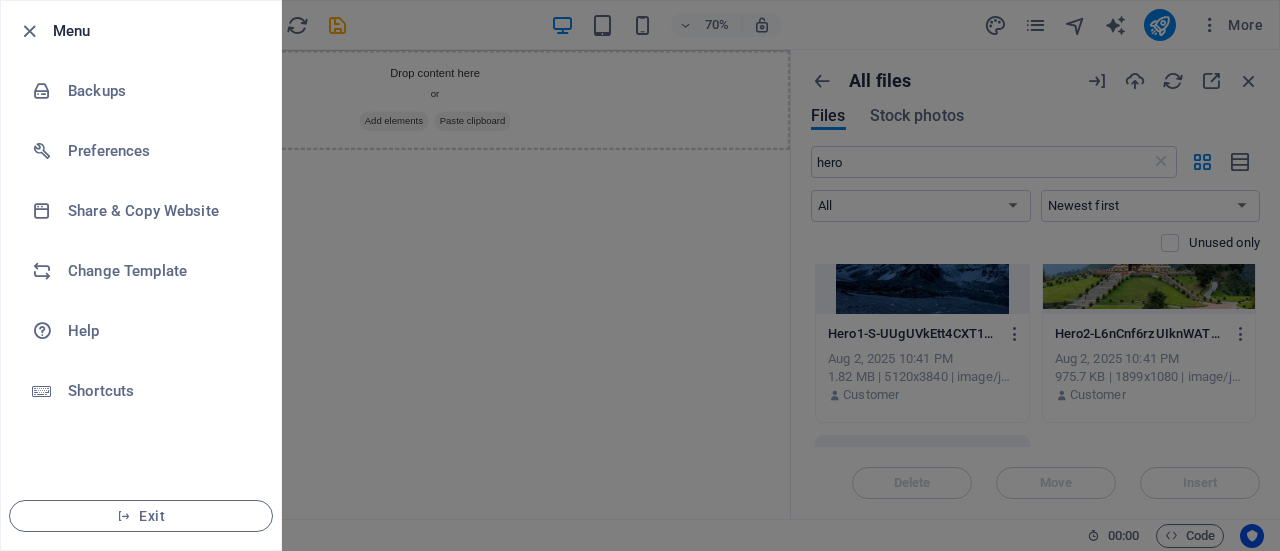 click at bounding box center (640, 275) 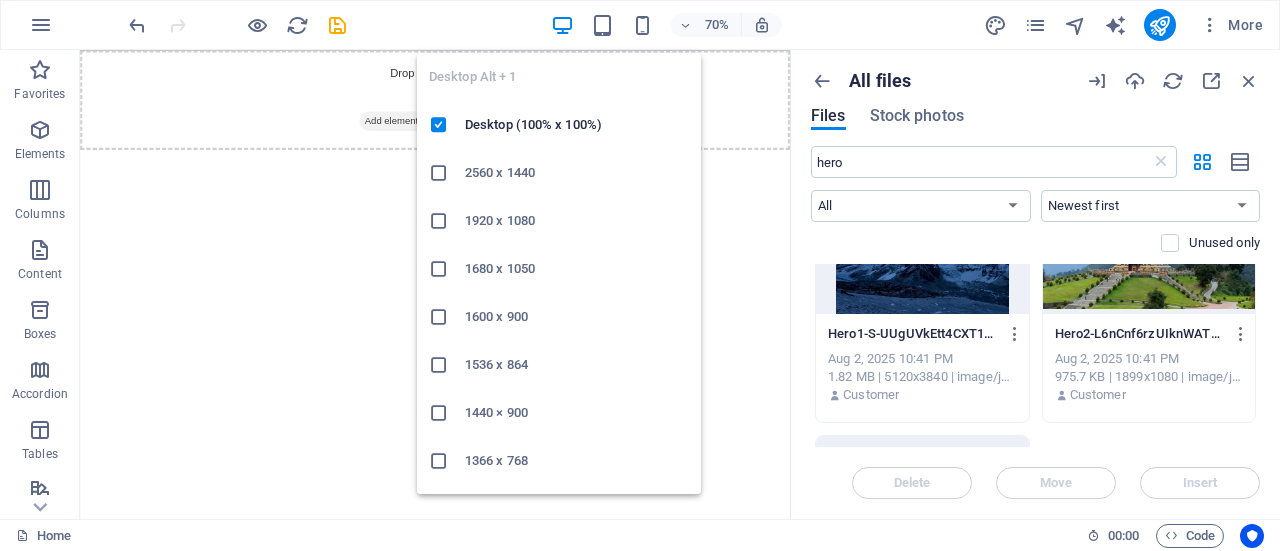 click at bounding box center (562, 25) 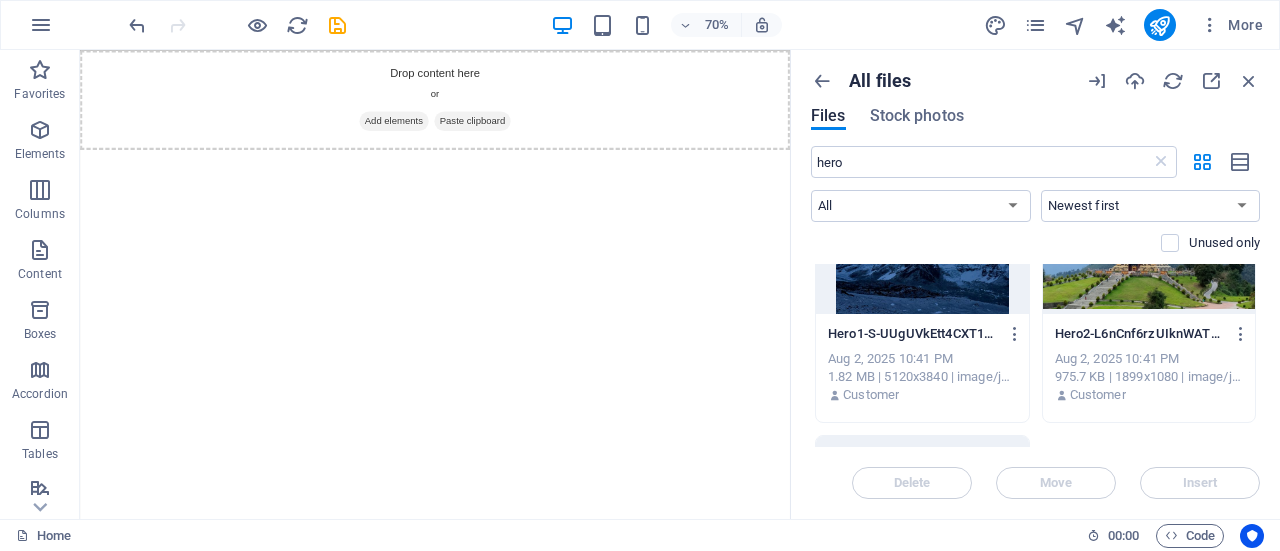 type 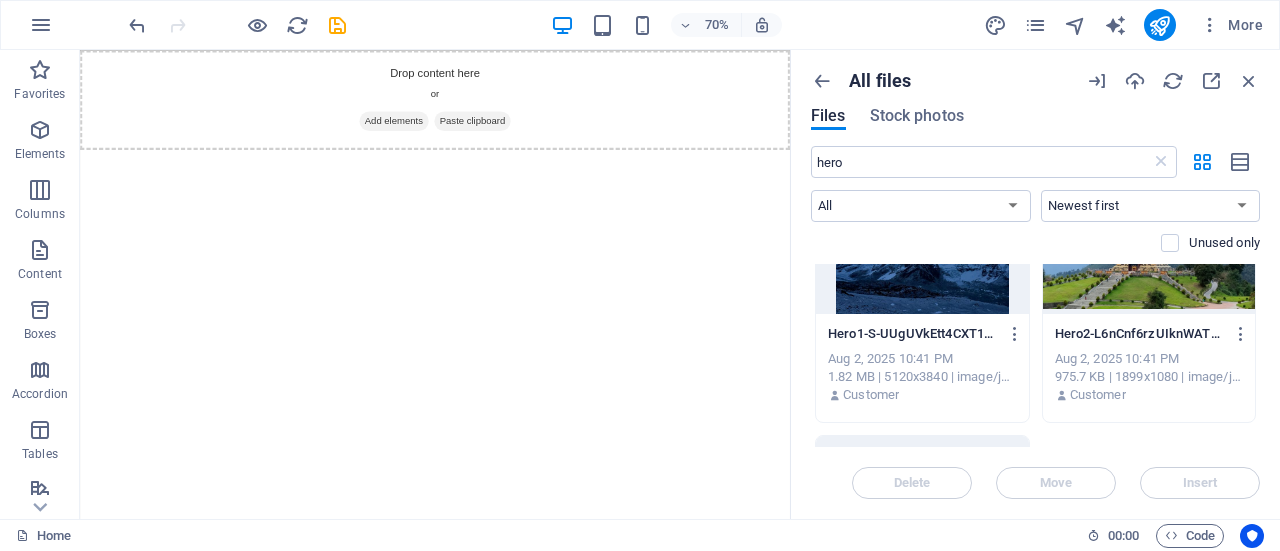 click on "Skip to main content
Drop content here or  Add elements  Paste clipboard" at bounding box center [587, 121] 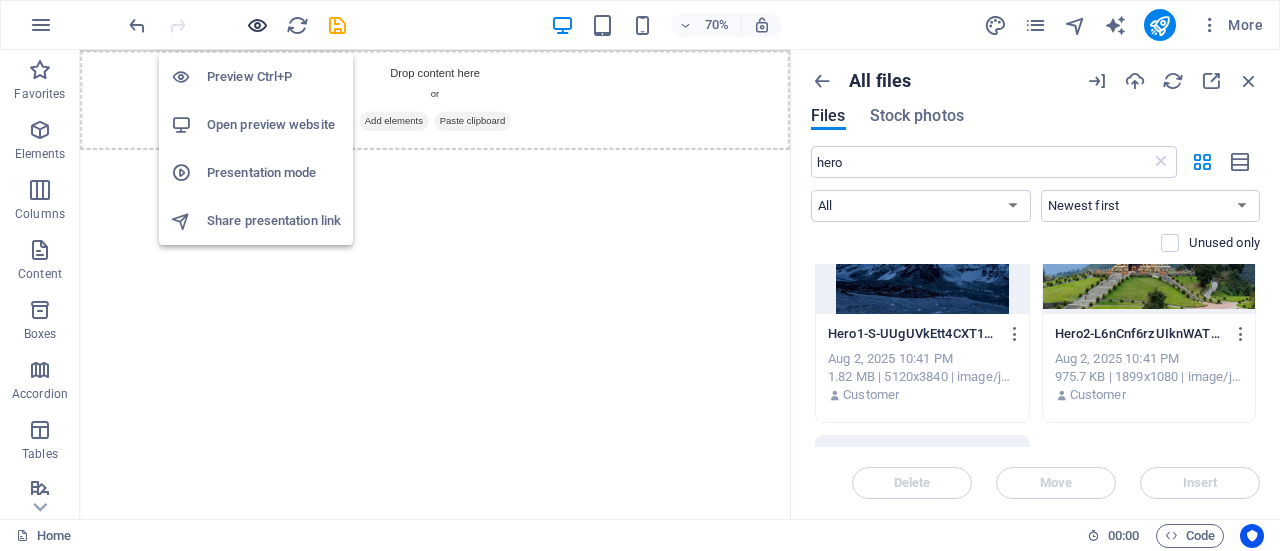 click at bounding box center [257, 25] 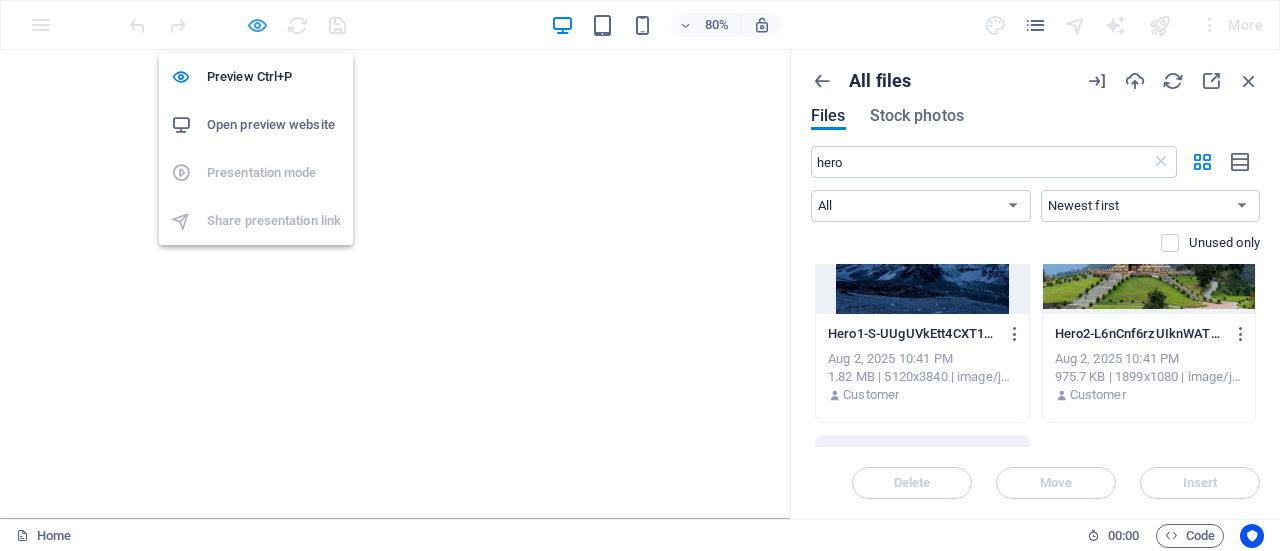 click at bounding box center [257, 25] 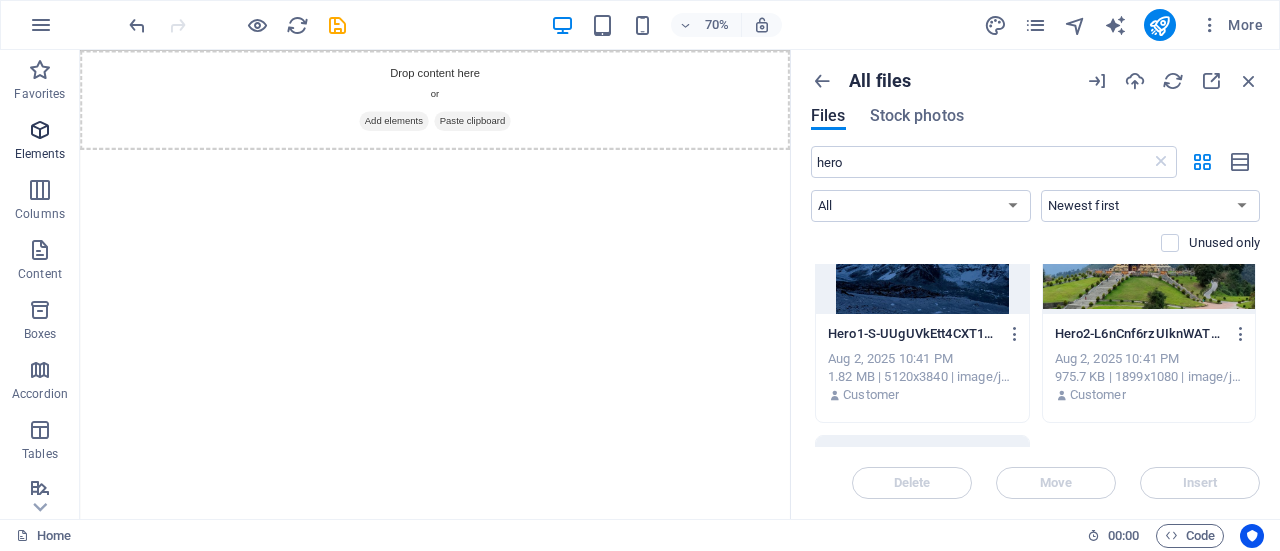 click at bounding box center (40, 130) 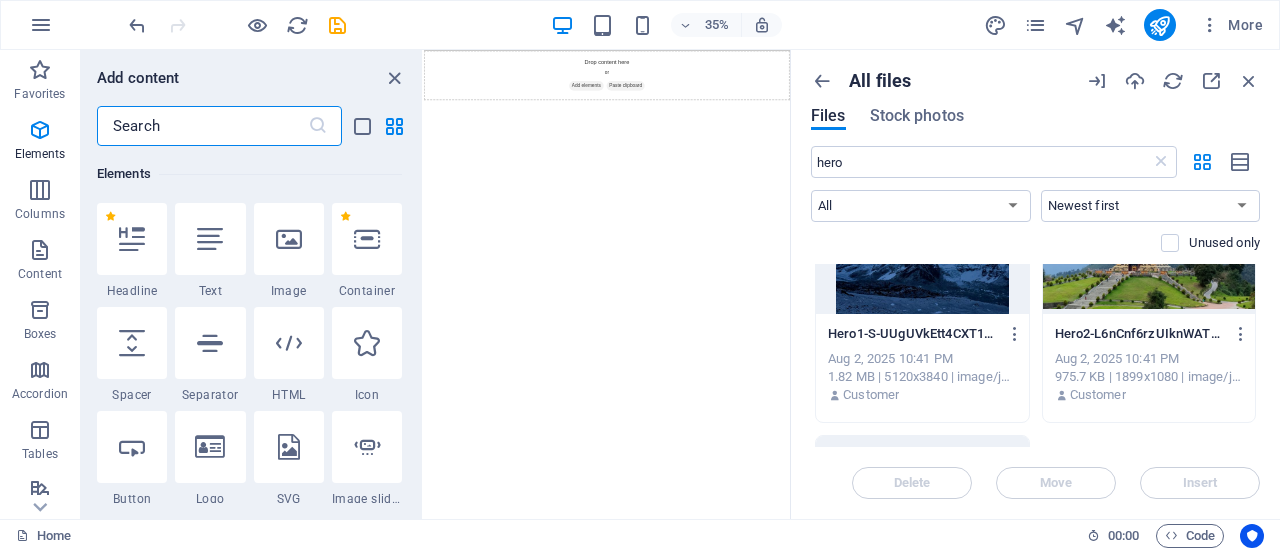 scroll, scrollTop: 213, scrollLeft: 0, axis: vertical 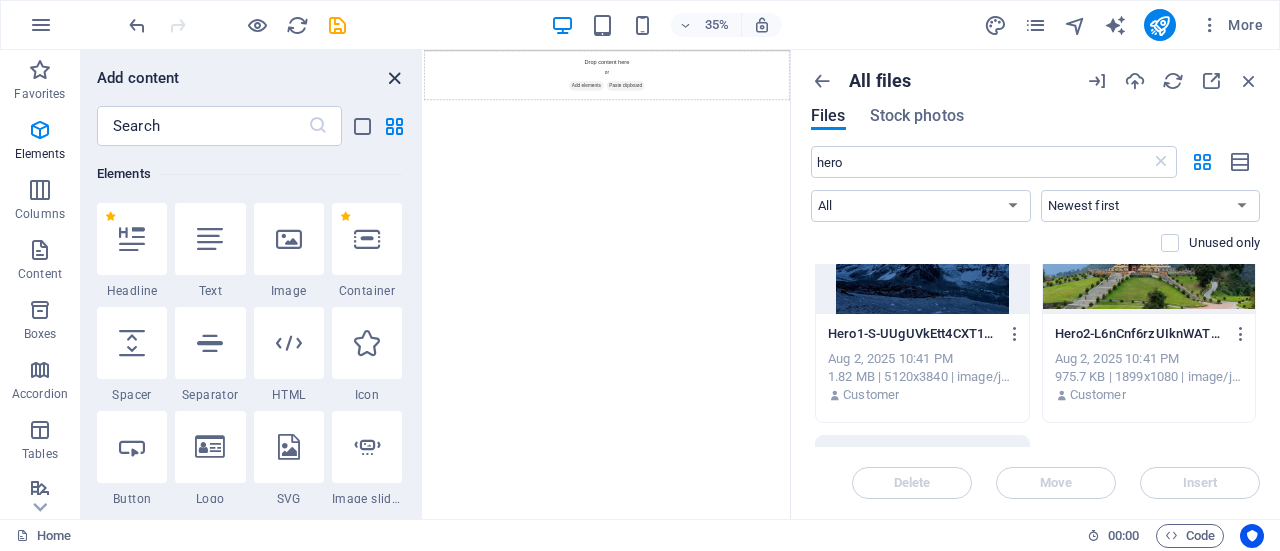 click at bounding box center (394, 78) 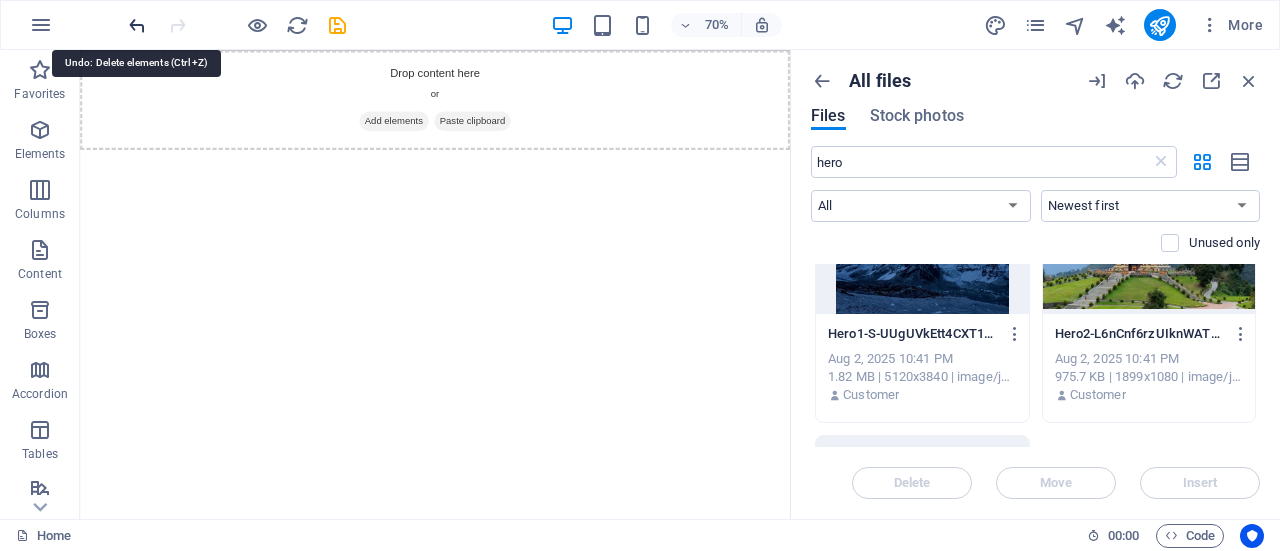click at bounding box center (137, 25) 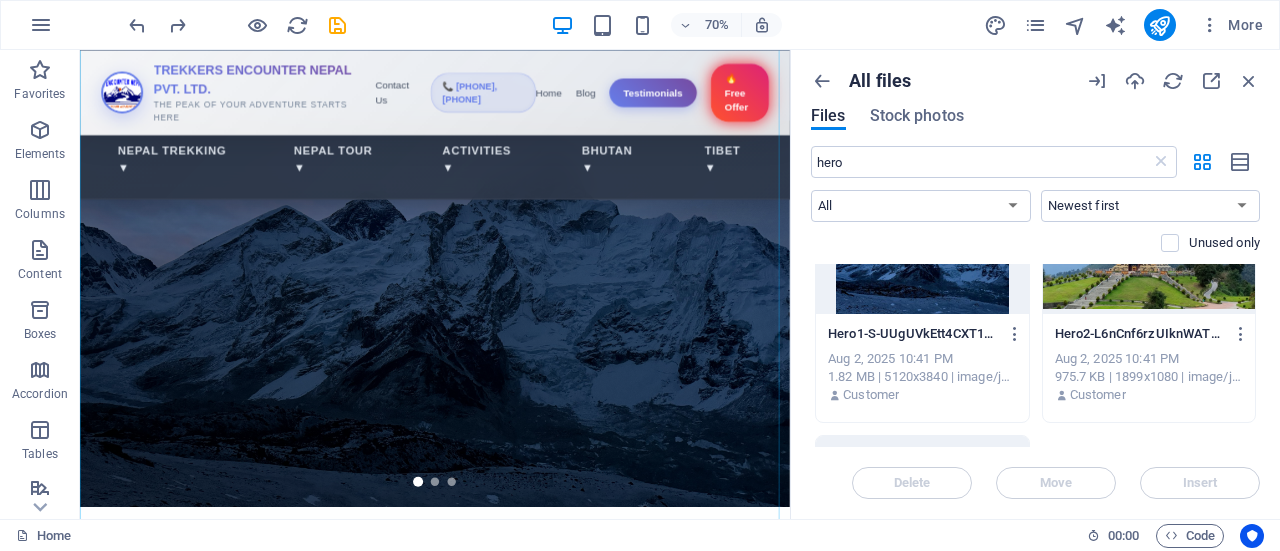 scroll, scrollTop: 150, scrollLeft: 0, axis: vertical 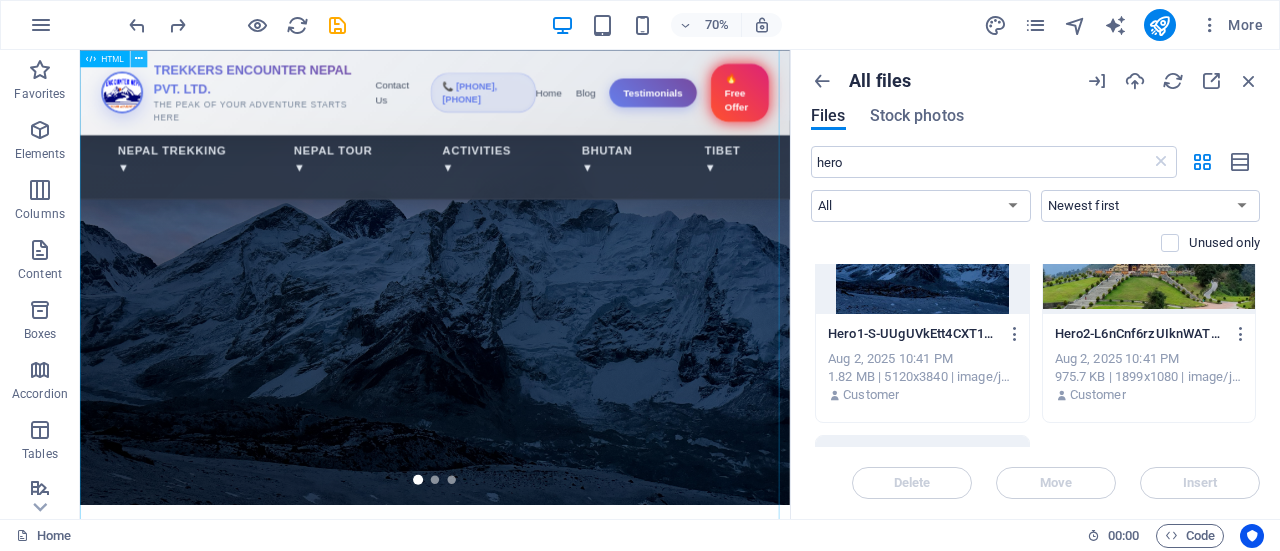 click at bounding box center (138, 58) 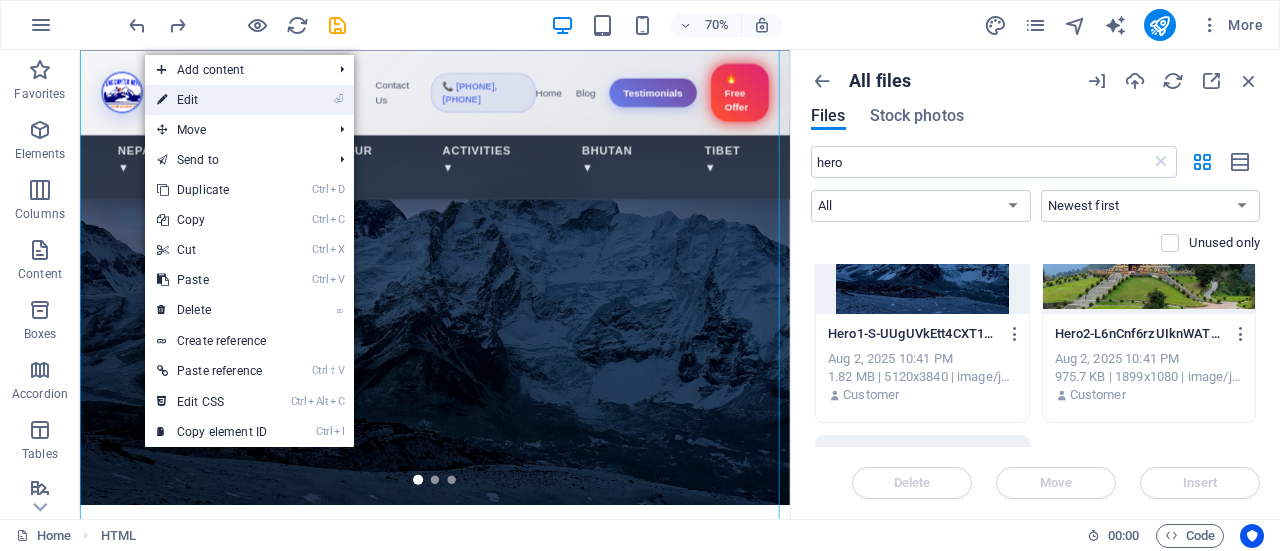 click on "⏎  Edit" at bounding box center [212, 100] 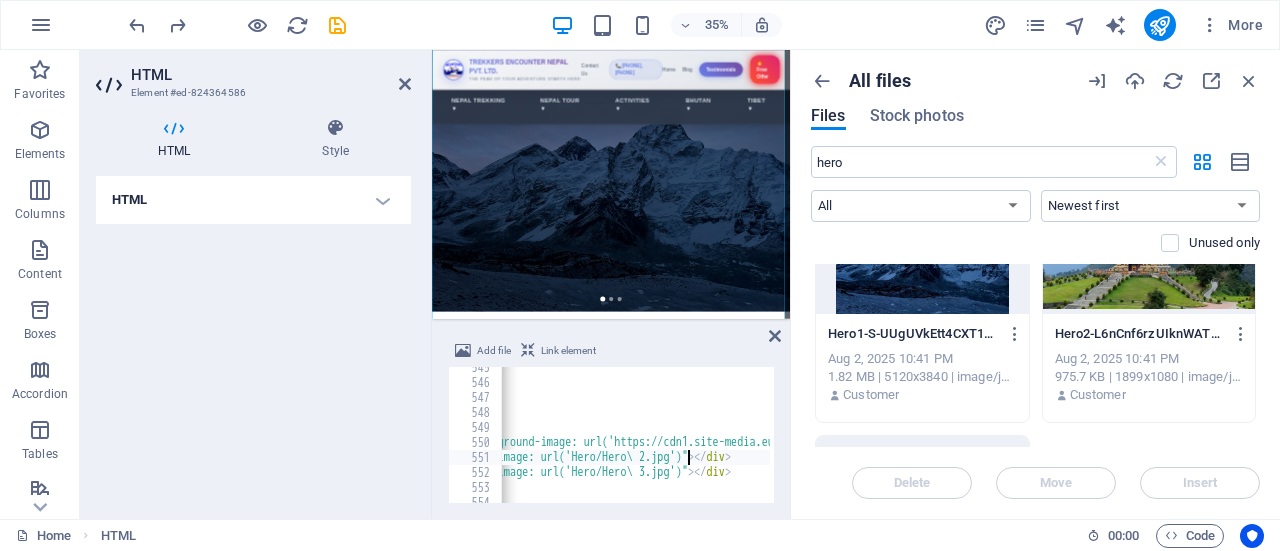 click on "< div   class = "gtranslate_wrapper" > </ div >     <!--  Hero Section  -->    < section   id = "home"   class = "hero-section" >      < div   class = "hero-slider" >         < div   class = "hero-slide active"   style = "background-image: url('https://cdn1.site-media.eu/images/0/18091080/Hero1-S-UUgUVkEtt4CXT118Ad4A.jpeg')" > </ div >         < div   class = "hero-slide"   style = "background-image: url('Hero/Hero\ 2.jpg')" > </ div >         < div   class = "hero-slide"   style = "background-image: url('Hero/Hero\ 3.jpg')" > </ div >      </ div >" at bounding box center (1887, 441) 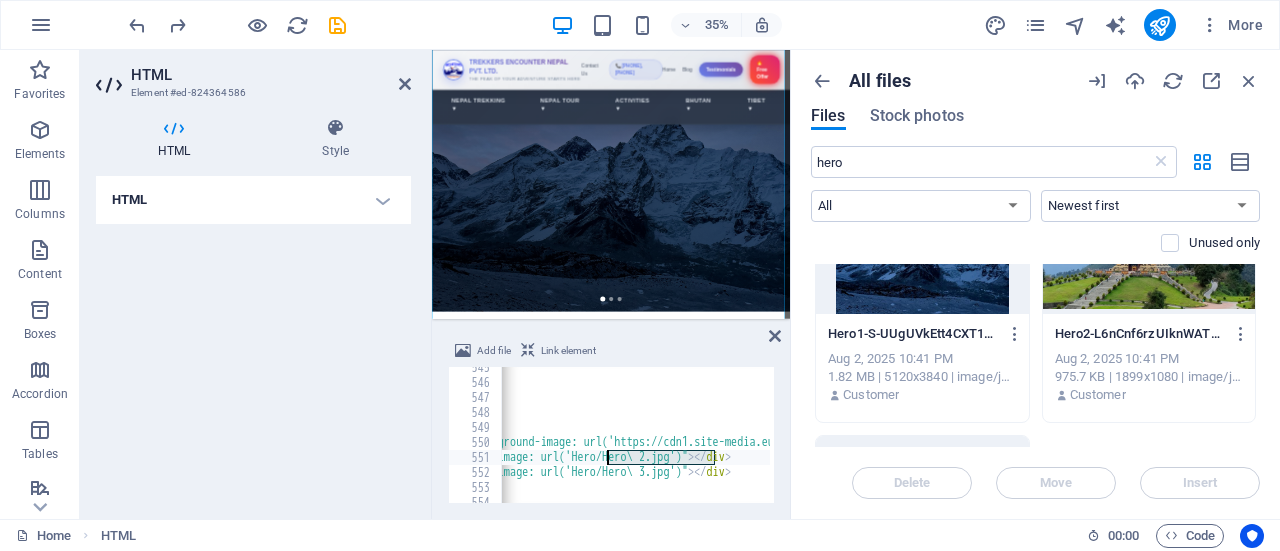 drag, startPoint x: 714, startPoint y: 458, endPoint x: 607, endPoint y: 455, distance: 107.042046 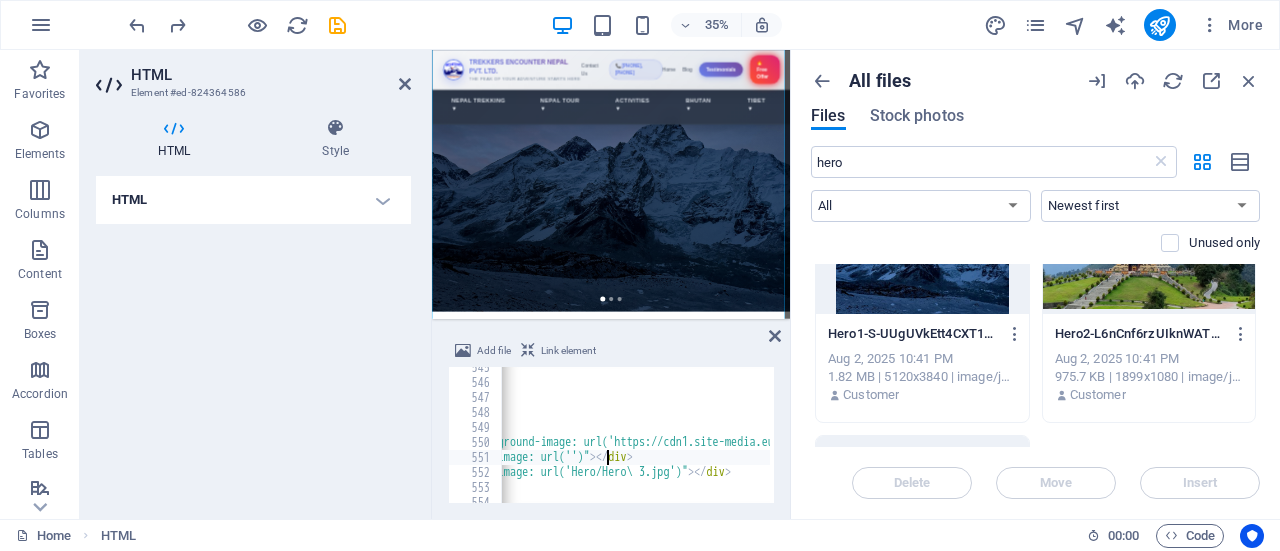scroll, scrollTop: 8167, scrollLeft: 0, axis: vertical 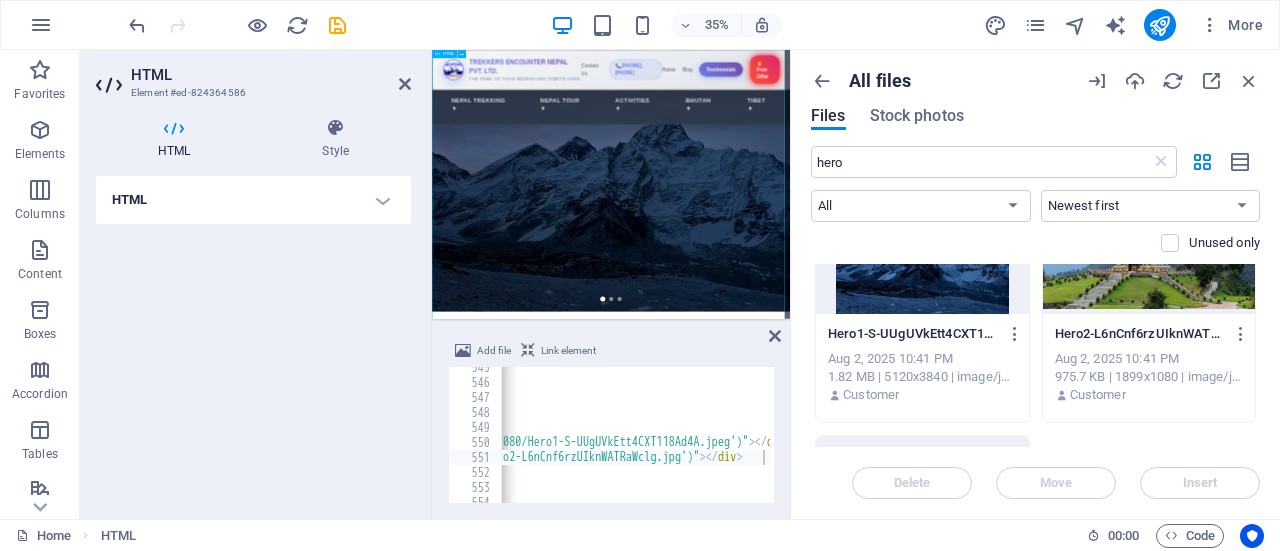 click on "Trekkers Encounter Nepal Pvt. Ltd.
TREKKERS ENCOUNTER NEPAL PVT. LTD.
THE PEAK OF YOUR ADVENTURE STARTS HERE
Contact Us
📞 [PHONE], [PHONE]
Home
Blog
Testimonials
🔥 Free Offer
Nepal Trekking ▼
Nepal Tour ▼
Activities ▼
Bhutan ▼
Tibet ▼
Nepal Adventure Tours
Experience Trekking Trails, Wildlife Safaris & Vibrant City Life
Book Your Tour" at bounding box center (943, 2551) 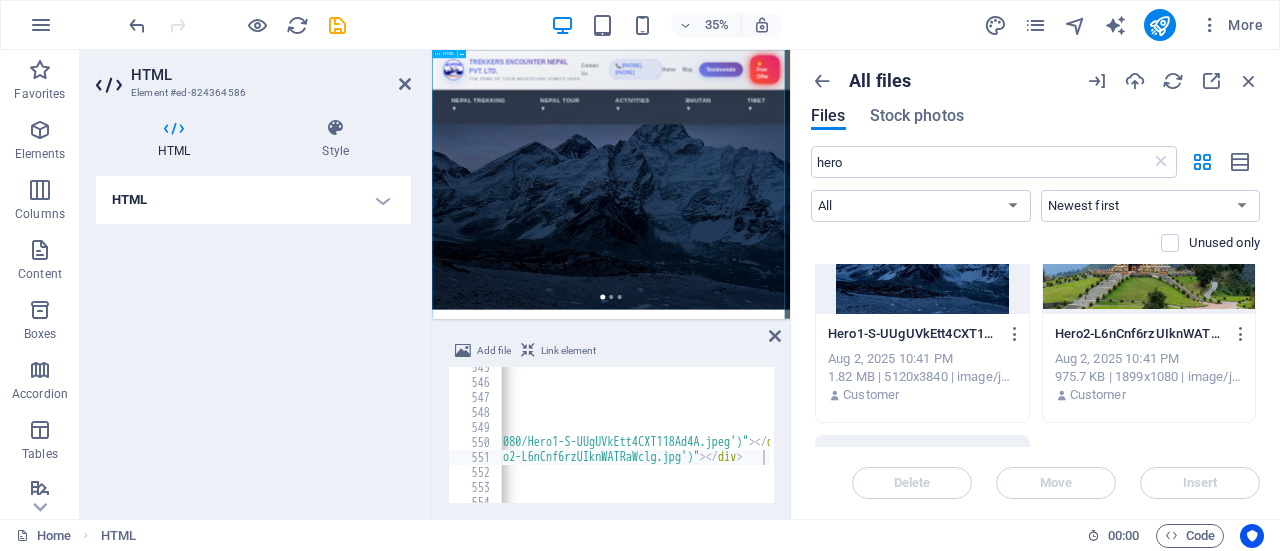 scroll, scrollTop: 150, scrollLeft: 0, axis: vertical 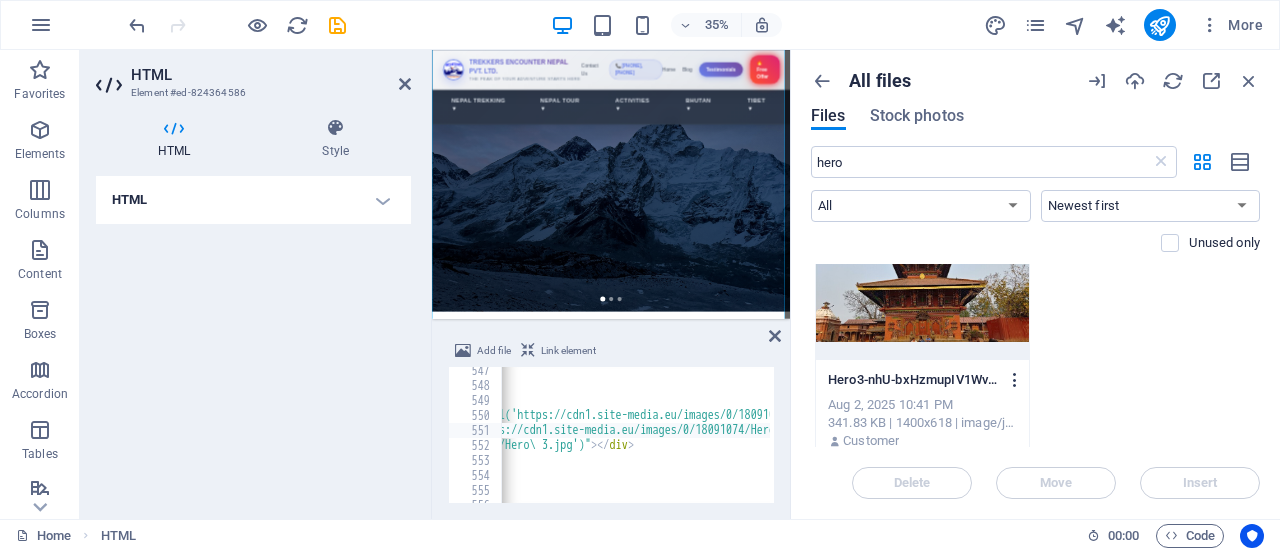 click at bounding box center (1015, 380) 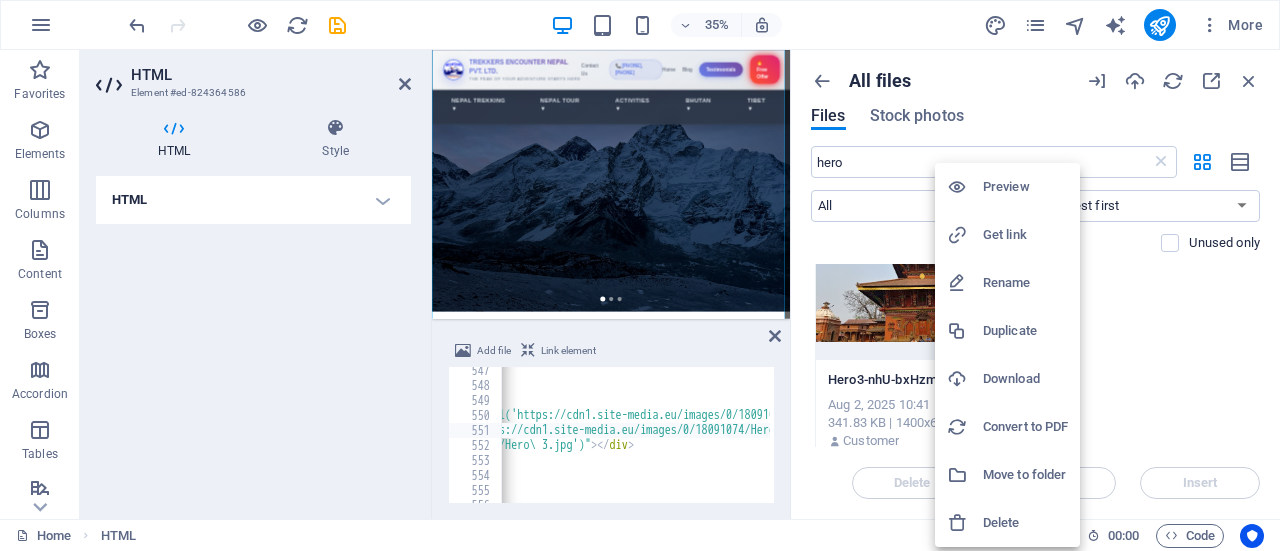 click on "Get link" at bounding box center [1025, 235] 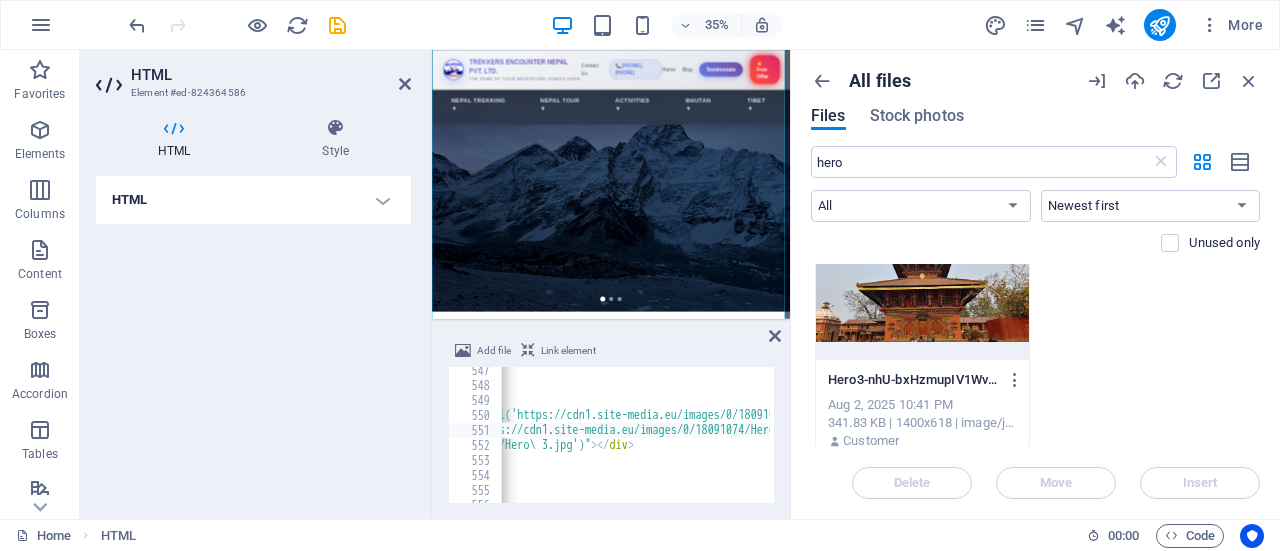 type on "<div class="hero-slide" style="background-image: url('Hero/Hero\ 3.jpg')"></div>" 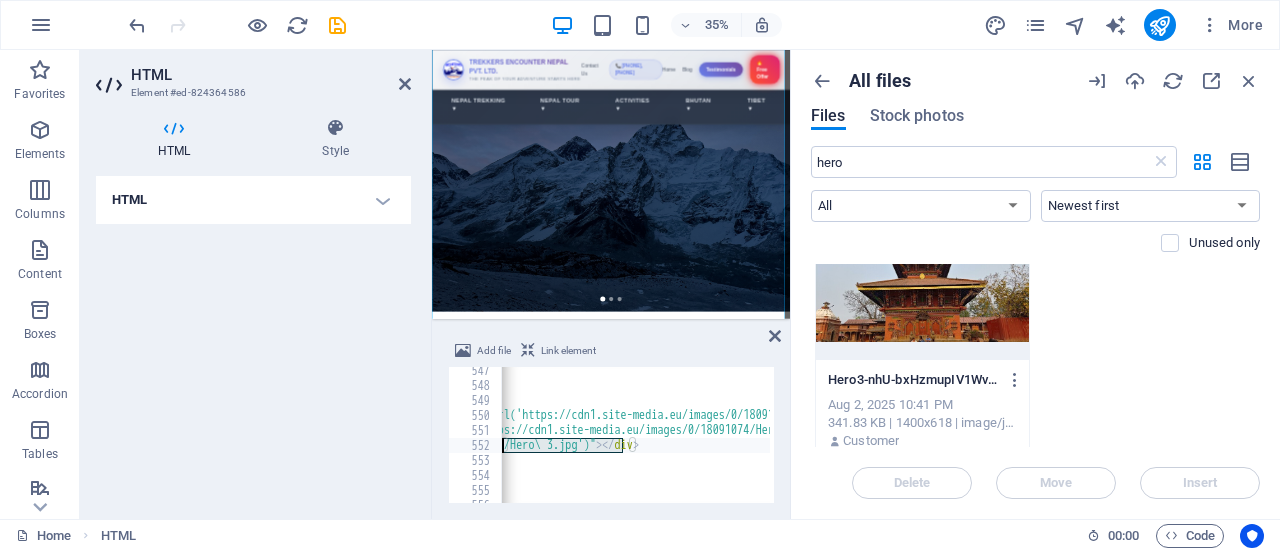 scroll, scrollTop: 0, scrollLeft: 394, axis: horizontal 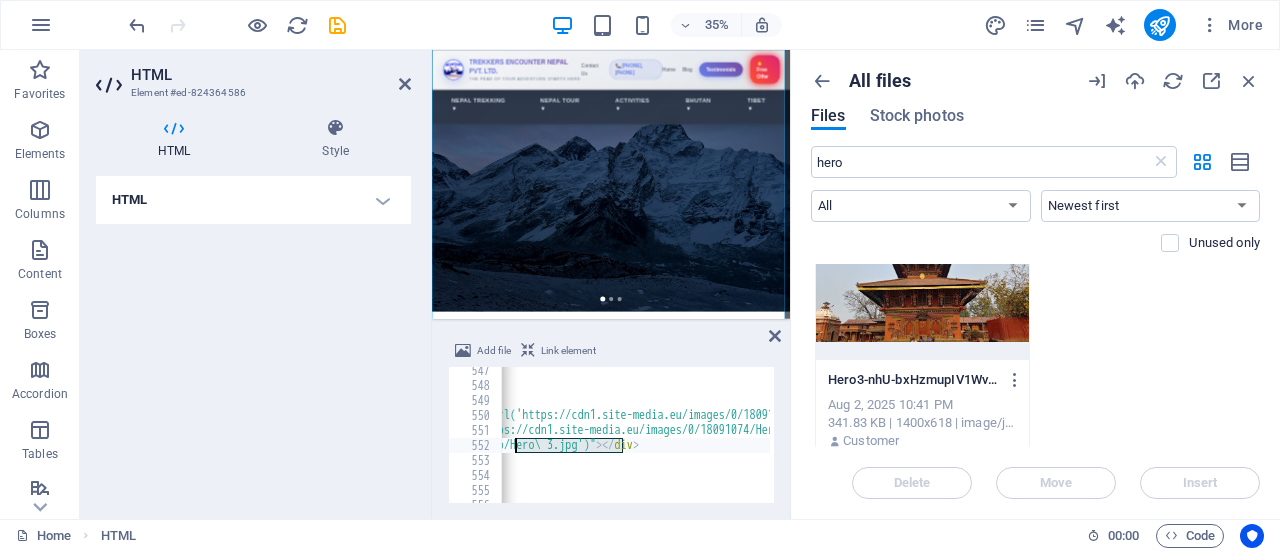 drag, startPoint x: 618, startPoint y: 446, endPoint x: 516, endPoint y: 447, distance: 102.0049 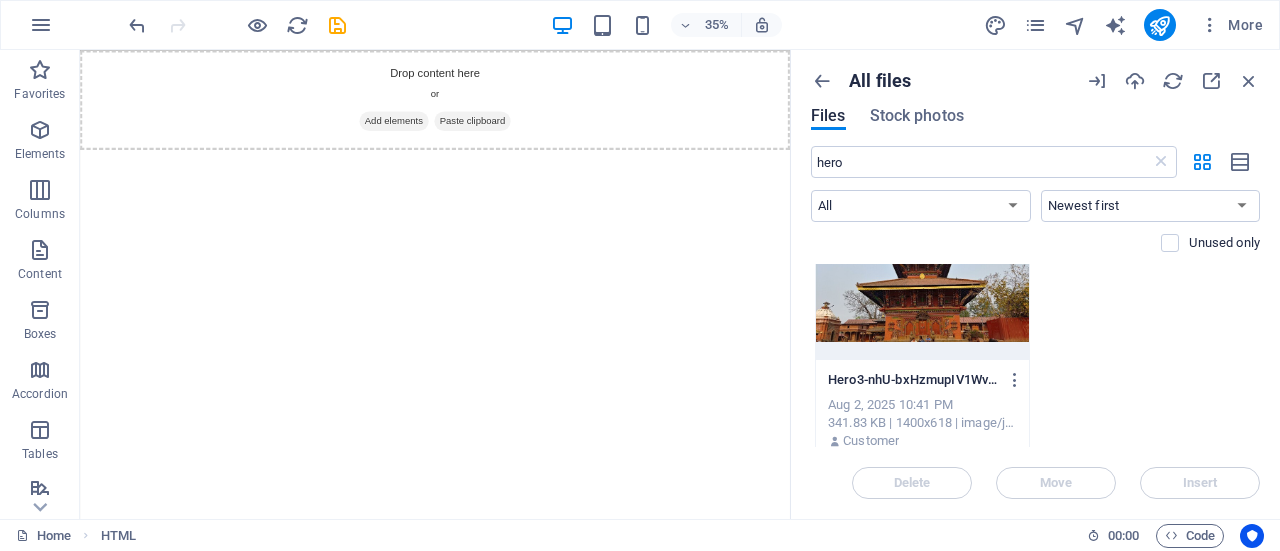 scroll, scrollTop: 0, scrollLeft: 0, axis: both 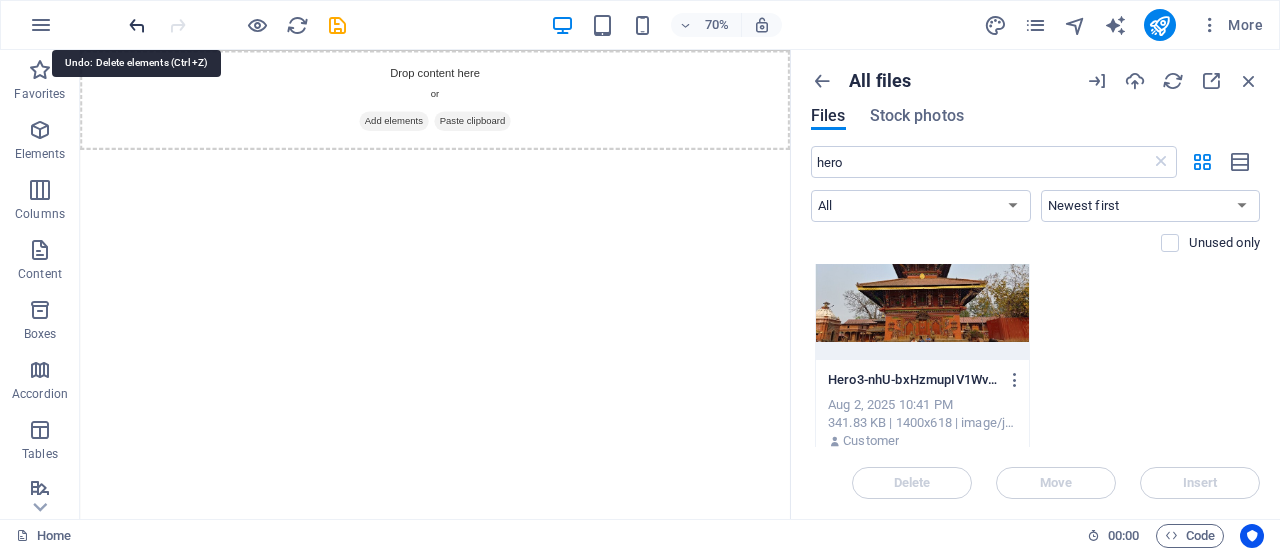click at bounding box center (137, 25) 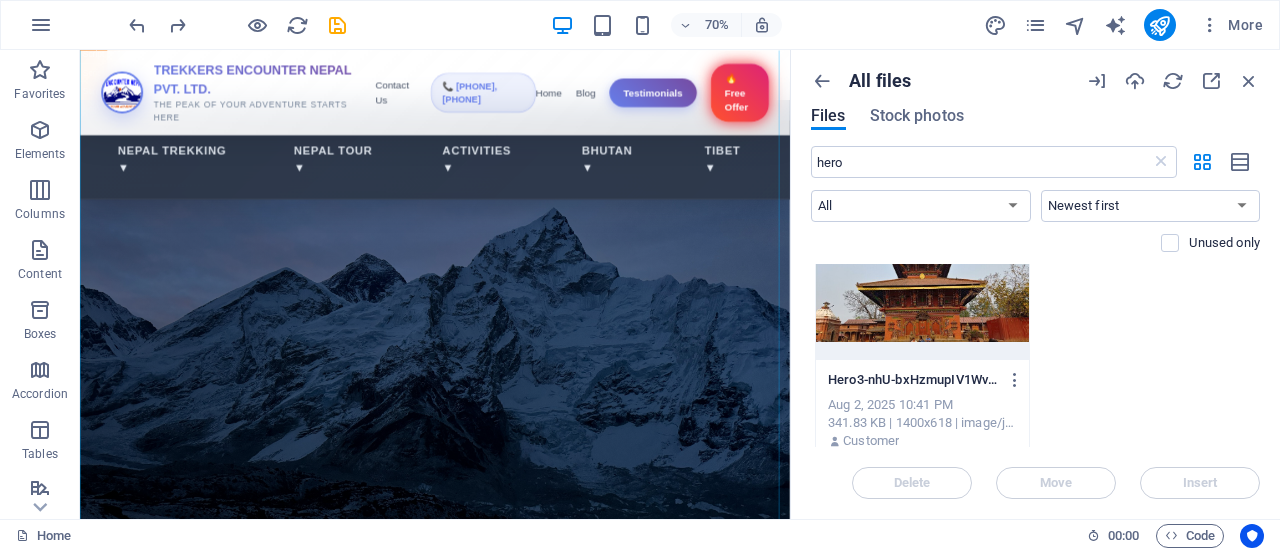 scroll, scrollTop: 106, scrollLeft: 0, axis: vertical 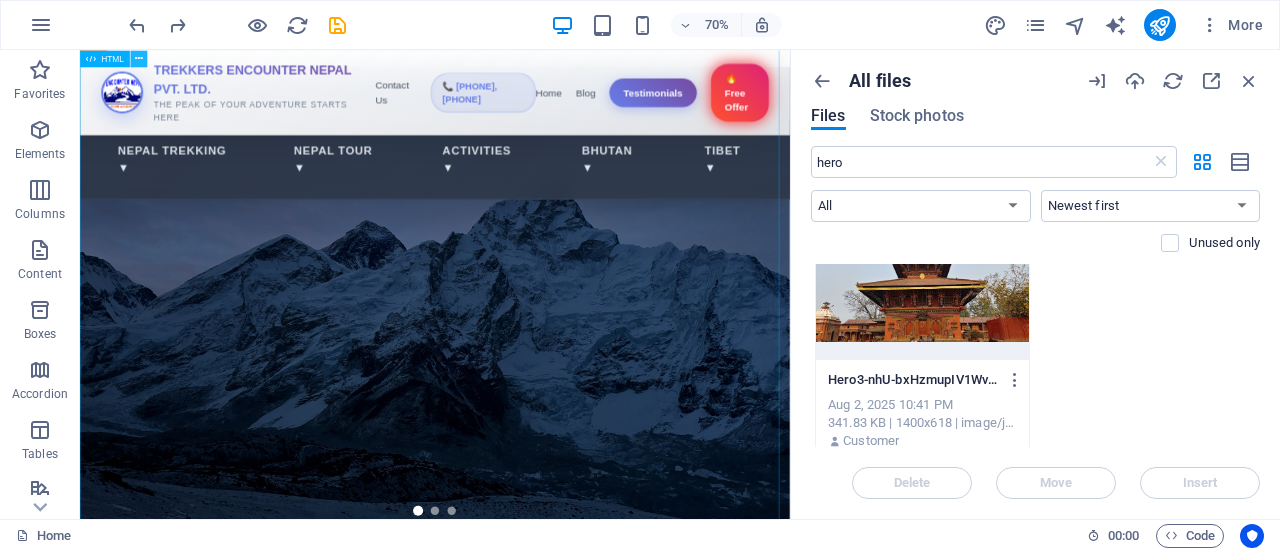 click at bounding box center [139, 58] 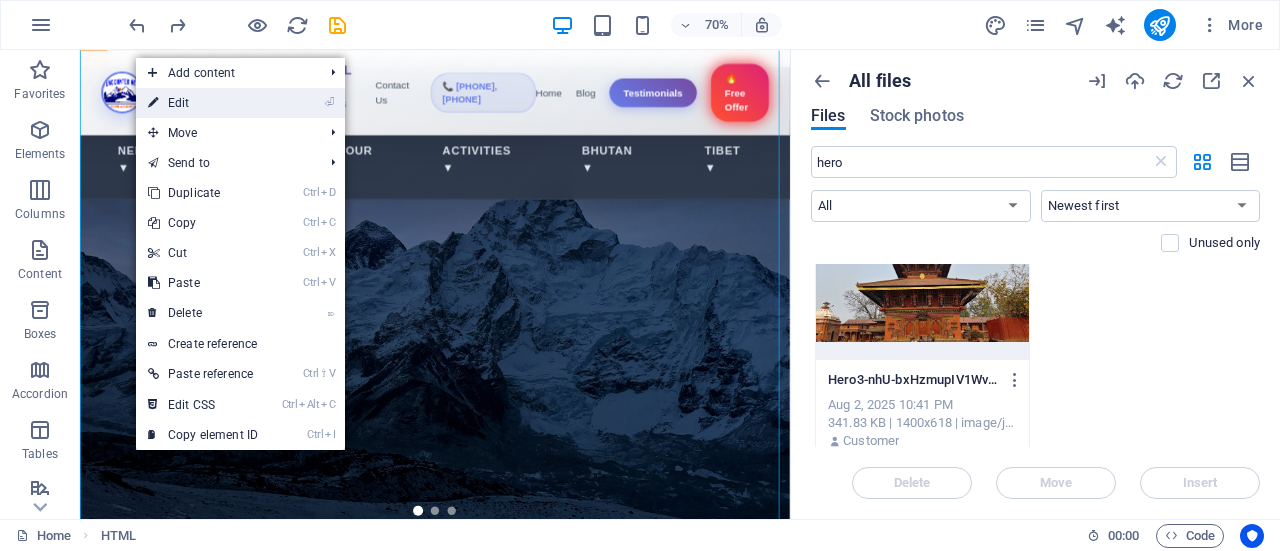 click on "⏎  Edit" at bounding box center [203, 103] 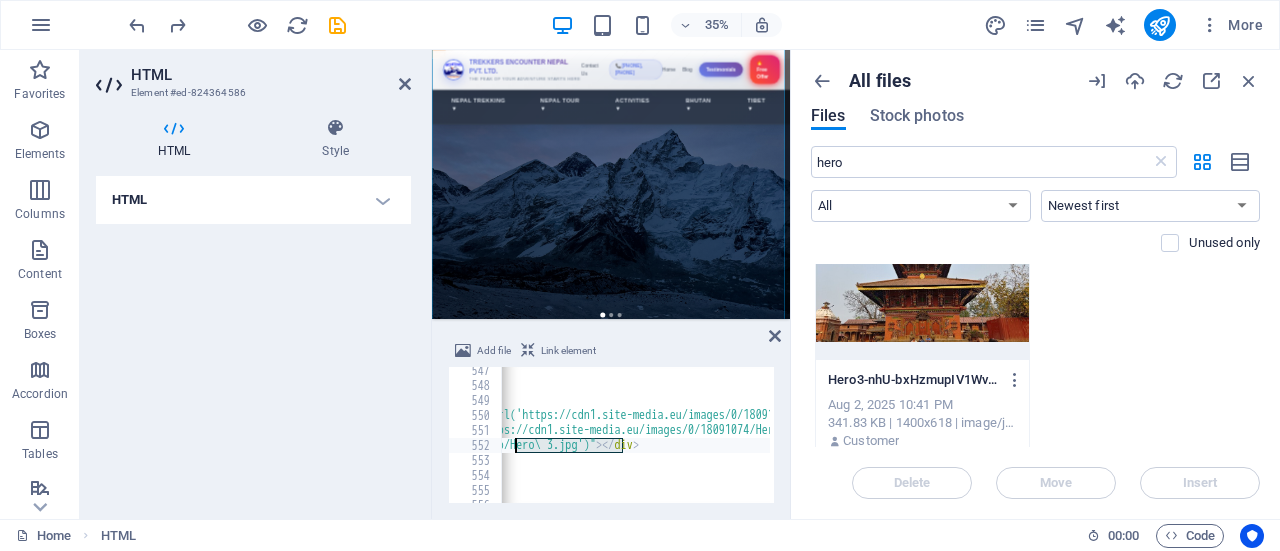 scroll, scrollTop: 0, scrollLeft: 212, axis: horizontal 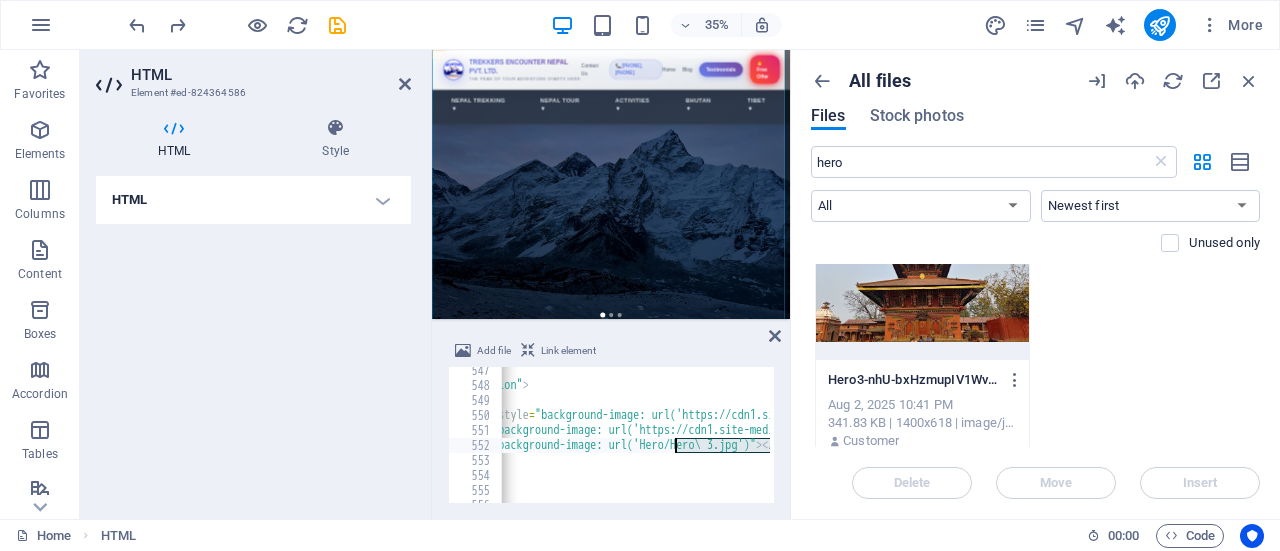 click on "<!--  Hero Section  -->    < section   id = "home"   class = "hero-section" >      < div   class = "hero-slider" >         < div   class = "hero-slide active"   style = "background-image: url('https://cdn1.site-media.eu/images/0/18091080/Hero1-S-UUgUVkEtt4CXT118Ad4A.jpeg')" > </ div >         < div   class = "hero-slide"   style = "background-image: url('https://cdn1.site-media.eu/images/0/18091074/Hero2-L6nCnf6rzUIknWATRaWclg.jpg')" > </ div >         < div   class = "hero-slide"   style = "background-image: url('Hero/Hero\ 3.jpg')" > </ div >      </ div >           < div   class = "hero-overlay" > </ div >" at bounding box center (1955, 444) 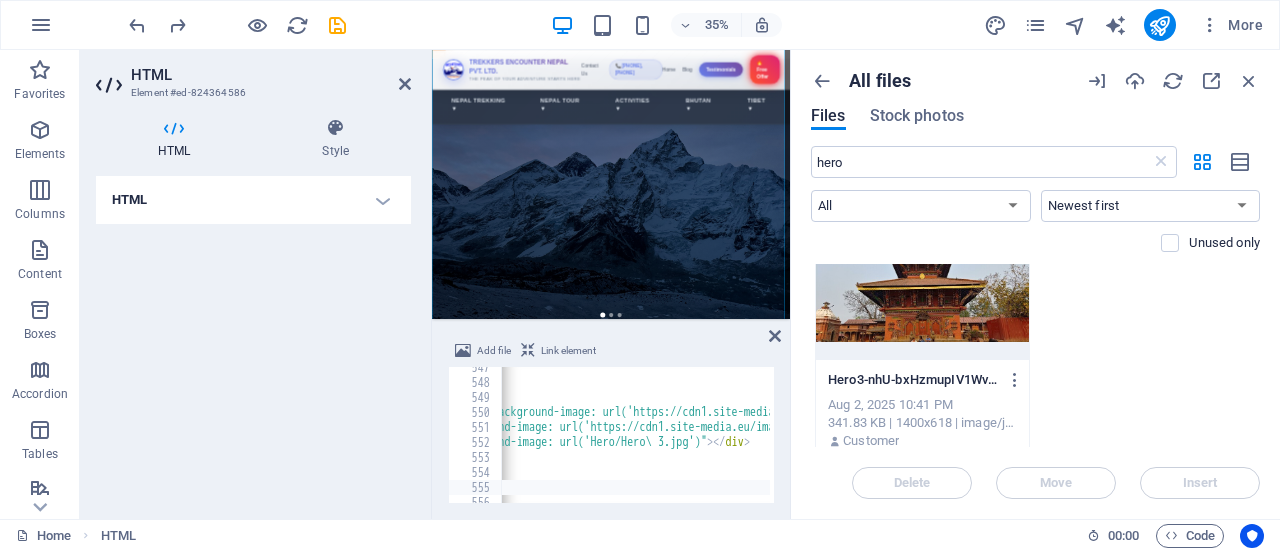 scroll, scrollTop: 8198, scrollLeft: 0, axis: vertical 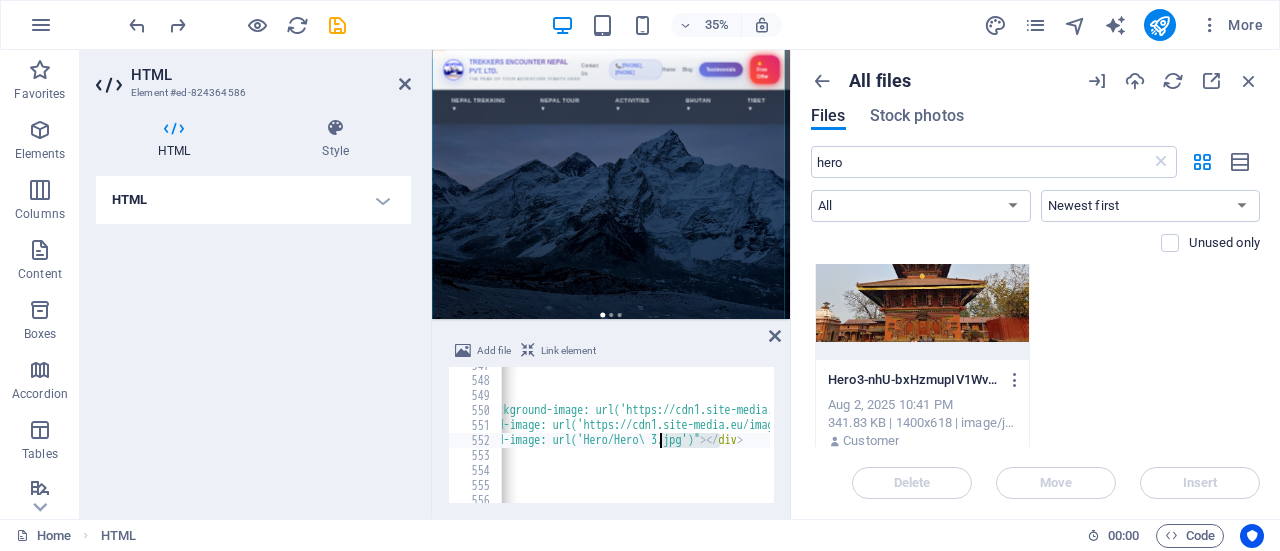 drag, startPoint x: 724, startPoint y: 441, endPoint x: 657, endPoint y: 437, distance: 67.11929 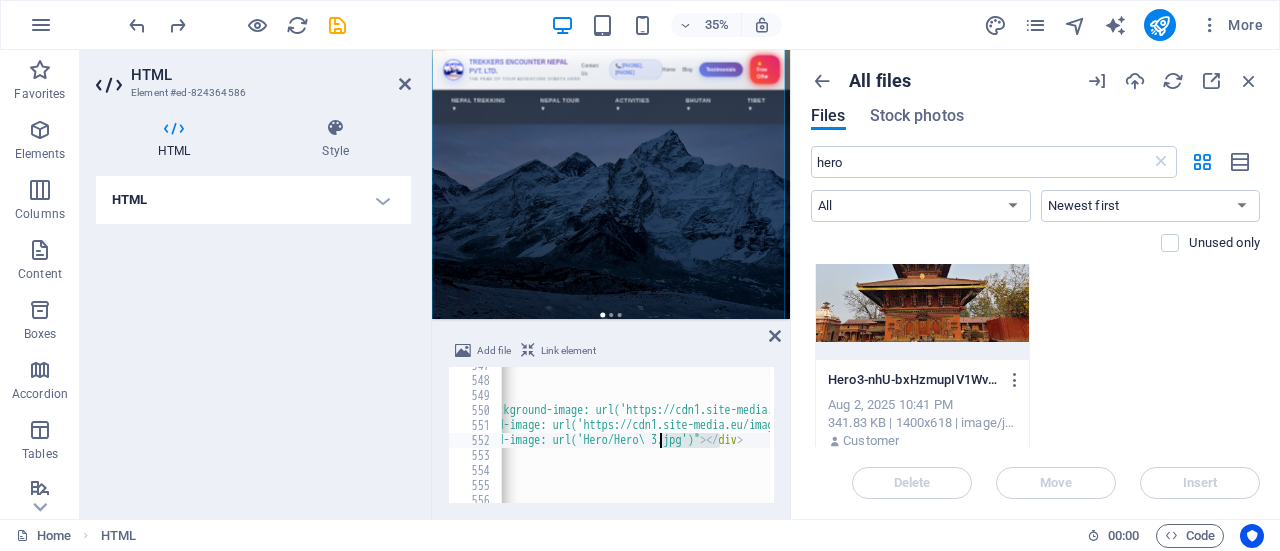 click on "<!--  Hero Section  -->    < section   id = "home"   class = "hero-section" >      < div   class = "hero-slider" >         < div   class = "hero-slide active"   style = "background-image: url('https://cdn1.site-media.eu/images/0/18091080/Hero1-S-UUgUVkEtt4CXT118Ad4A.jpeg')" > </ div >         < div   class = "hero-slide"   style = "background-image: url('https://cdn1.site-media.eu/images/0/18091074/Hero2-L6nCnf6rzUIknWATRaWclg.jpg')" > </ div >         < div   class = "hero-slide"   style = "background-image: url('Hero/Hero\ 3.jpg')" > </ div >      </ div >           < div   class = "hero-overlay" > </ div >      top-bar ​ ​ All Replace All + 1 of 1 .* Aa \b S" at bounding box center (636, 435) 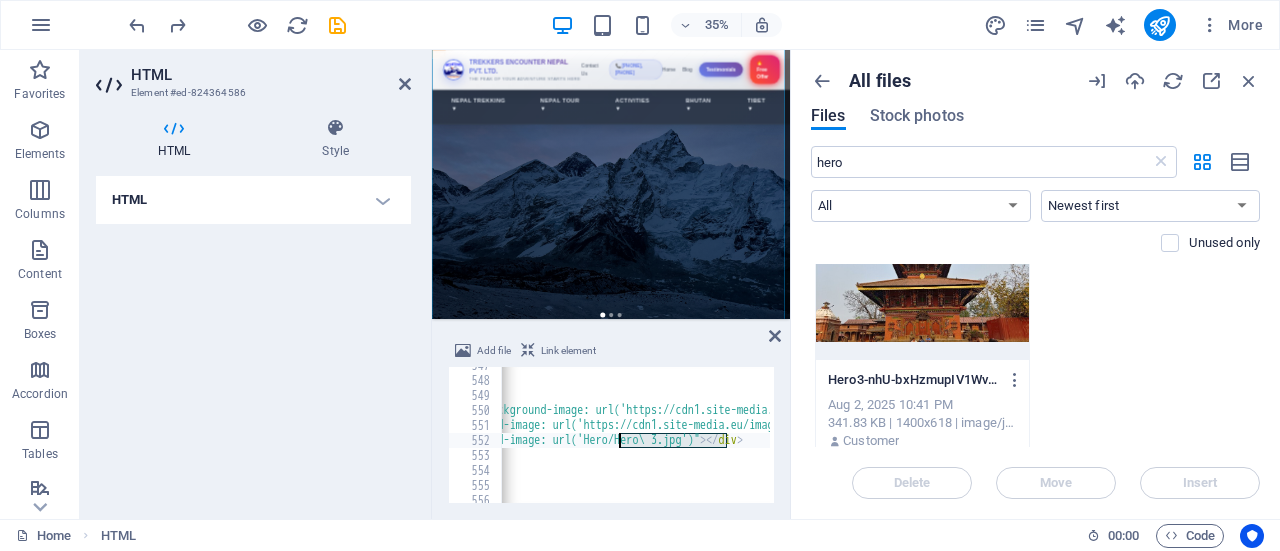 drag, startPoint x: 726, startPoint y: 441, endPoint x: 622, endPoint y: 441, distance: 104 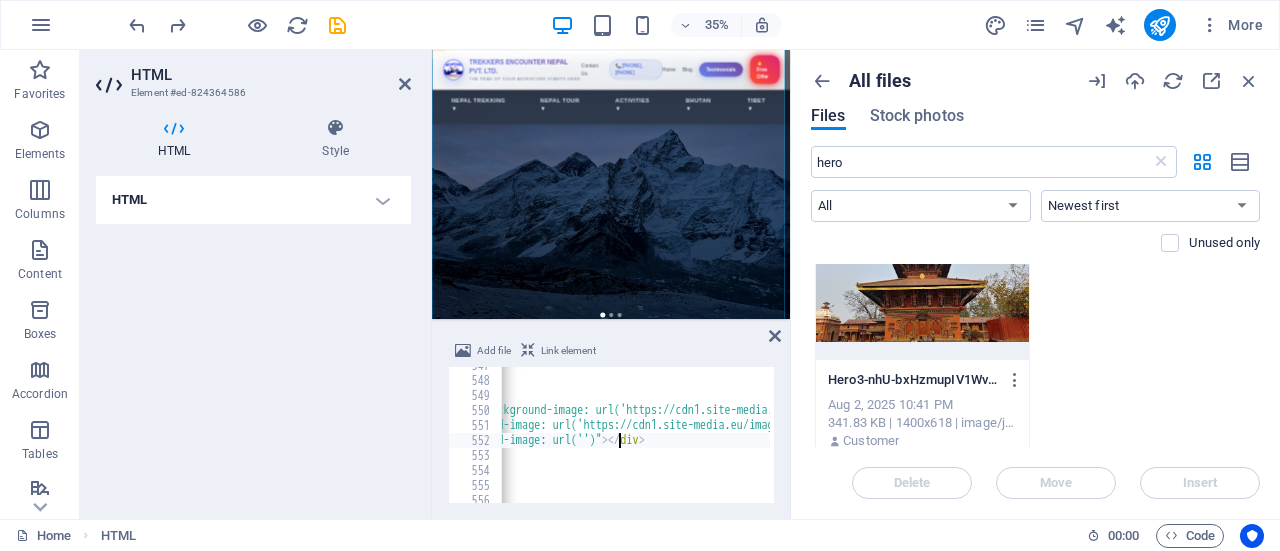 paste on "https://cdn1.site-media.eu/images/0/18091071/Hero3-nhU-bxHzmupIV1WvKMfFzQ.jpg" 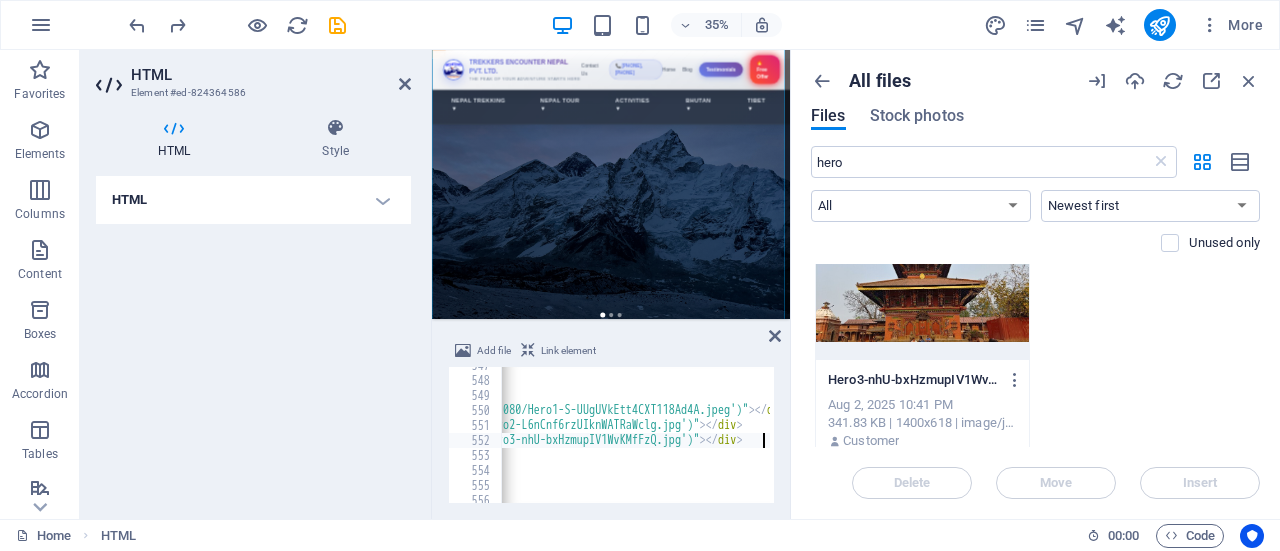 scroll, scrollTop: 0, scrollLeft: 666, axis: horizontal 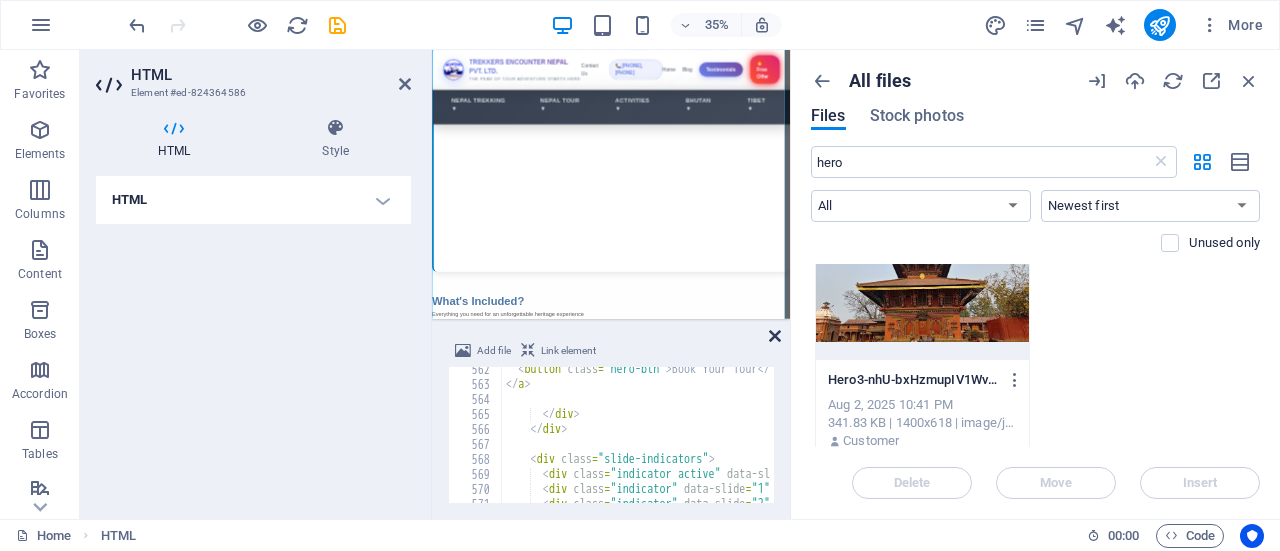 click at bounding box center [775, 336] 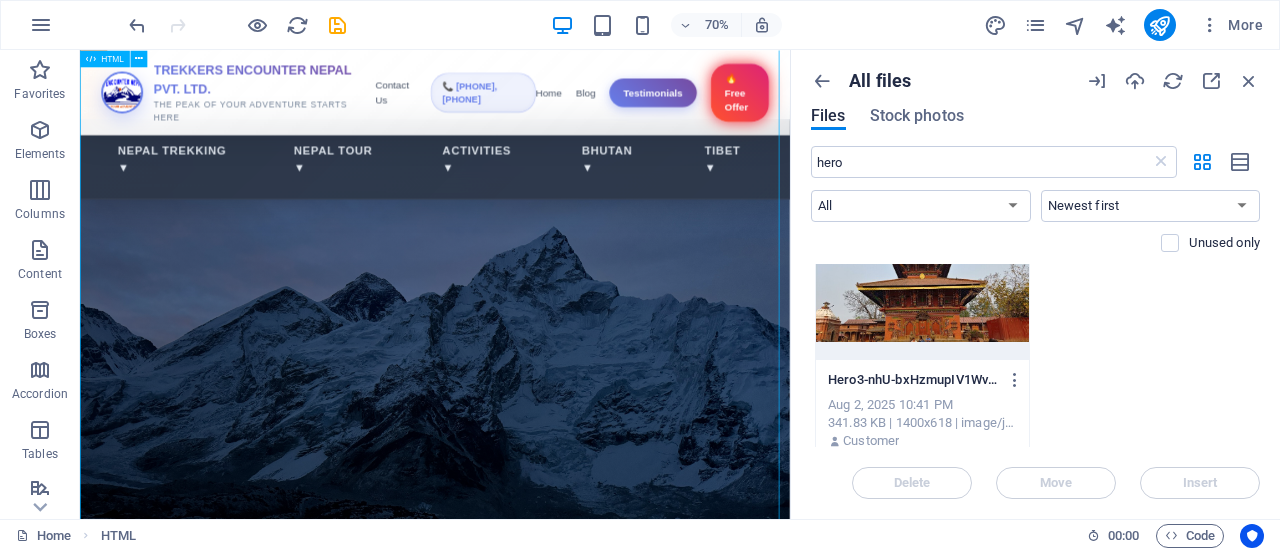 scroll, scrollTop: 0, scrollLeft: 0, axis: both 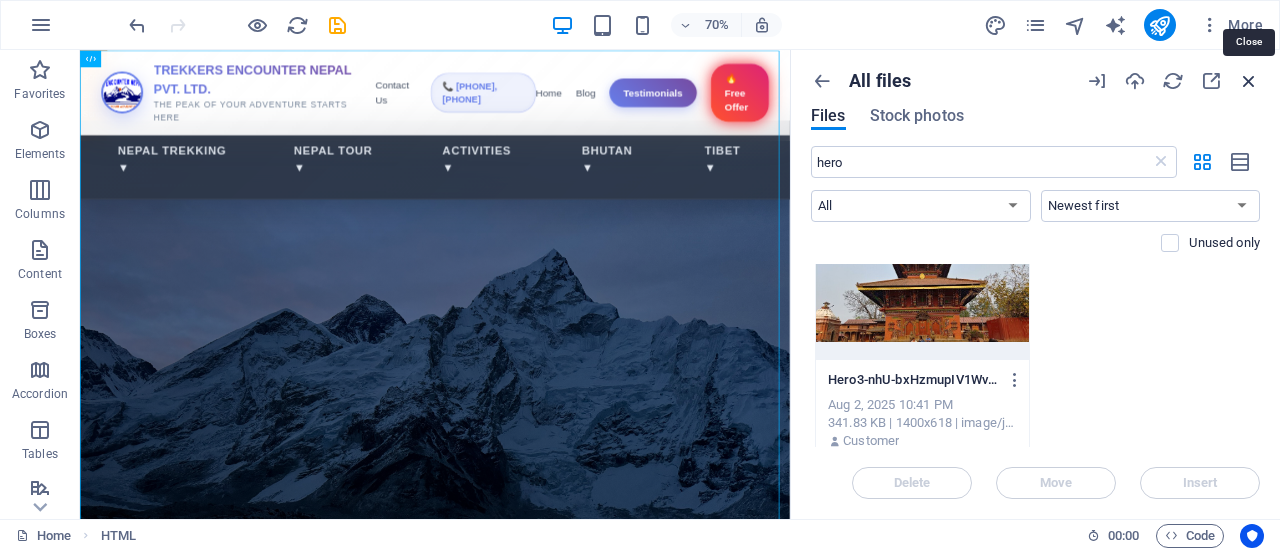 click at bounding box center [1249, 81] 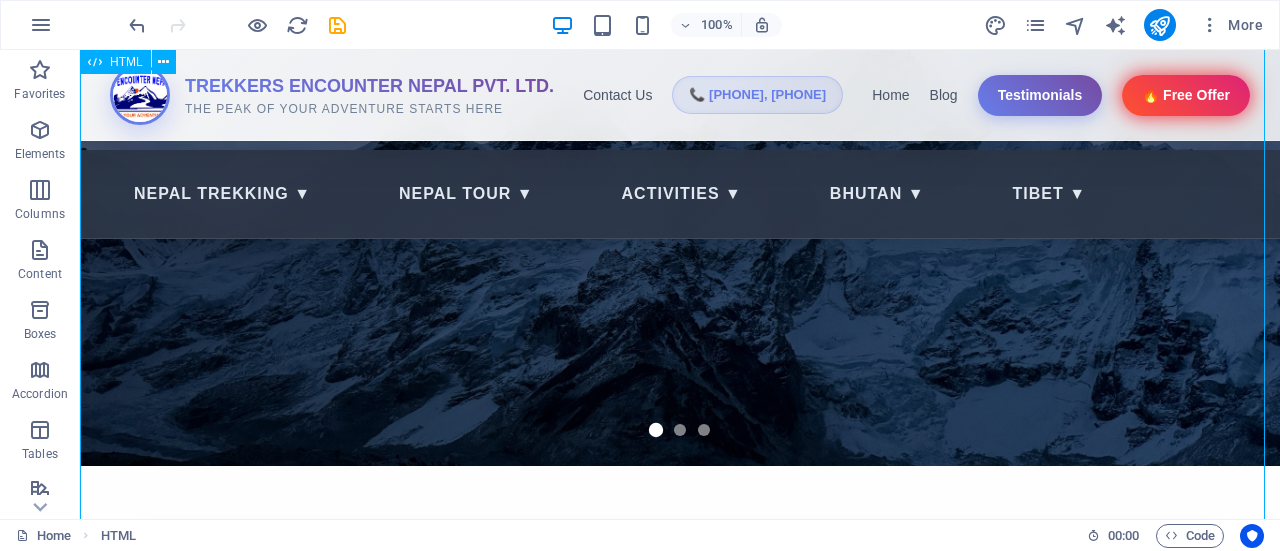 scroll, scrollTop: 0, scrollLeft: 0, axis: both 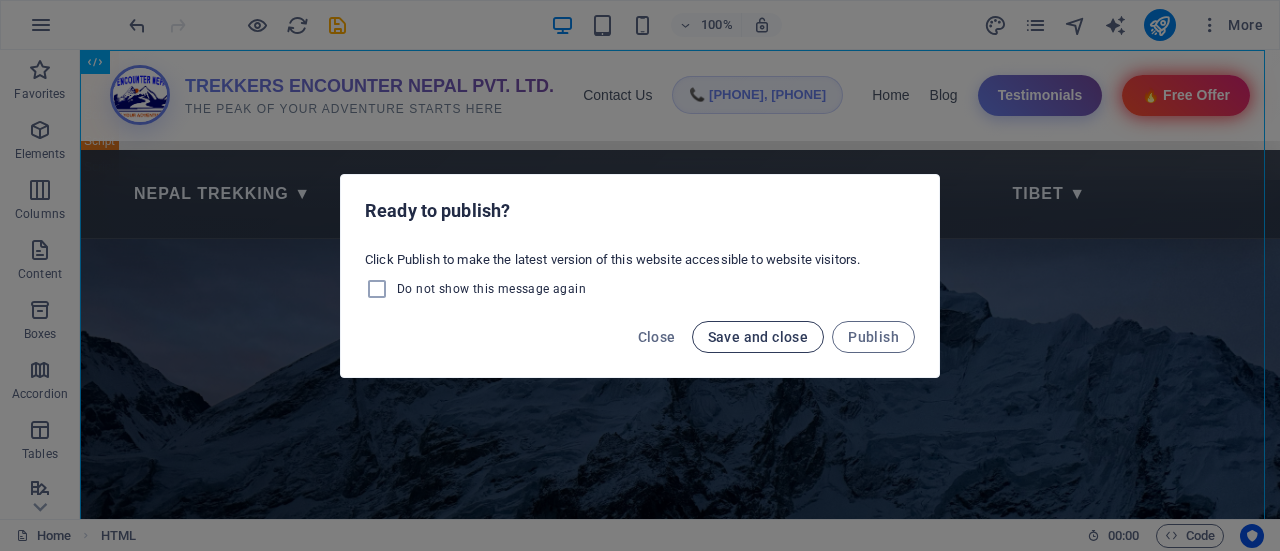 click on "Save and close" at bounding box center [758, 337] 